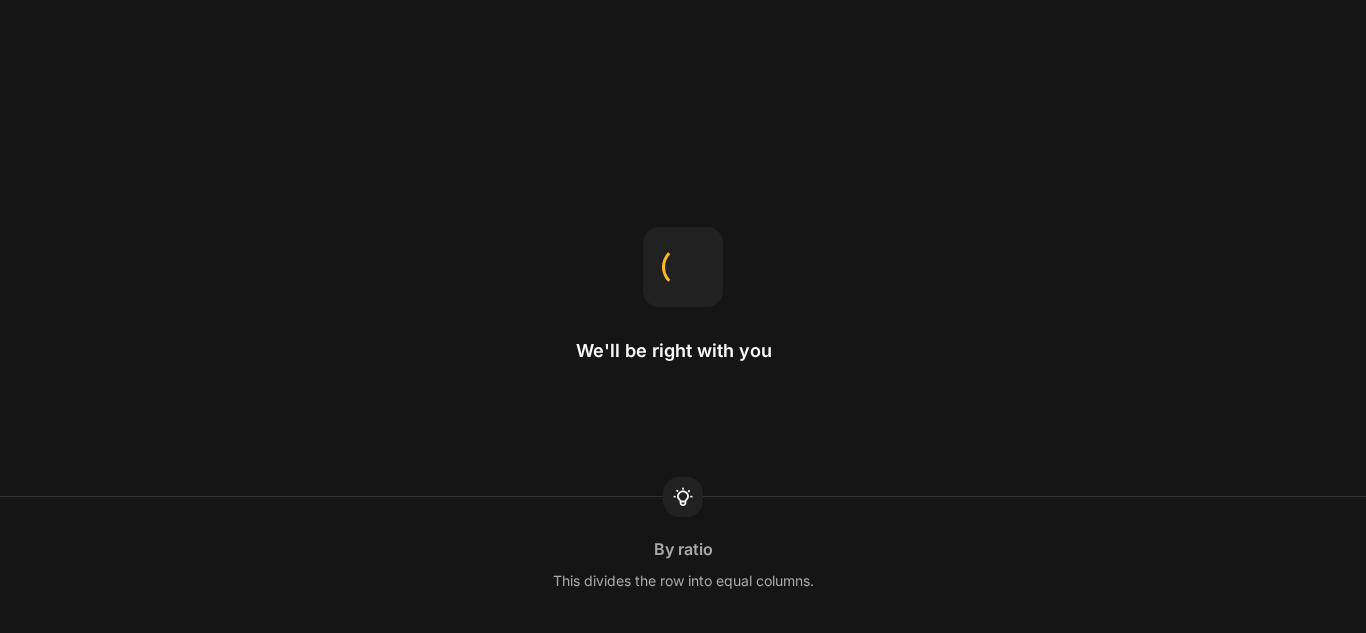 scroll, scrollTop: 0, scrollLeft: 0, axis: both 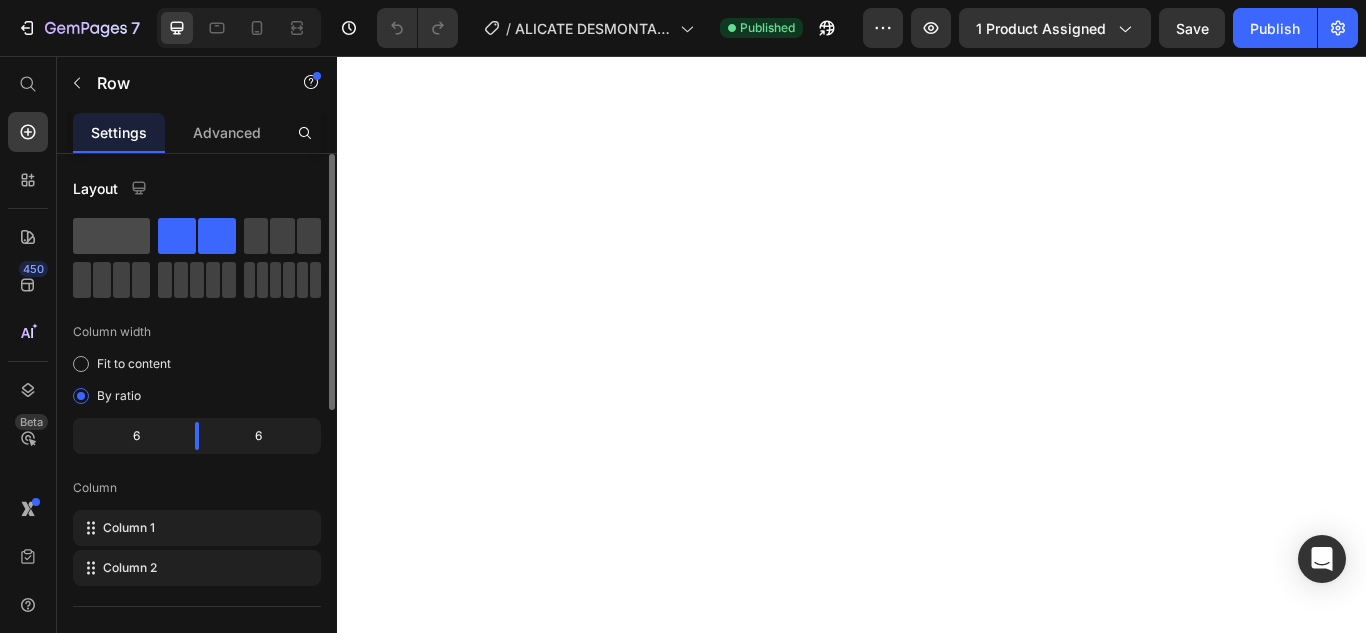 click 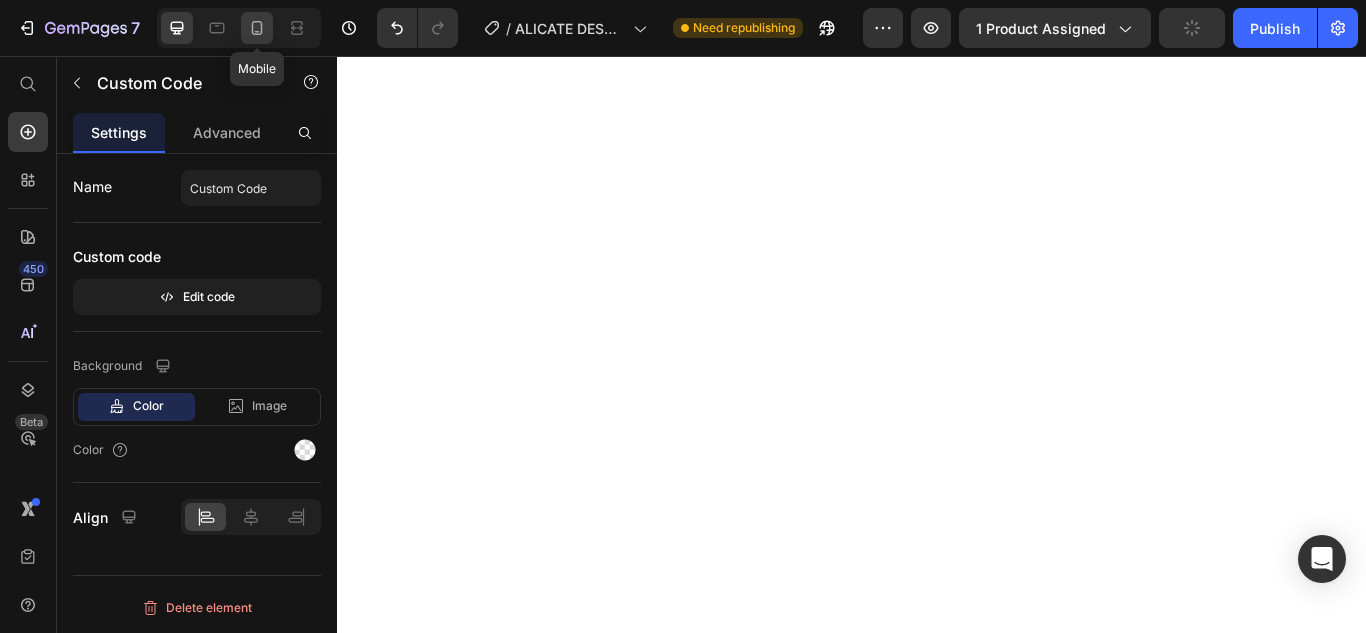 click 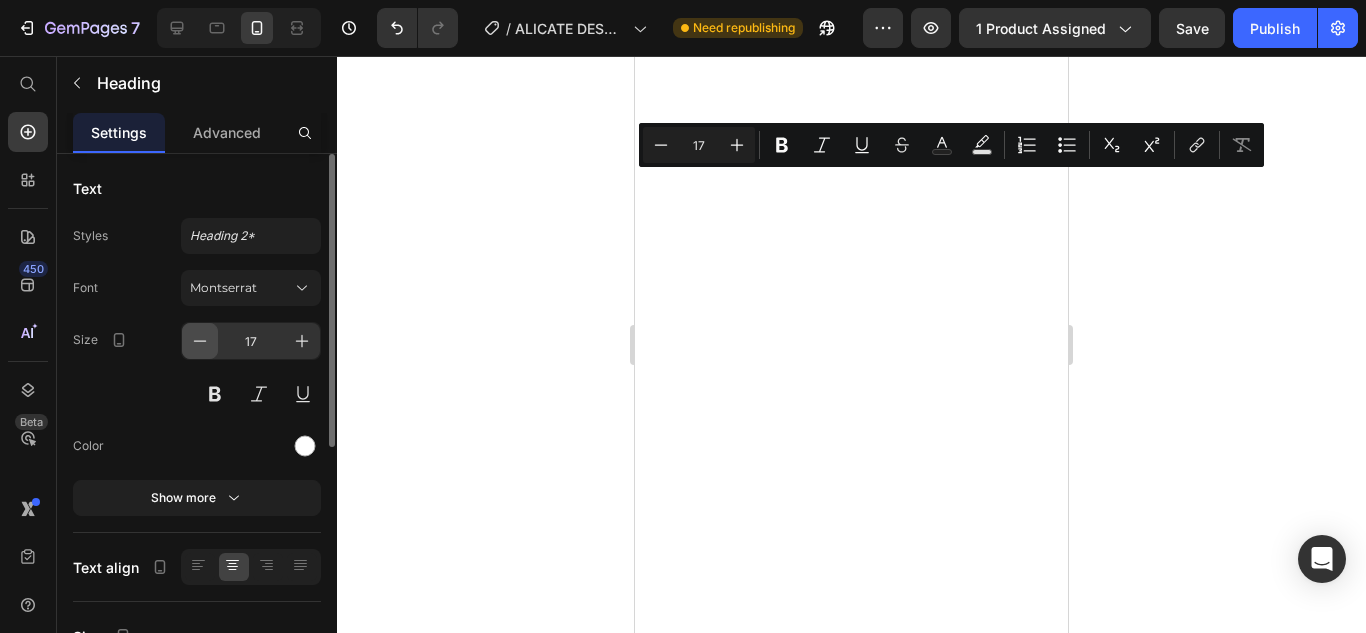 click at bounding box center (200, 341) 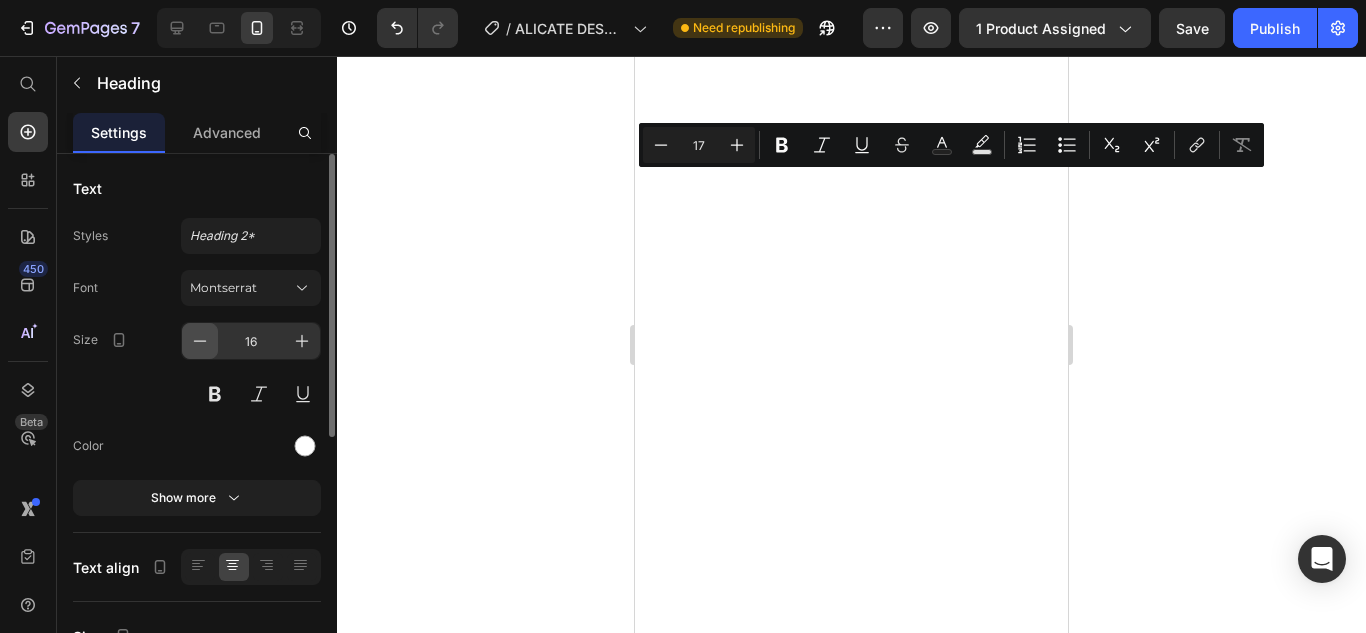 click at bounding box center [200, 341] 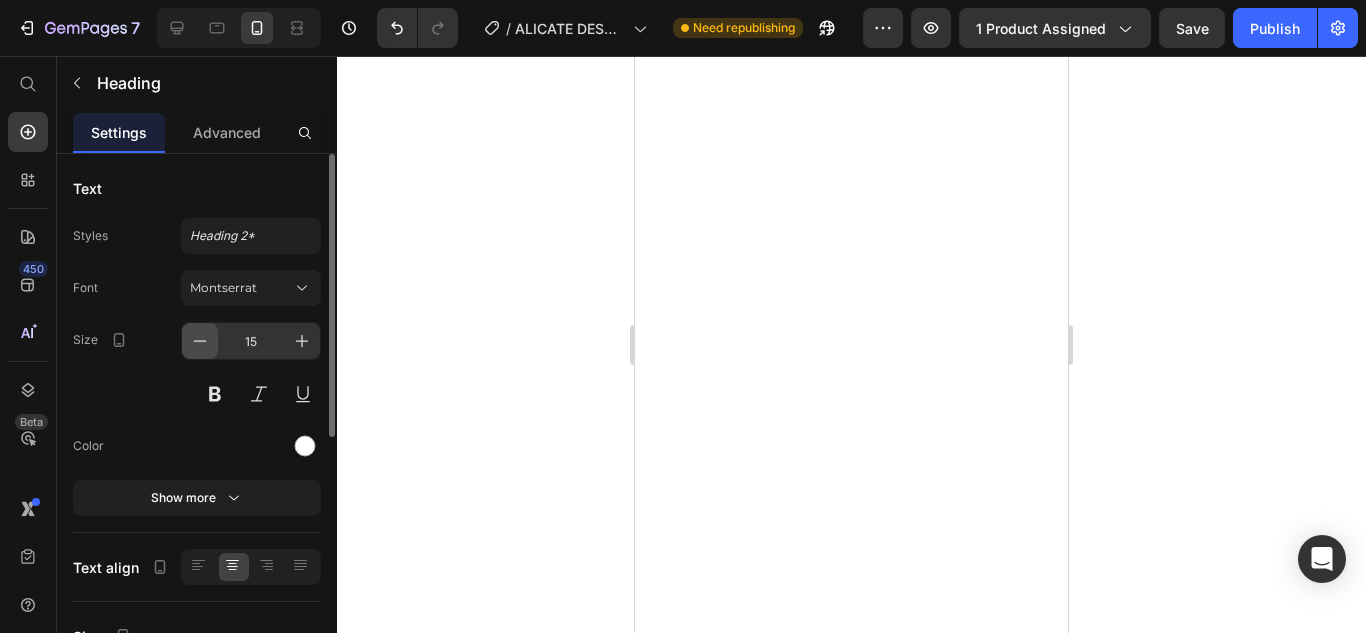 click at bounding box center [200, 341] 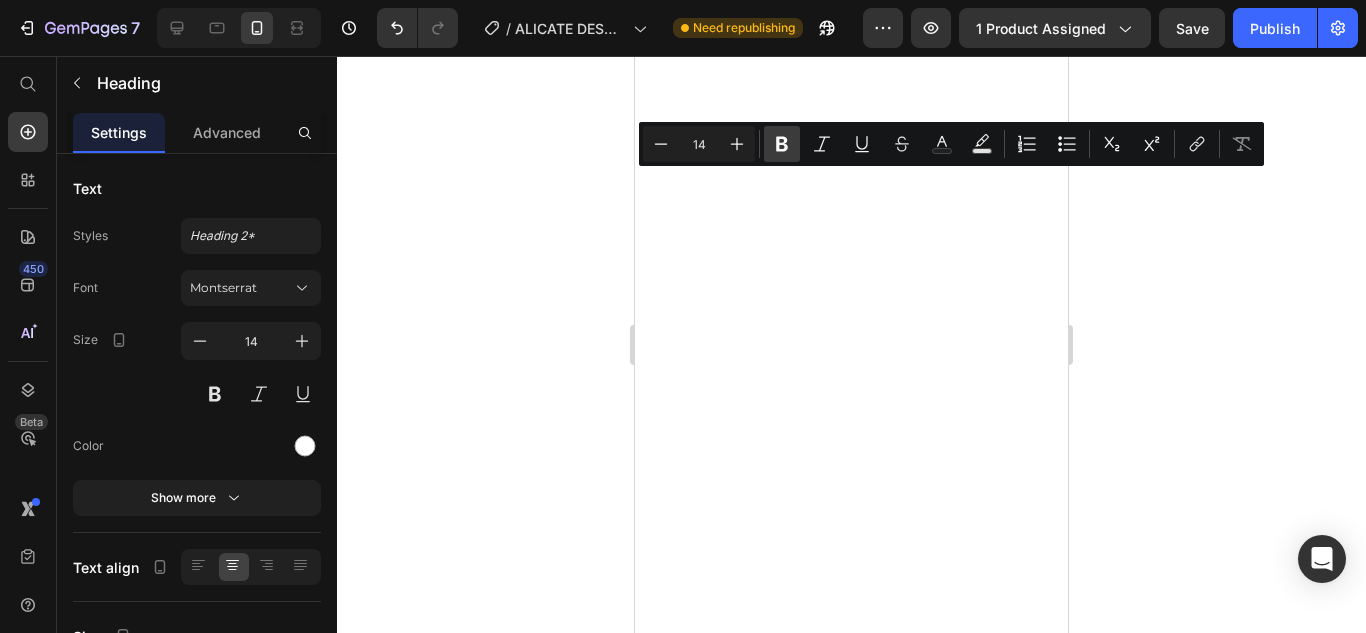 click 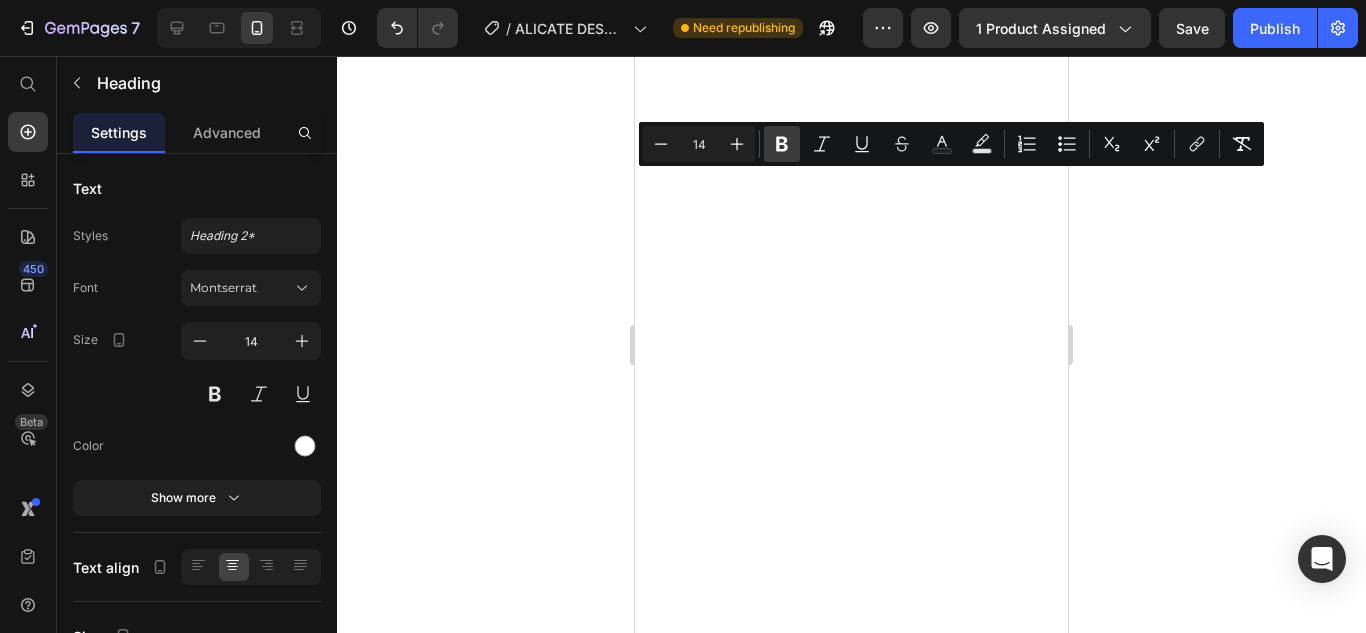 click 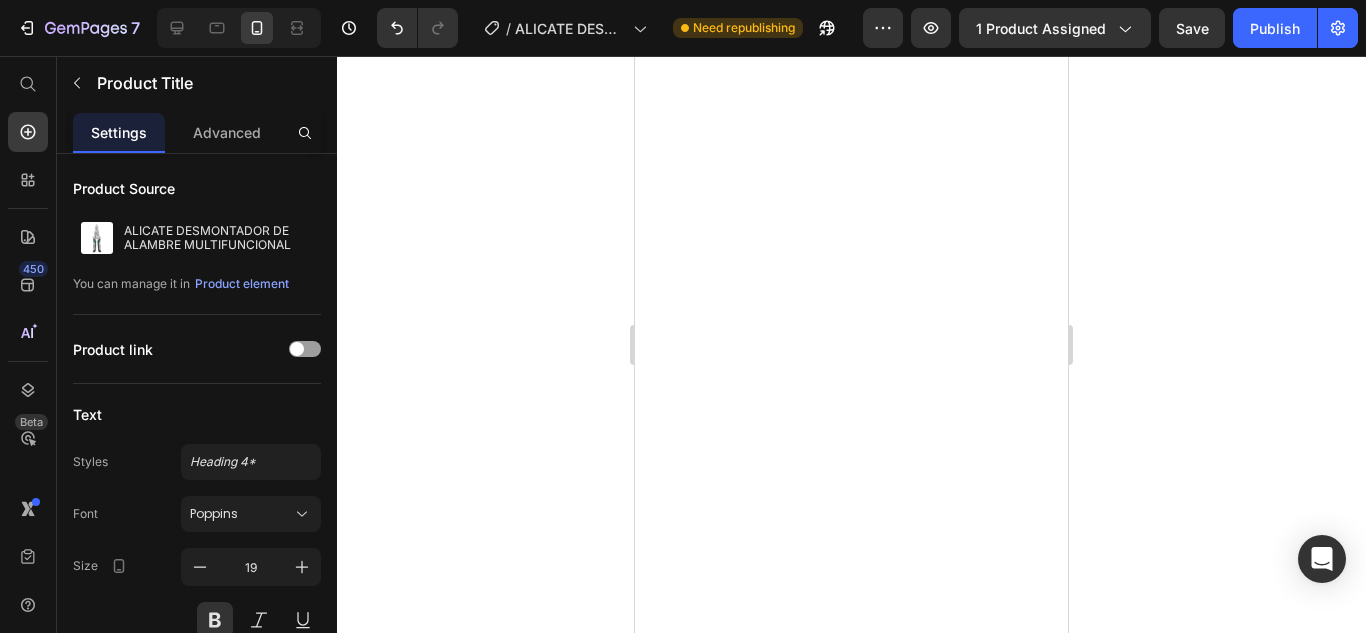 click on "7  Version history  /  ALICATE DESMONTADOR DE ALAMBRE MULTIFUNCIONAL Need republishing Preview 1 product assigned  Save   Publish" 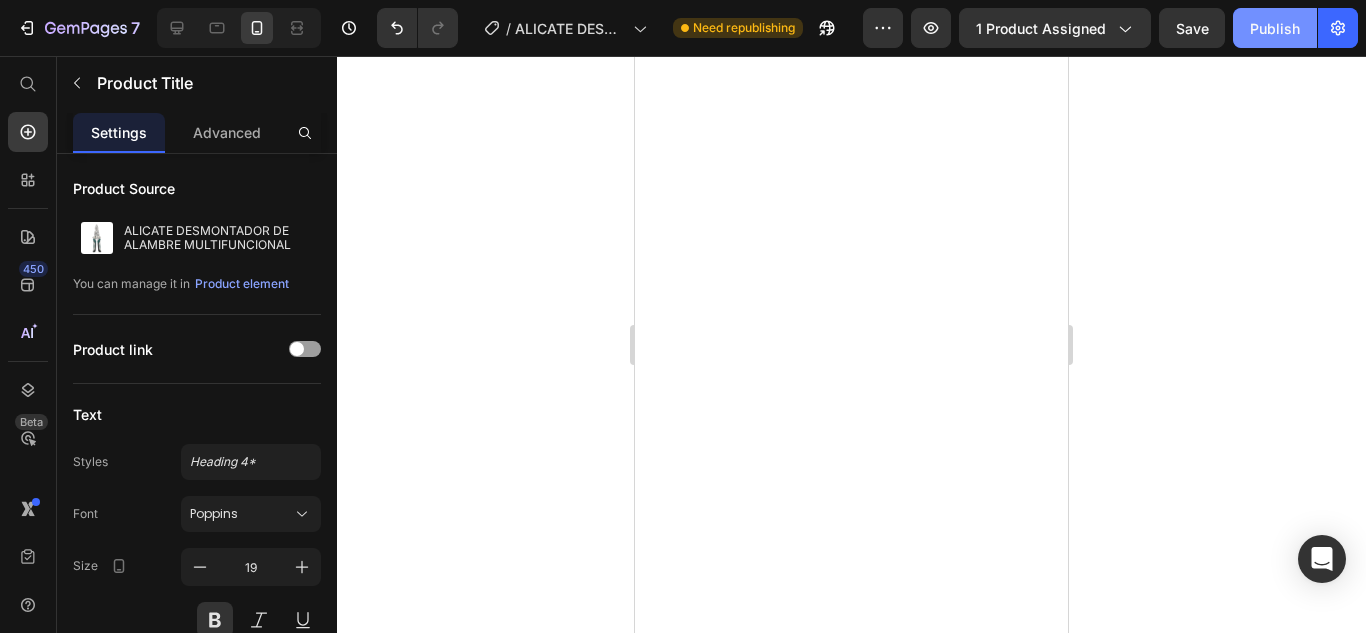 click on "Publish" 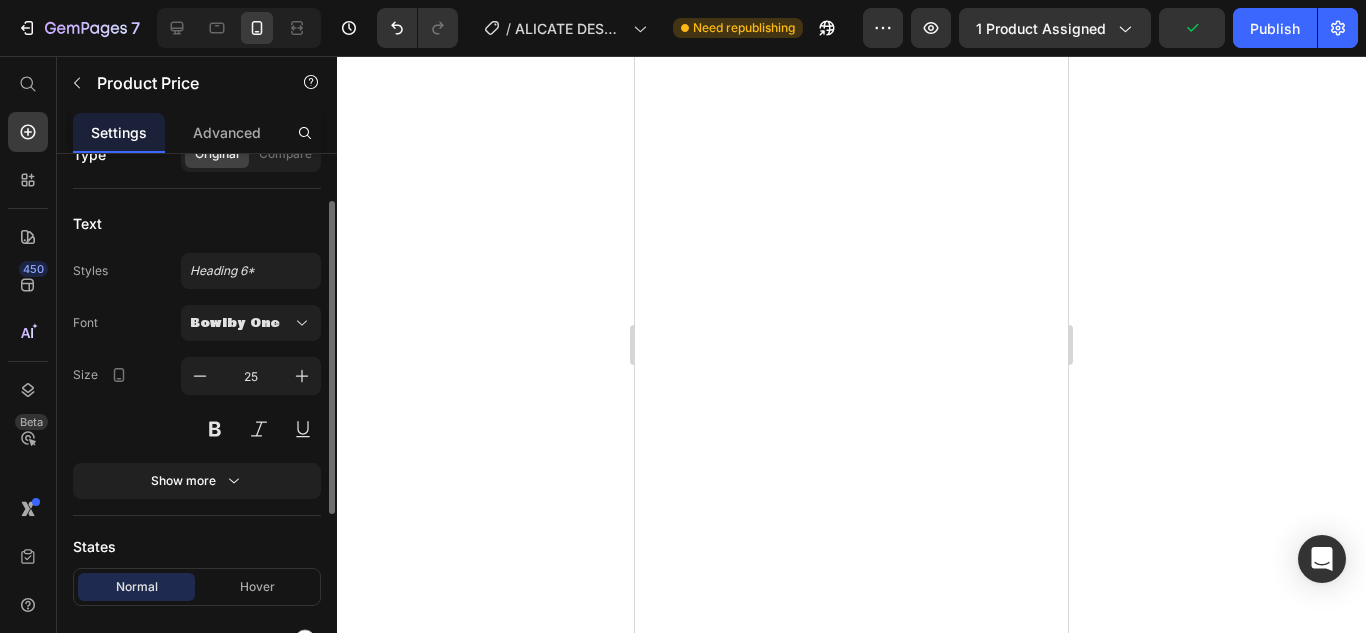 scroll, scrollTop: 194, scrollLeft: 0, axis: vertical 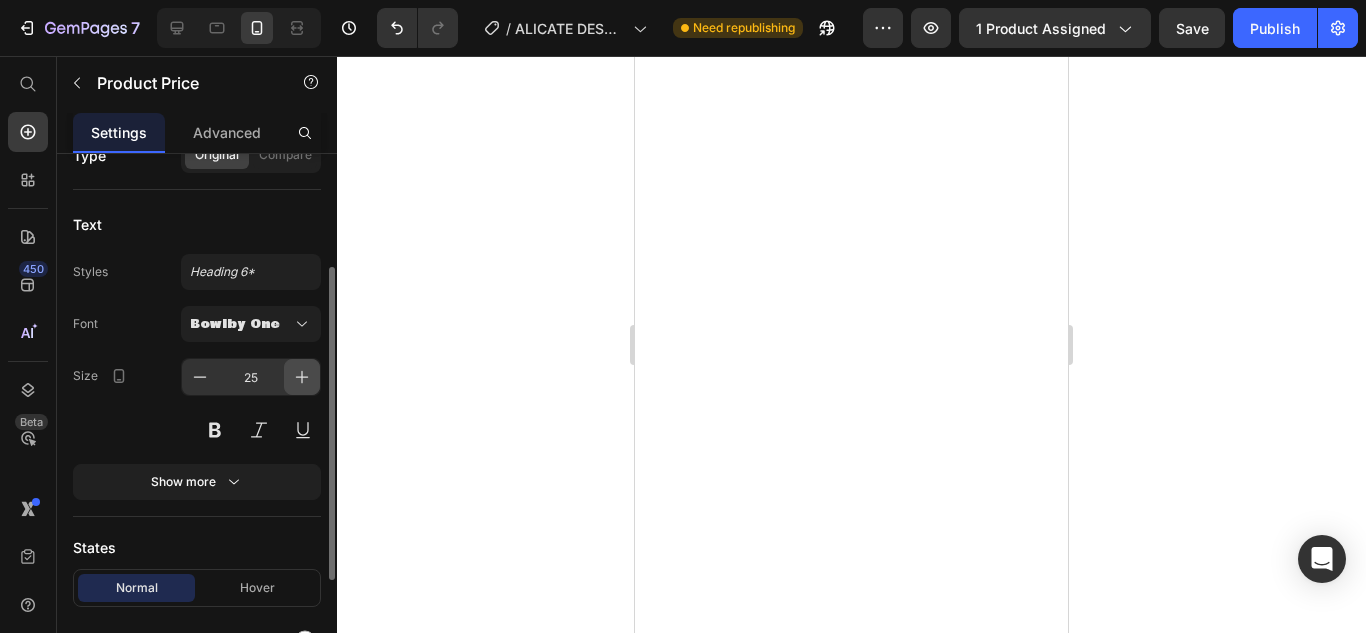 click 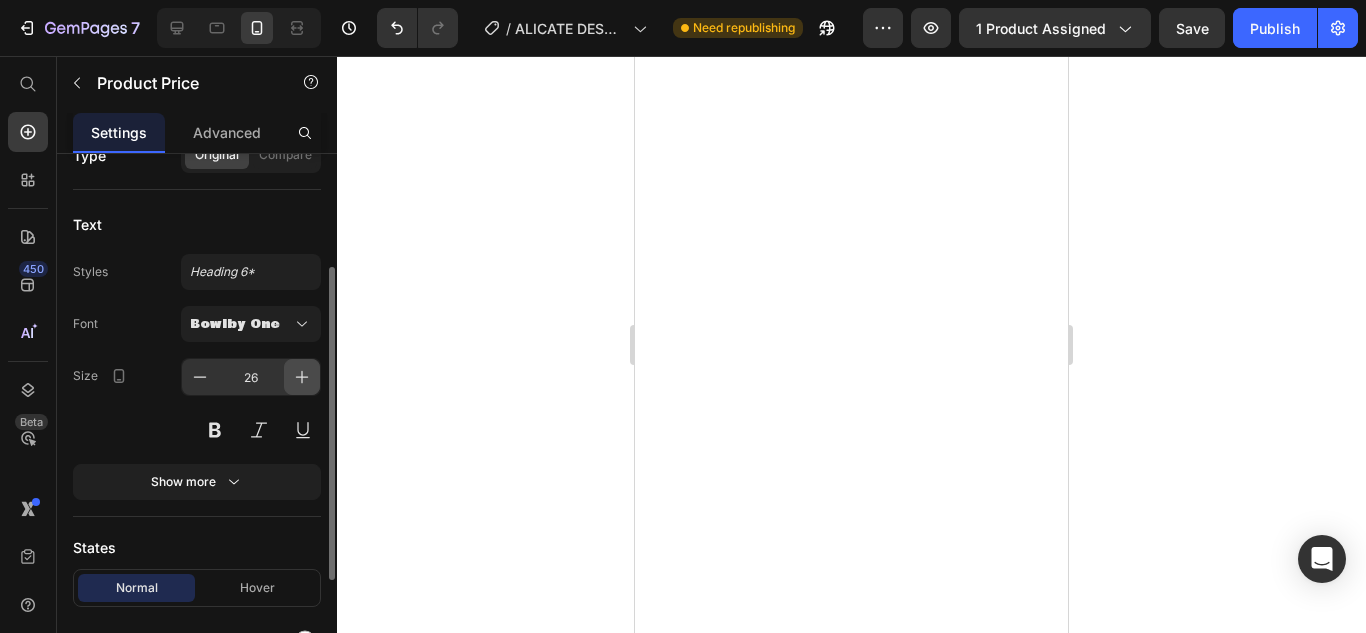 click 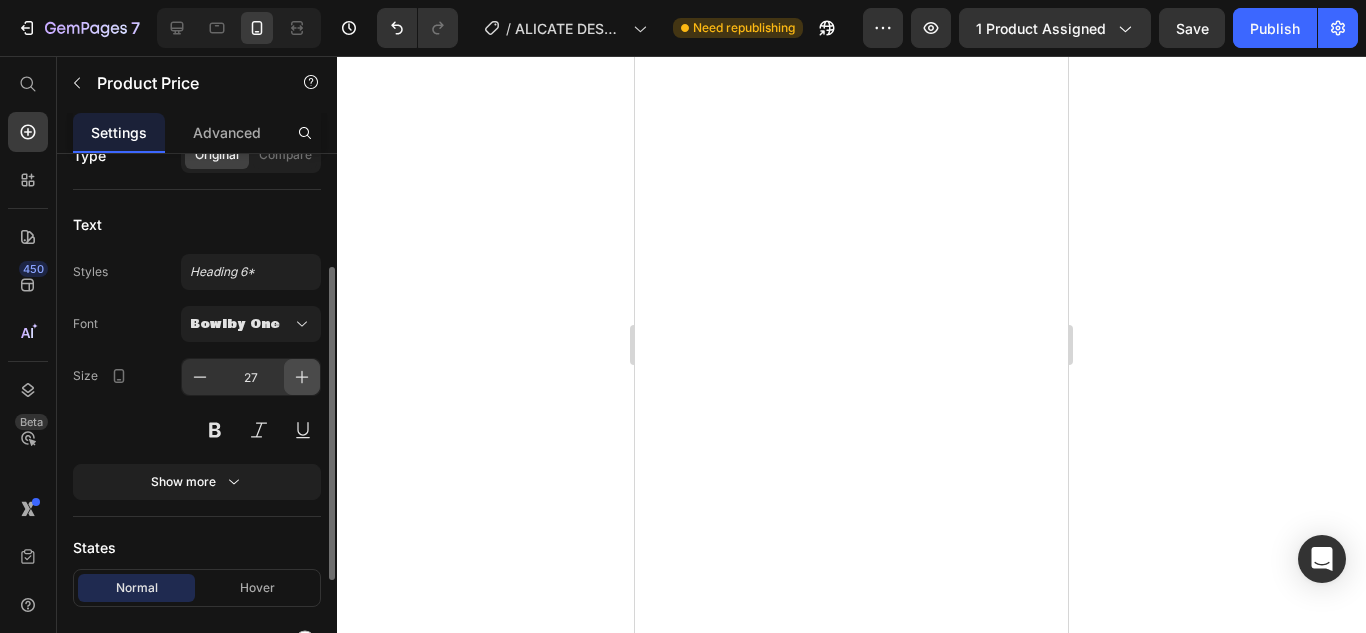 click 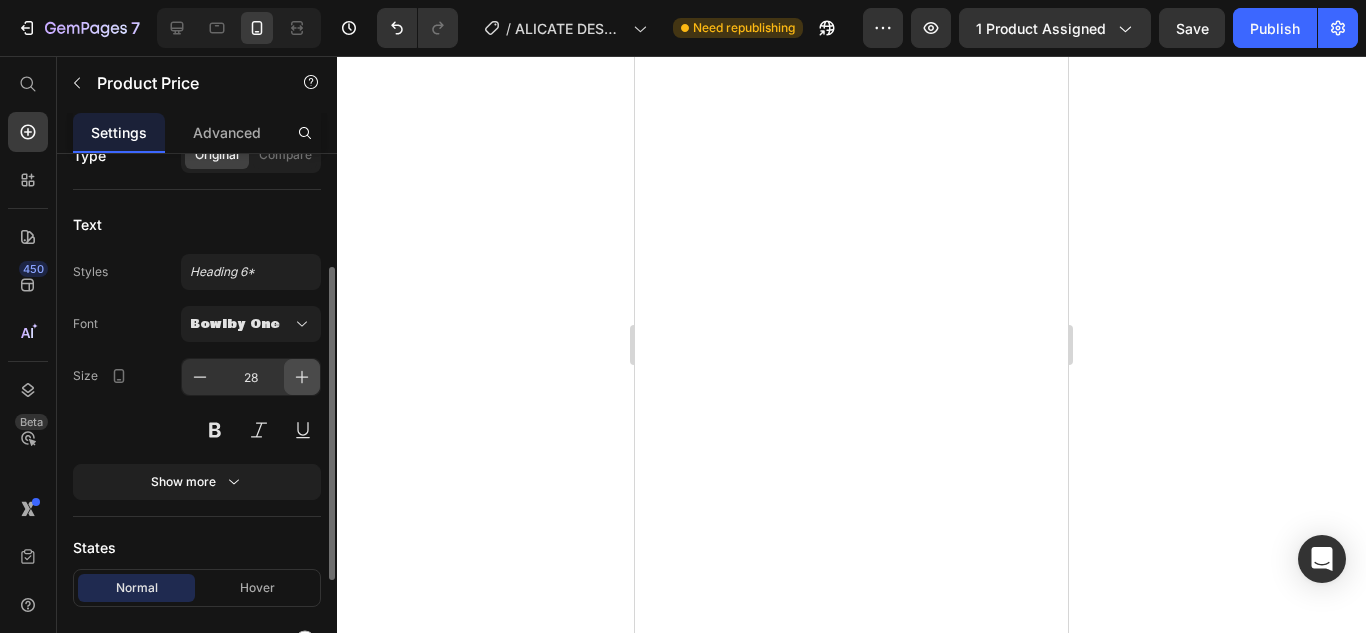click 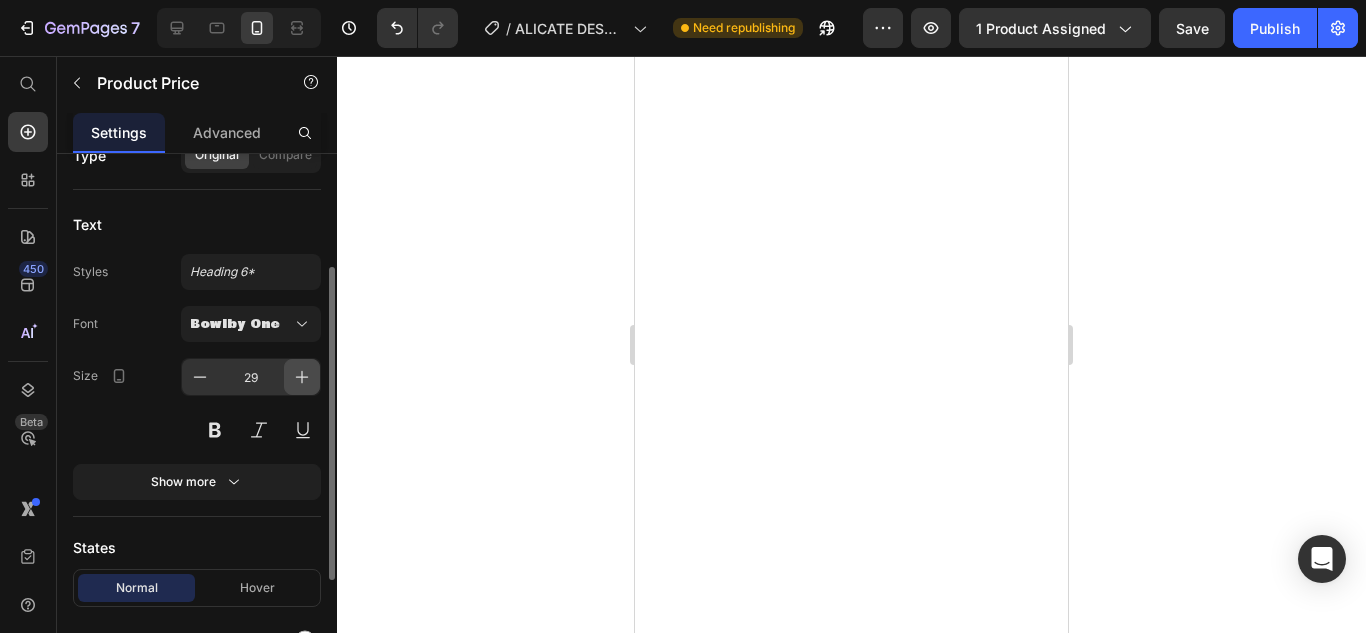 click 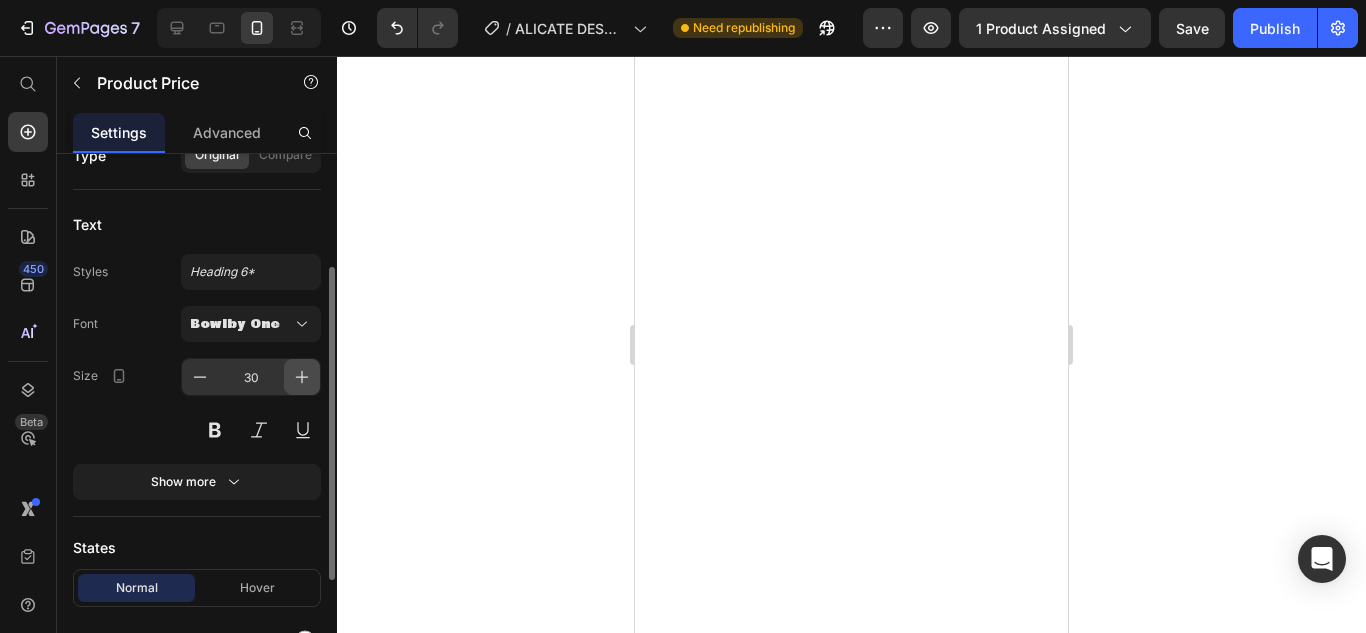 click 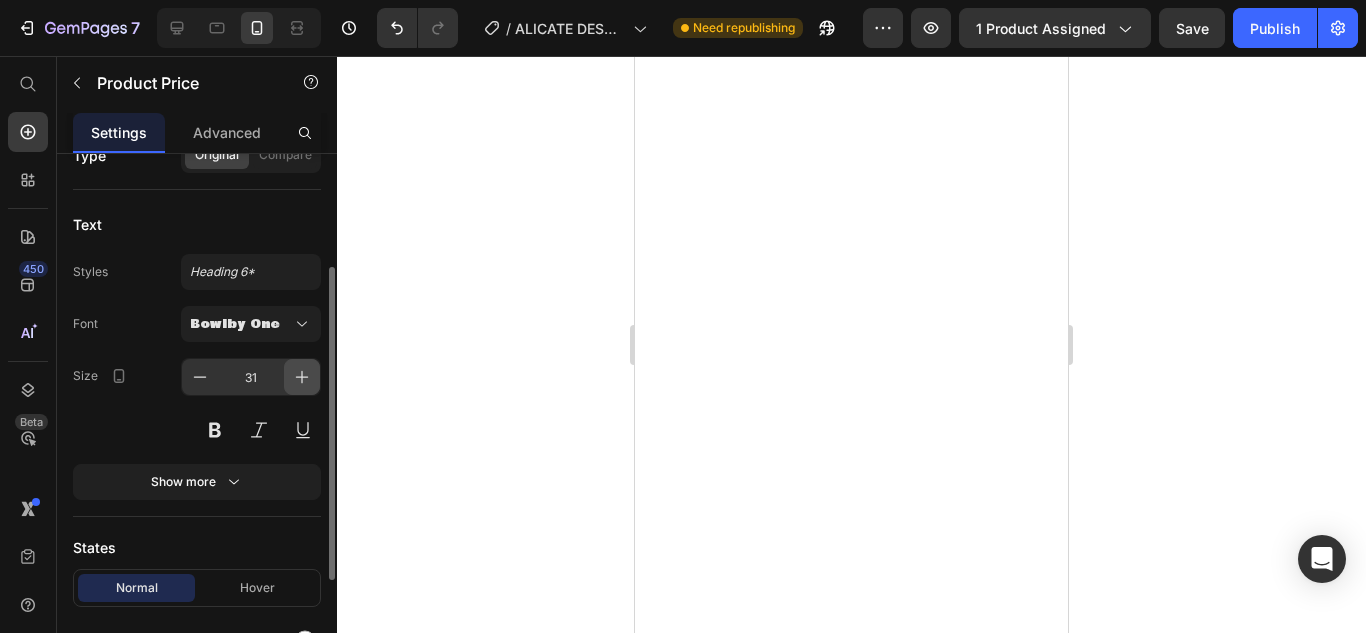 click 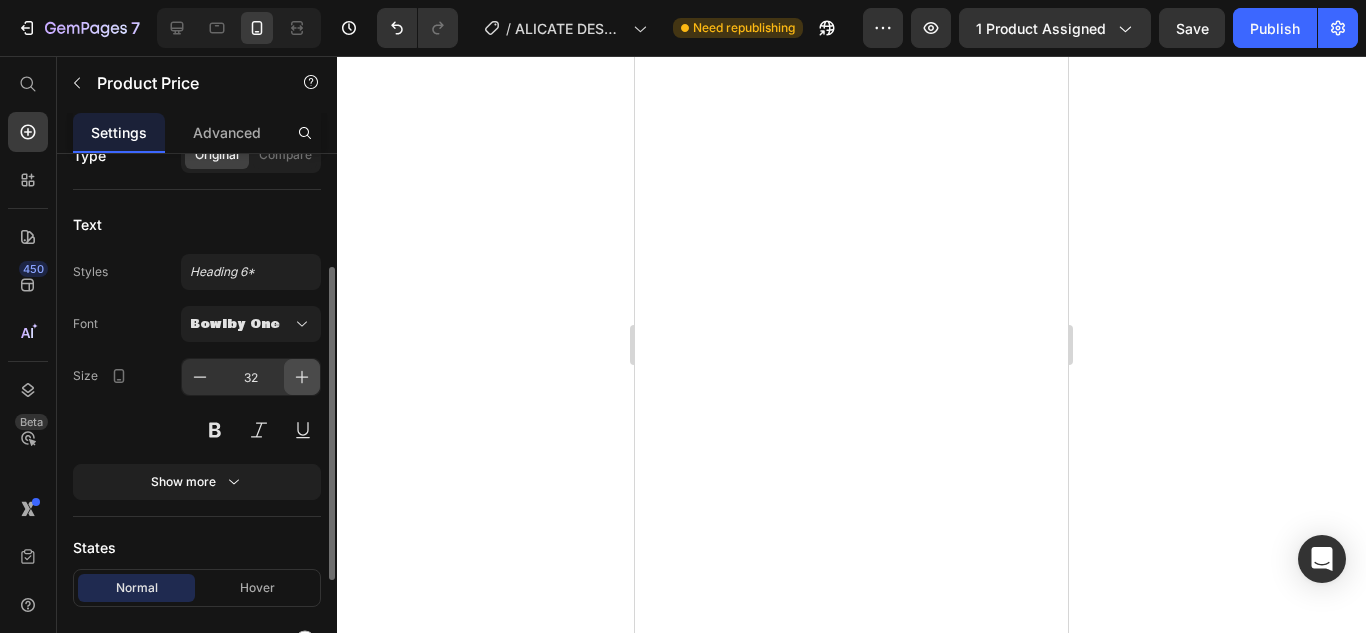 click 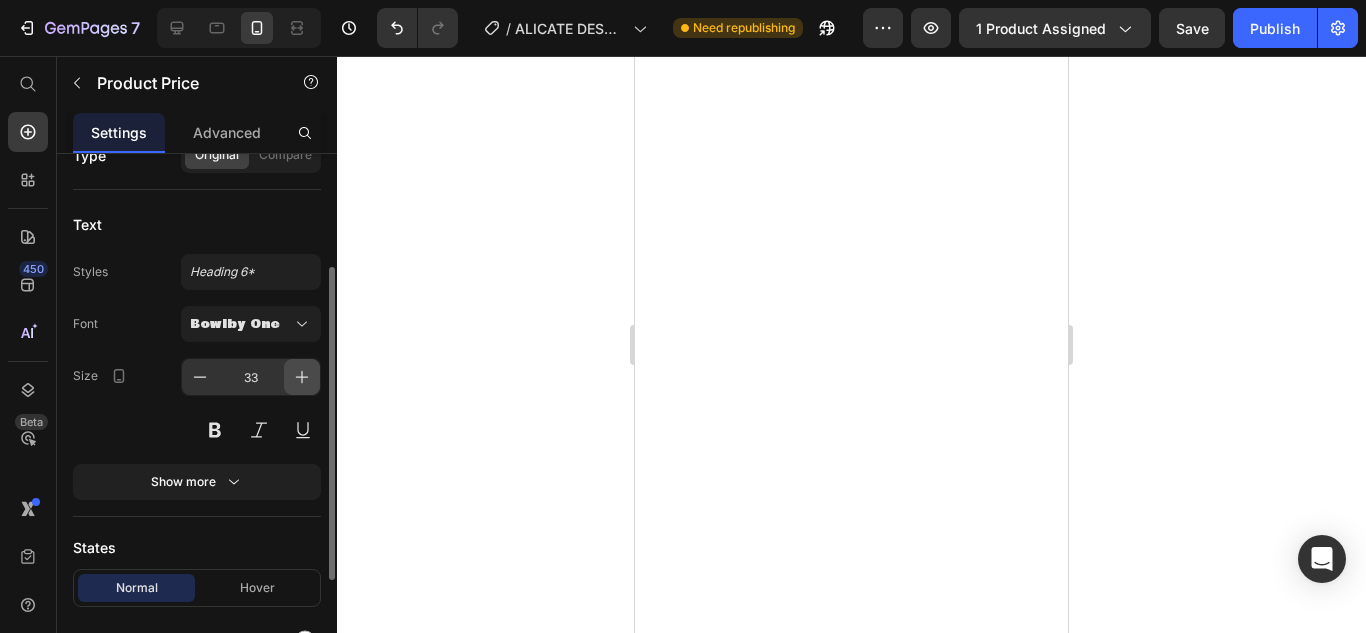 click 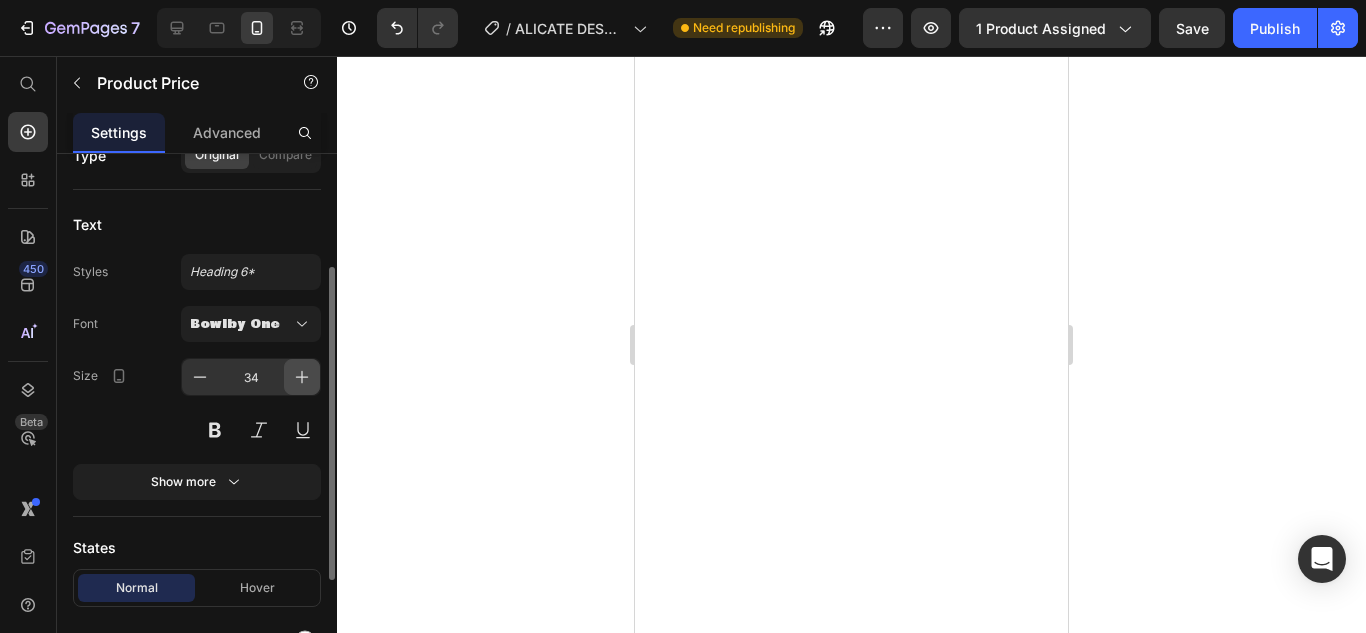 click 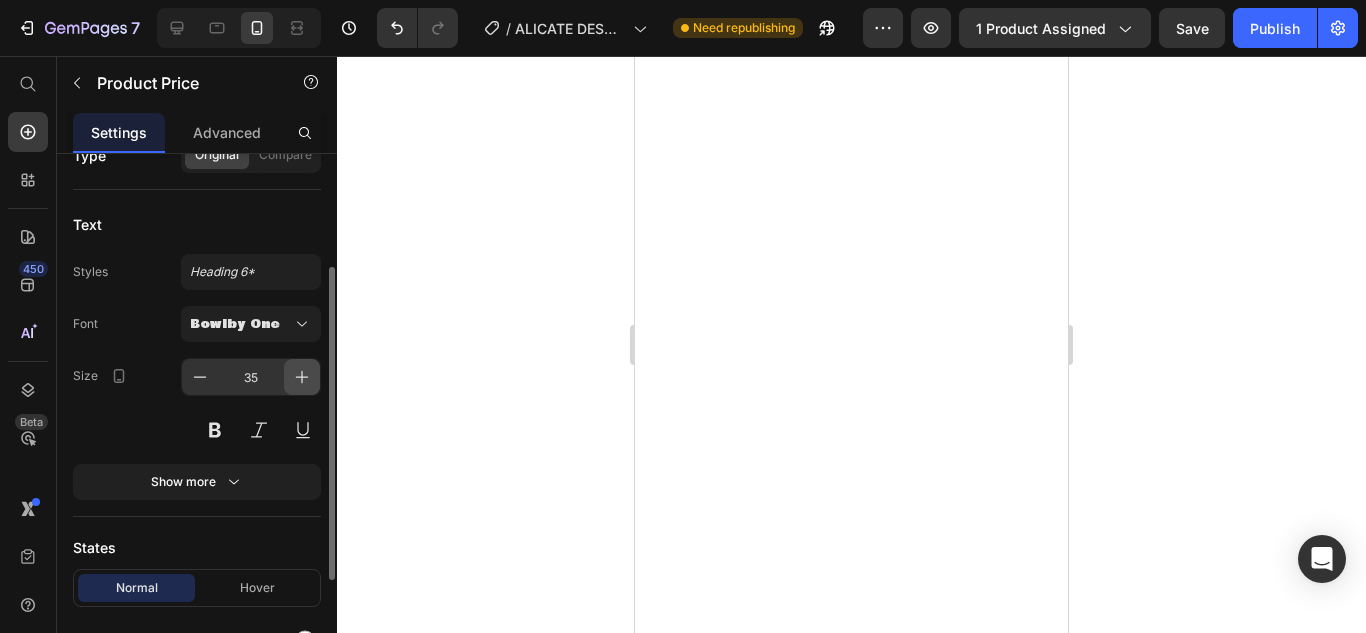 click 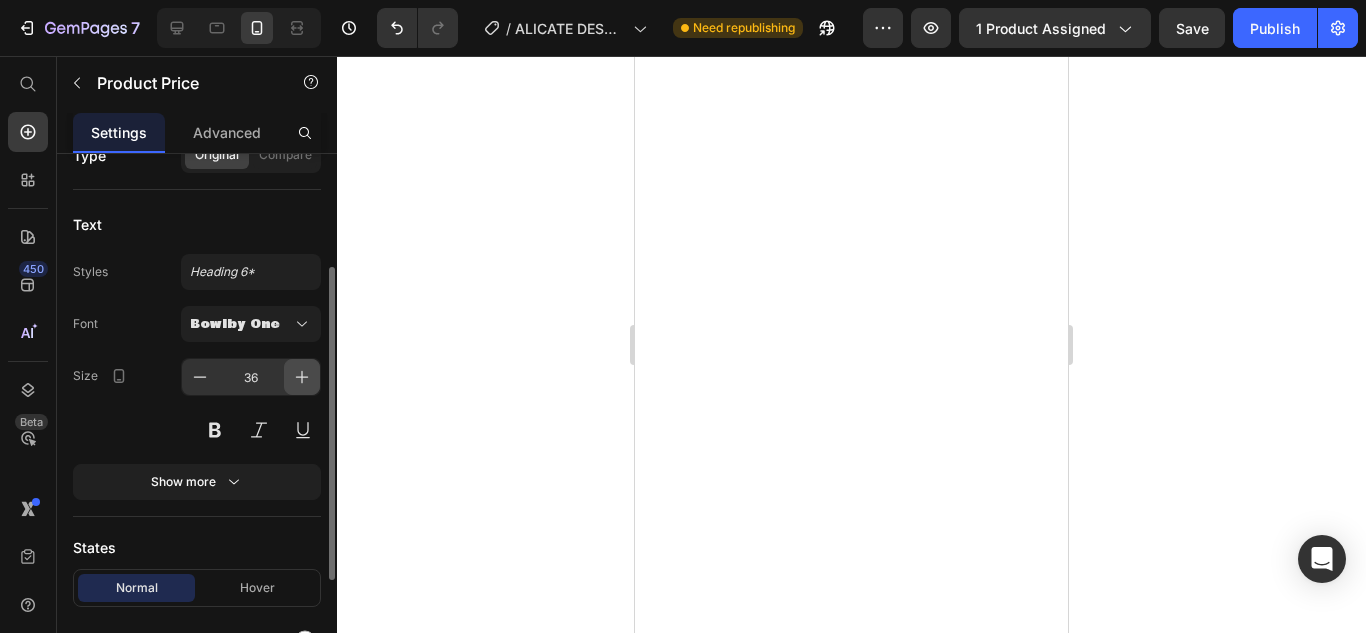 click 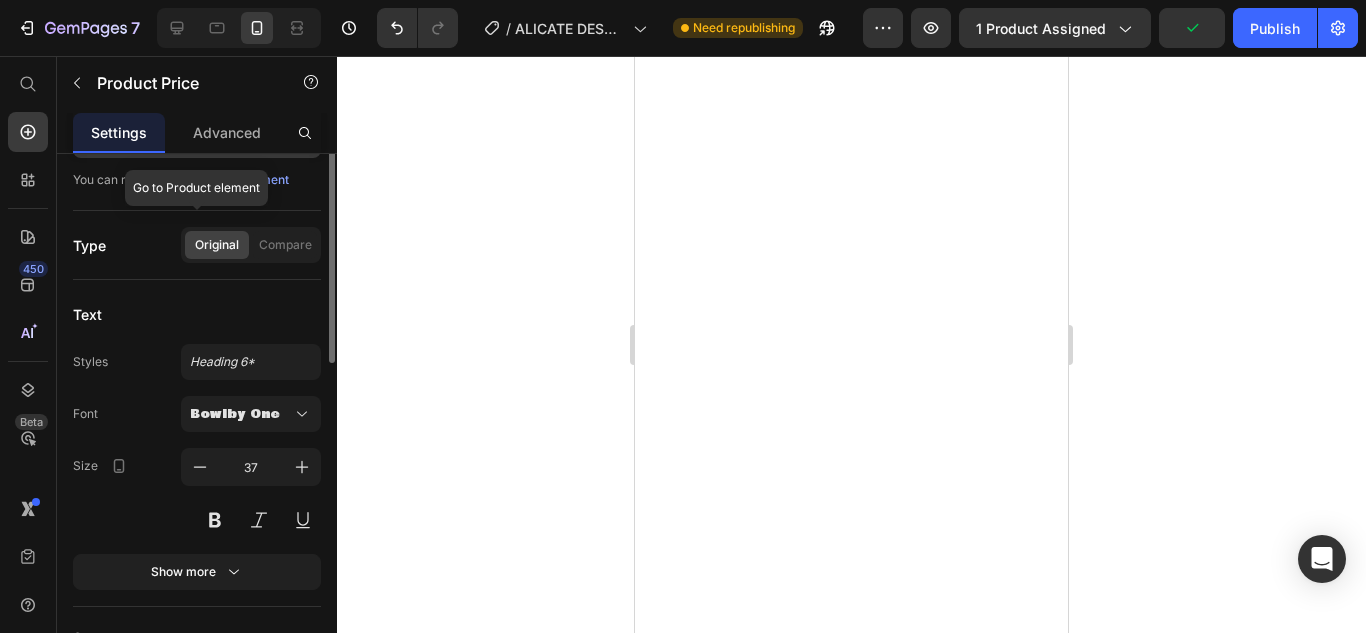 scroll, scrollTop: 0, scrollLeft: 0, axis: both 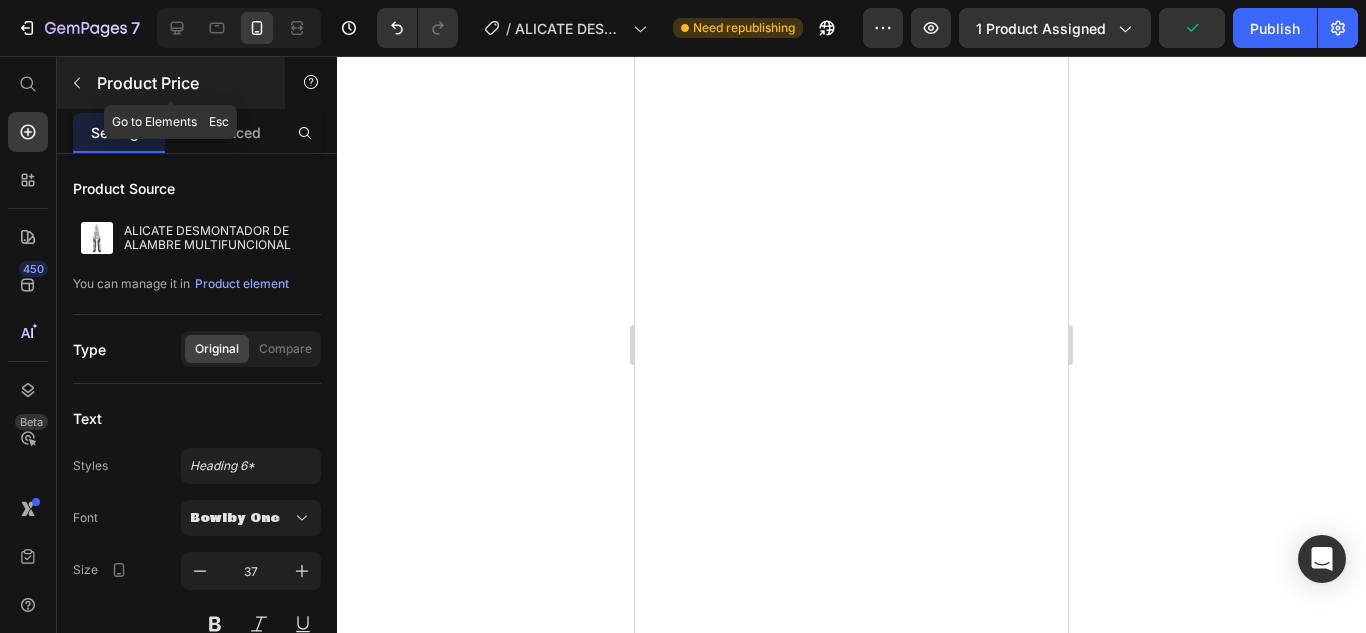 click 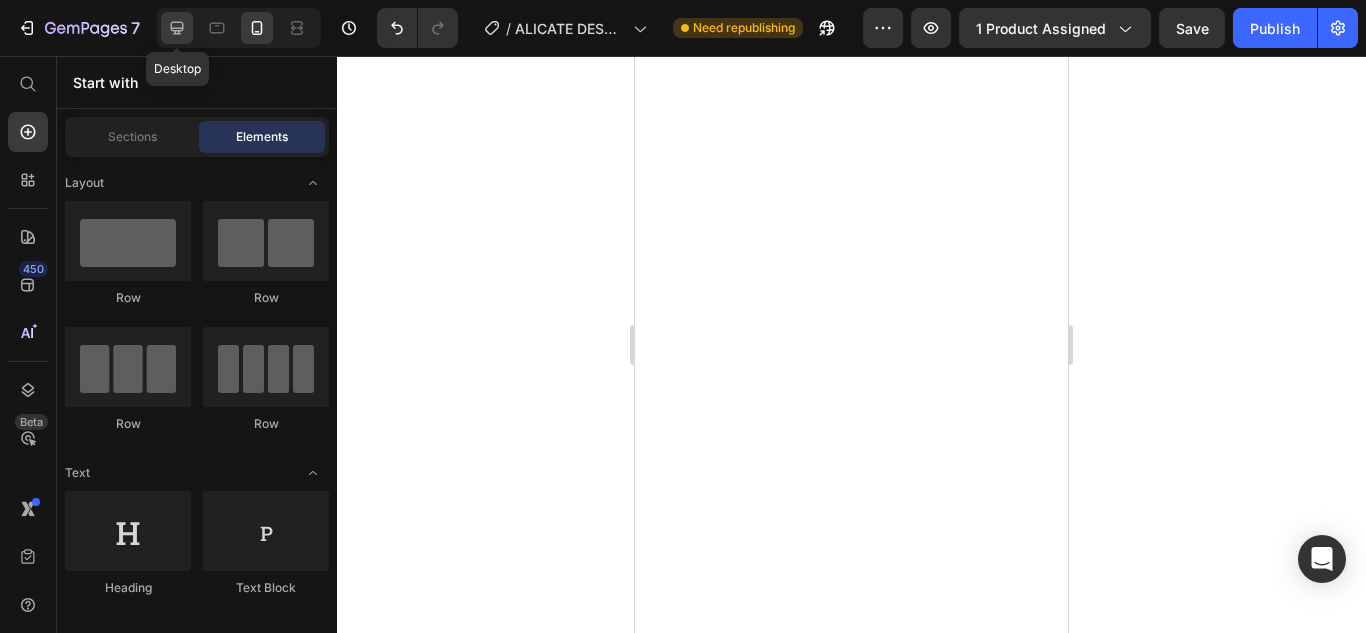 click 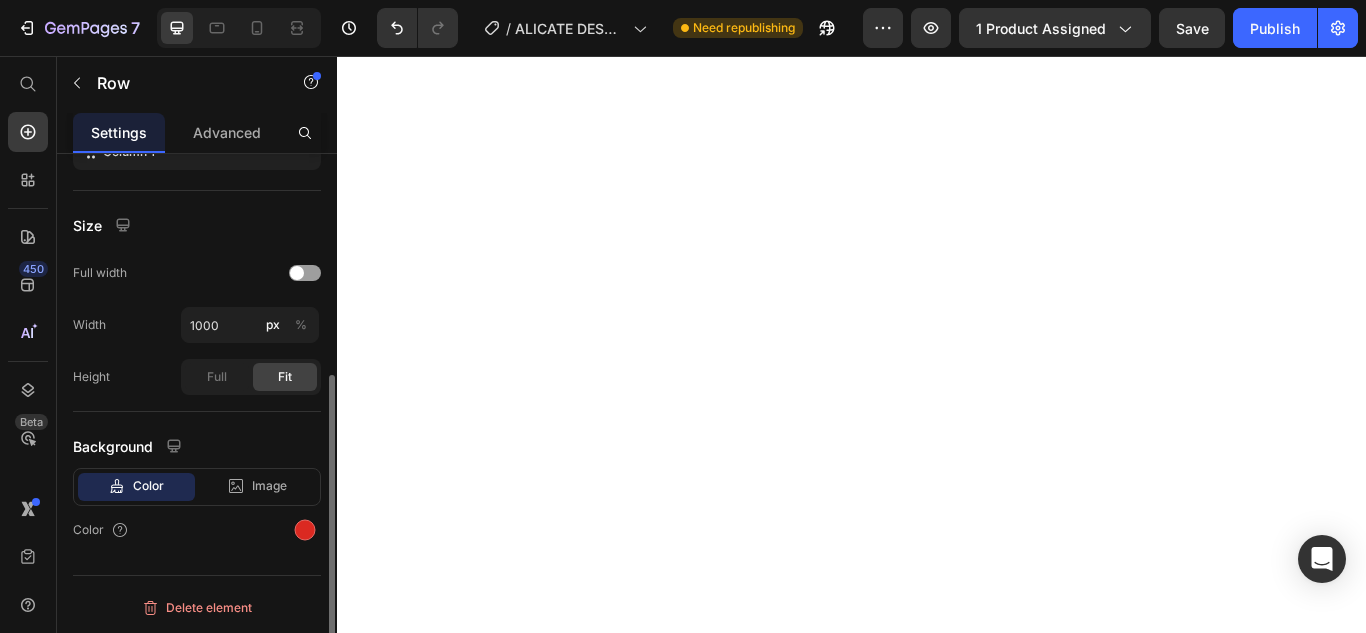 scroll, scrollTop: 375, scrollLeft: 0, axis: vertical 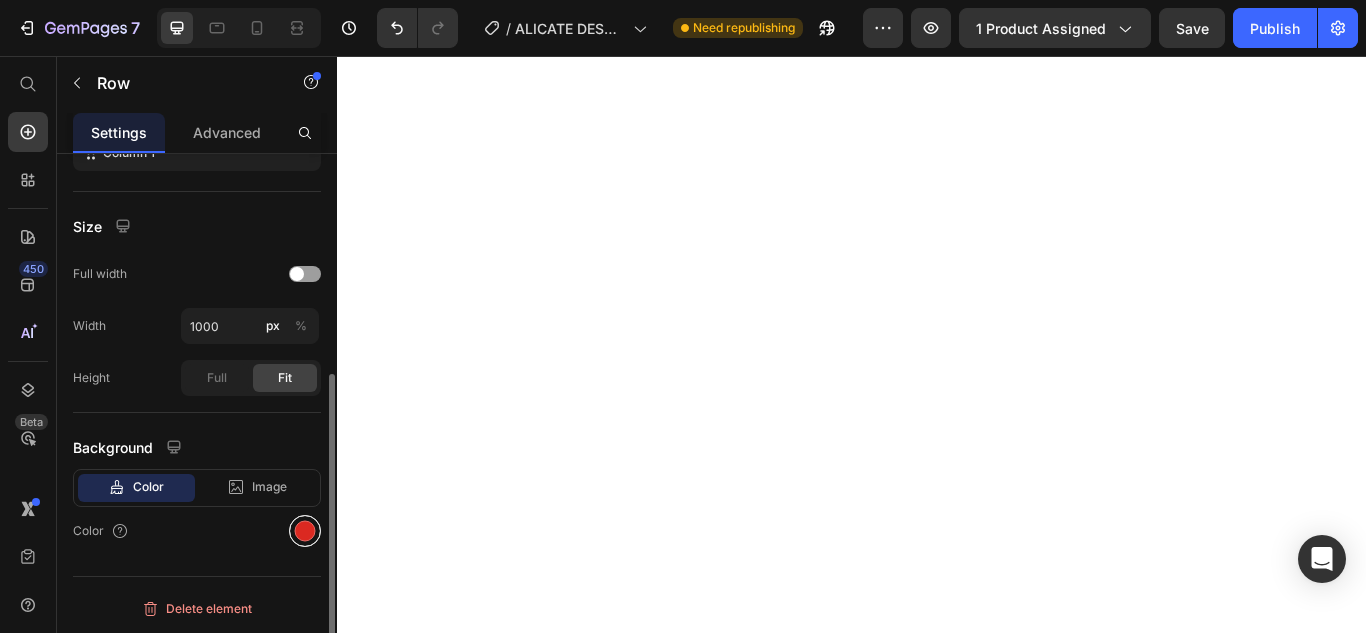 click at bounding box center [305, 531] 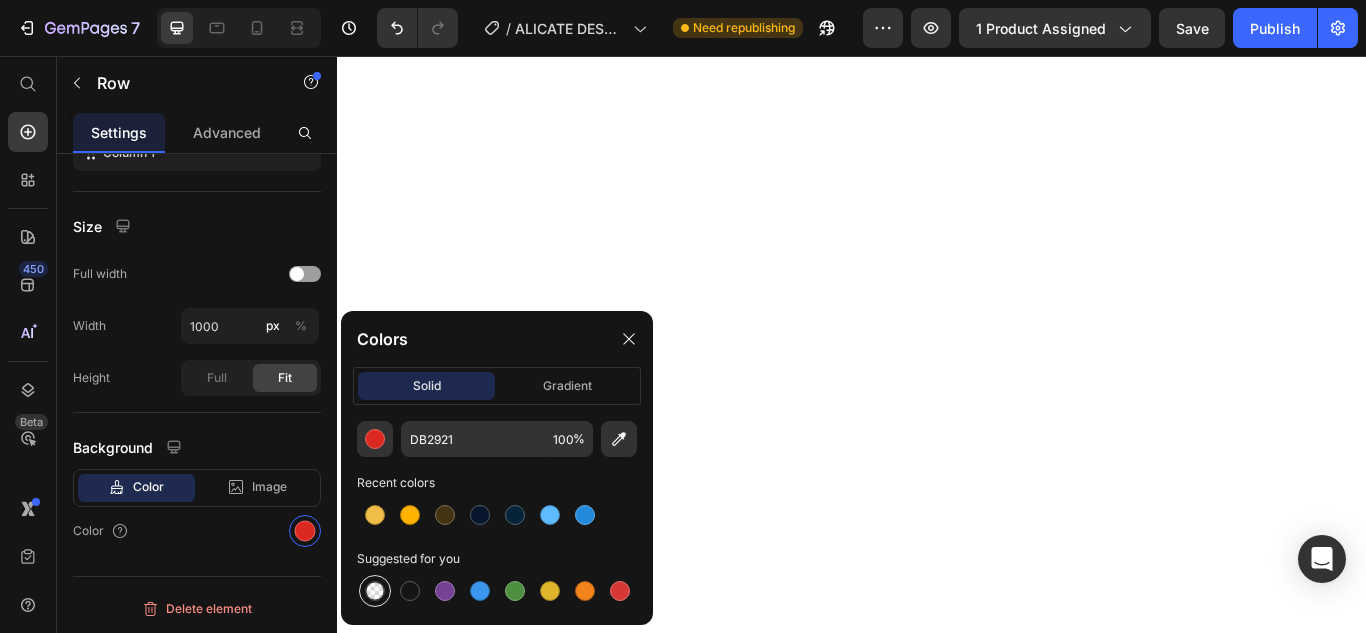 click at bounding box center (375, 591) 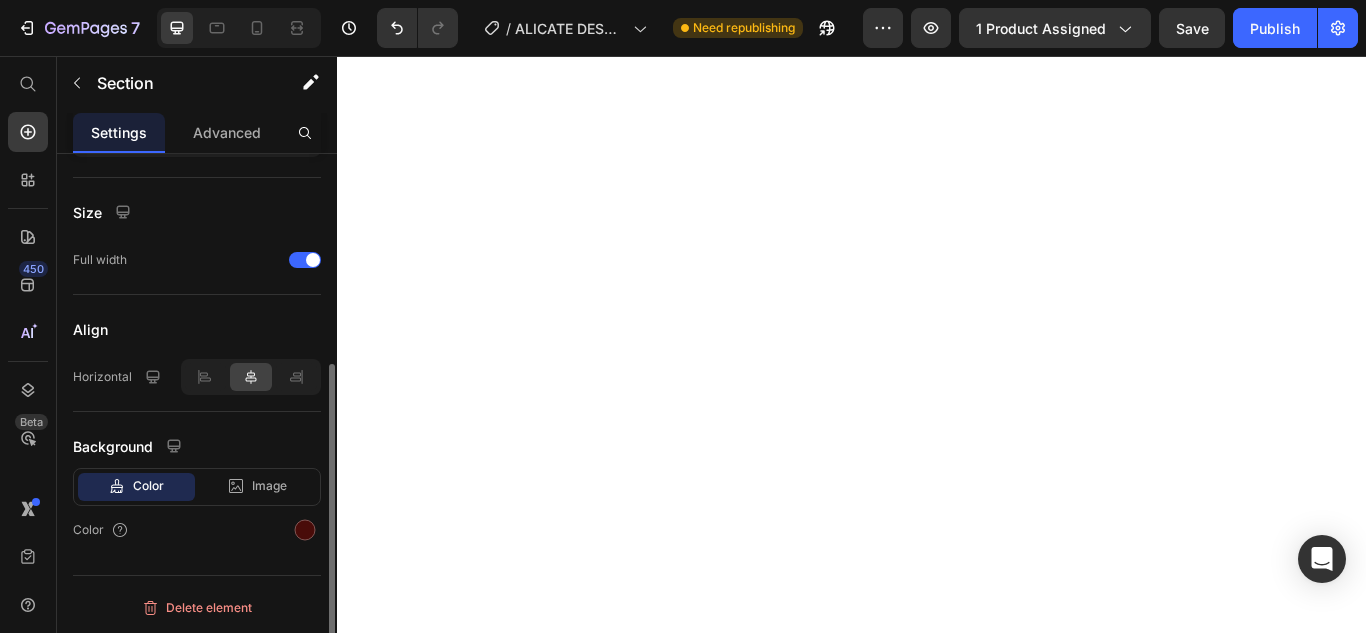 scroll, scrollTop: 0, scrollLeft: 0, axis: both 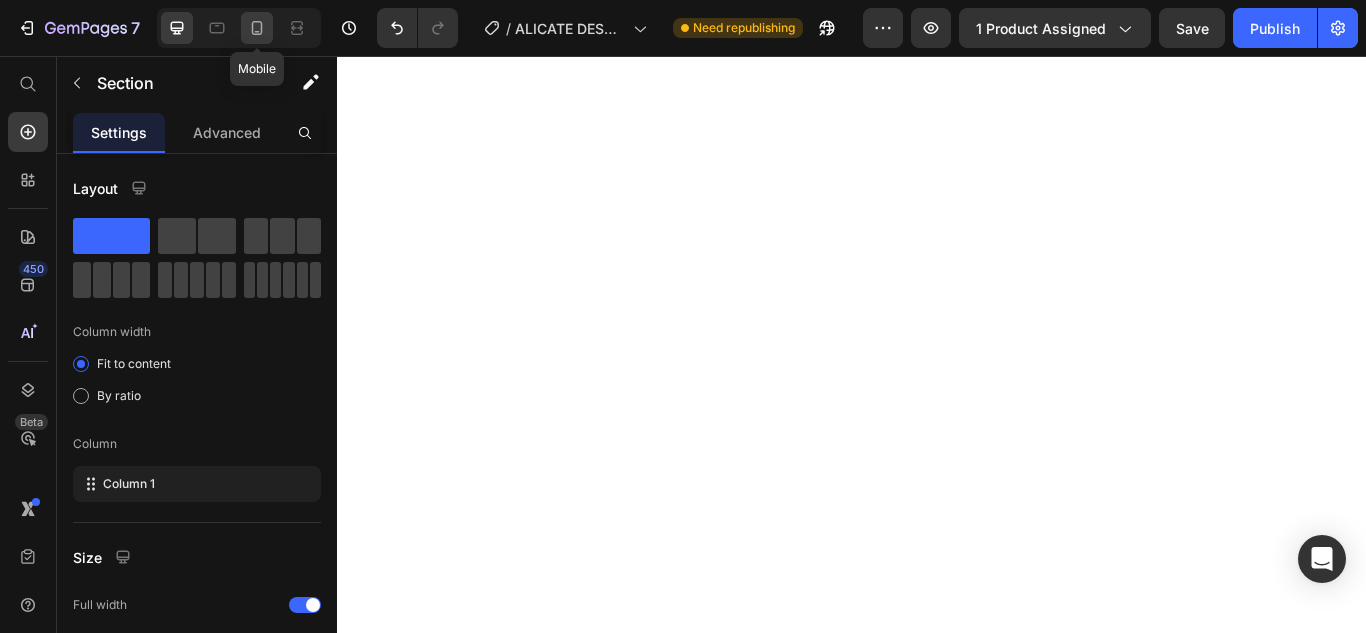 click 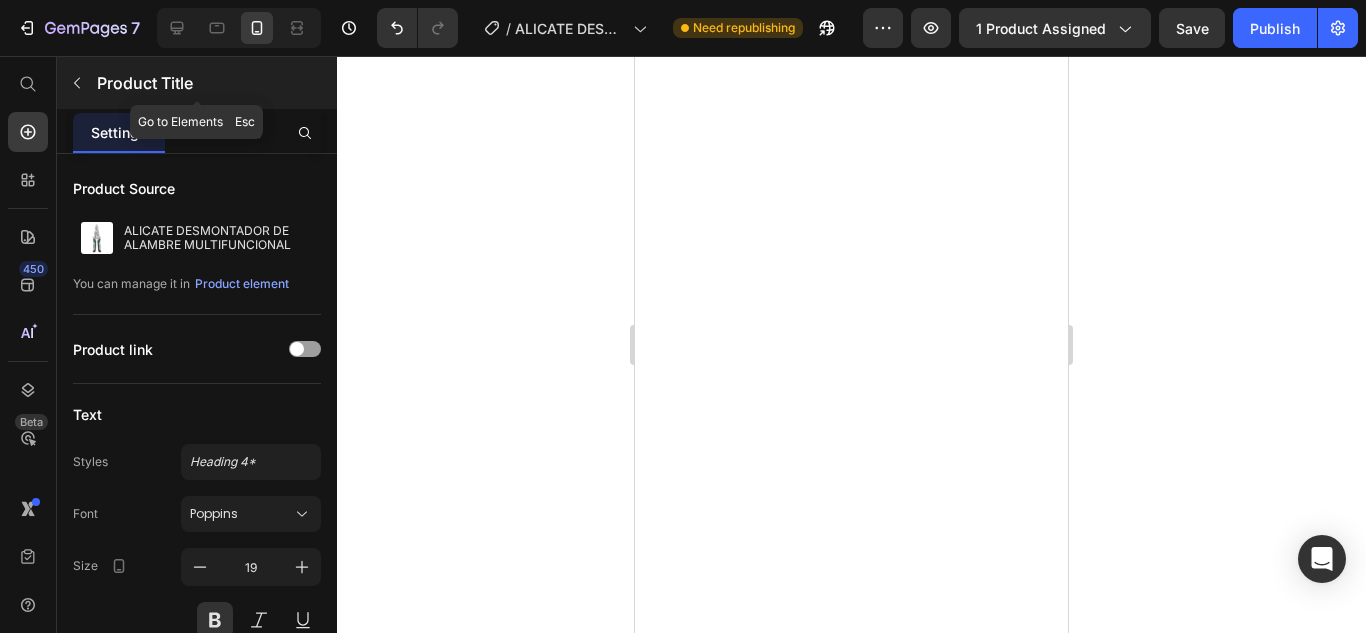 click 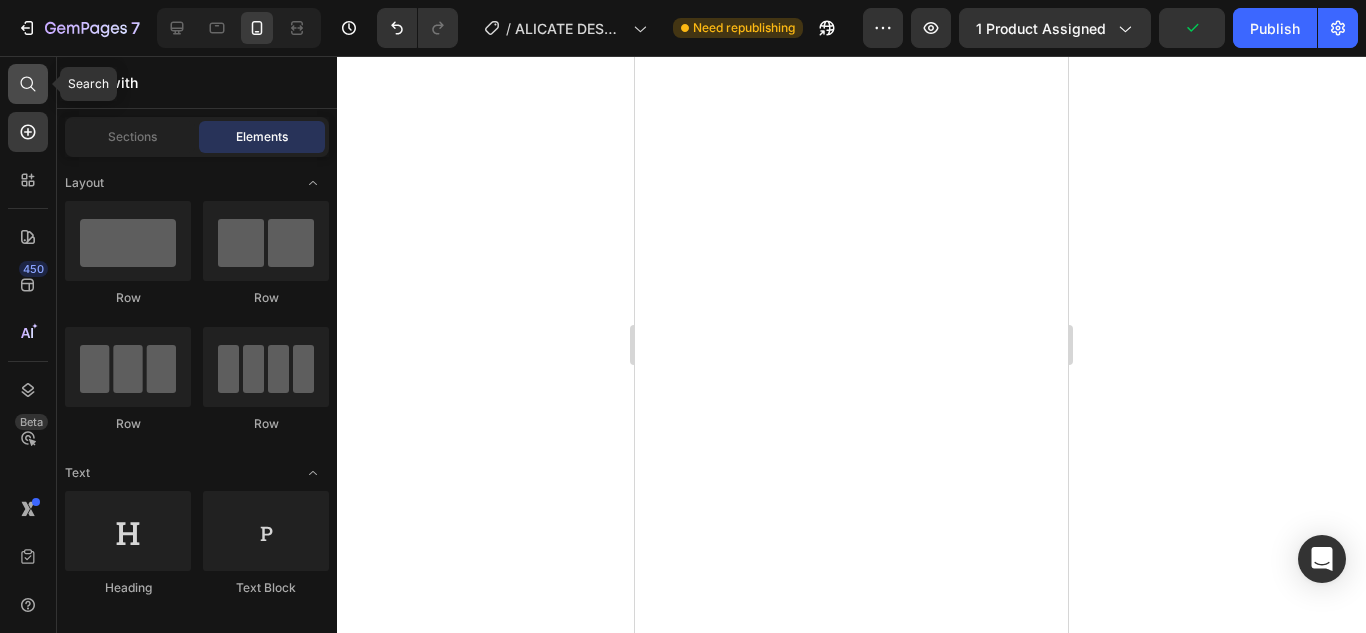 click 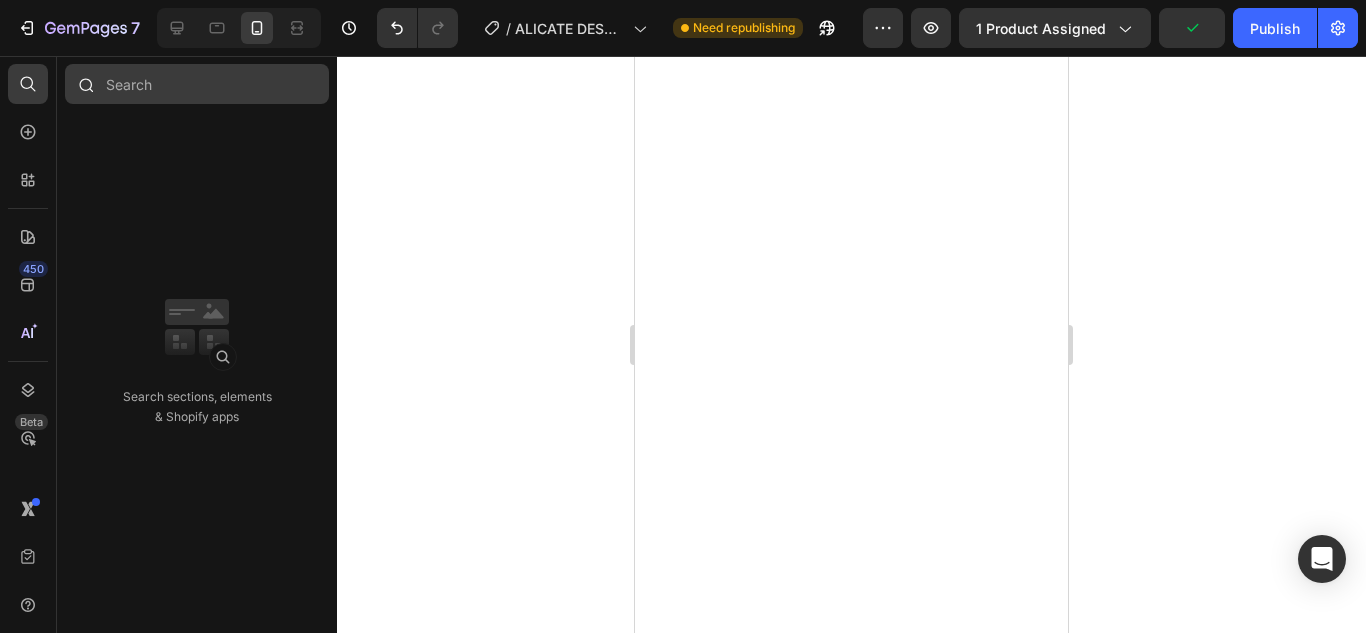 click at bounding box center [197, 84] 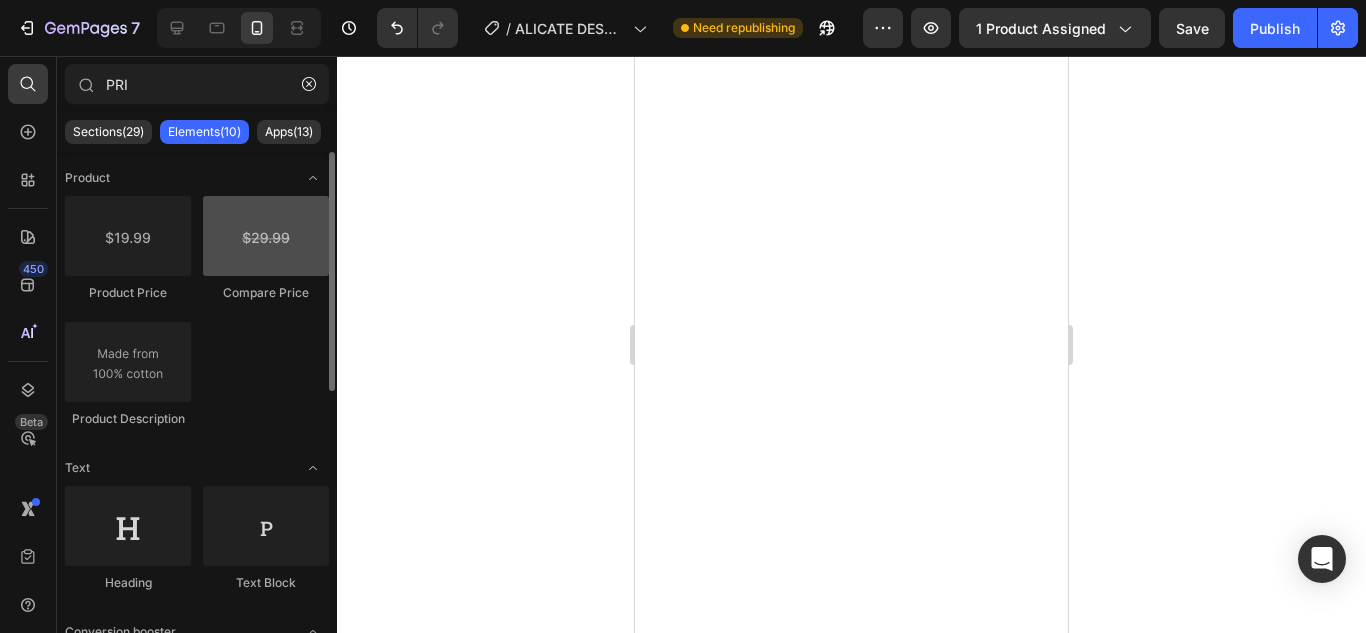 type on "PRI" 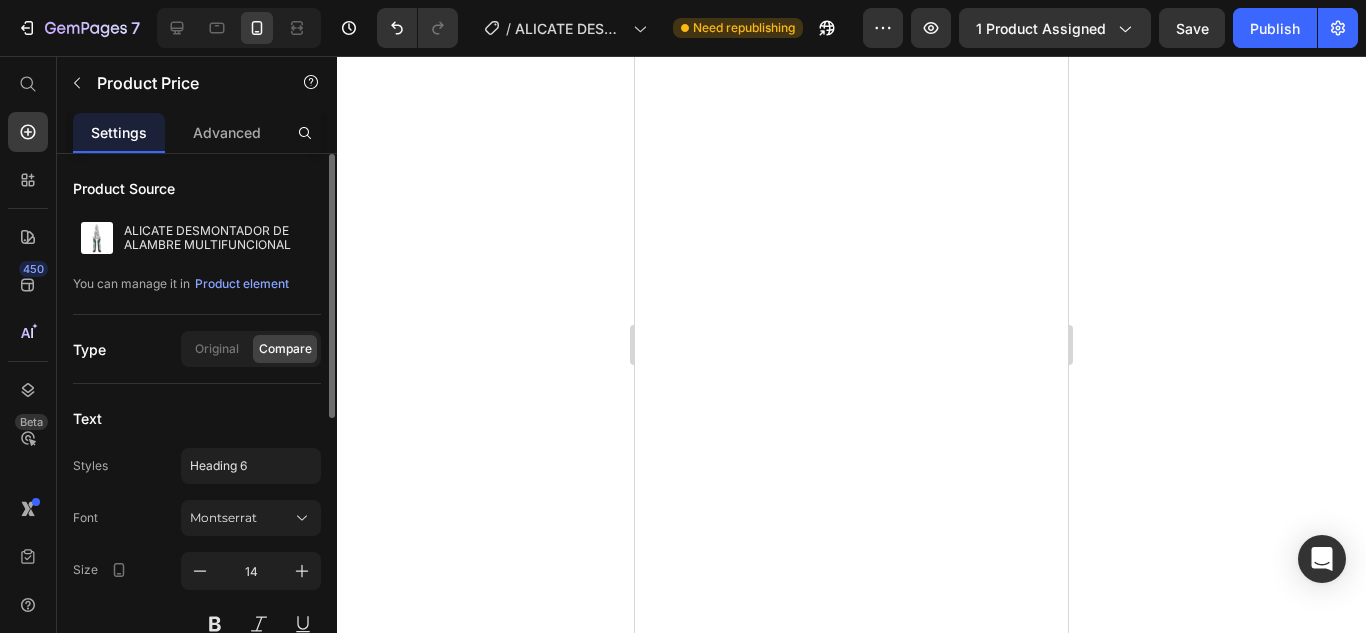 scroll, scrollTop: 286, scrollLeft: 0, axis: vertical 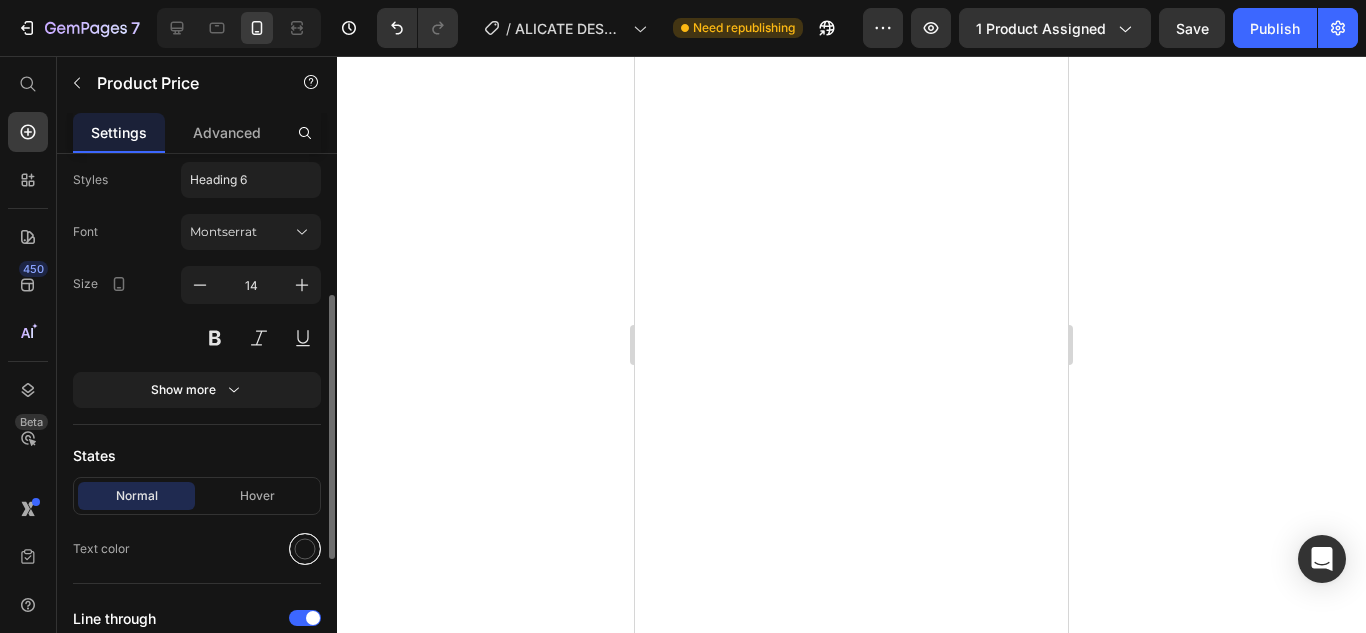 click at bounding box center (305, 549) 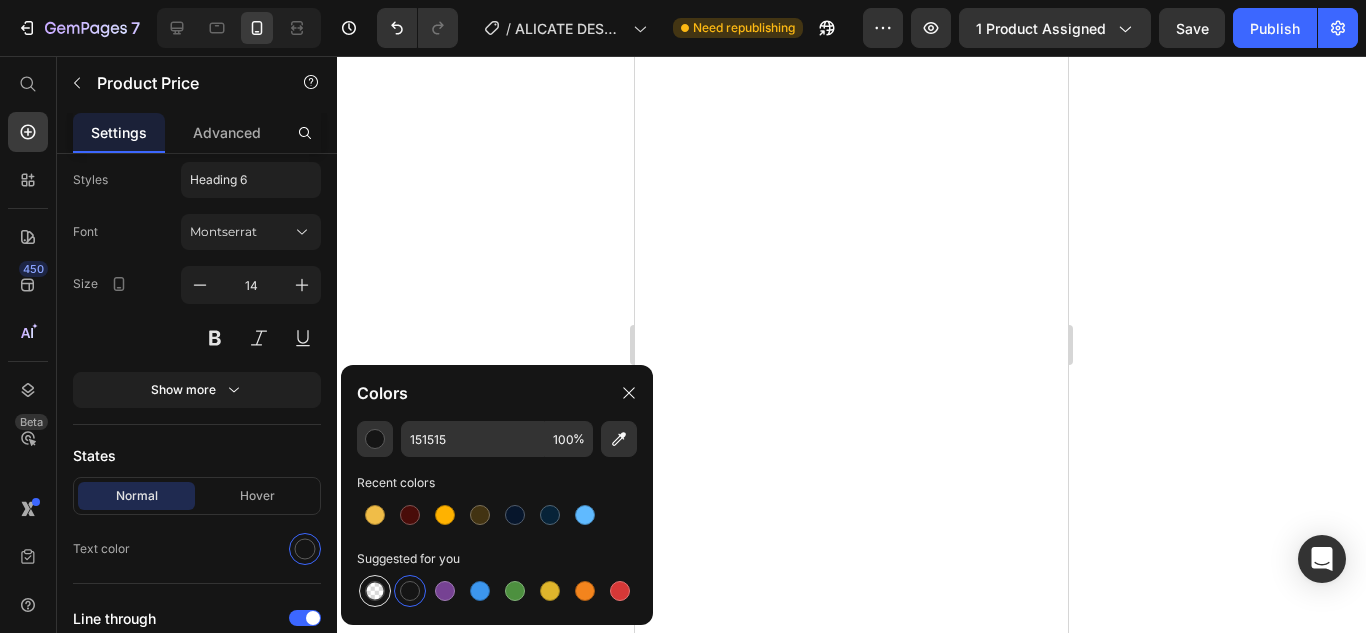 click at bounding box center [375, 591] 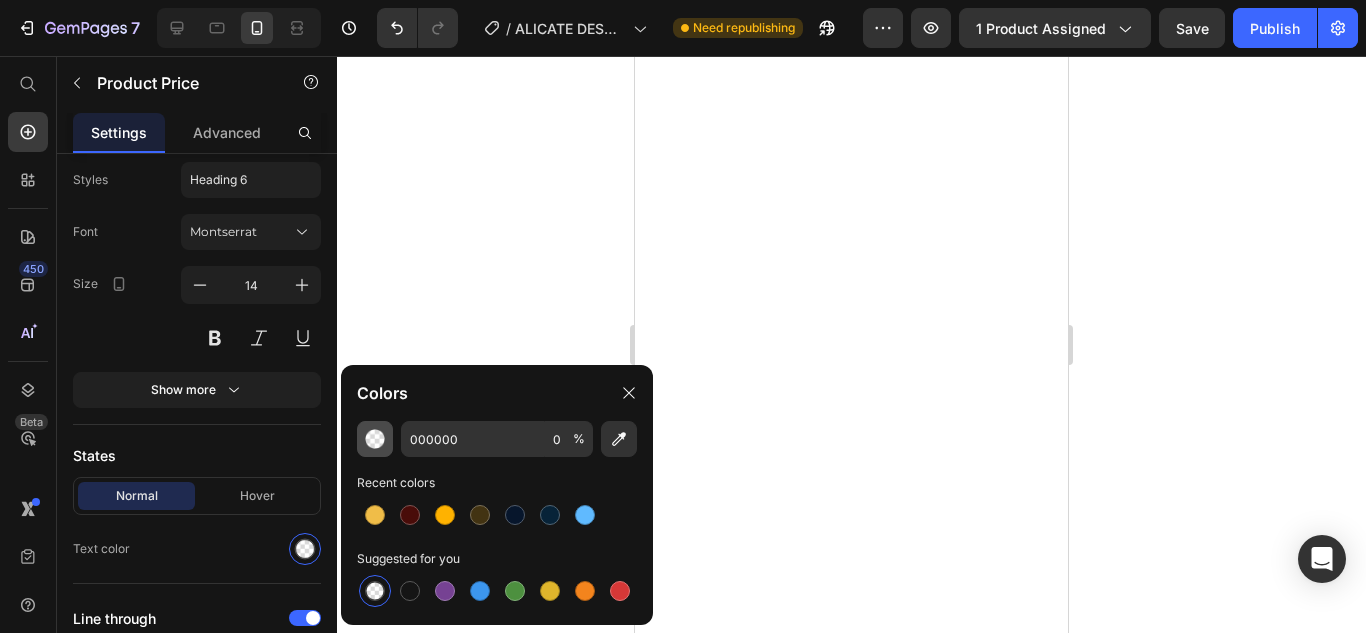 click at bounding box center [375, 439] 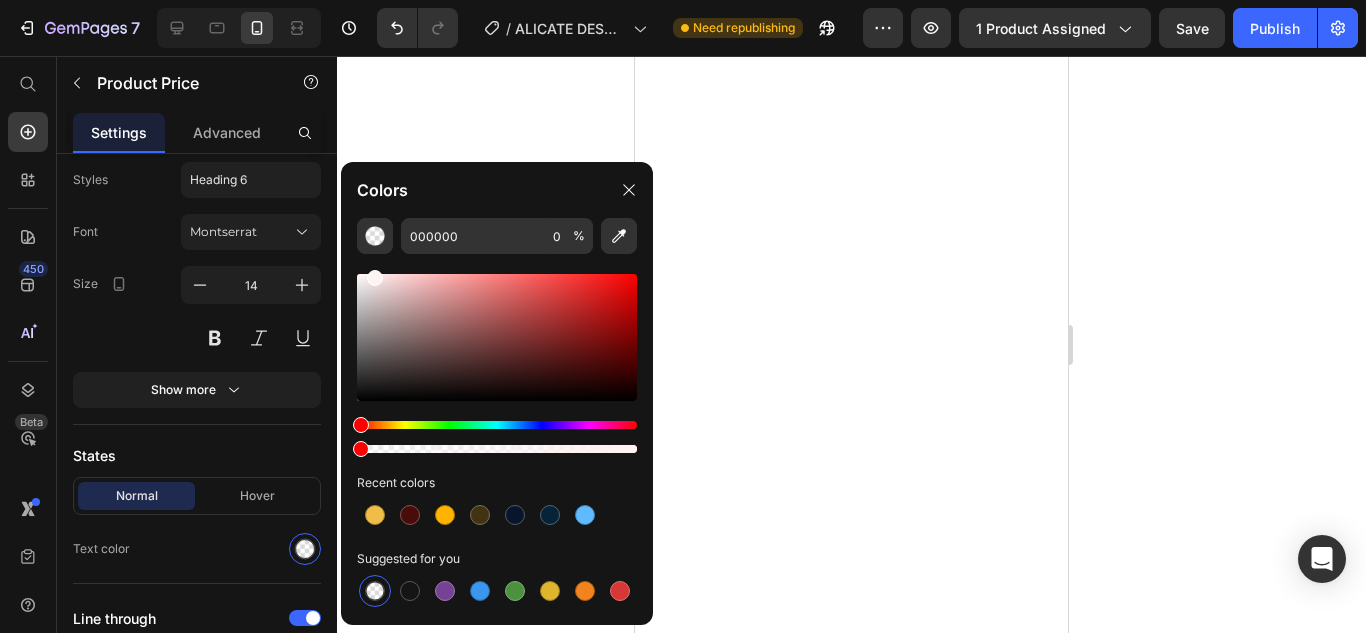 drag, startPoint x: 453, startPoint y: 354, endPoint x: 372, endPoint y: 215, distance: 160.87883 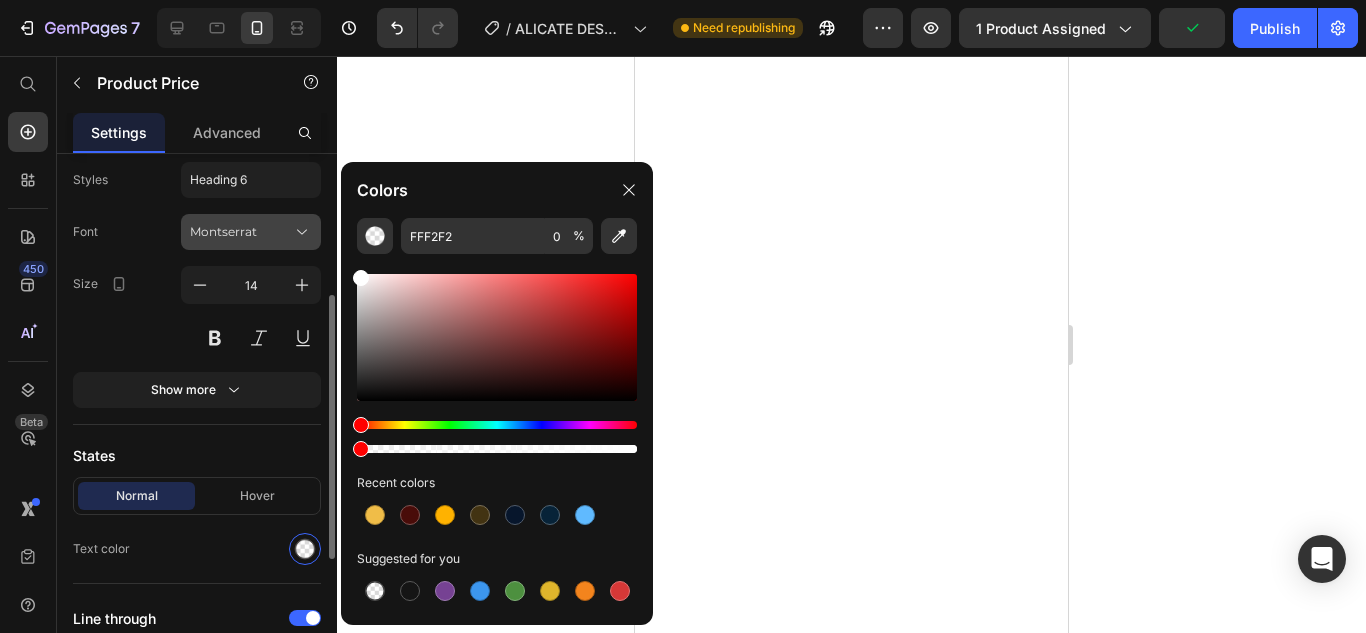 drag, startPoint x: 395, startPoint y: 301, endPoint x: 317, endPoint y: 228, distance: 106.83164 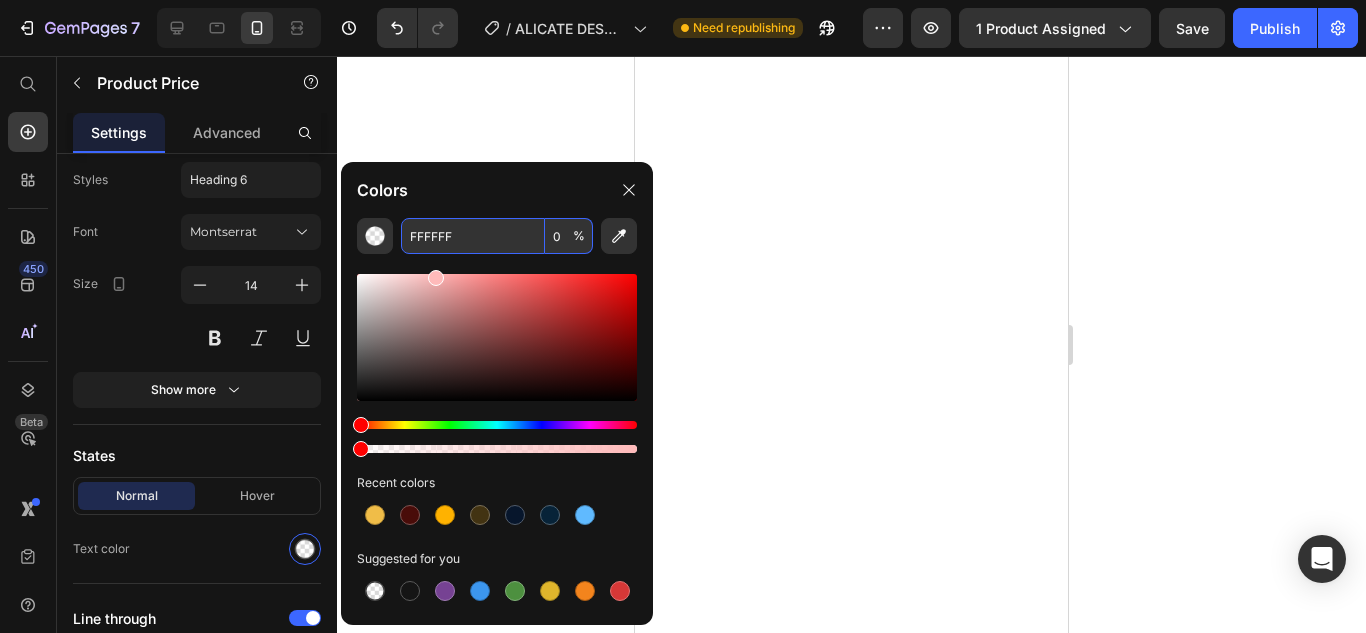 drag, startPoint x: 425, startPoint y: 343, endPoint x: 430, endPoint y: 242, distance: 101.12369 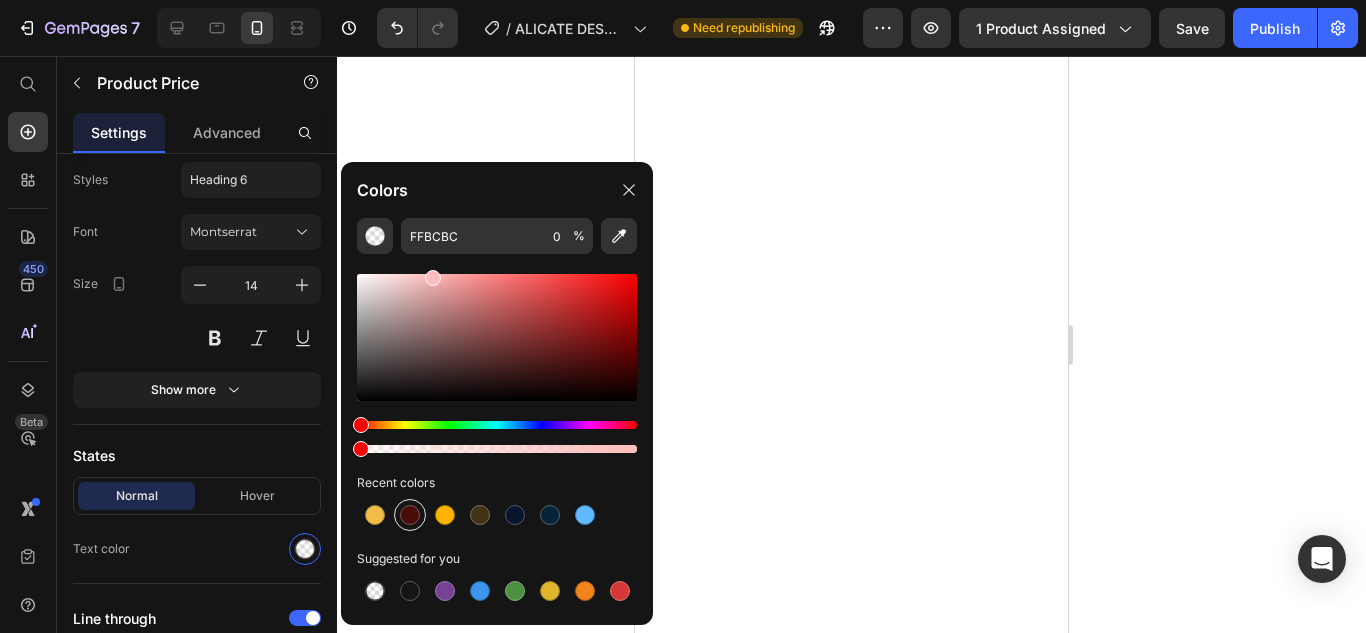 click at bounding box center [410, 515] 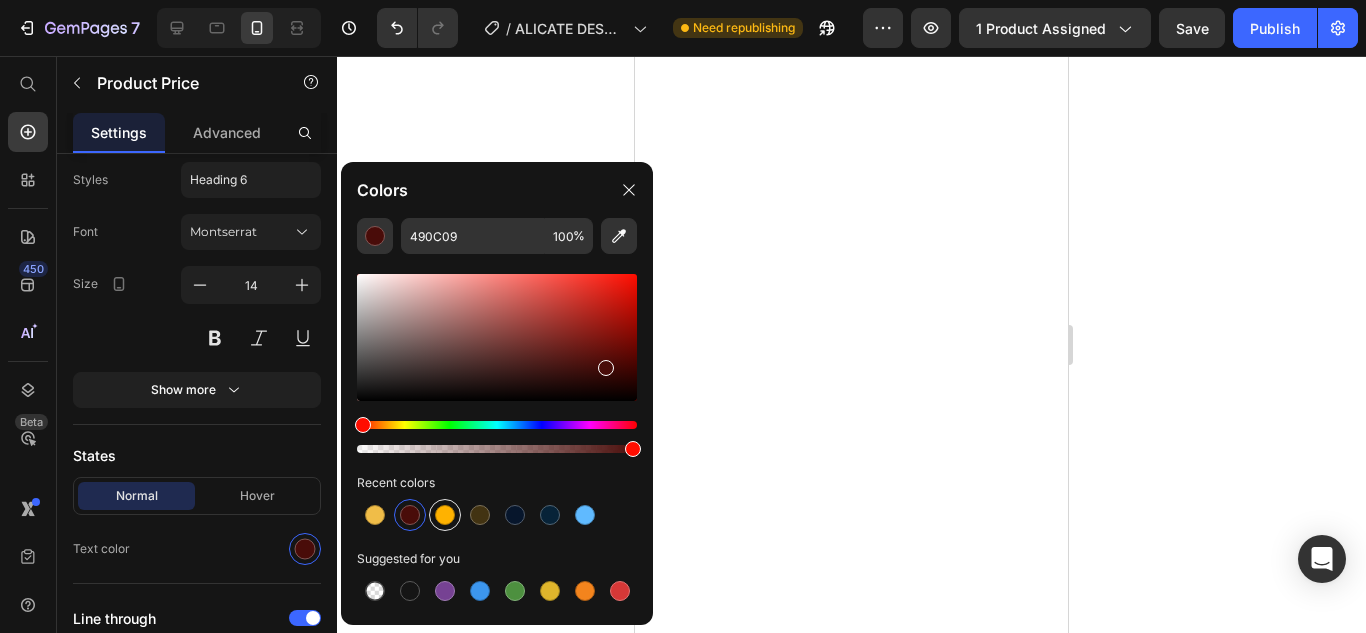click at bounding box center (445, 515) 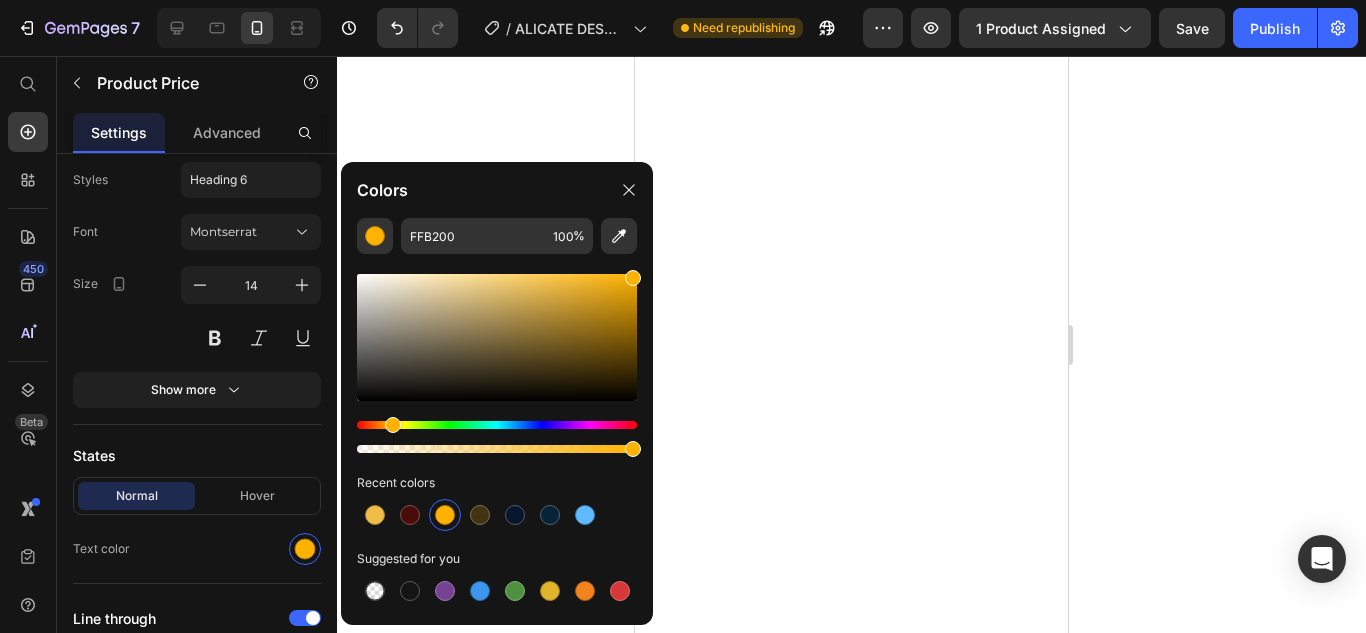 click on "Colors FFB200 100 % Recent colors Suggested for you" 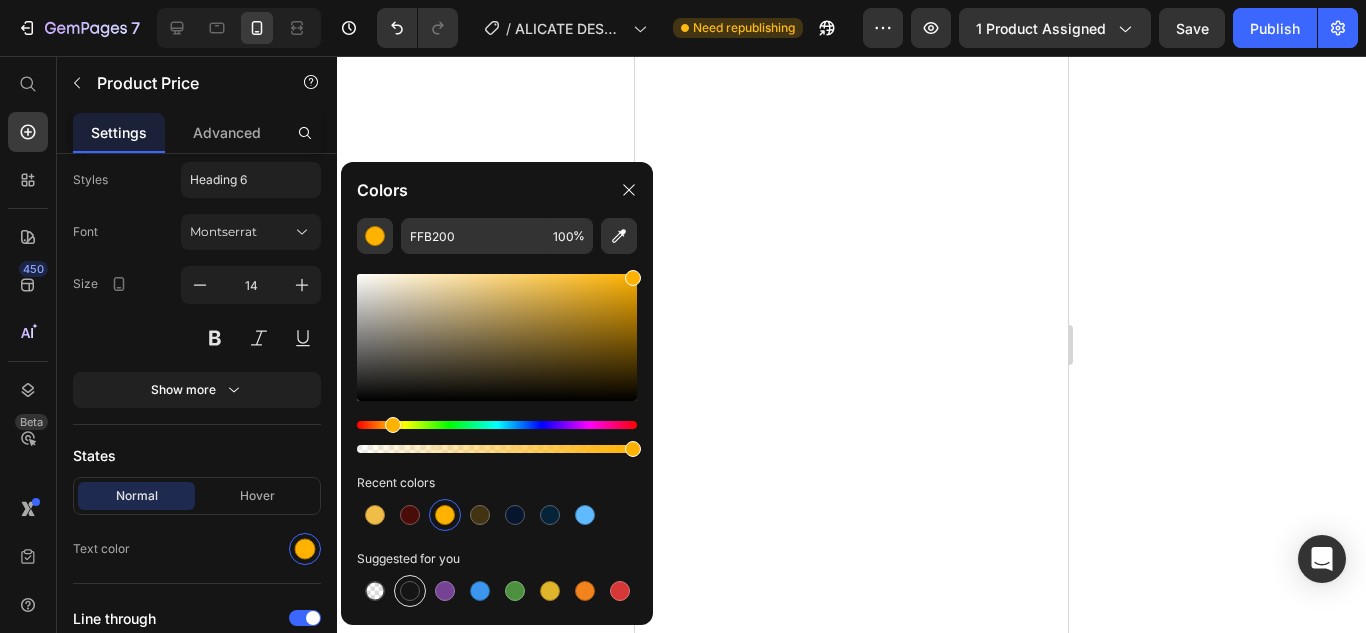 click at bounding box center (410, 591) 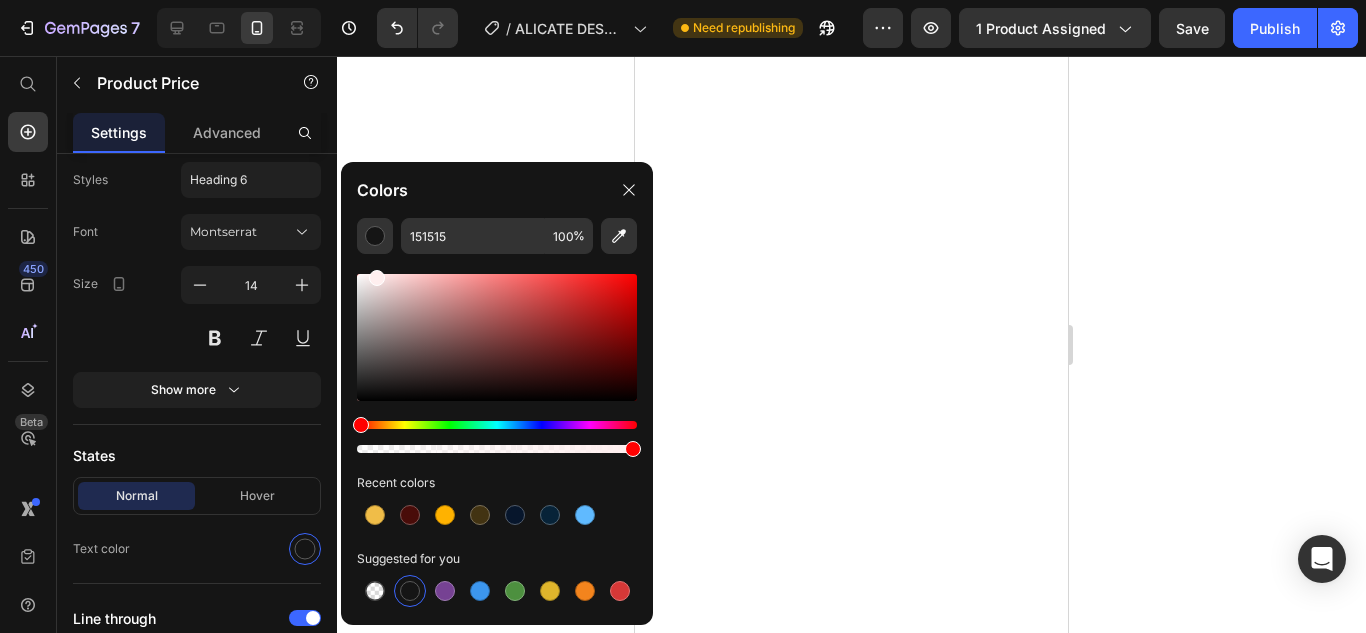 drag, startPoint x: 398, startPoint y: 377, endPoint x: 373, endPoint y: 182, distance: 196.59604 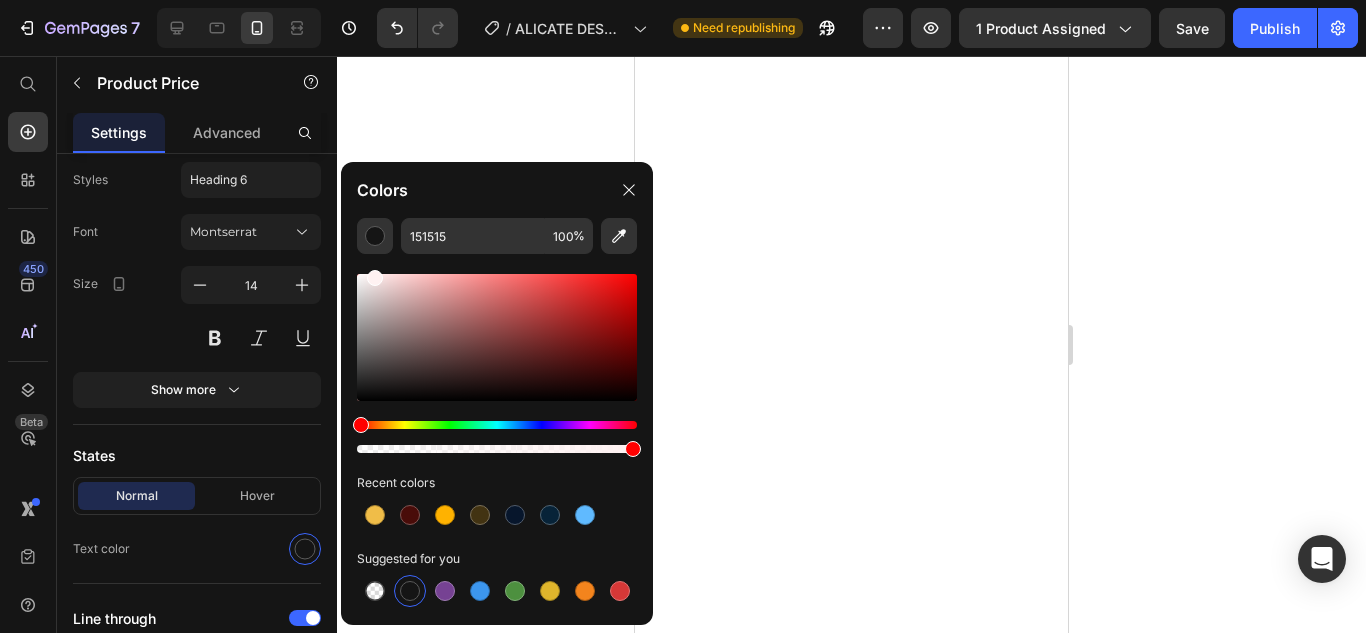 type on "FFF2F2" 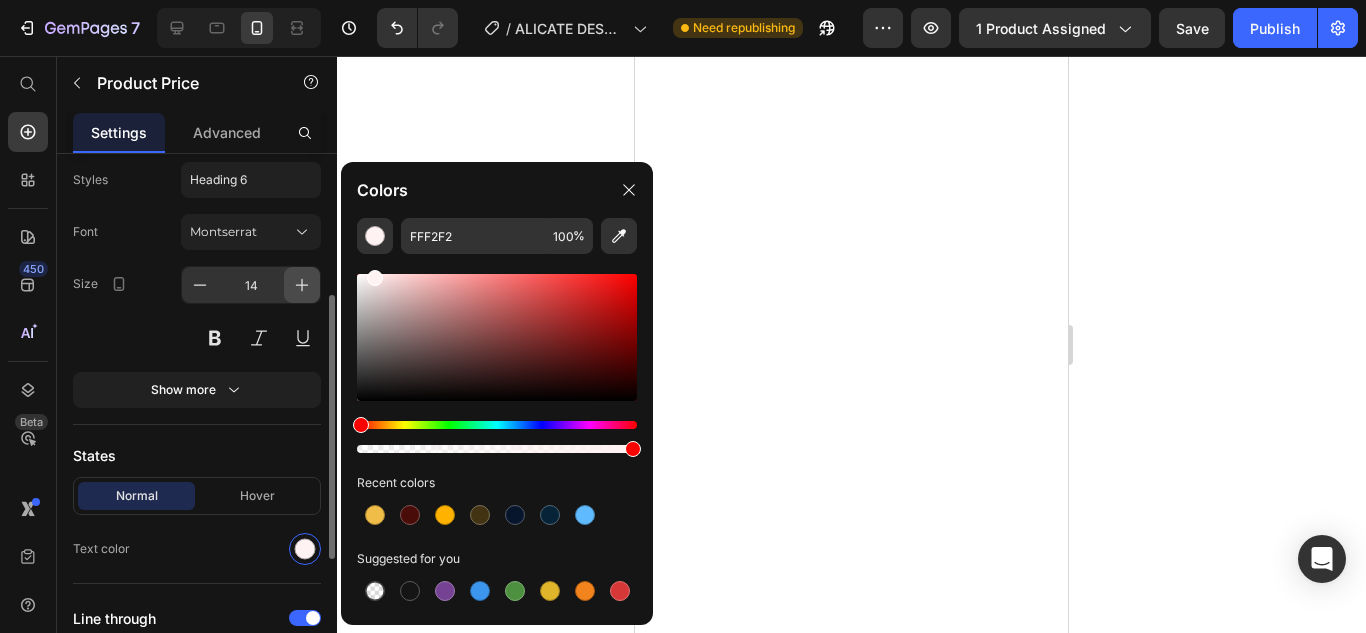 click 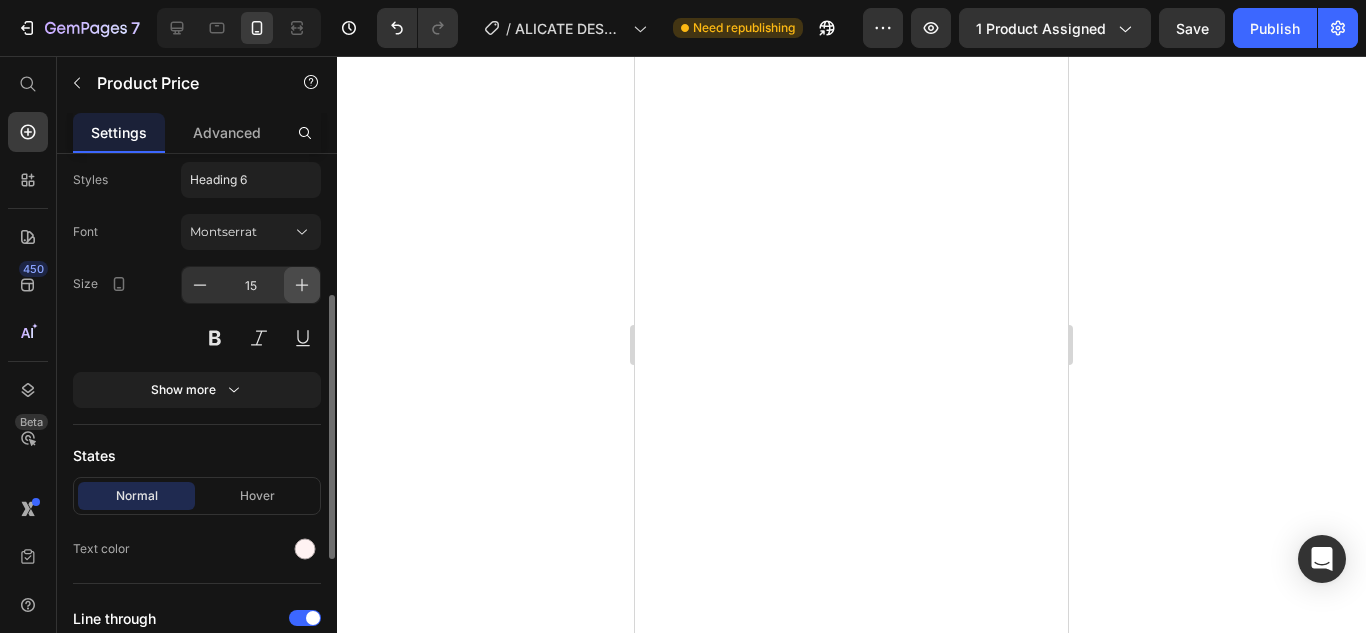 click 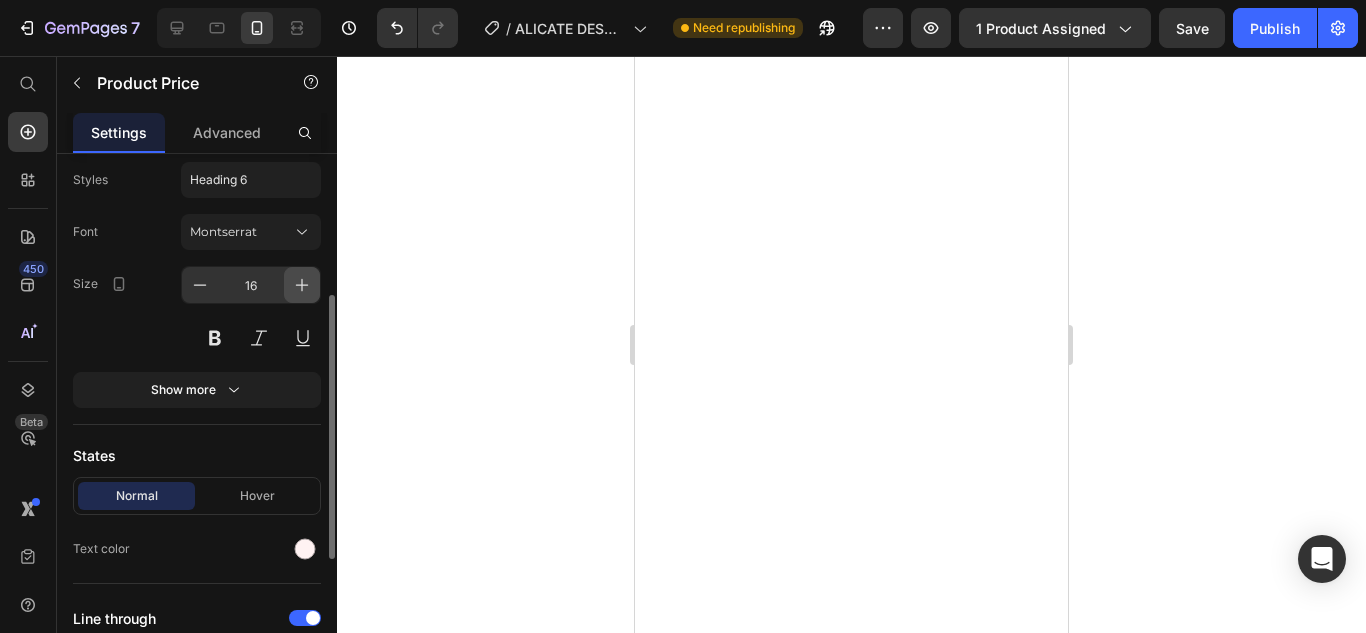click 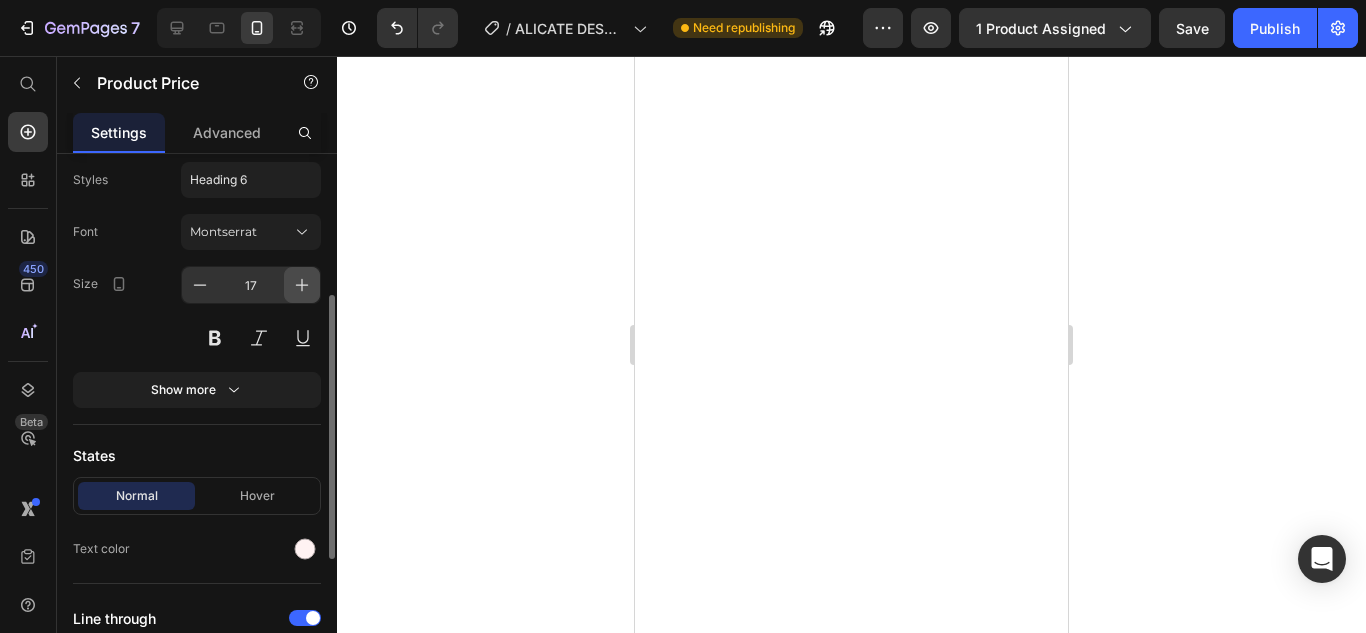 click 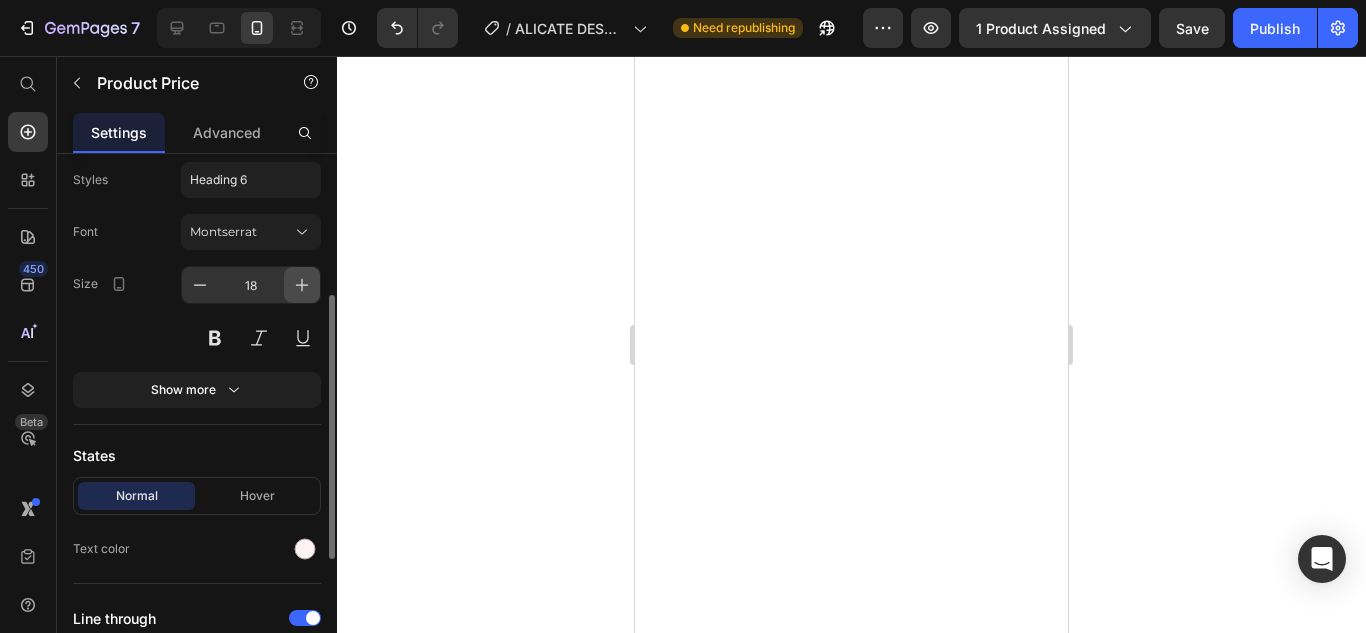 click 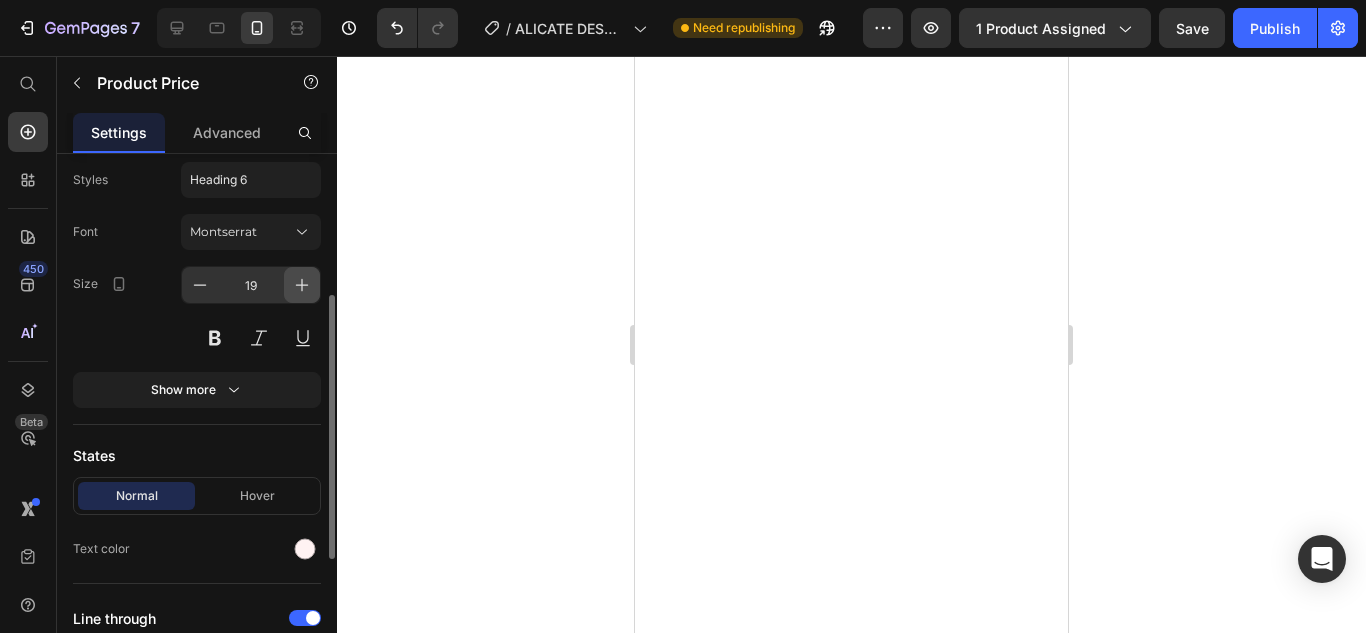 click 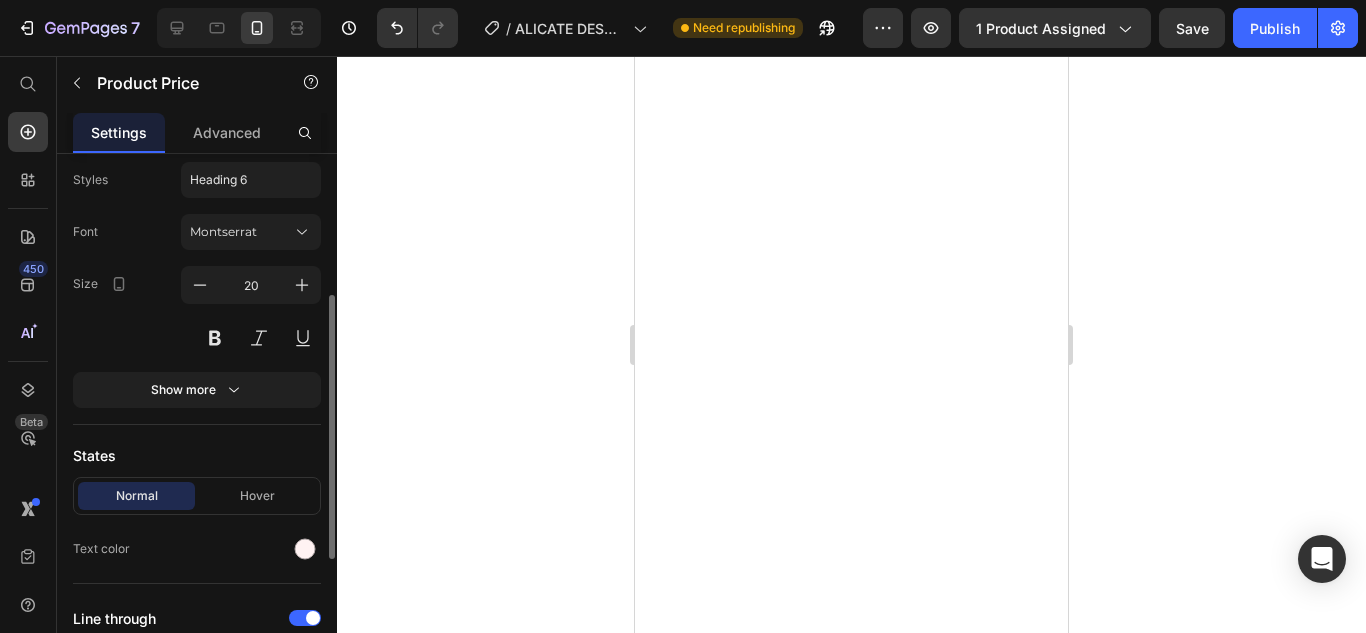 scroll, scrollTop: 549, scrollLeft: 0, axis: vertical 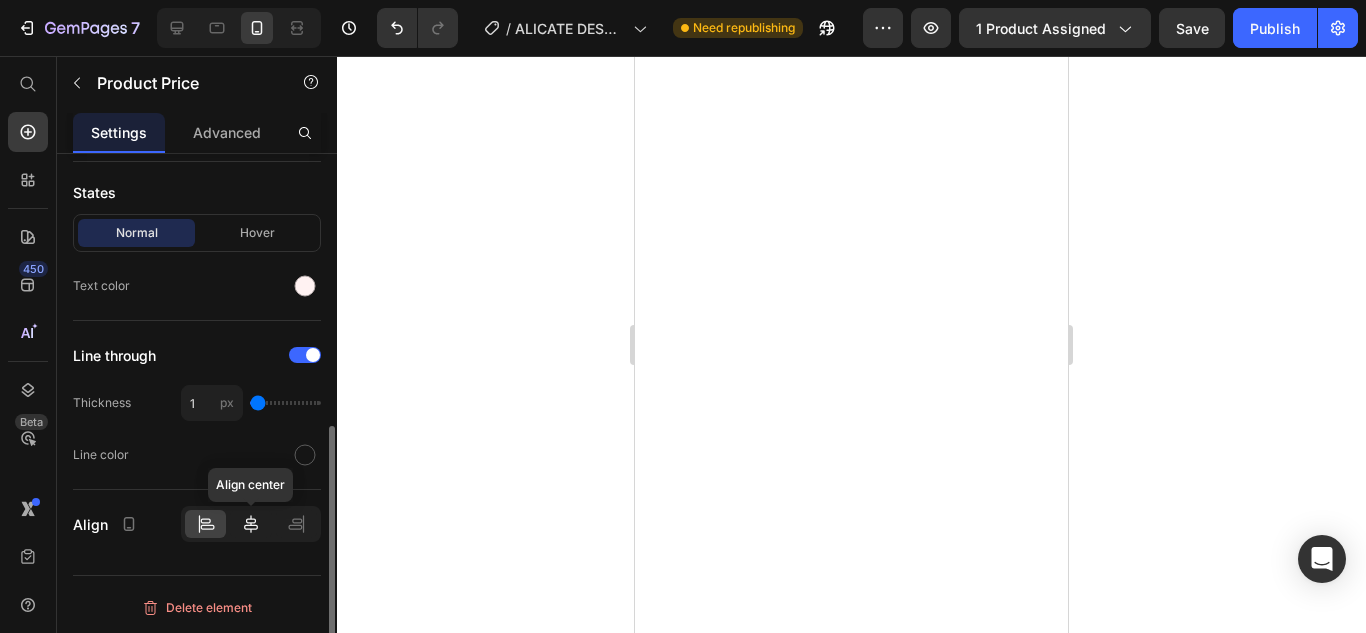 click 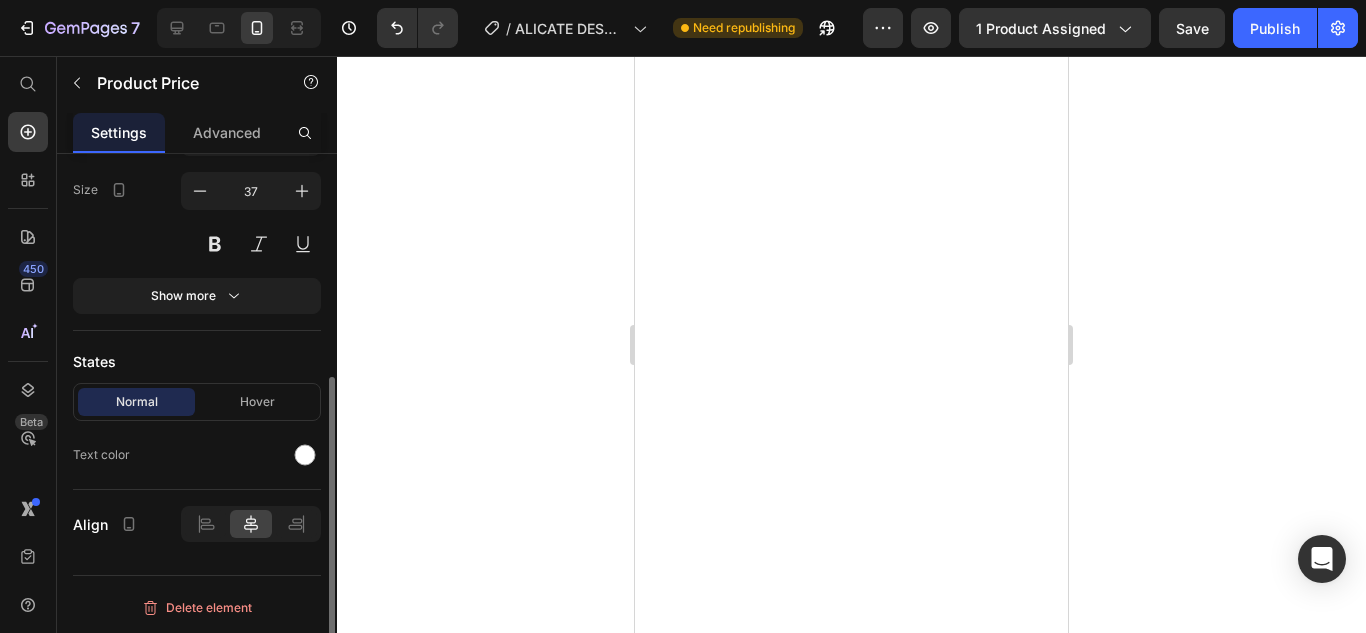 scroll, scrollTop: 380, scrollLeft: 0, axis: vertical 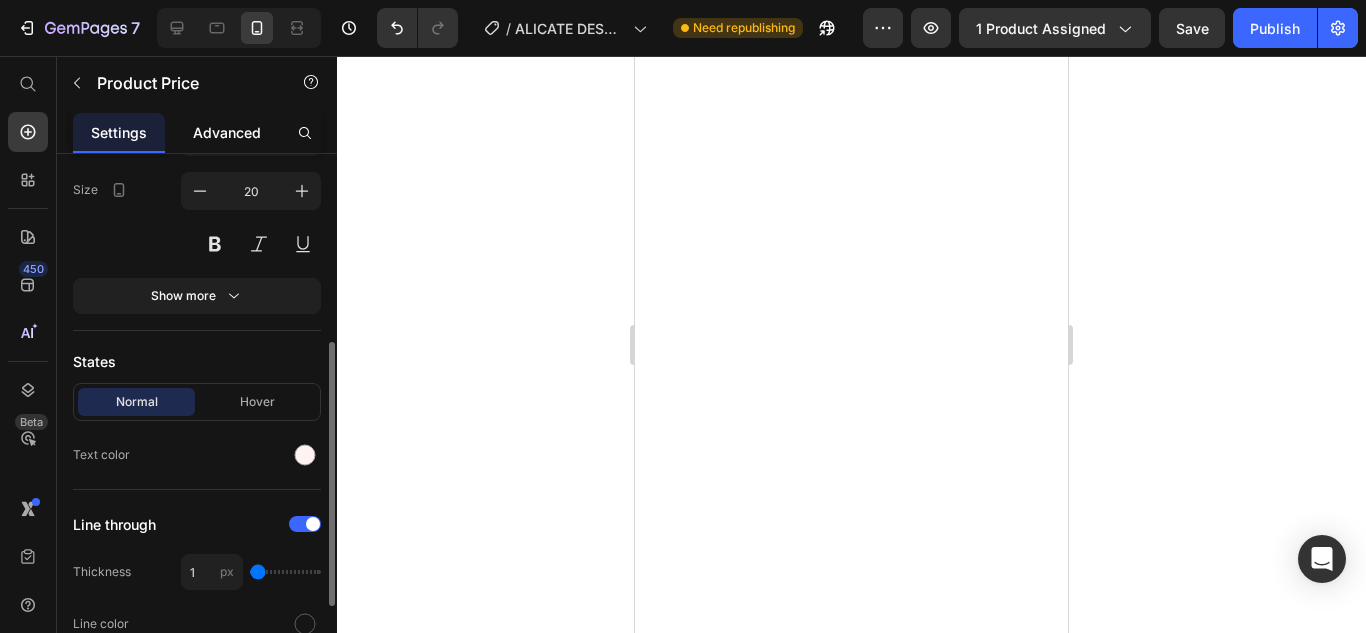 click on "Advanced" at bounding box center [227, 132] 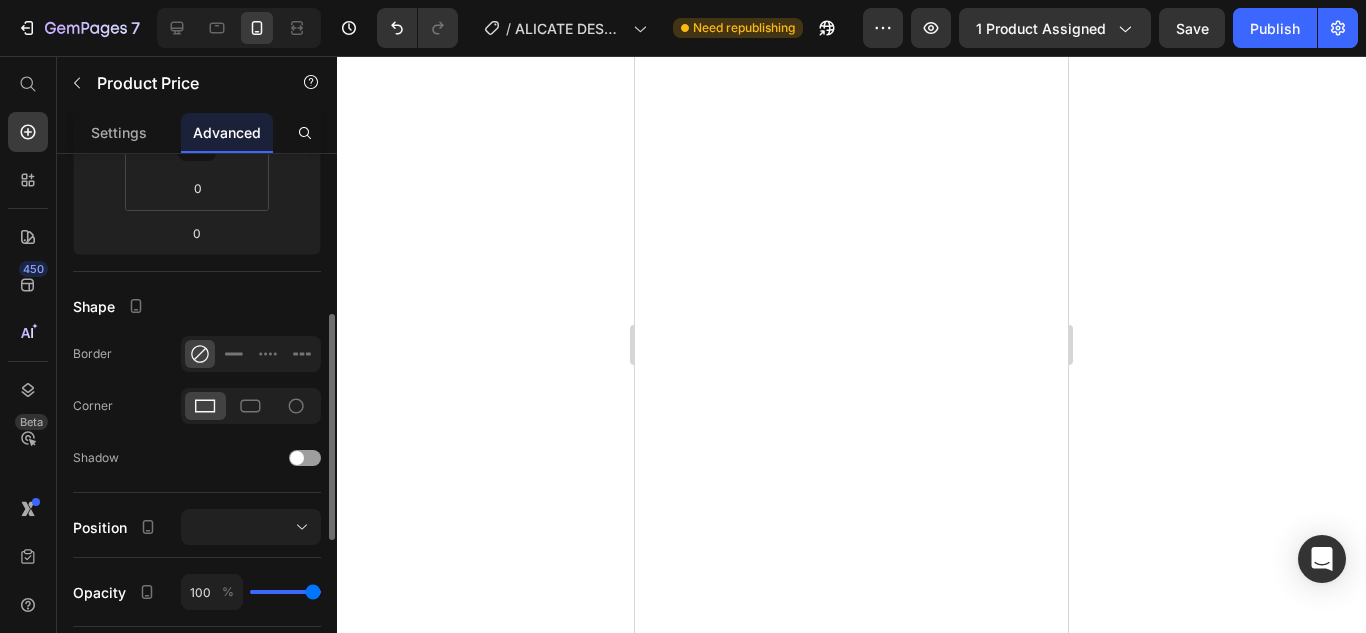scroll, scrollTop: 0, scrollLeft: 0, axis: both 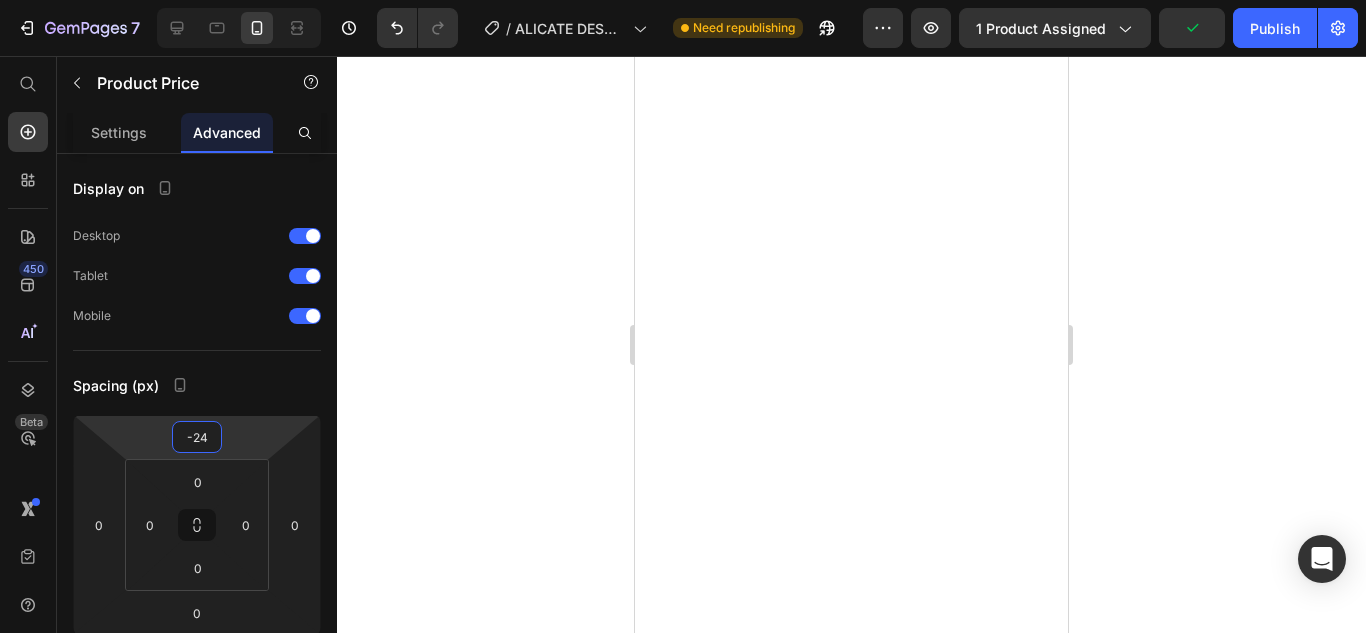 type on "-26" 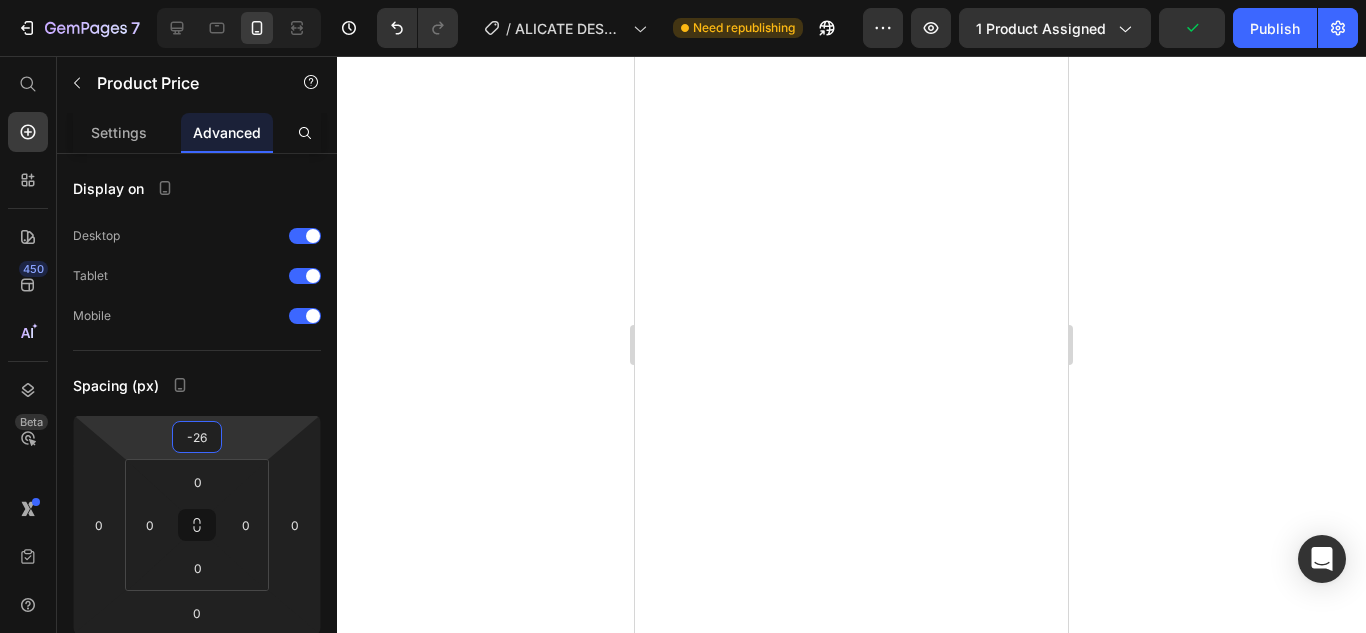 drag, startPoint x: 235, startPoint y: 422, endPoint x: 235, endPoint y: 435, distance: 13 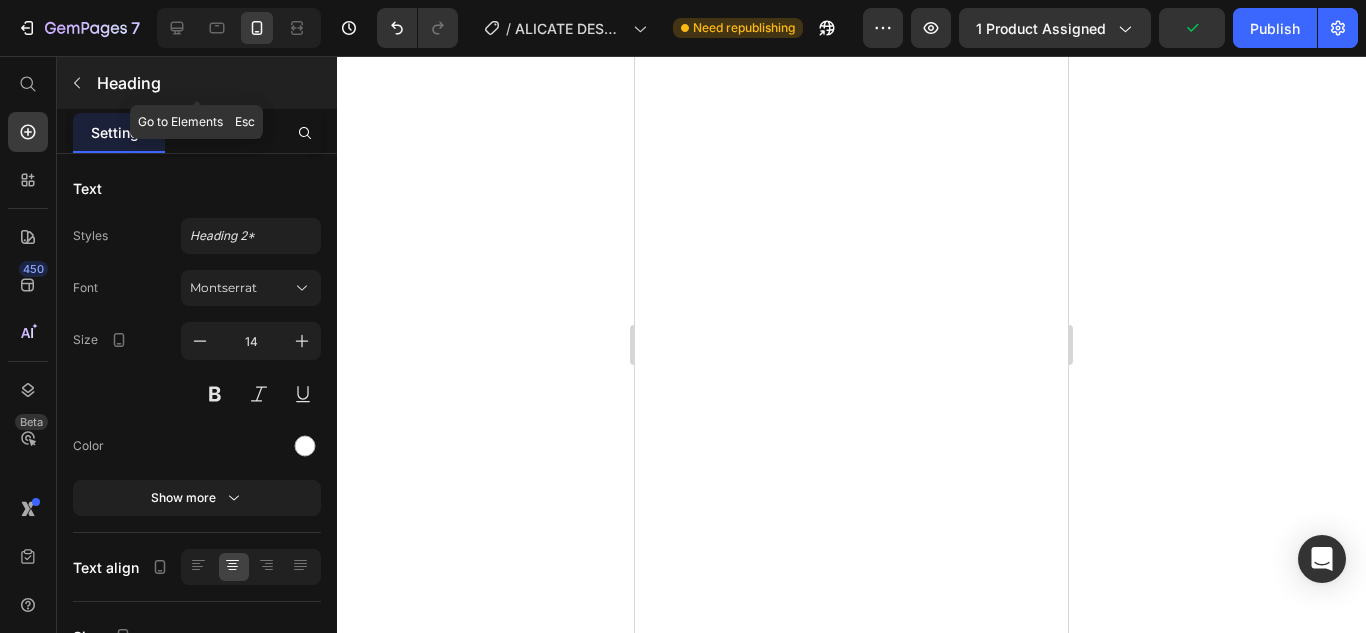 click 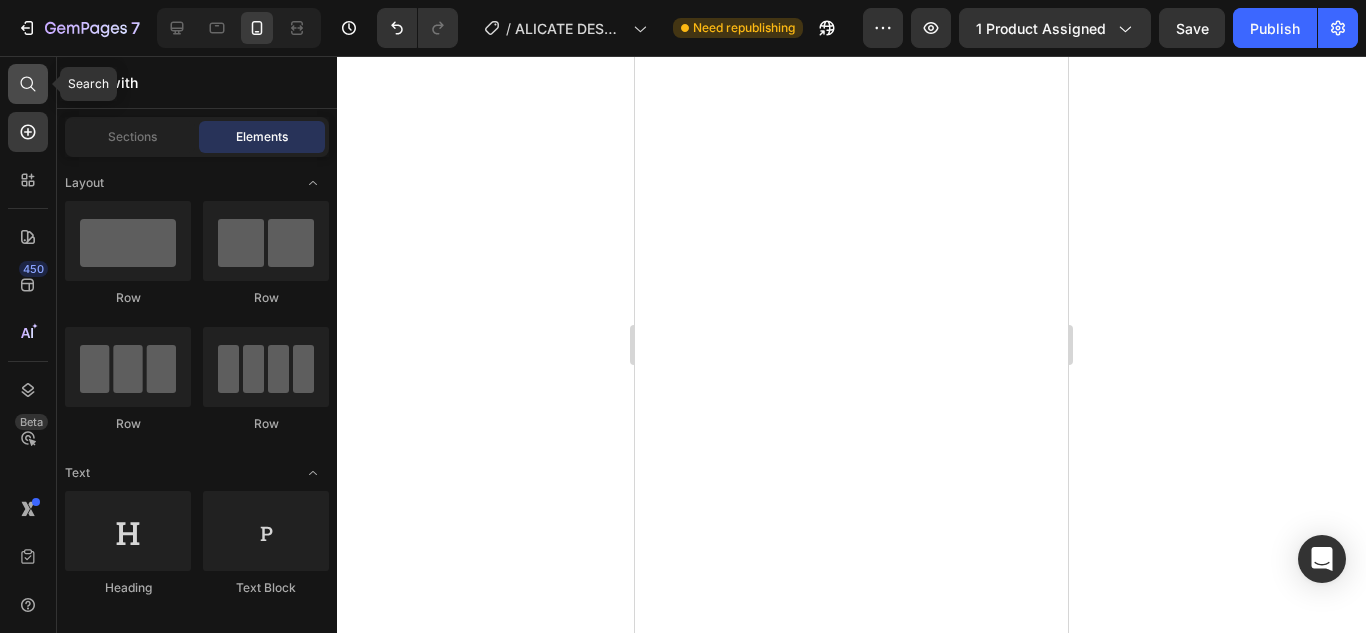 click 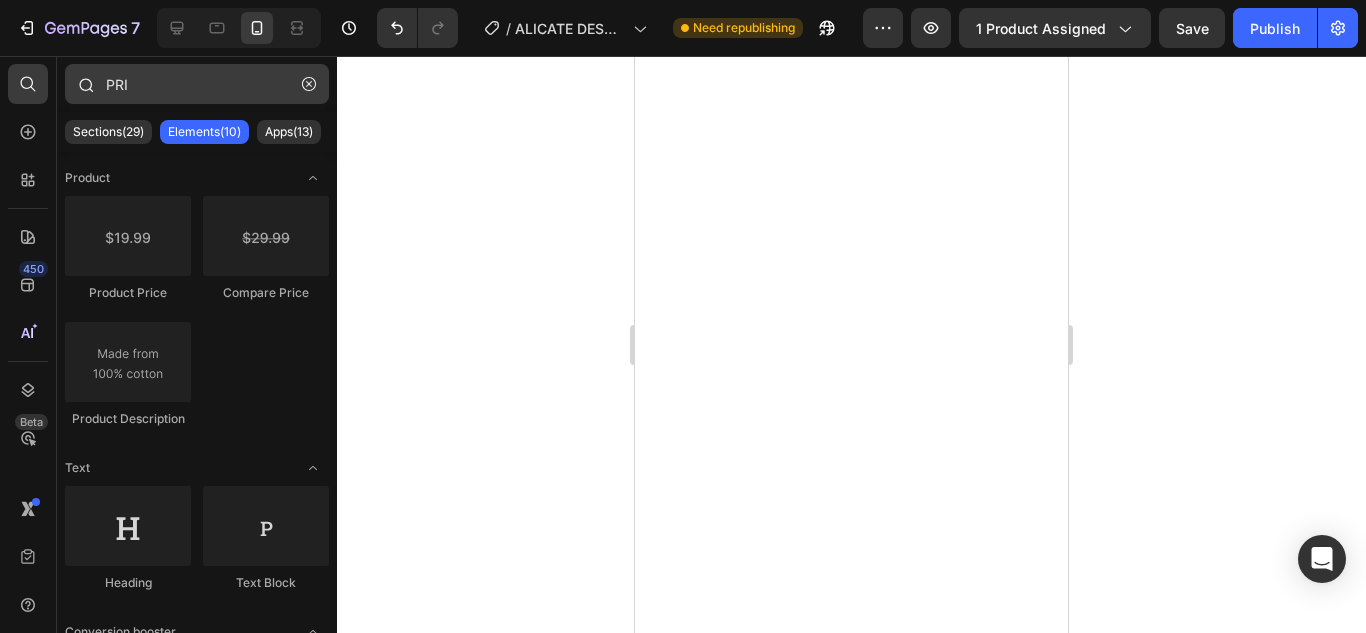 click on "PRI" at bounding box center (197, 84) 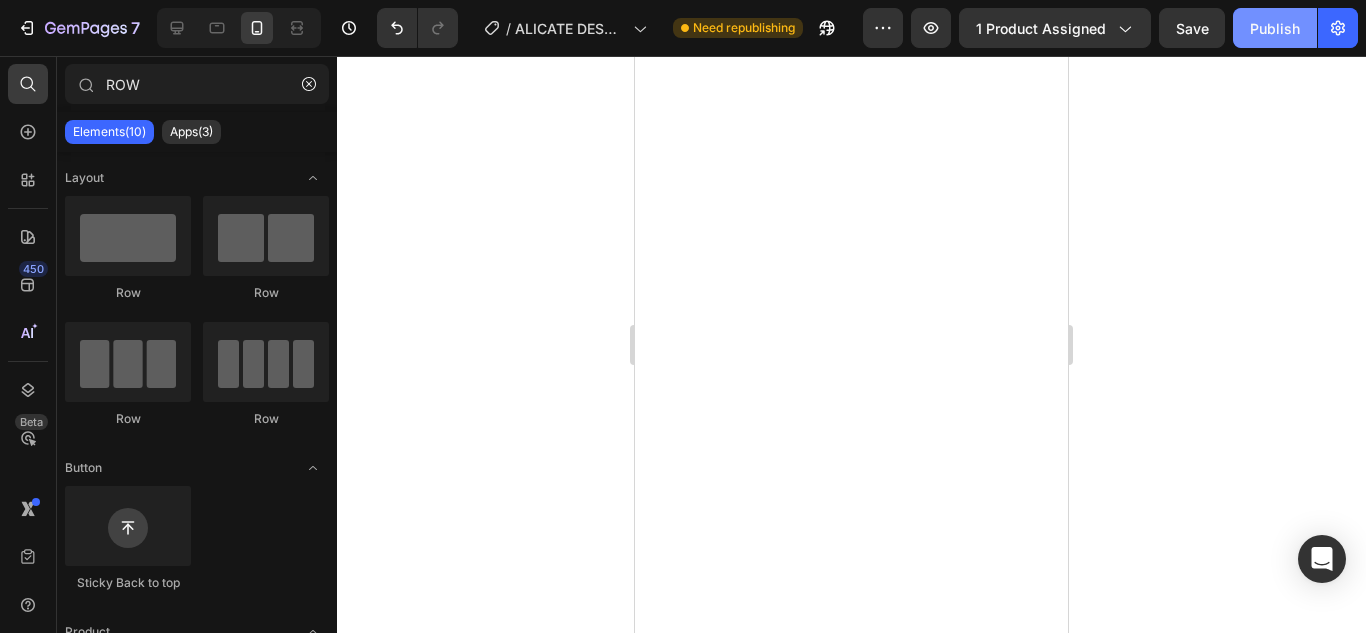 type on "ROW" 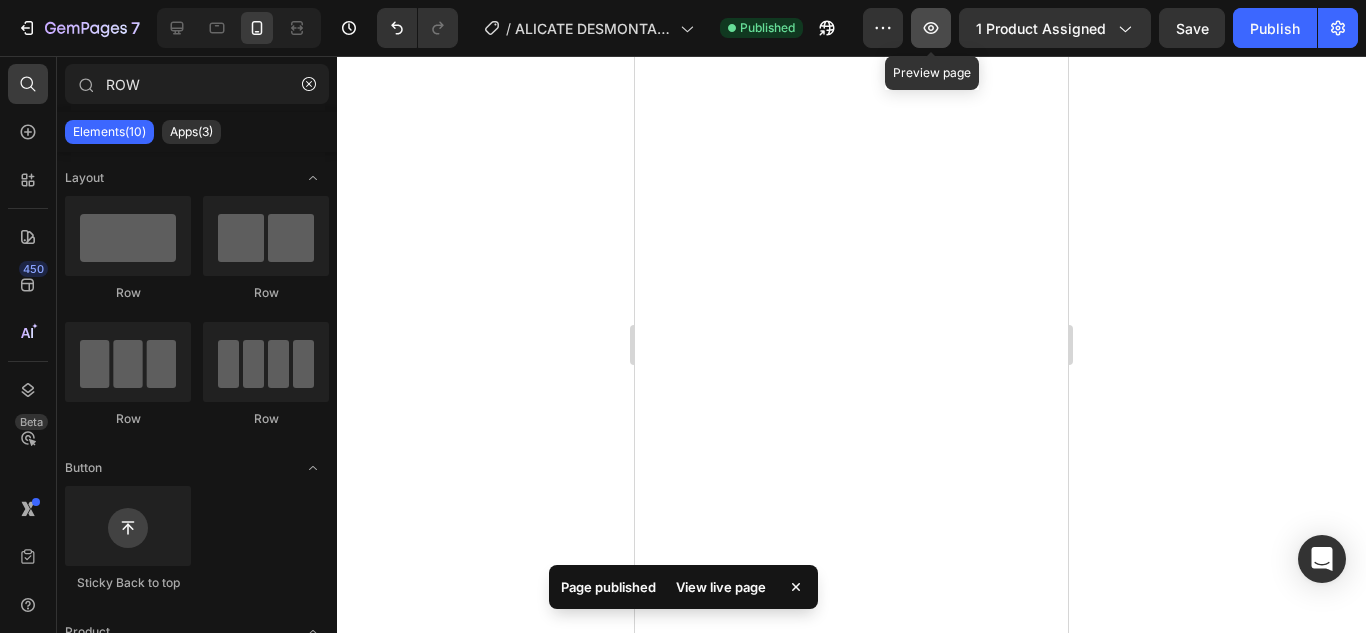 click 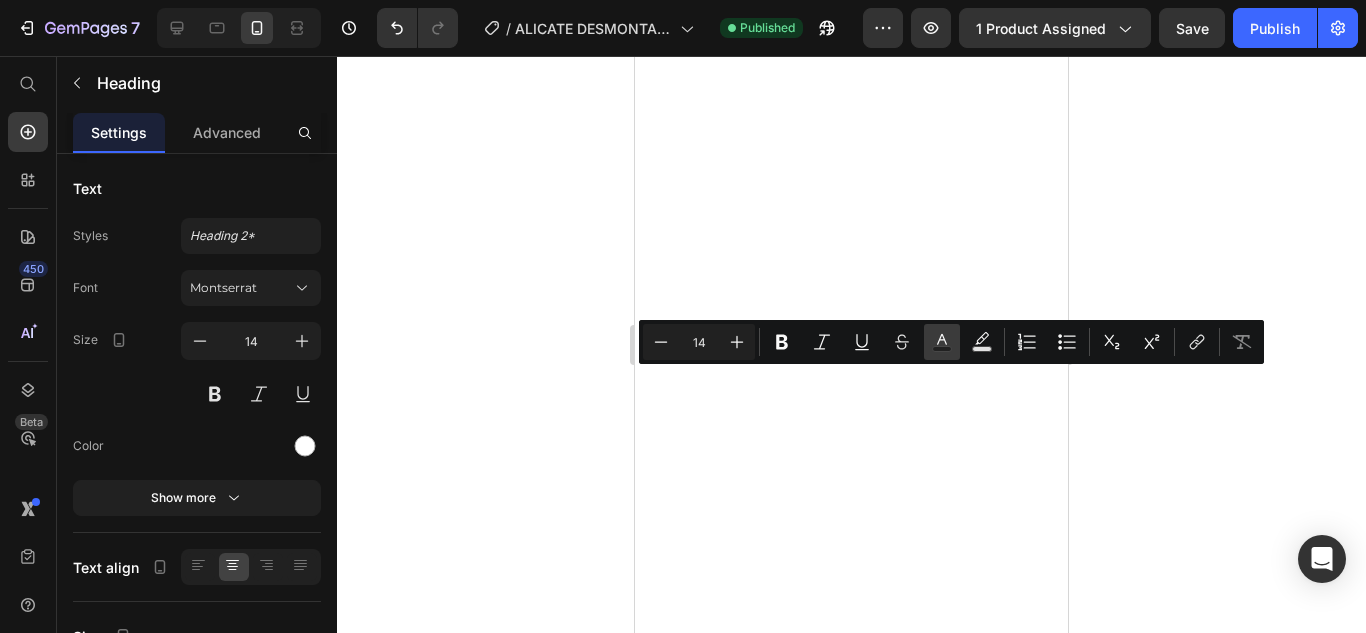 click 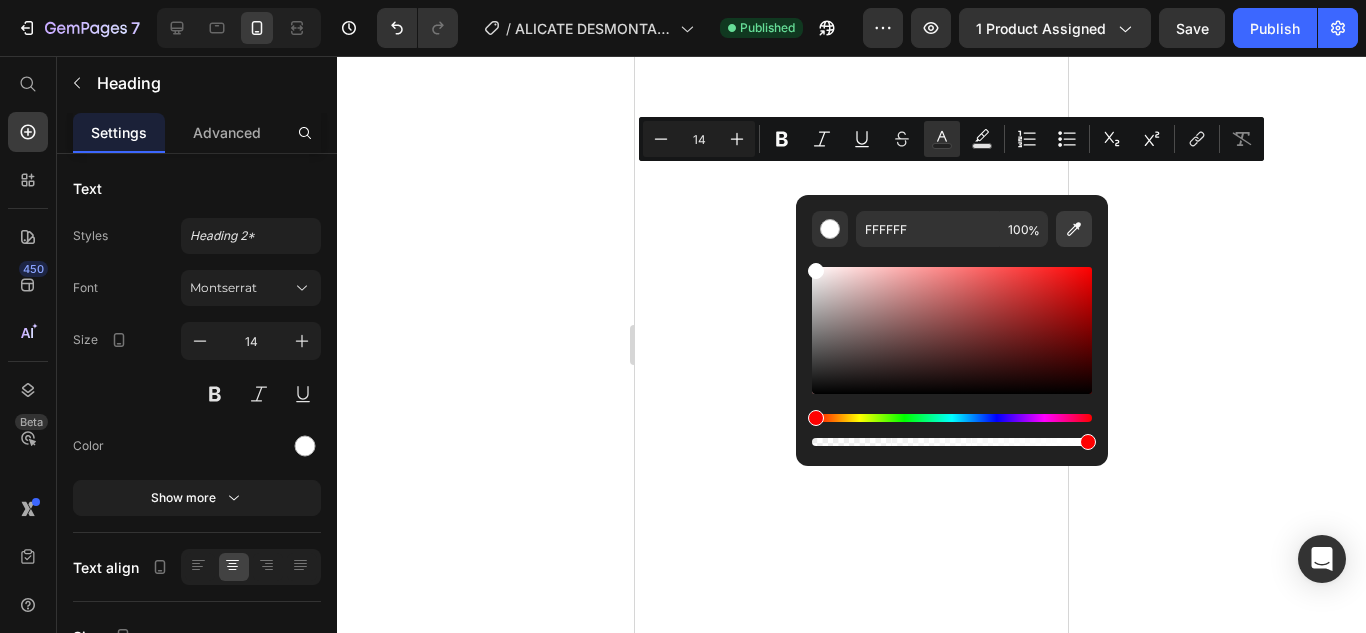 click 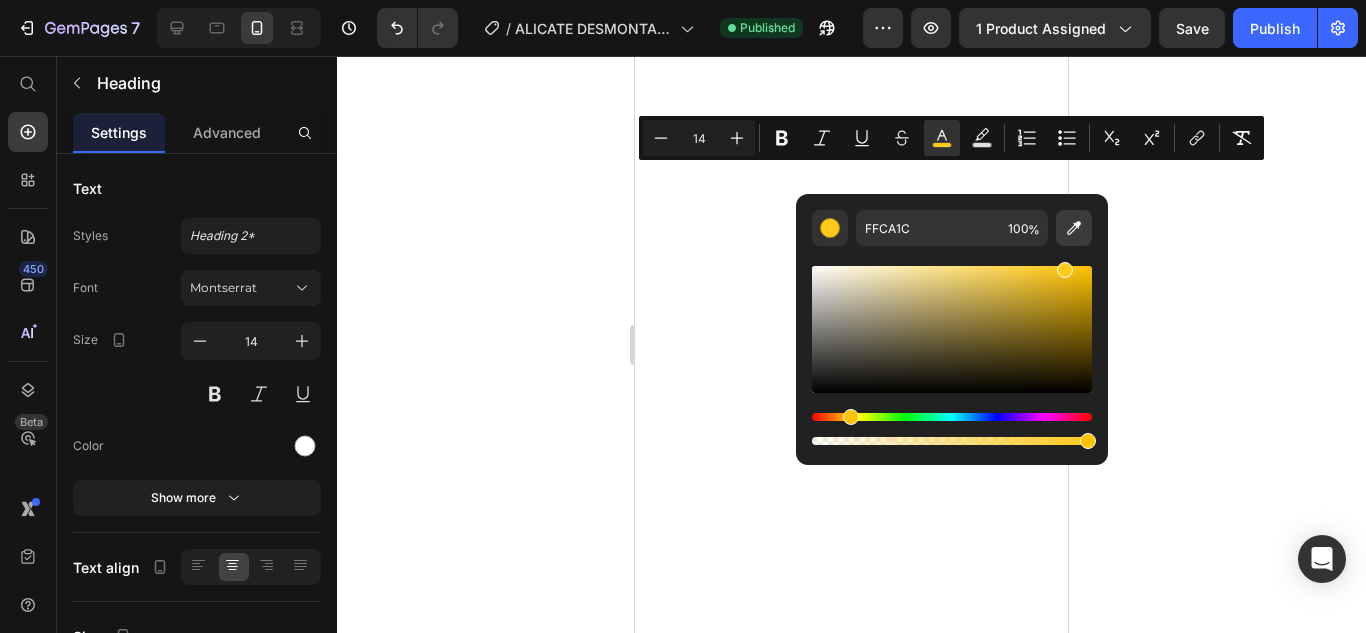 scroll, scrollTop: 0, scrollLeft: 0, axis: both 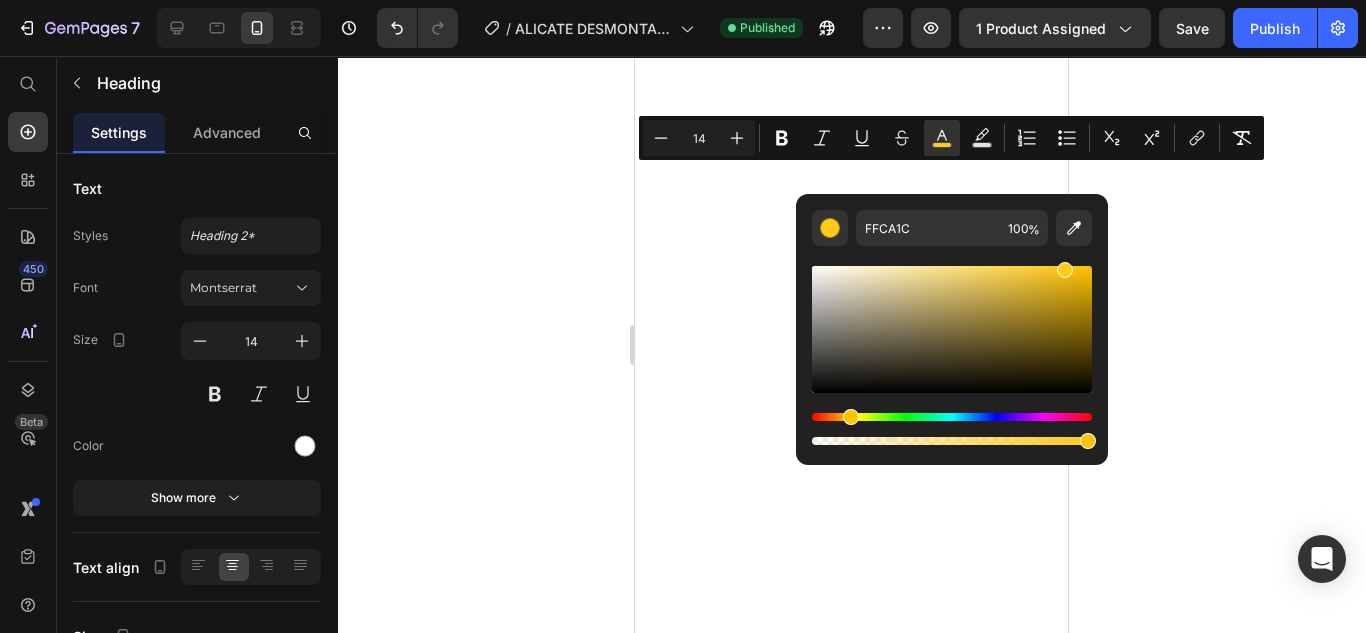 click 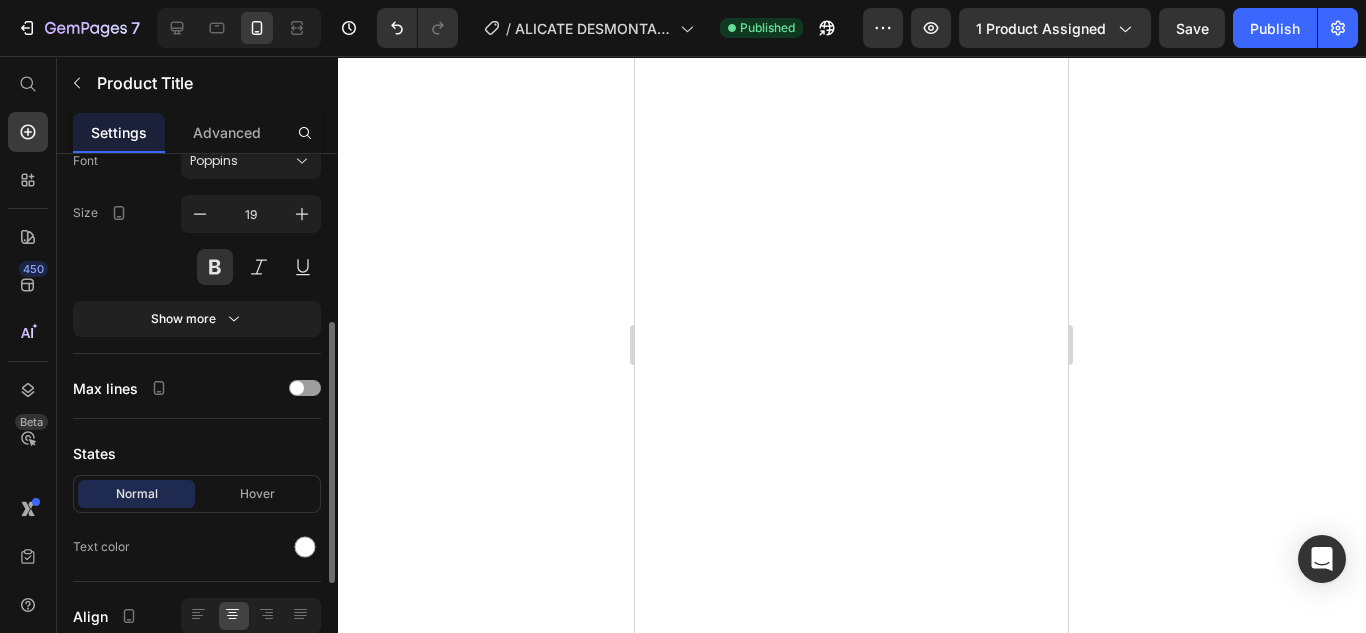 scroll, scrollTop: 350, scrollLeft: 0, axis: vertical 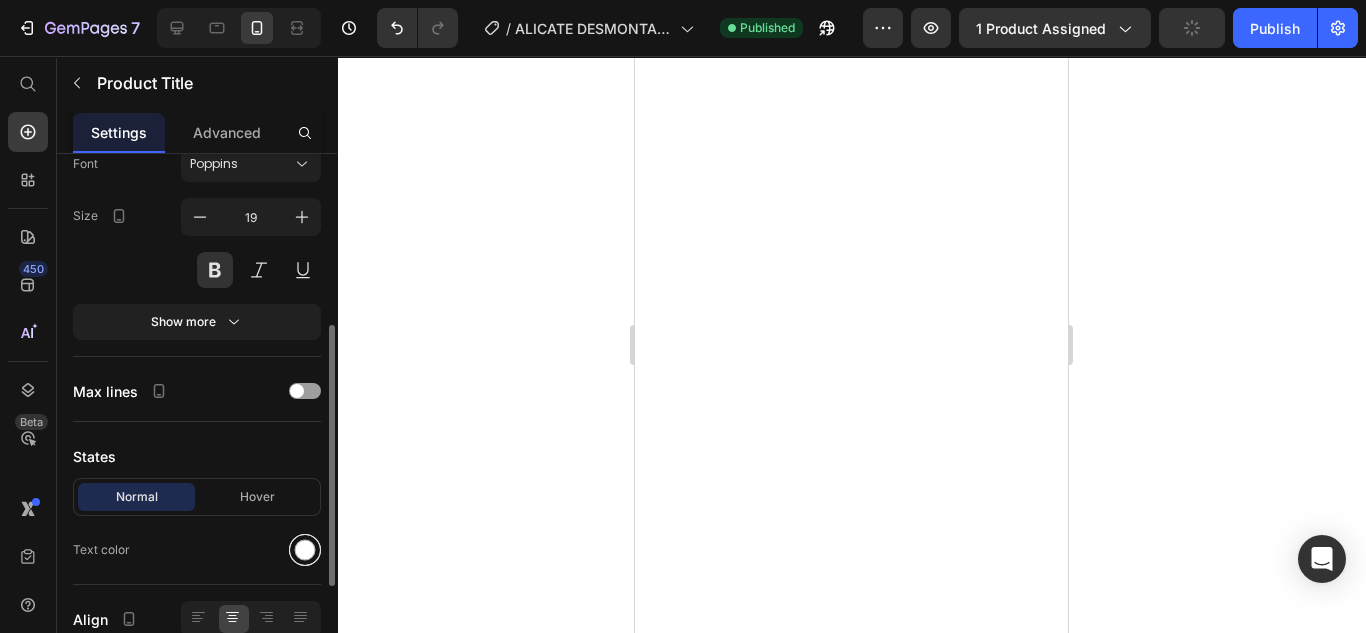 click at bounding box center (305, 550) 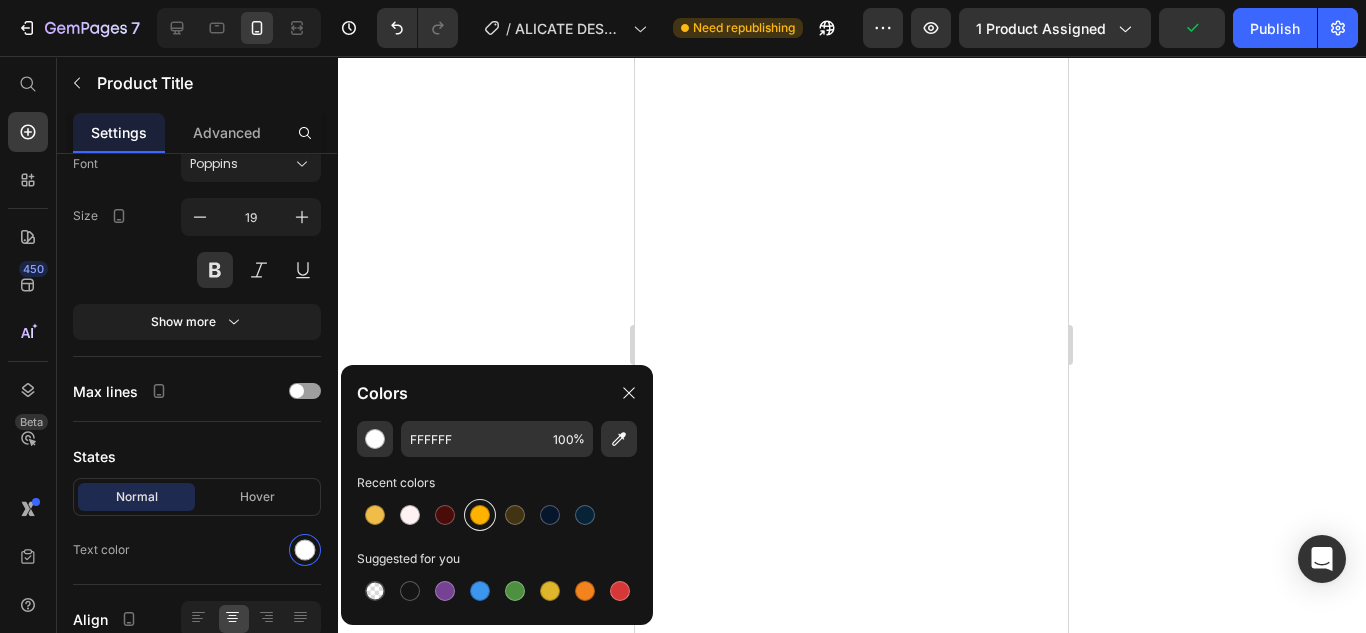 click at bounding box center [480, 515] 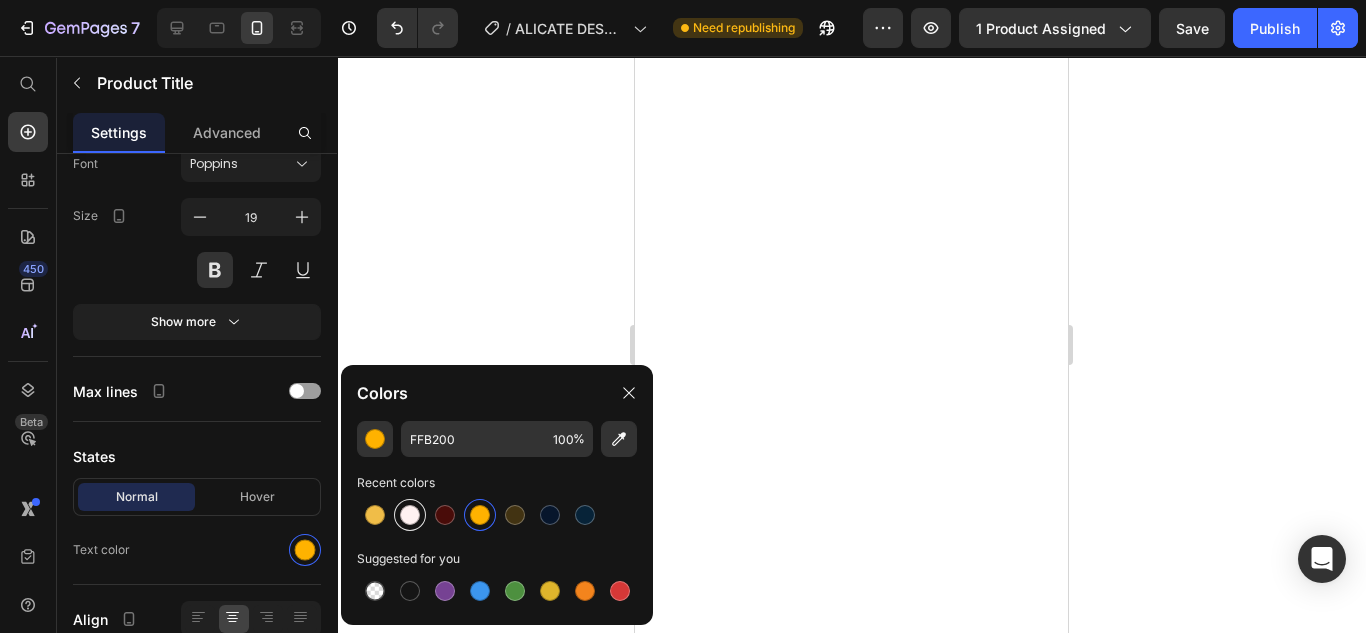 click at bounding box center [410, 515] 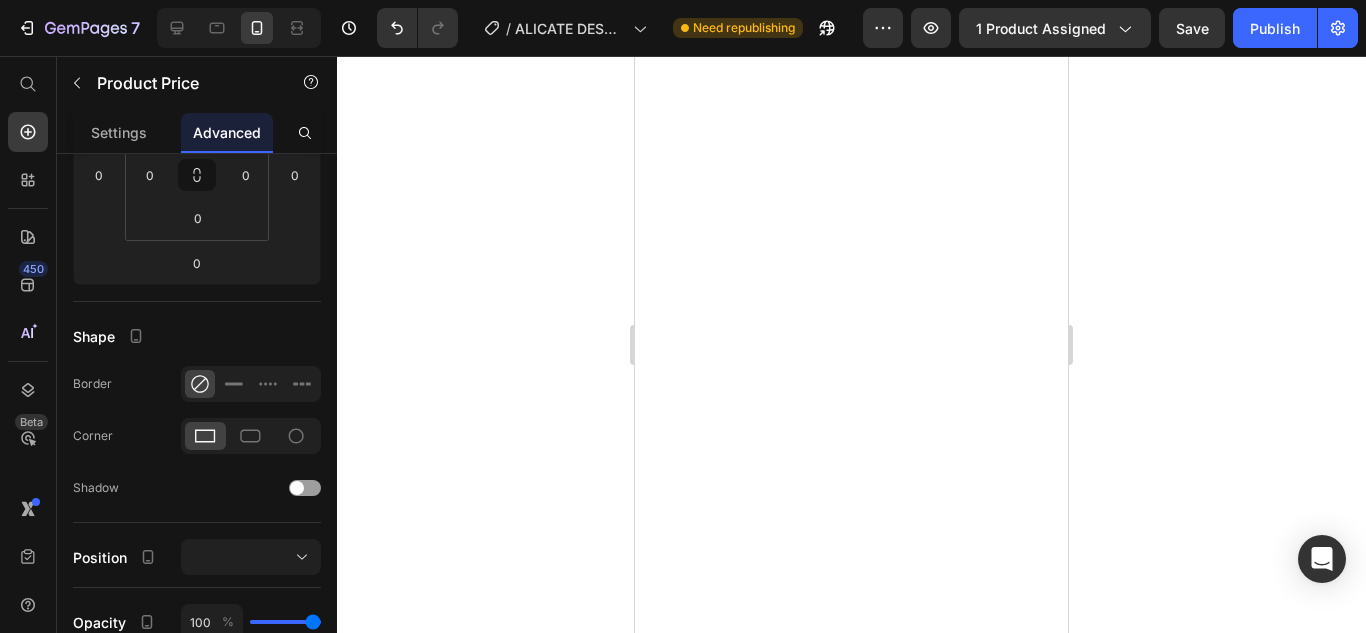 scroll, scrollTop: 0, scrollLeft: 0, axis: both 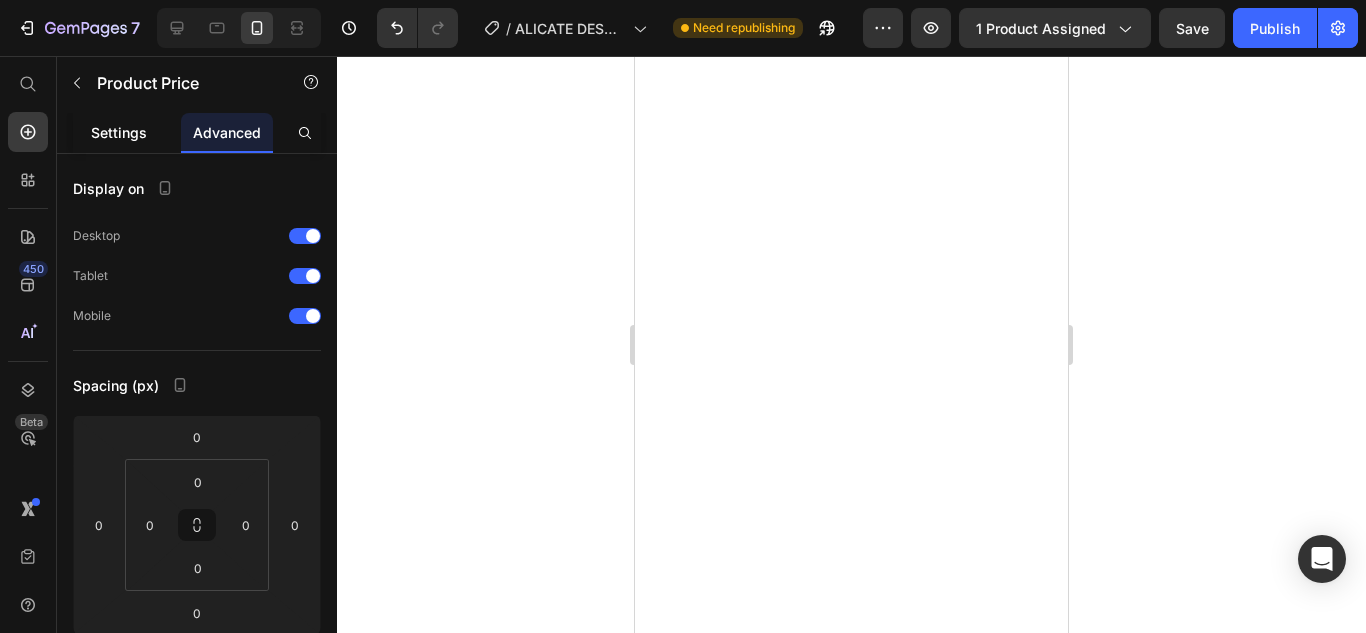 click on "Settings" 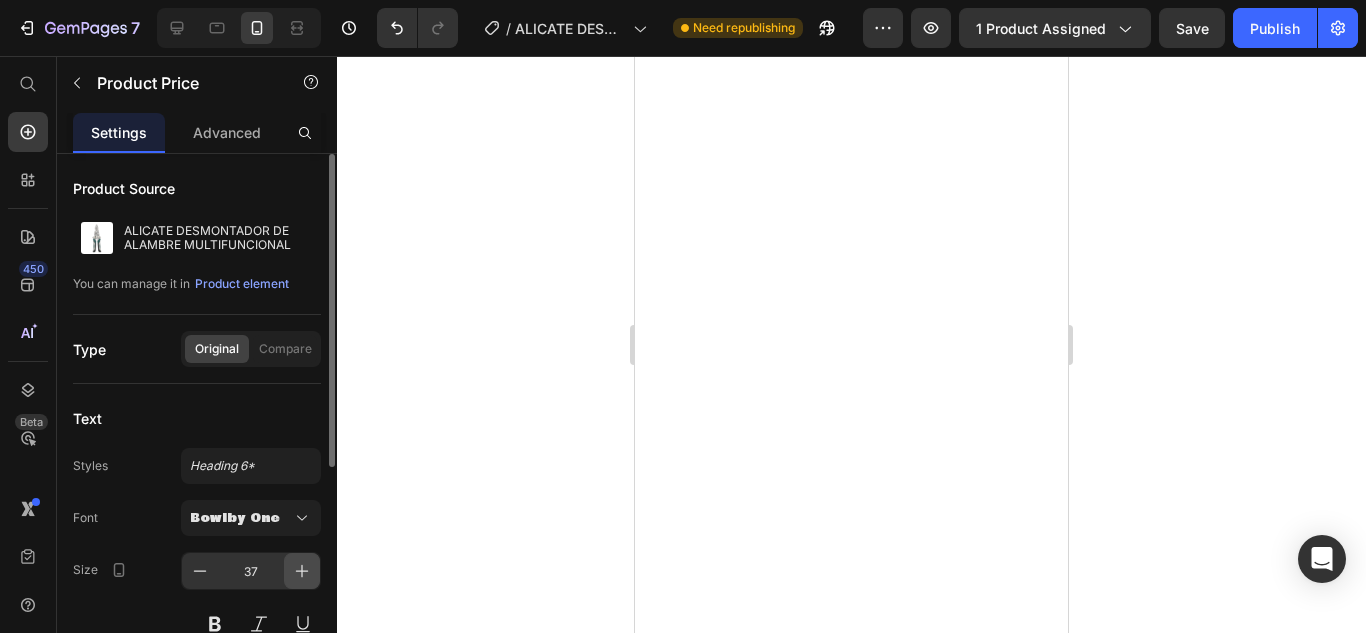click at bounding box center [302, 571] 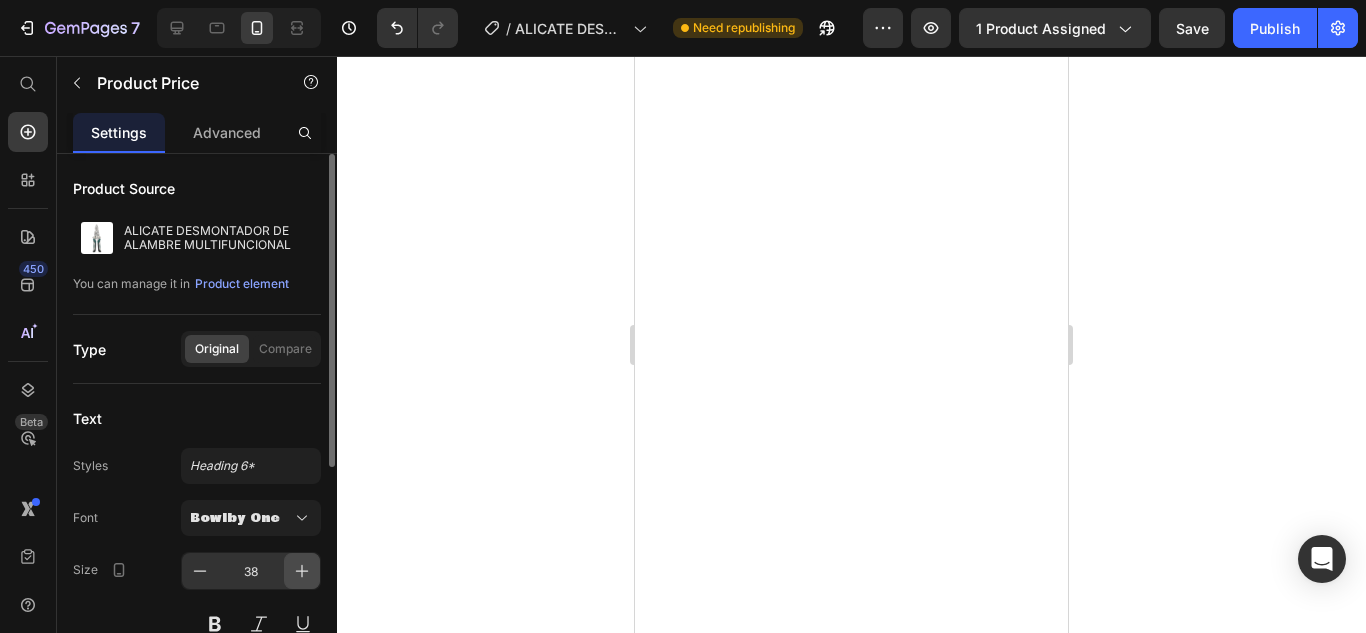 click at bounding box center (302, 571) 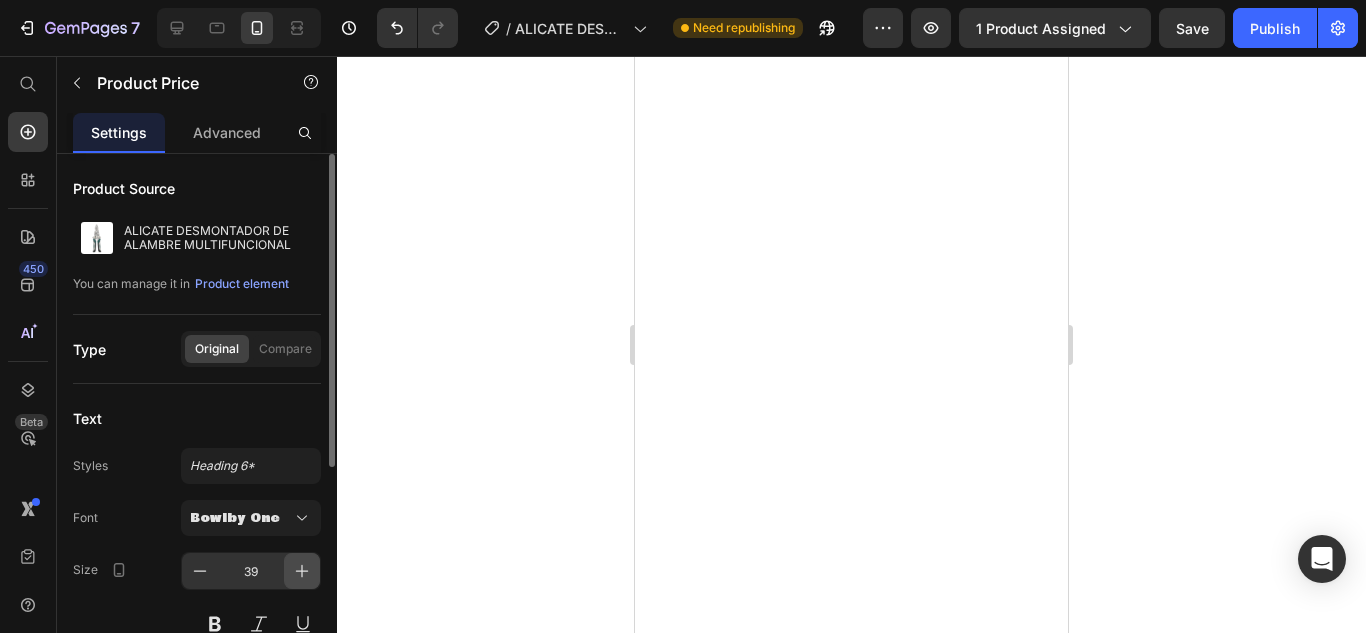 click at bounding box center [302, 571] 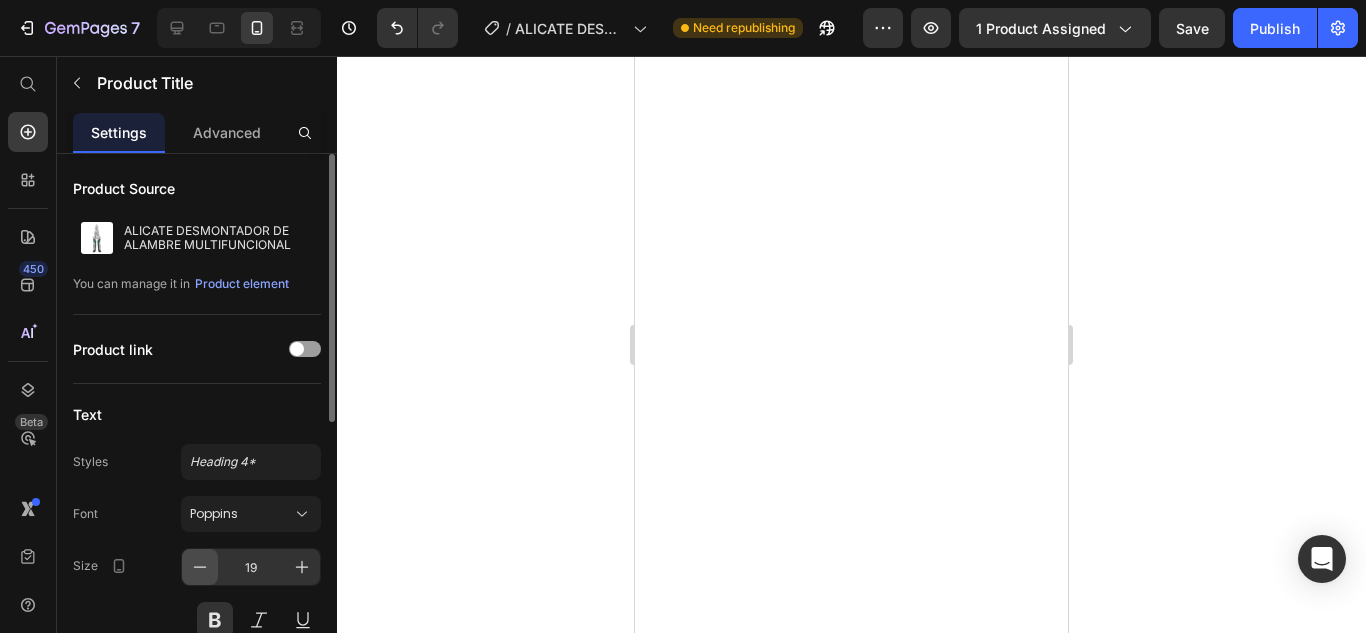 click at bounding box center [200, 567] 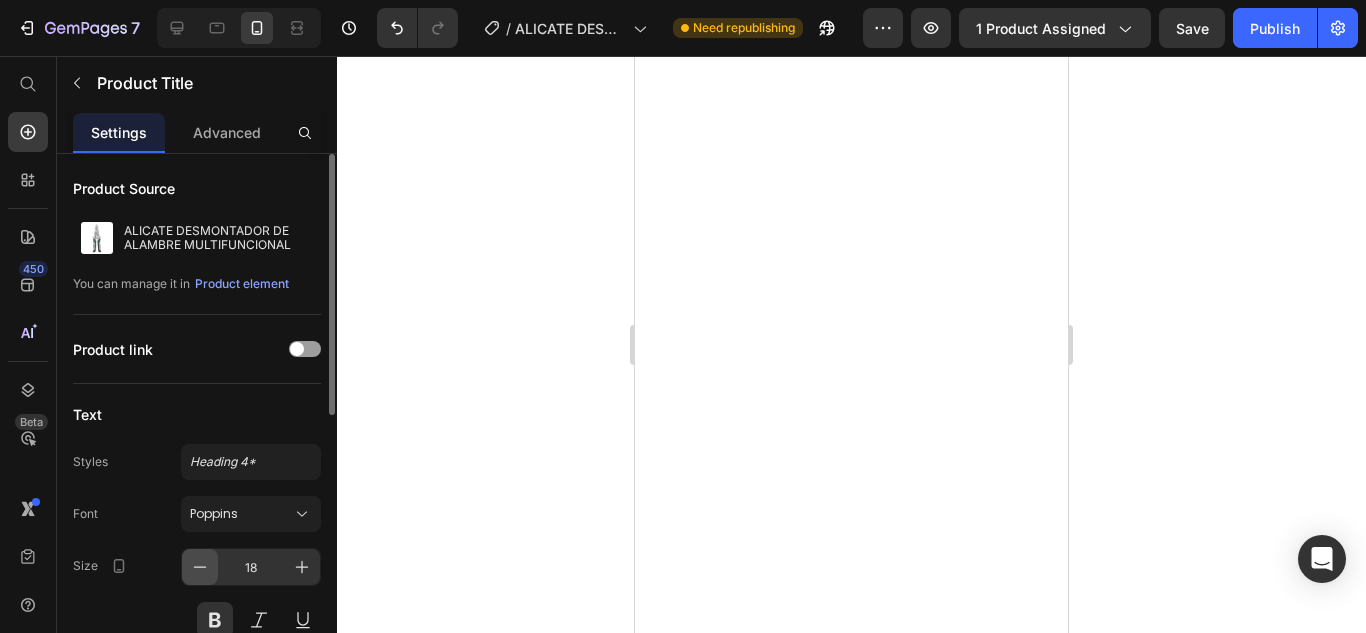 click at bounding box center (200, 567) 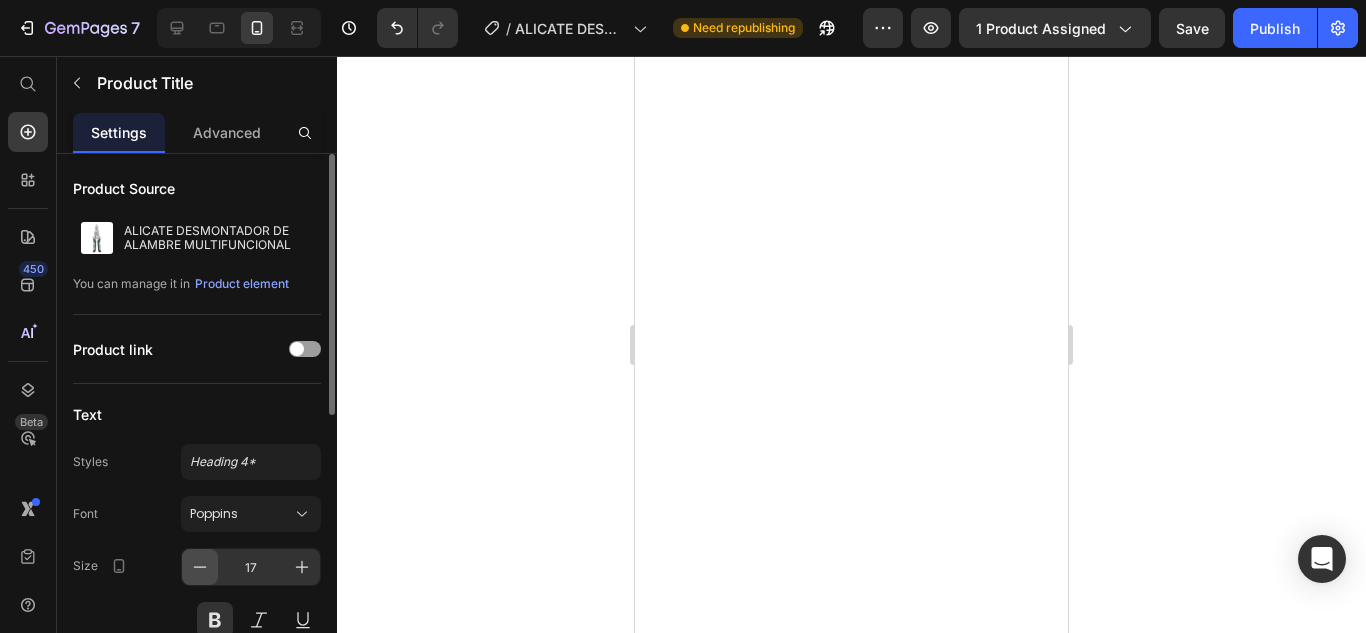 click at bounding box center [200, 567] 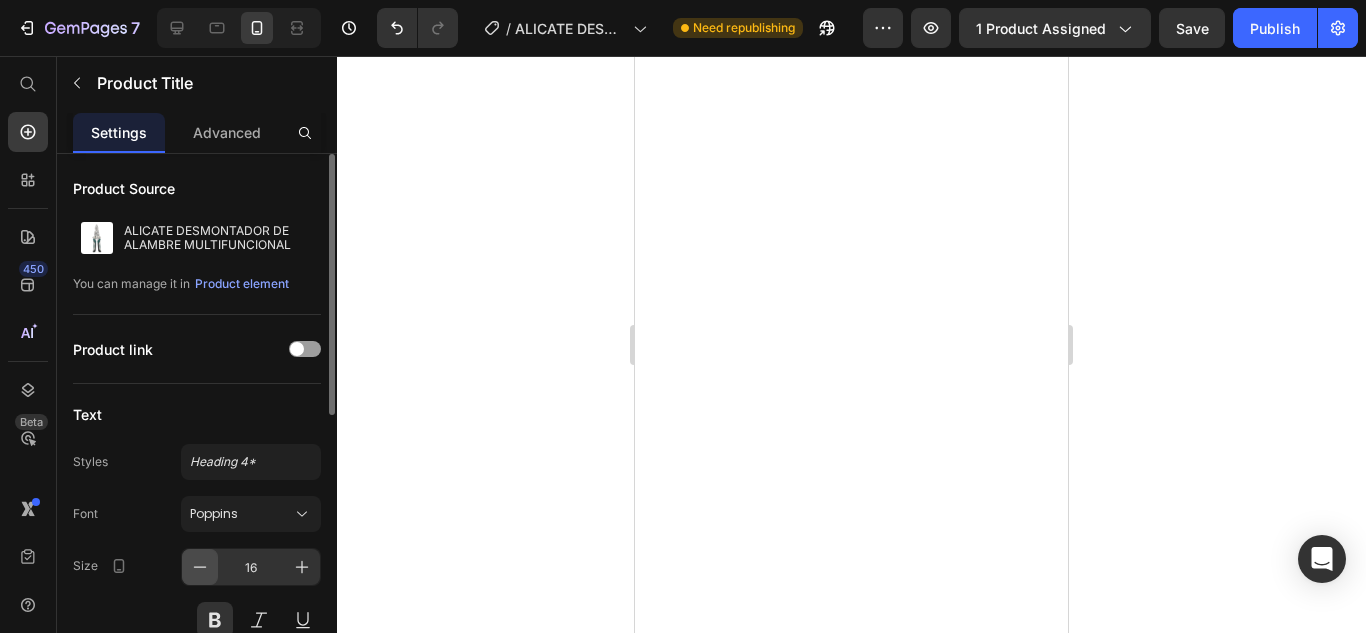 click at bounding box center (200, 567) 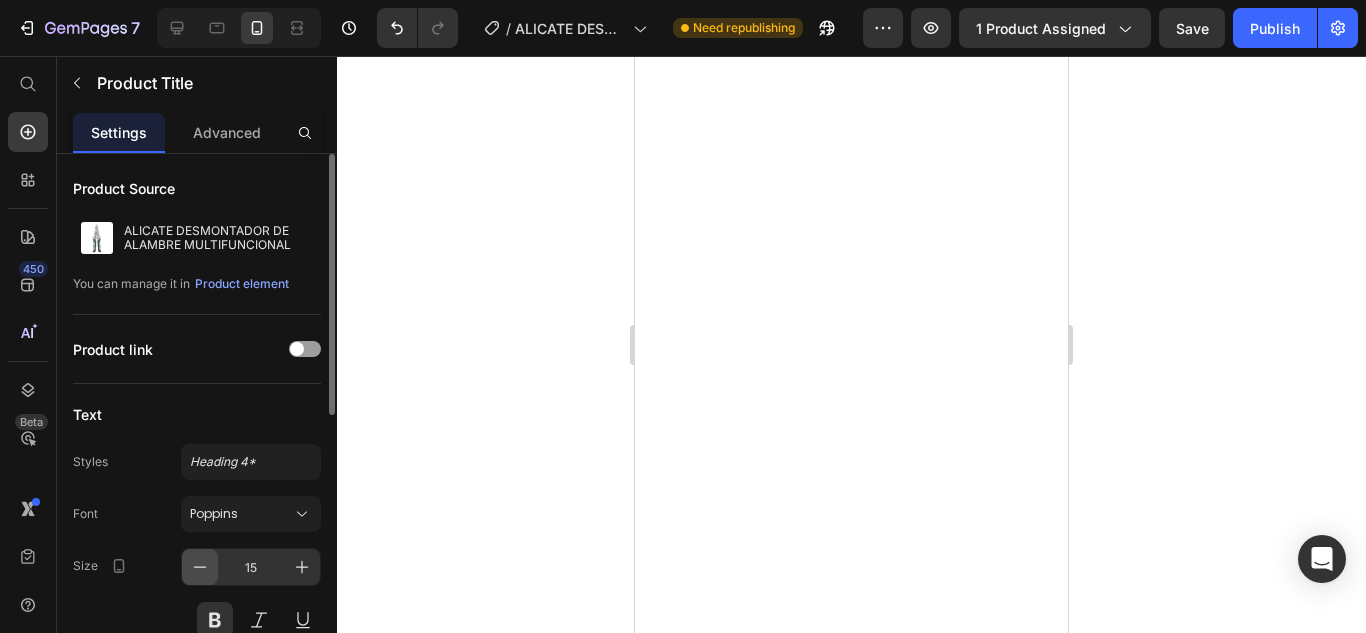 click at bounding box center [200, 567] 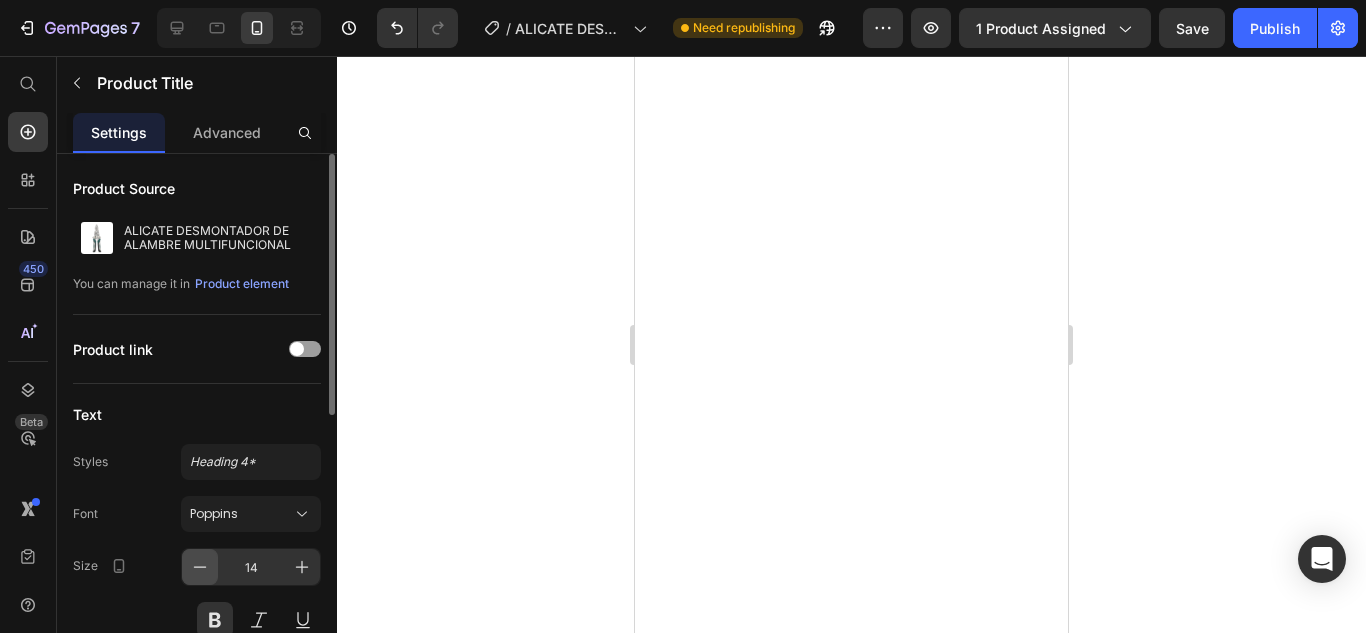 click at bounding box center (200, 567) 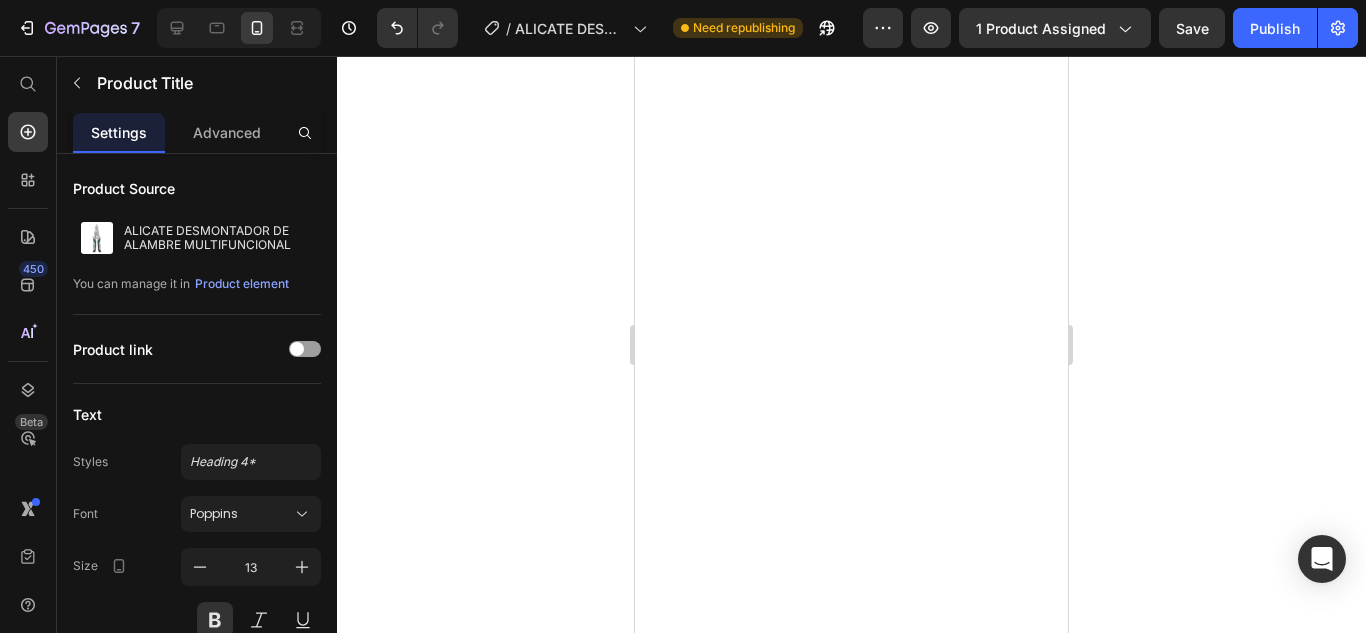 click 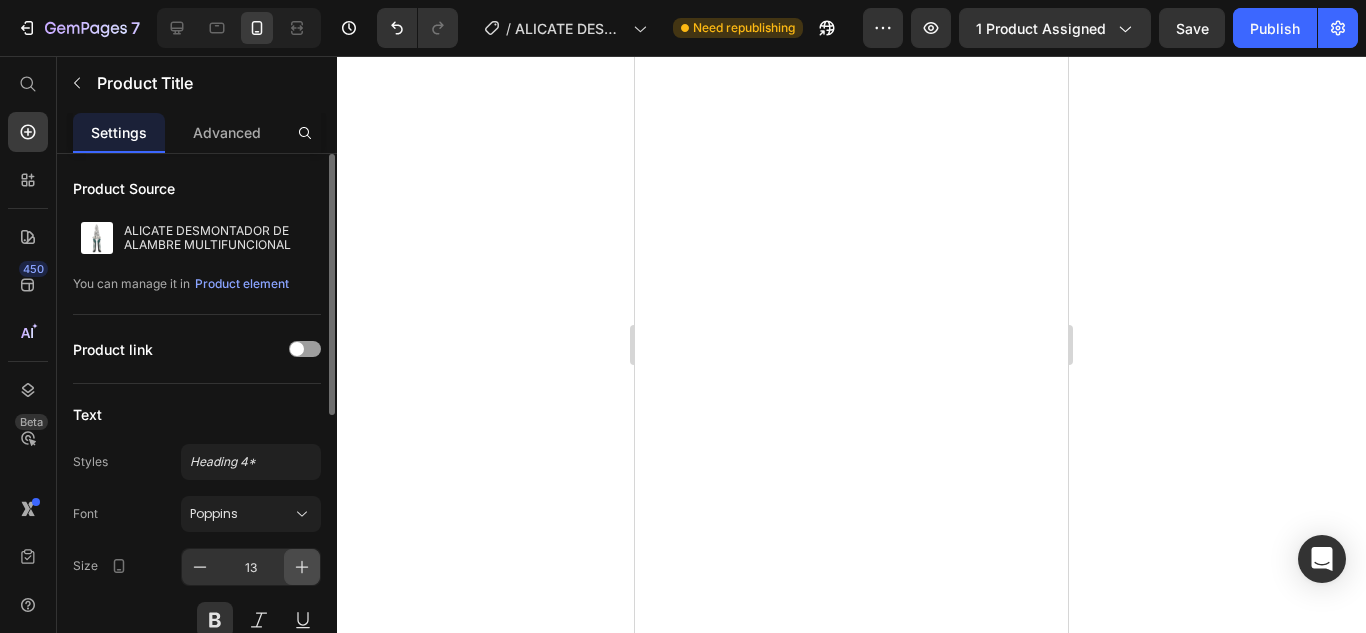 click 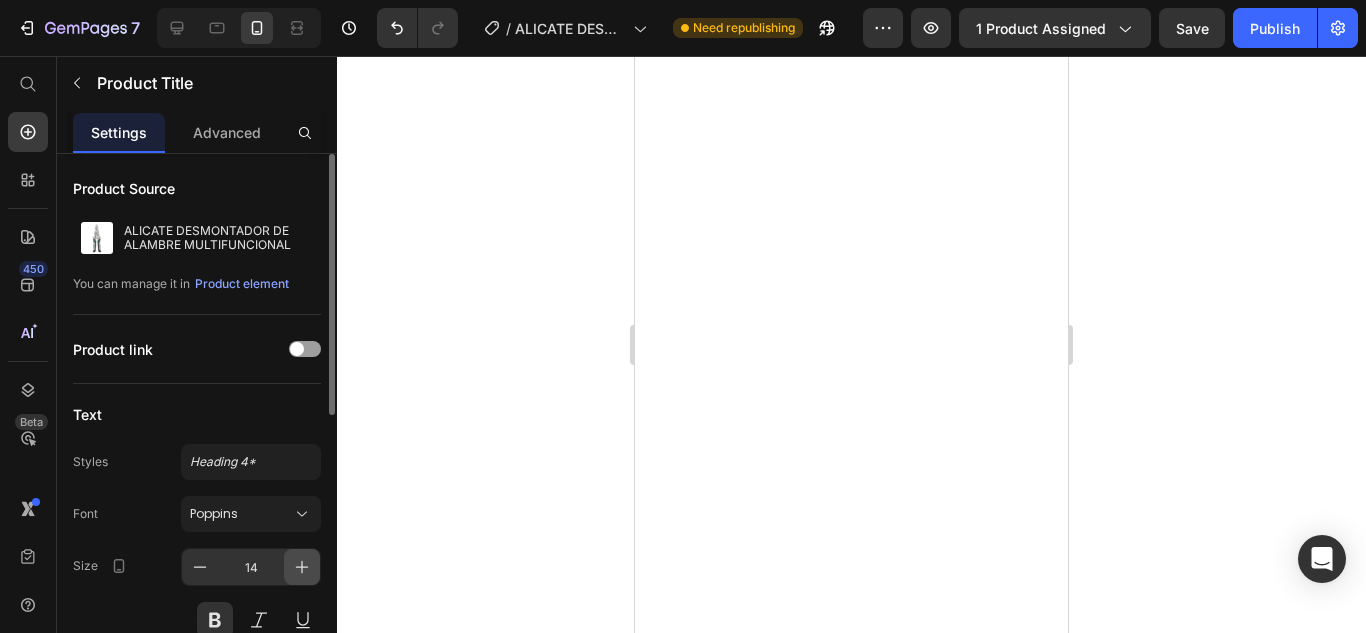 click 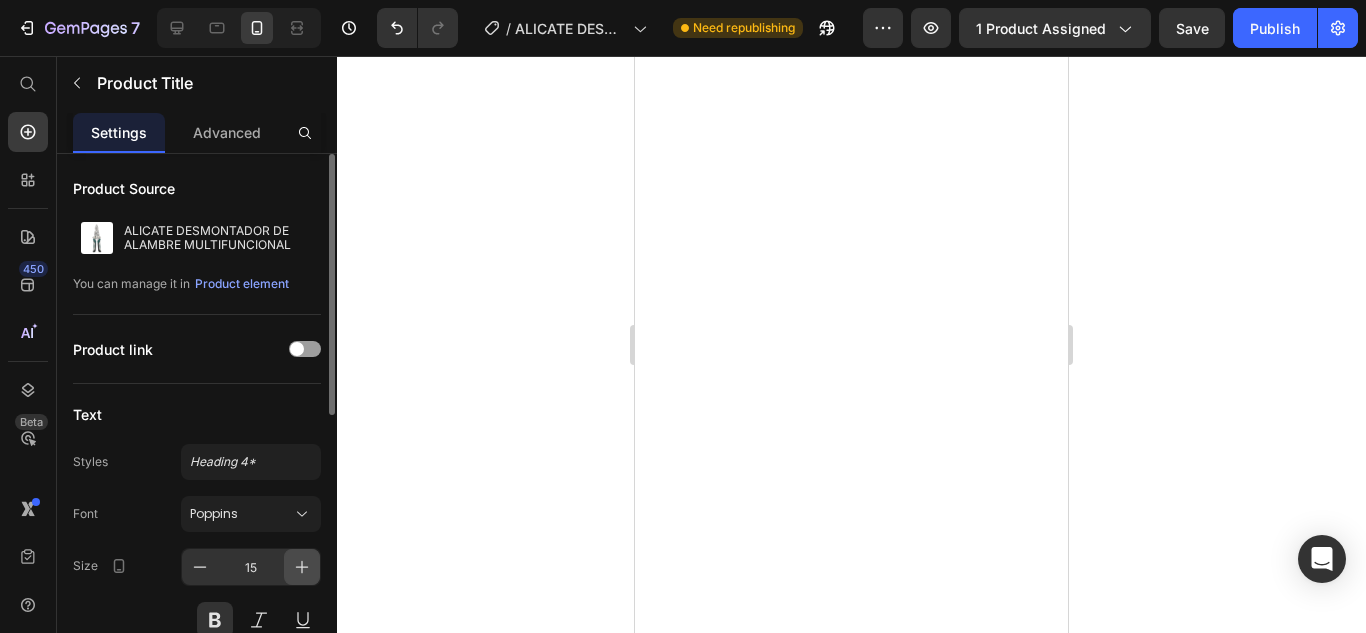 click 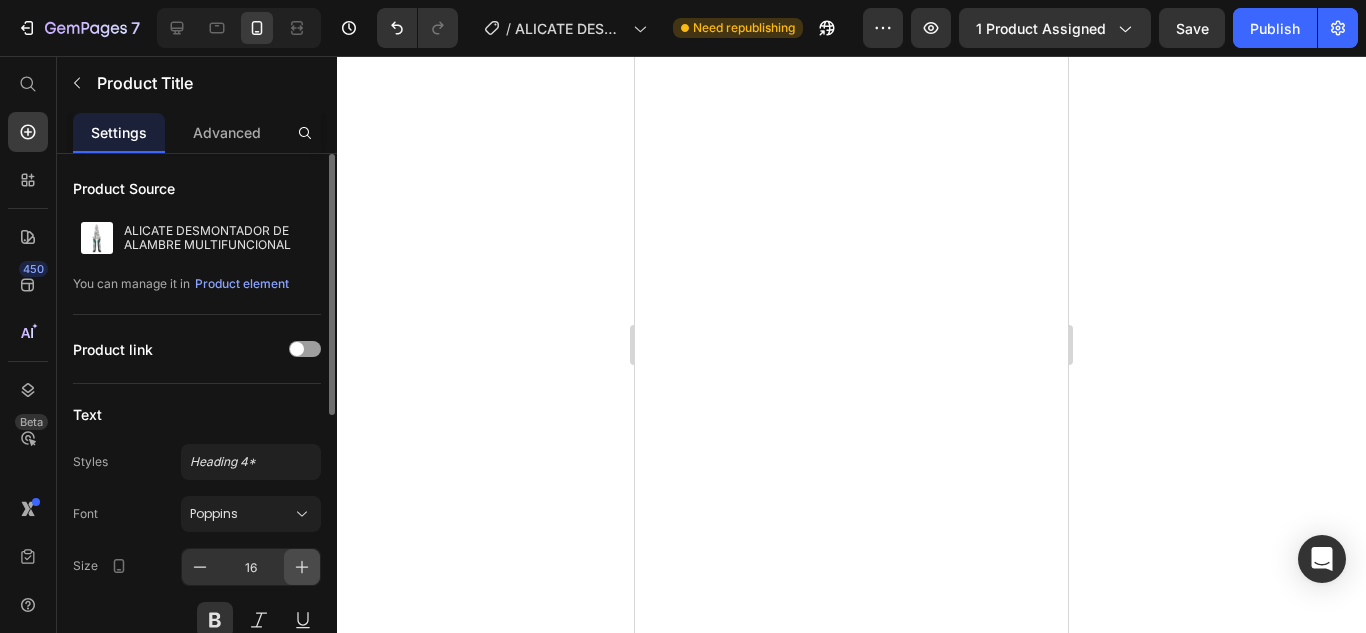 click 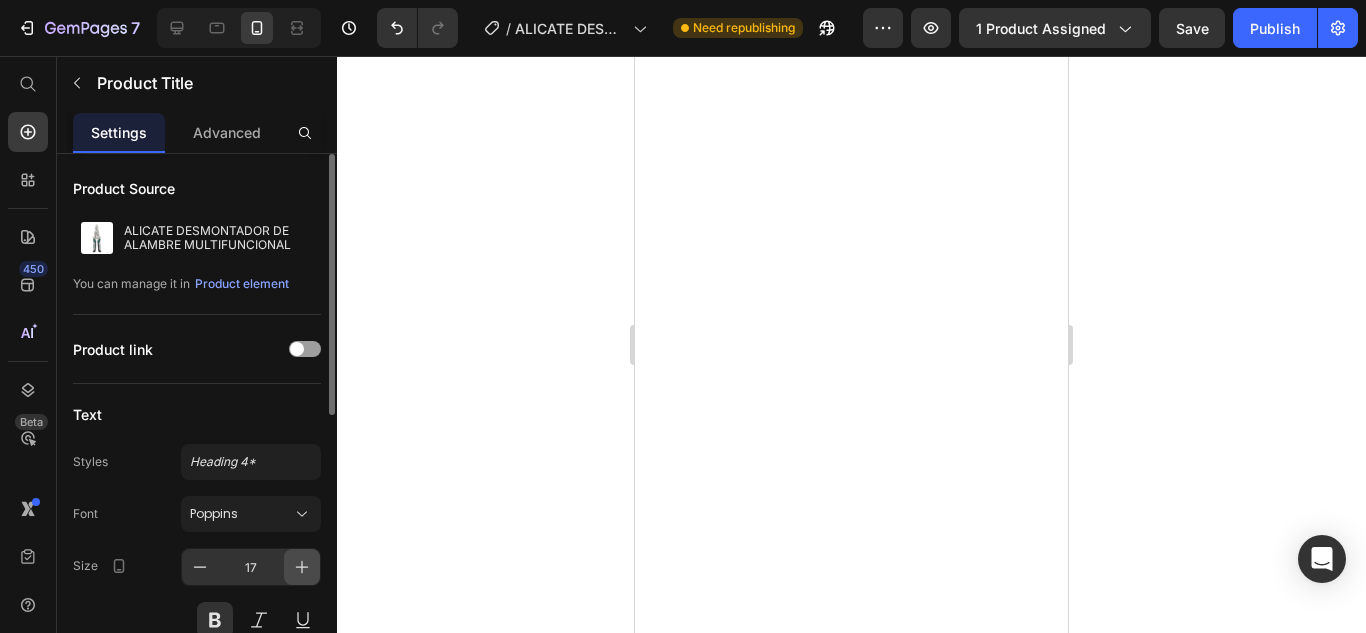 click 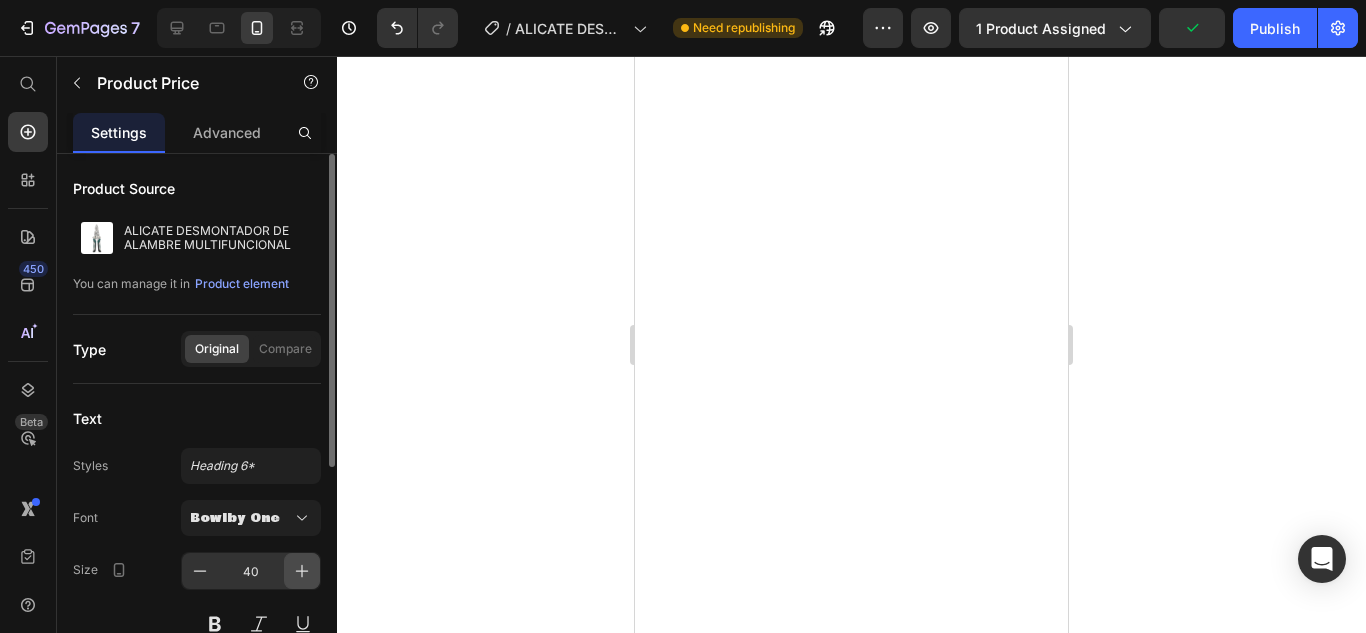 click at bounding box center [302, 571] 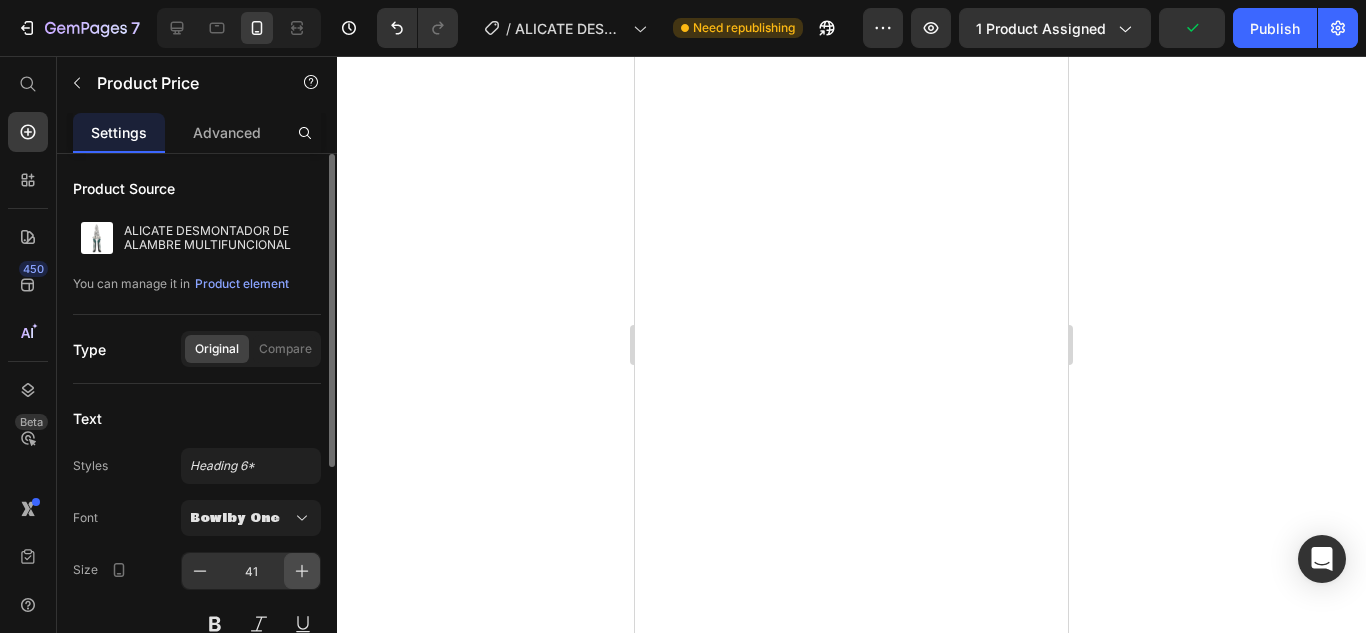 click at bounding box center [302, 571] 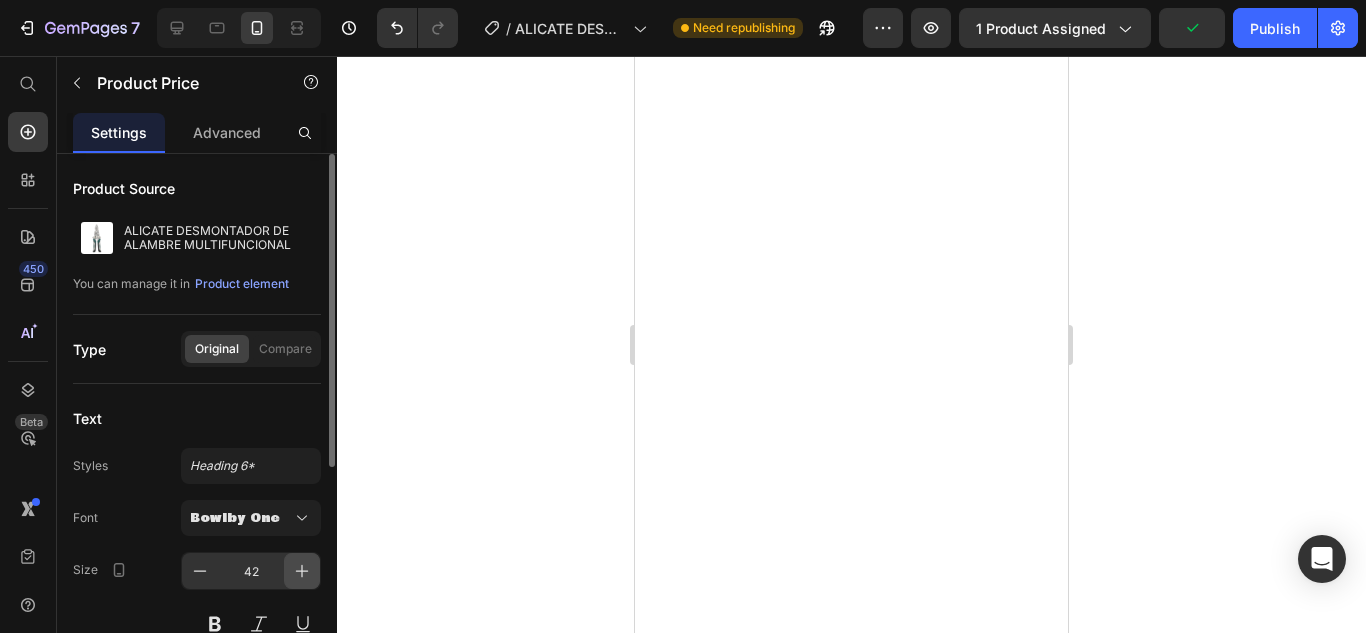 click at bounding box center [302, 571] 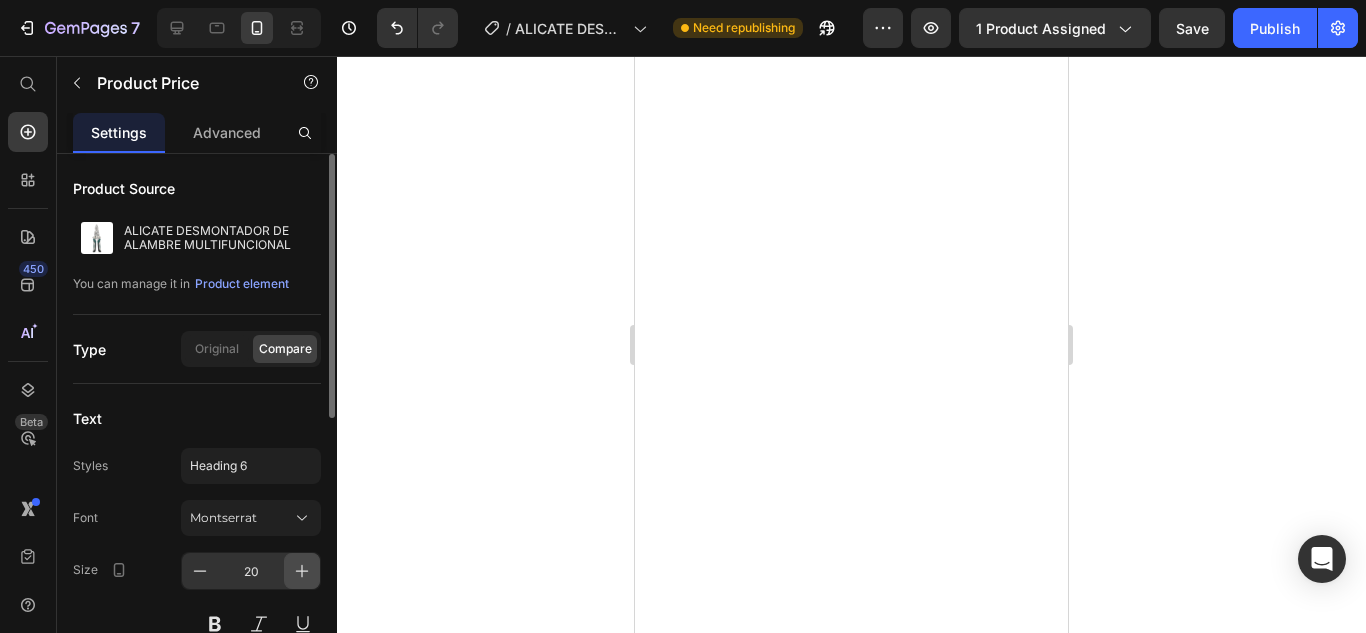 click at bounding box center [302, 571] 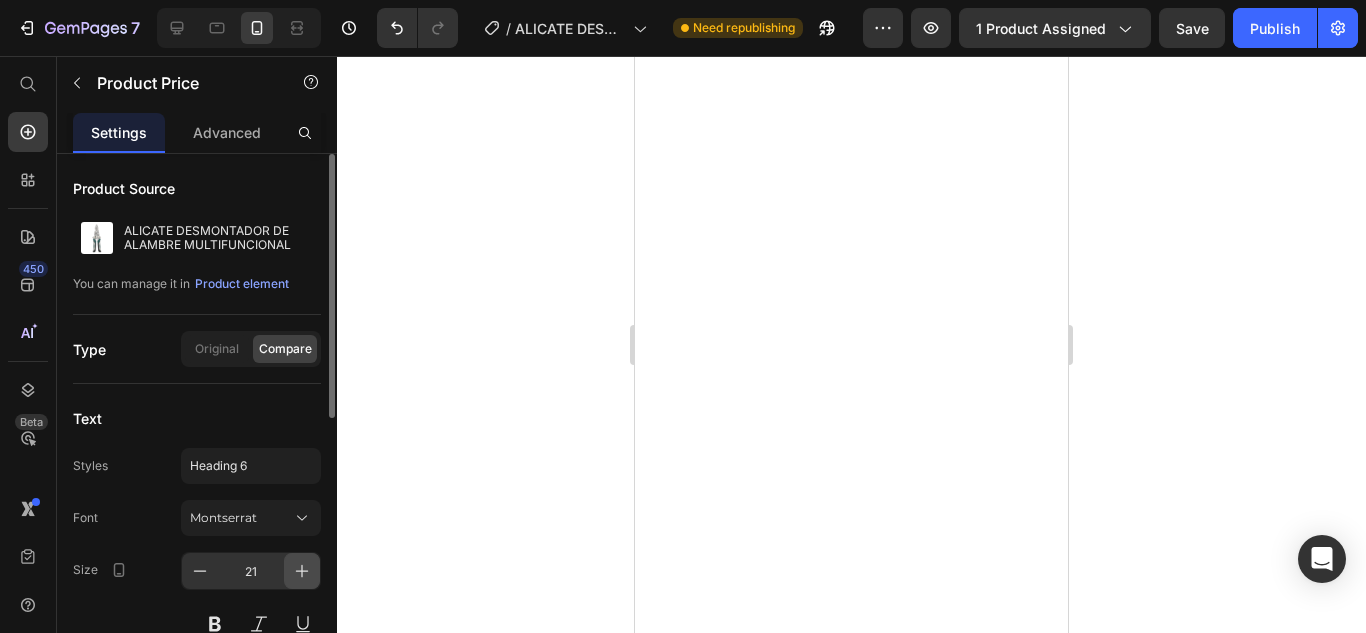 click at bounding box center (302, 571) 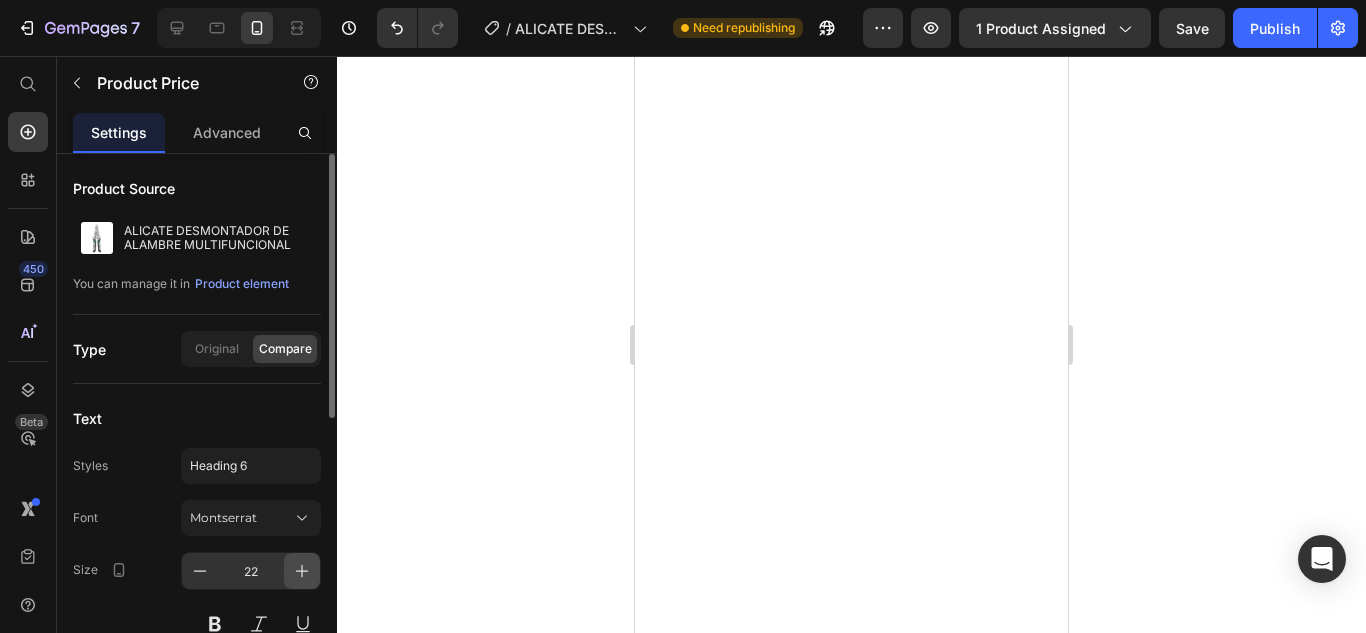 click at bounding box center [302, 571] 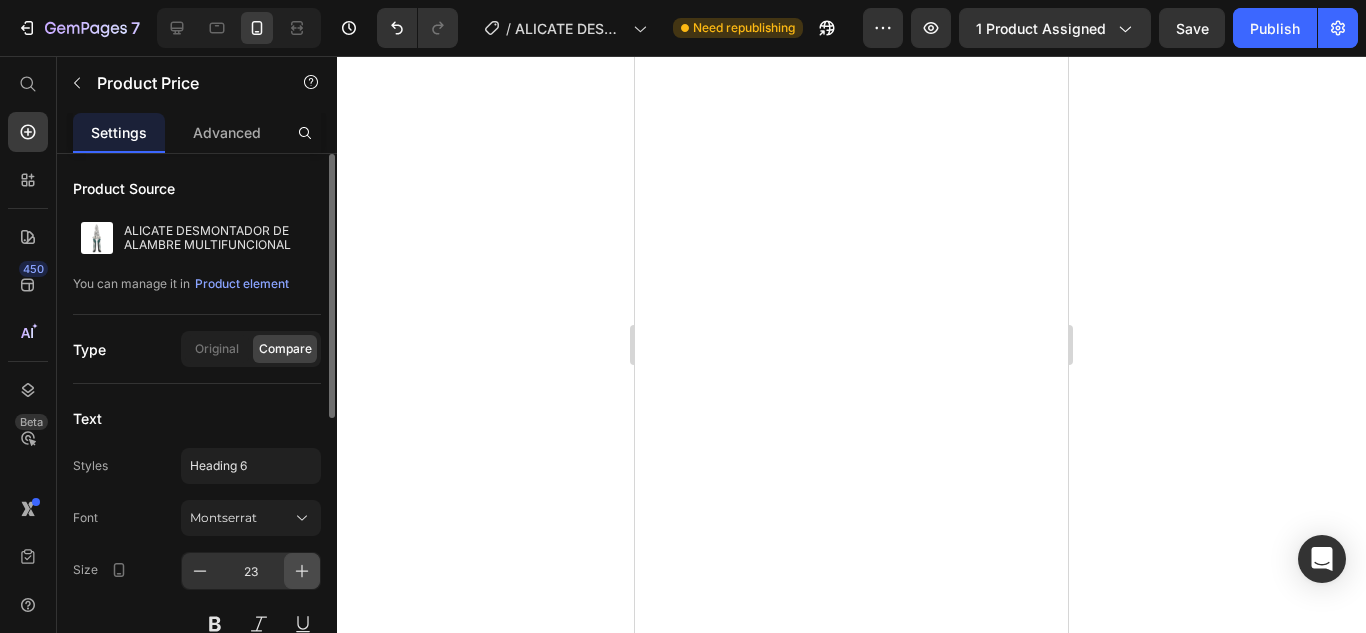 click at bounding box center (302, 571) 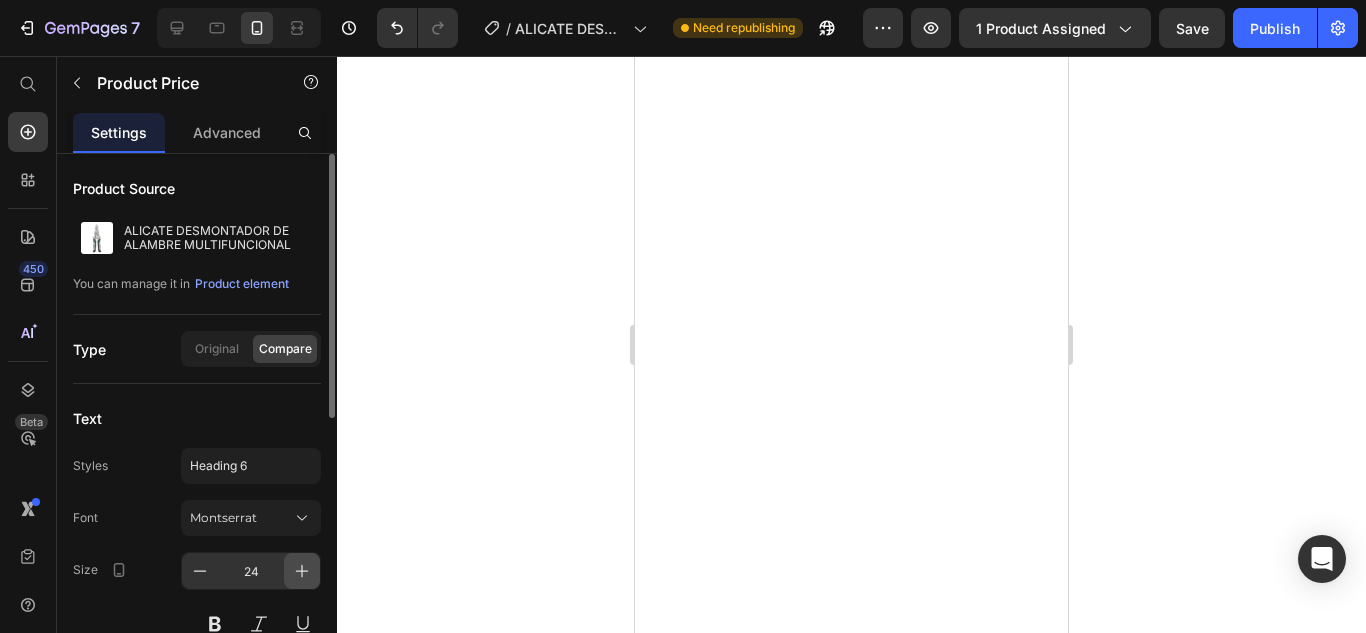 click at bounding box center [302, 571] 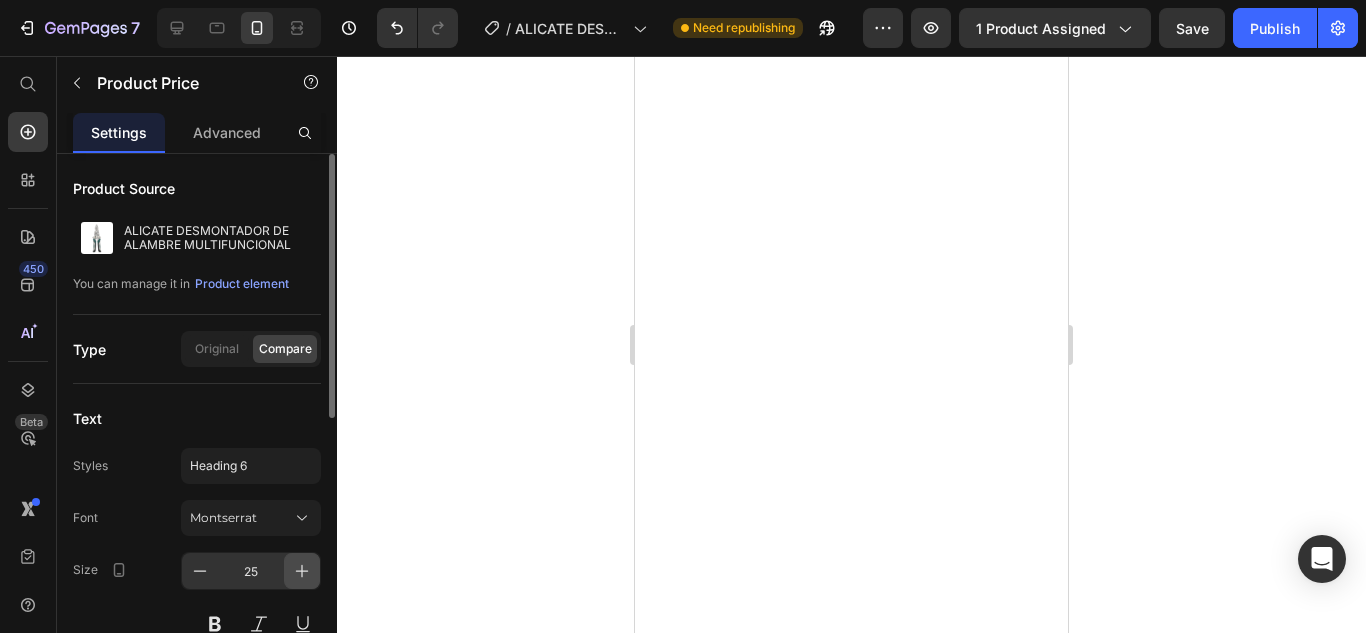 click at bounding box center [302, 571] 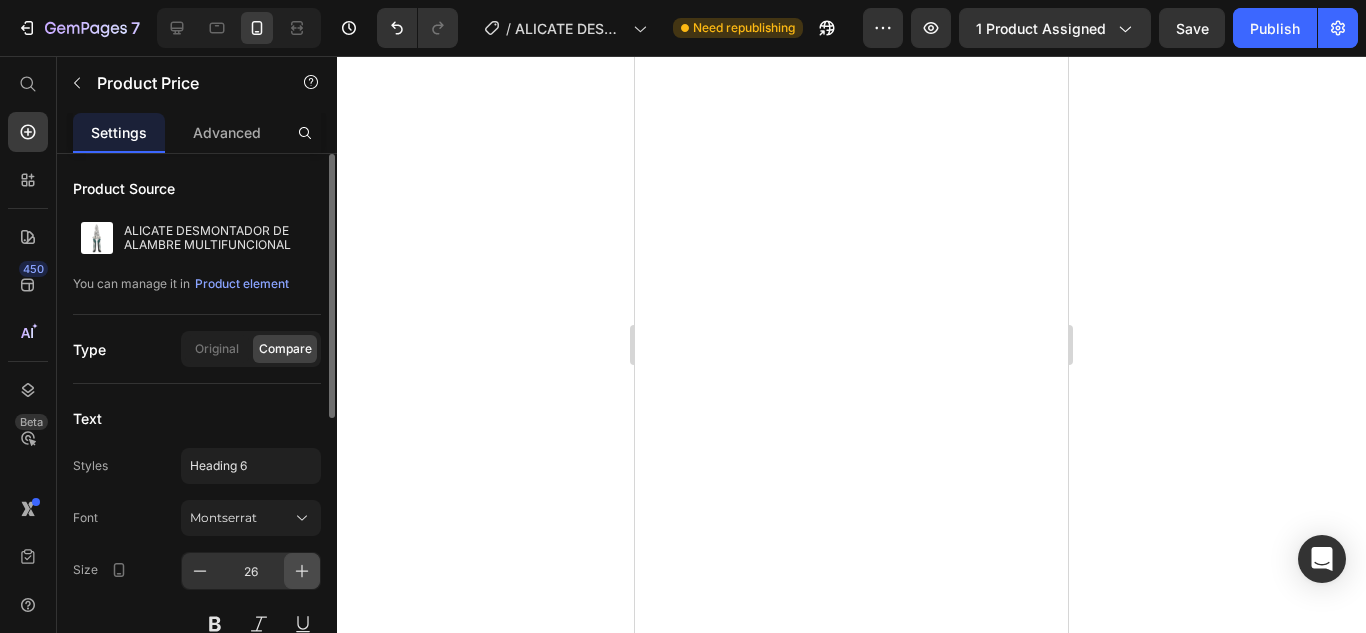 click at bounding box center [302, 571] 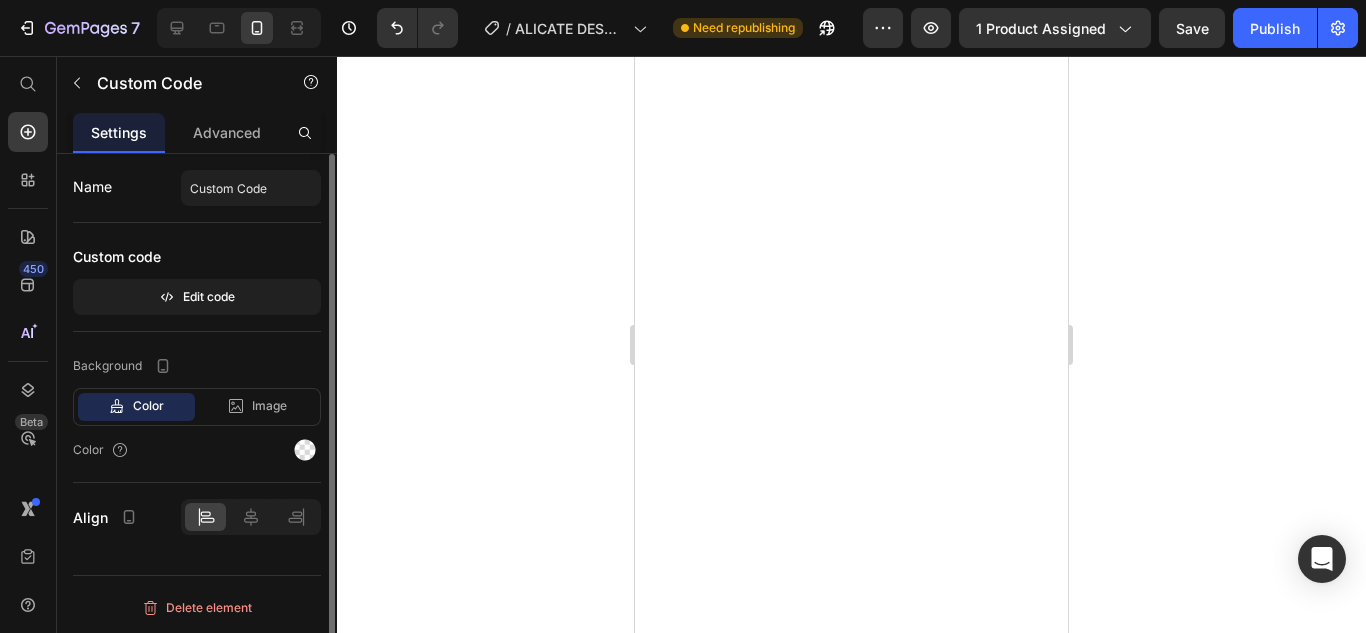 click 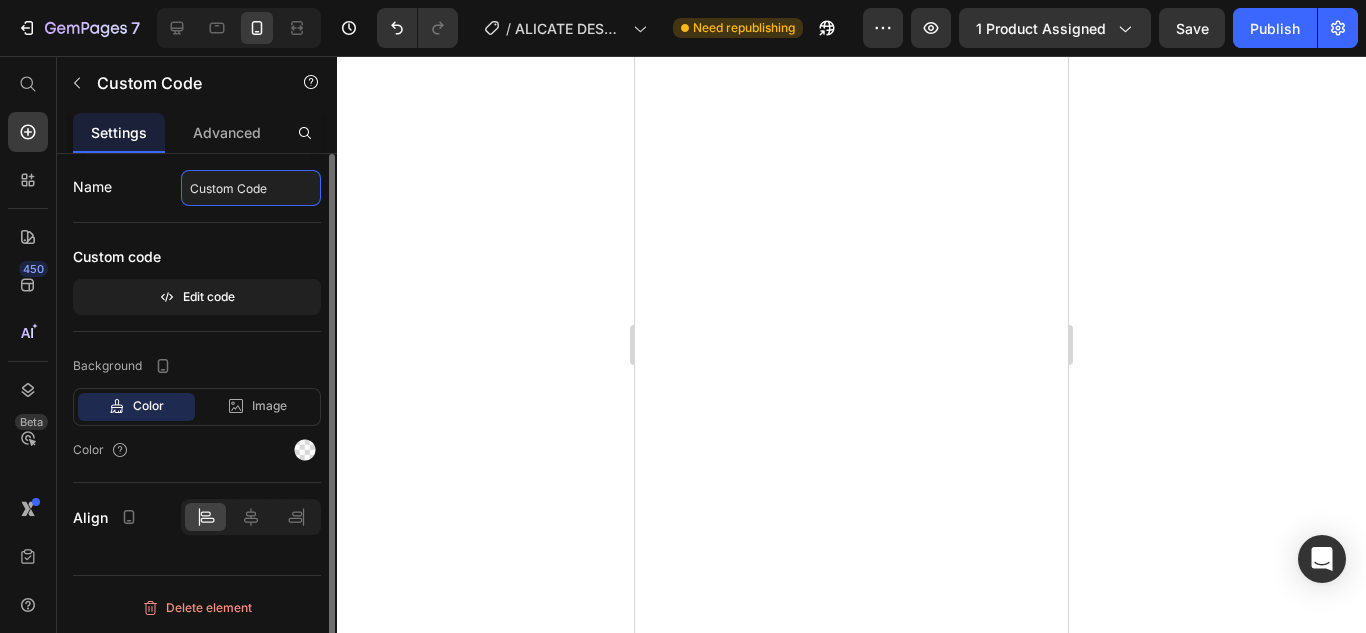 click on "Custom Code" 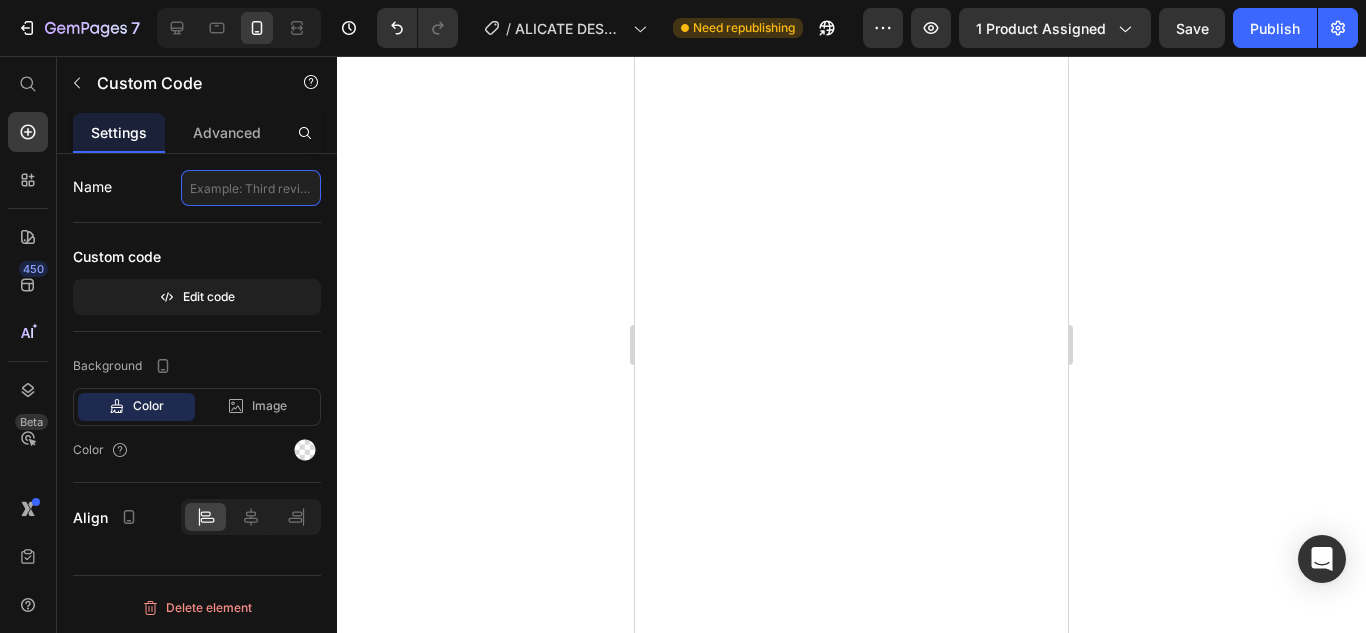 type 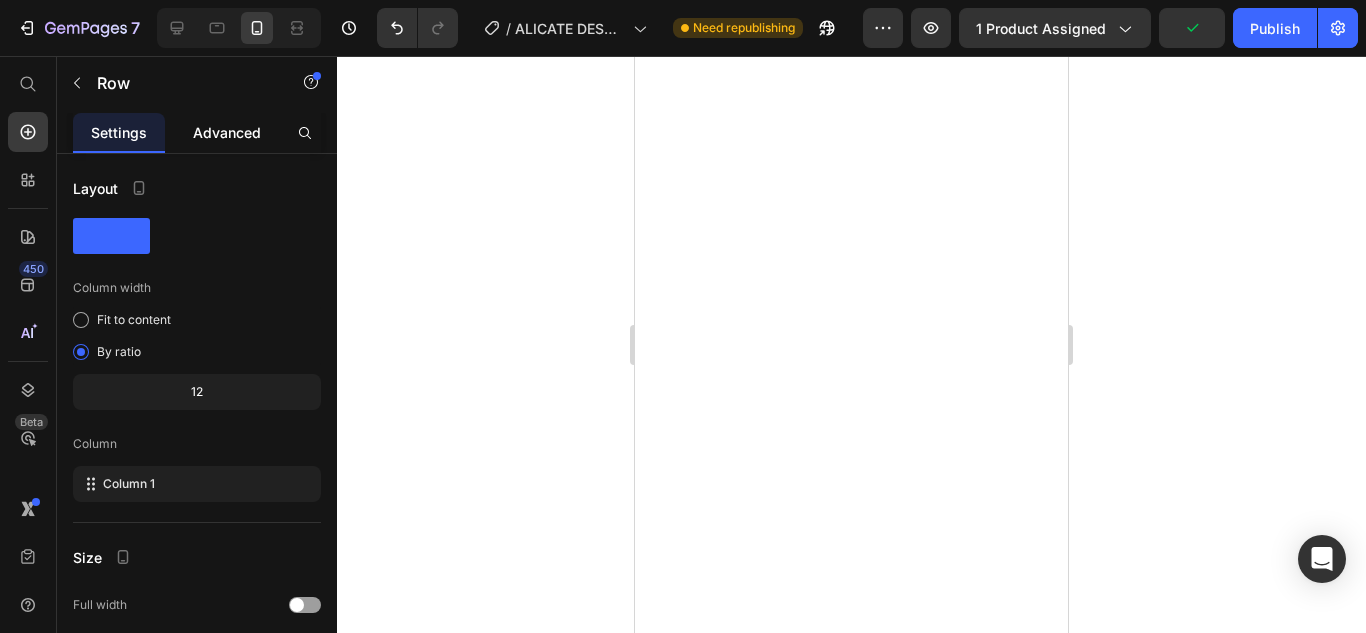 click on "Advanced" at bounding box center (227, 132) 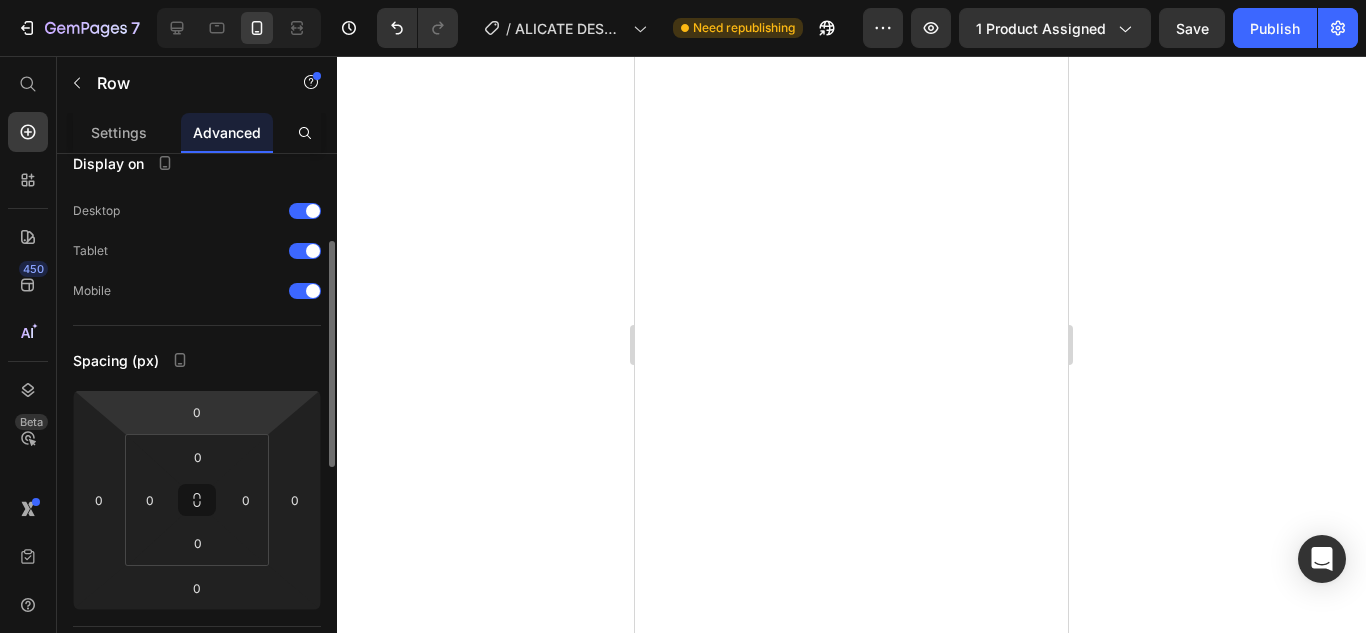 scroll, scrollTop: 0, scrollLeft: 0, axis: both 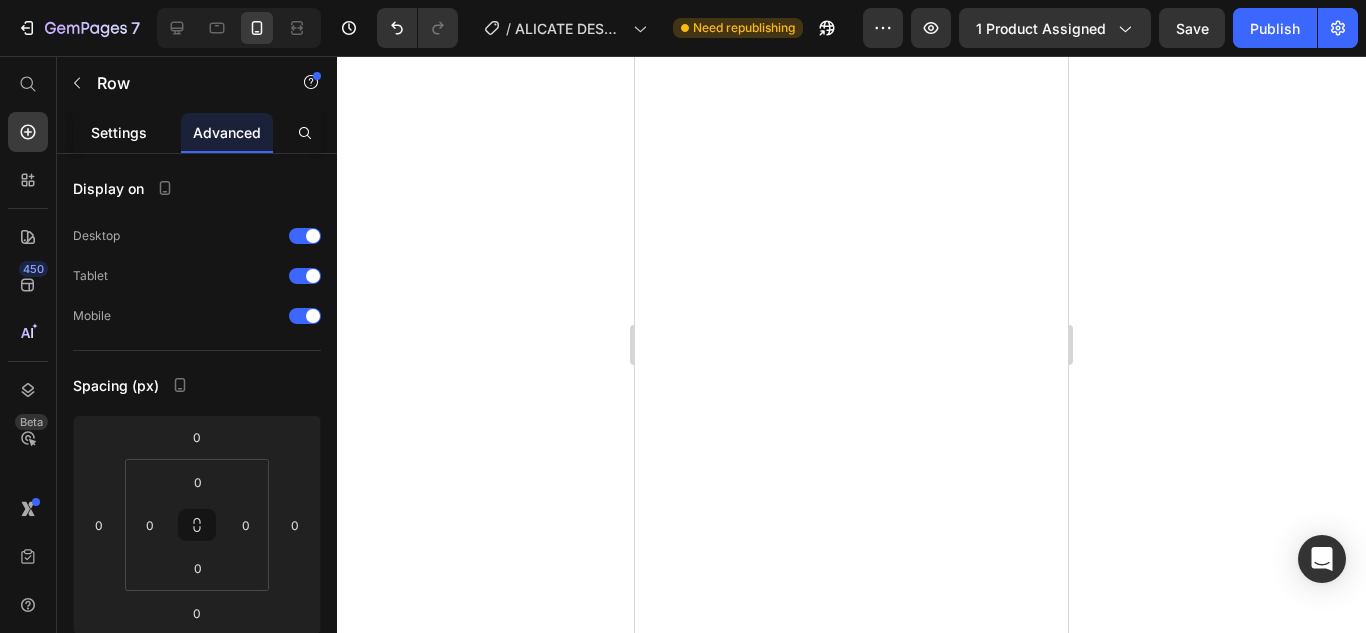 click on "Settings" 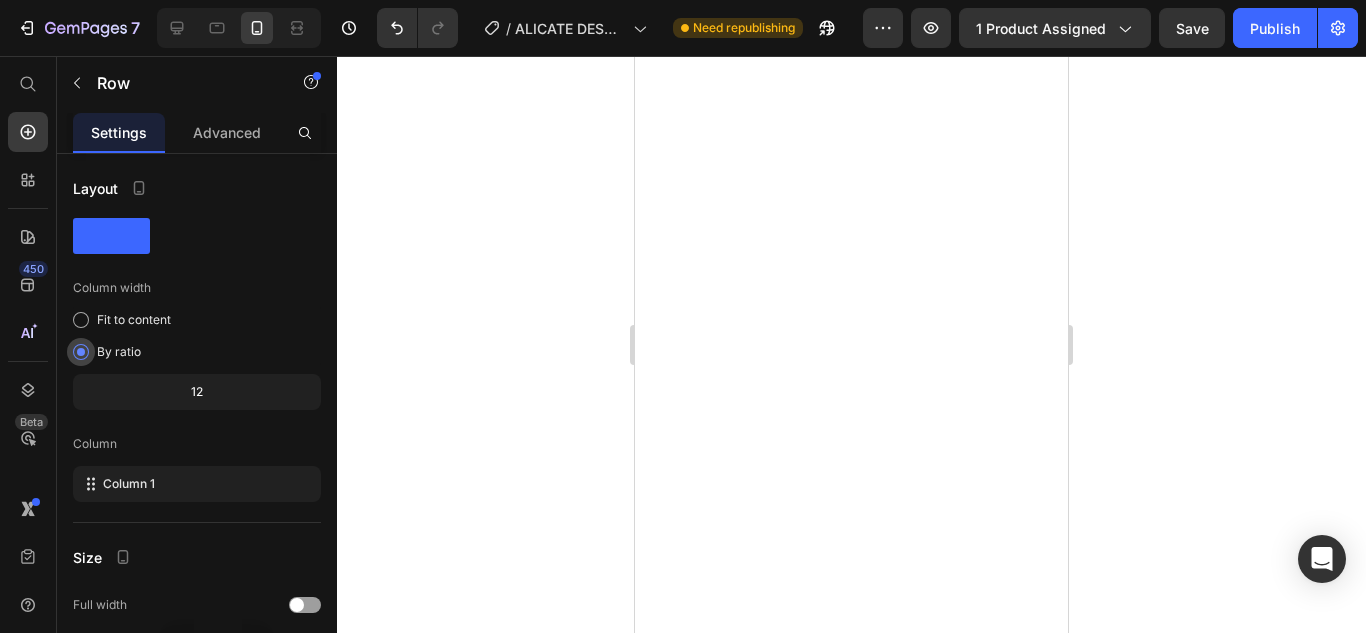 scroll, scrollTop: 332, scrollLeft: 0, axis: vertical 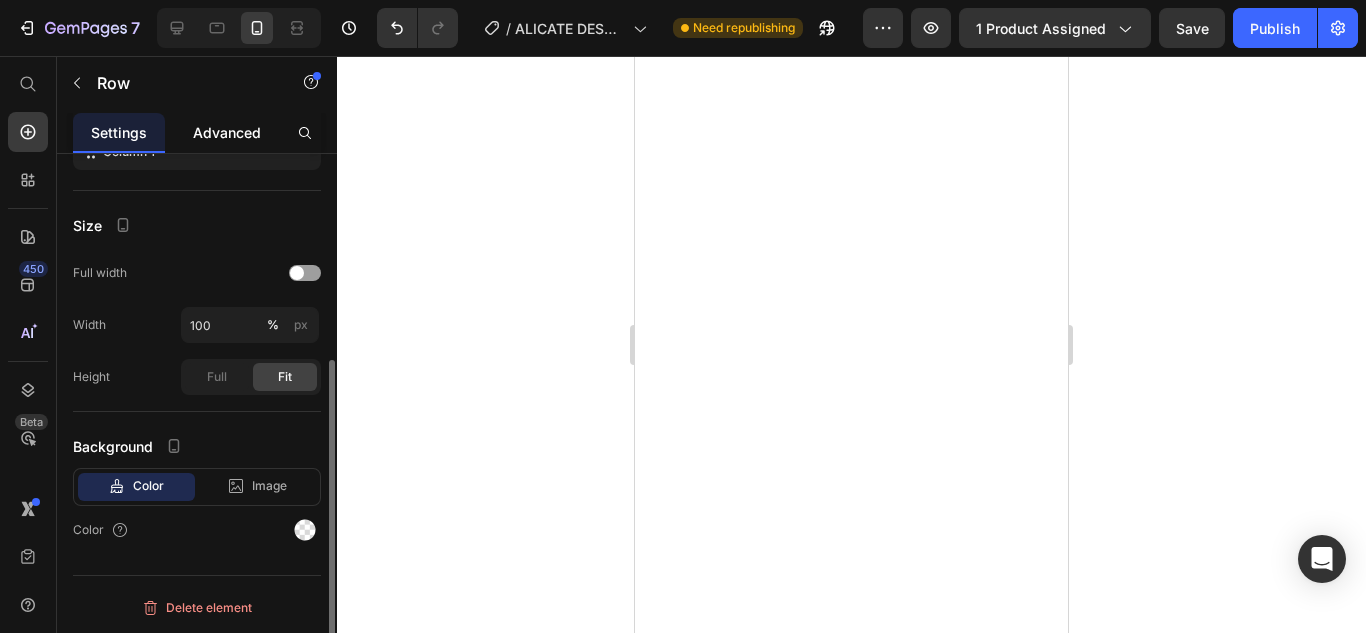 click on "Advanced" 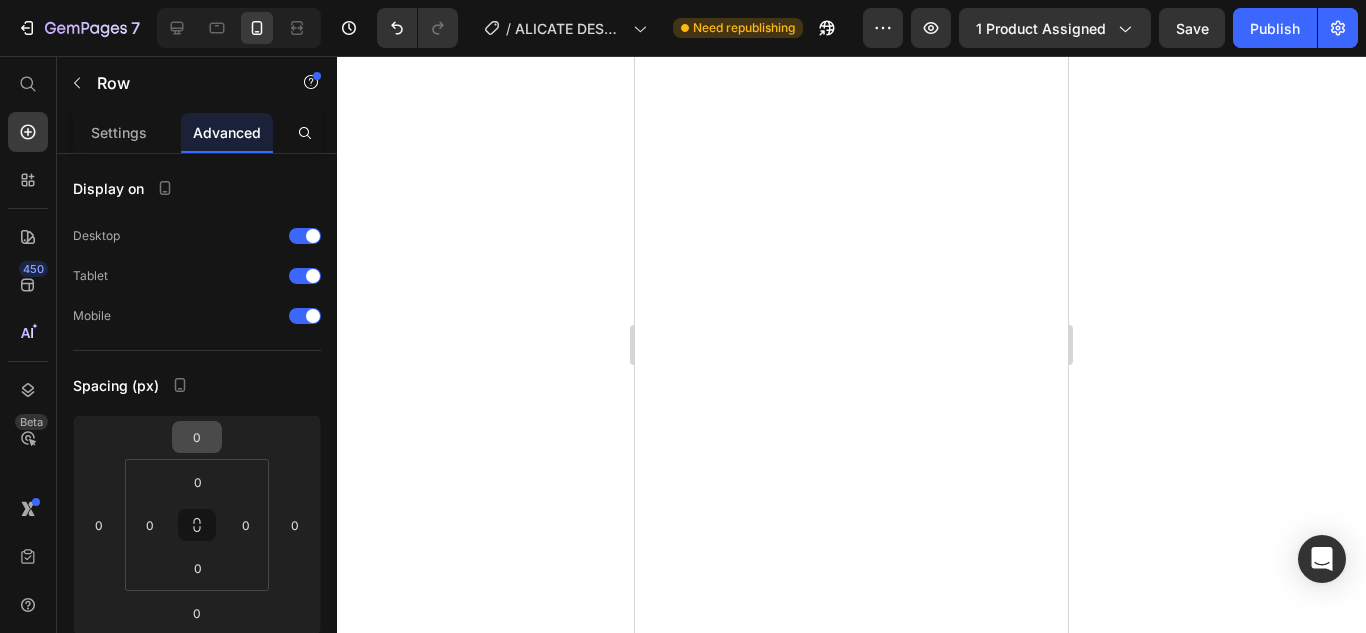 scroll, scrollTop: 733, scrollLeft: 0, axis: vertical 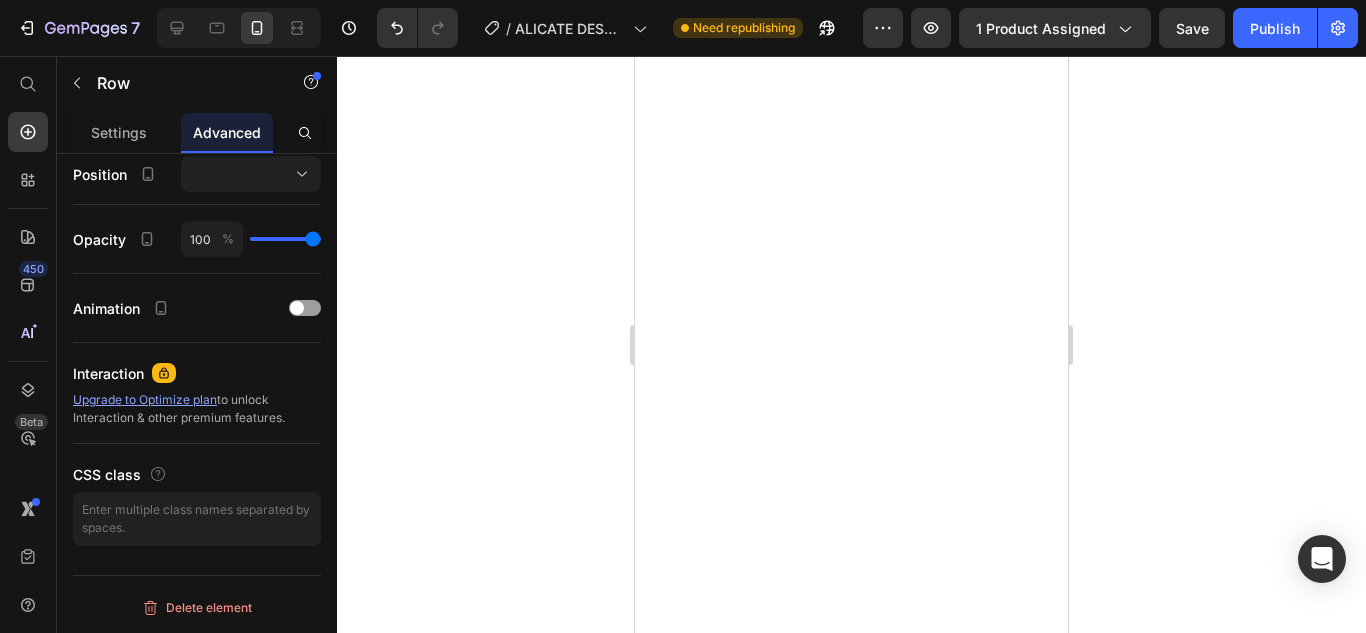 click 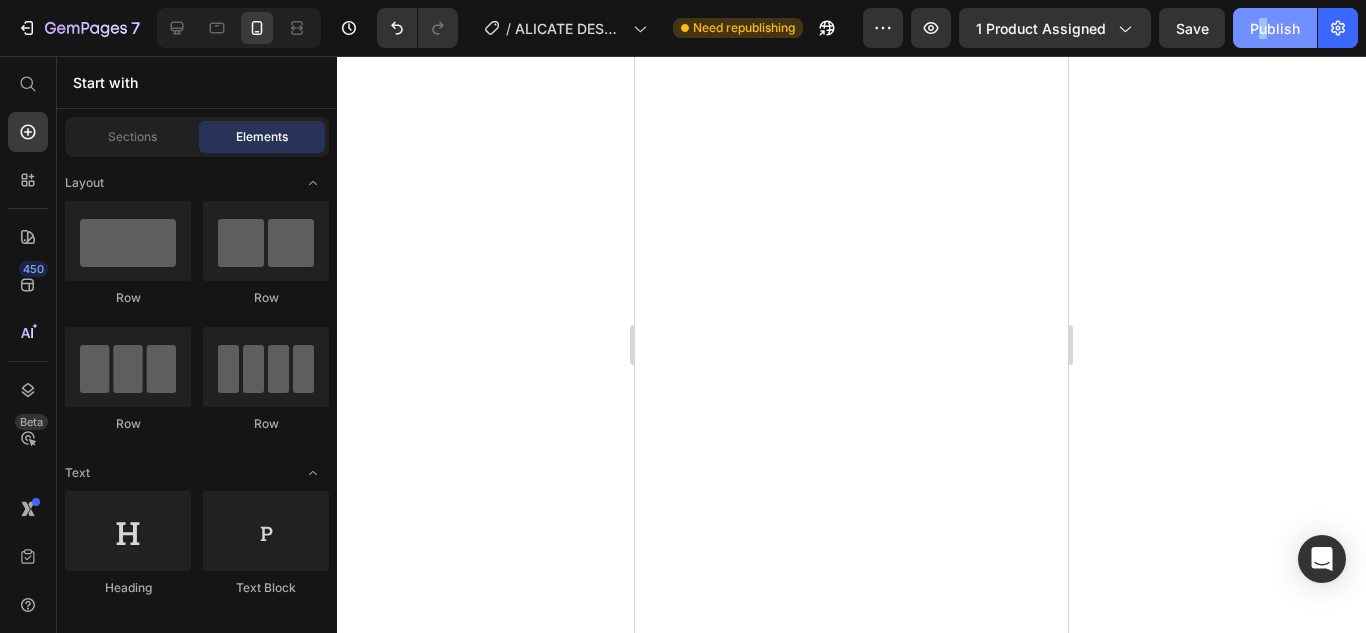 drag, startPoint x: 1243, startPoint y: 48, endPoint x: 1259, endPoint y: 45, distance: 16.27882 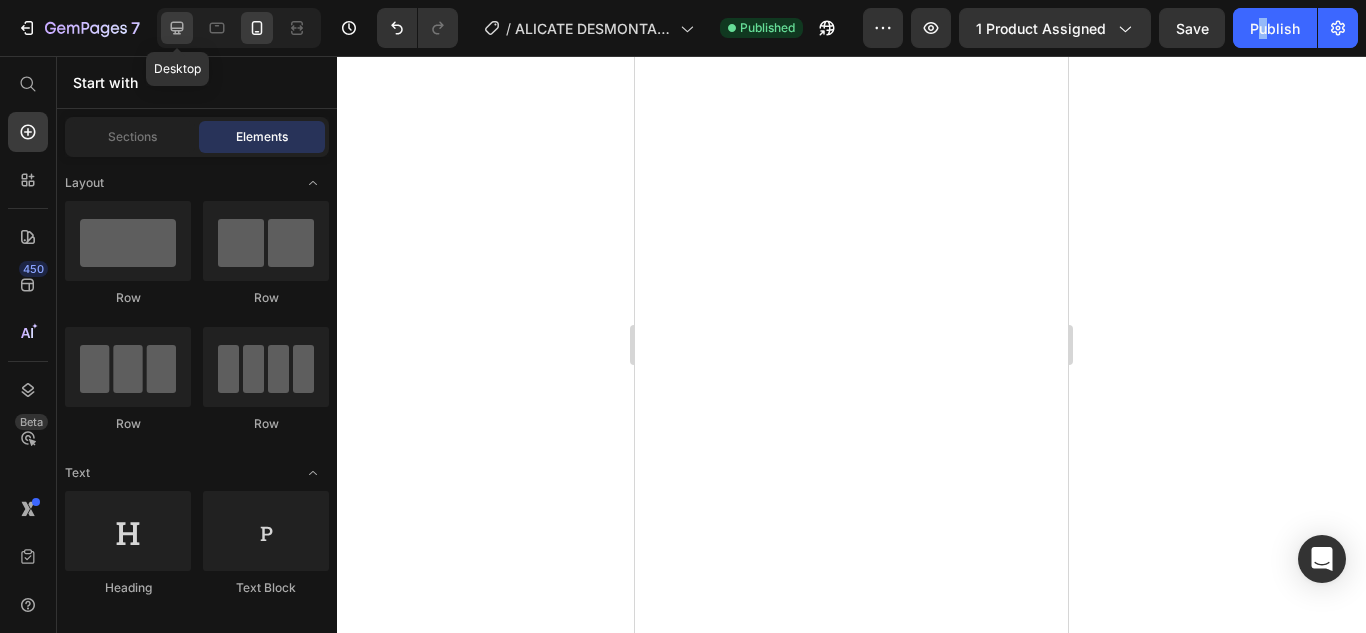 click 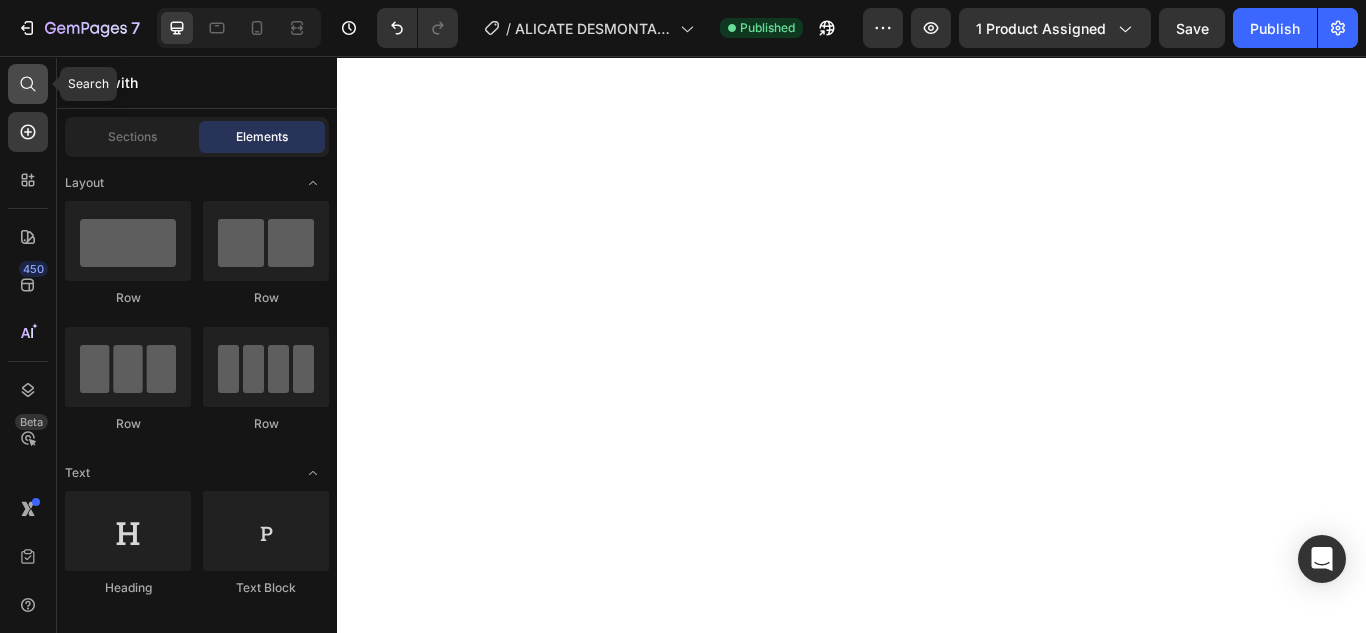 click 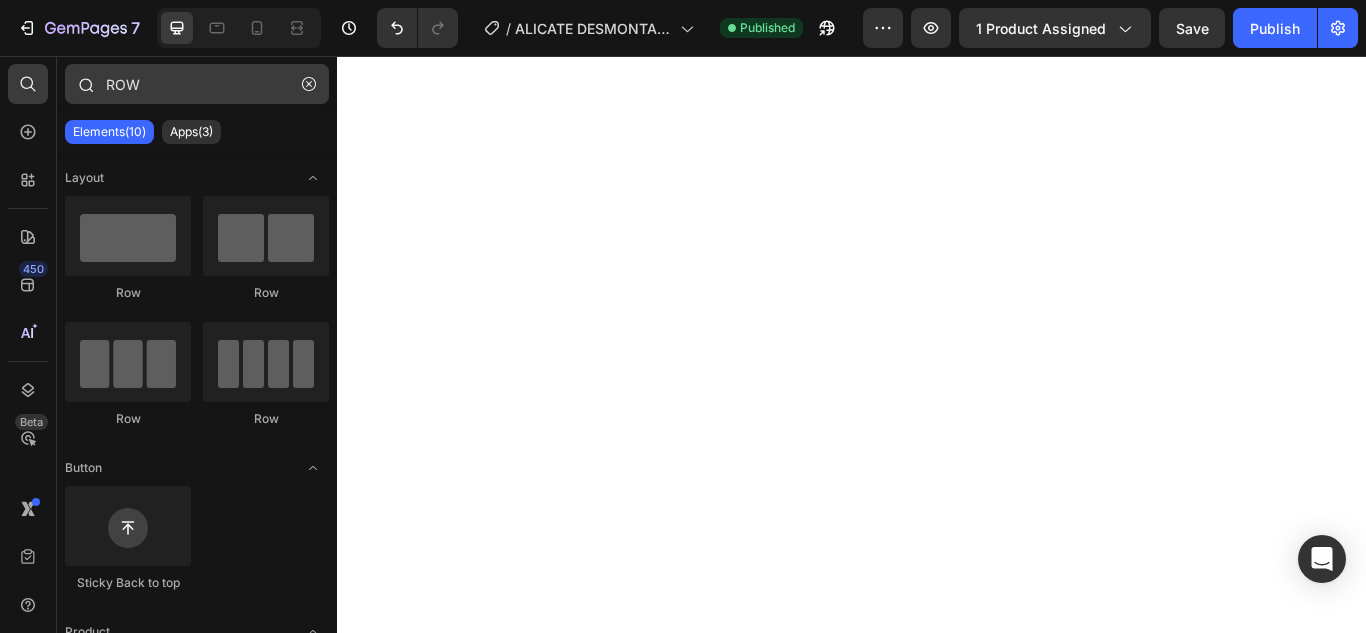 click on "ROW" at bounding box center [197, 84] 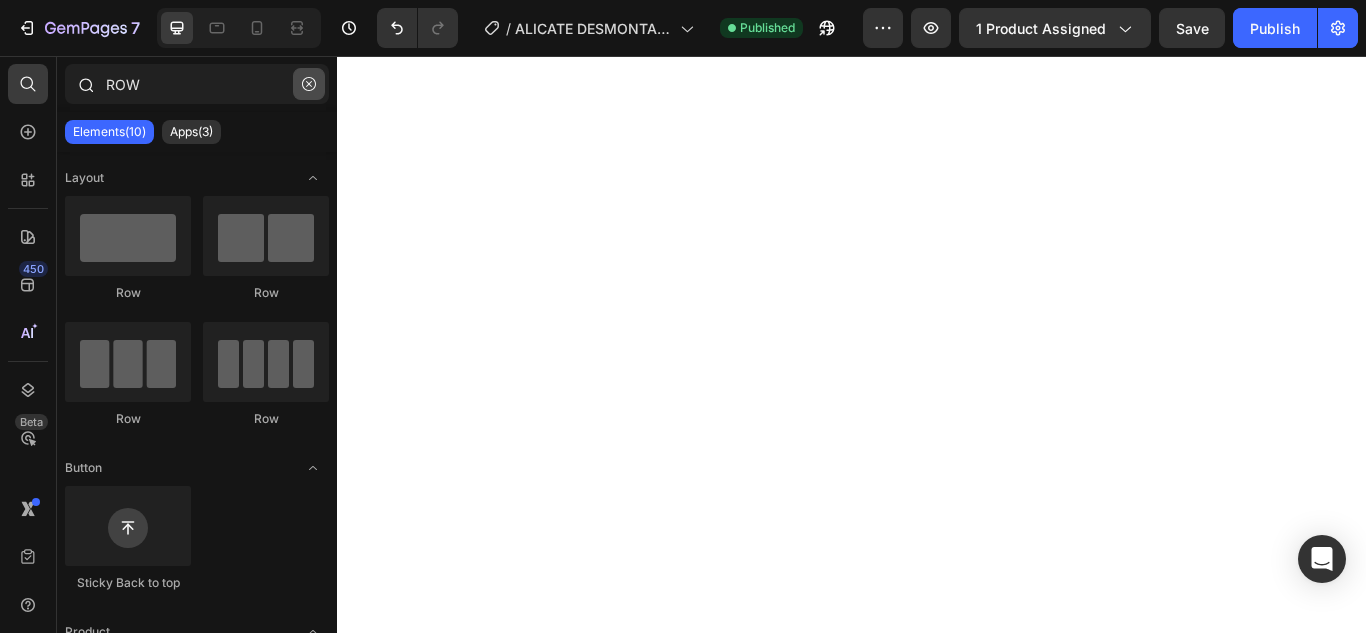 click at bounding box center (309, 84) 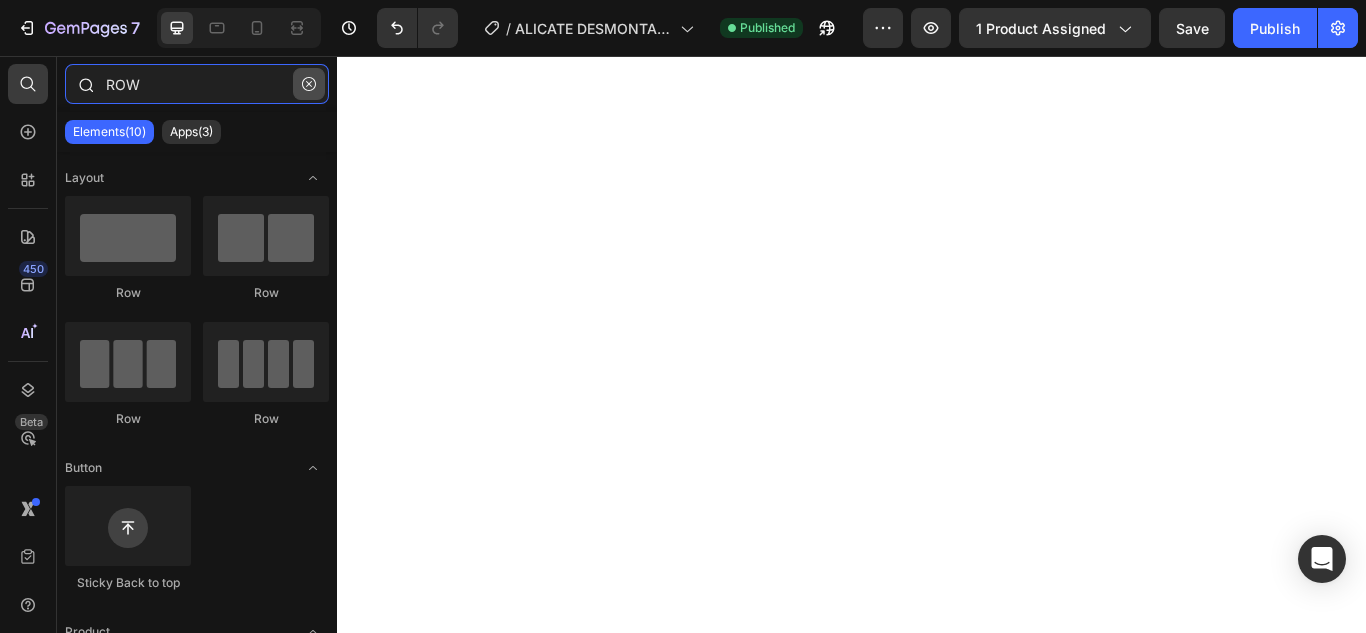 type 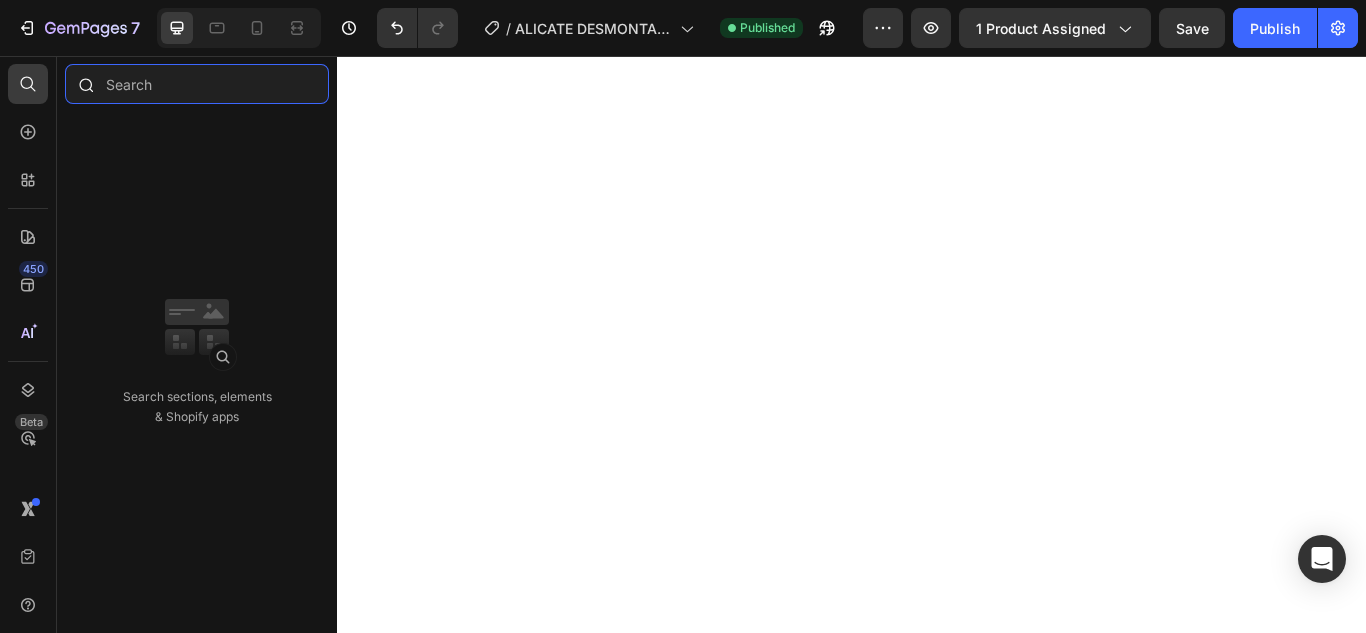 click at bounding box center [197, 84] 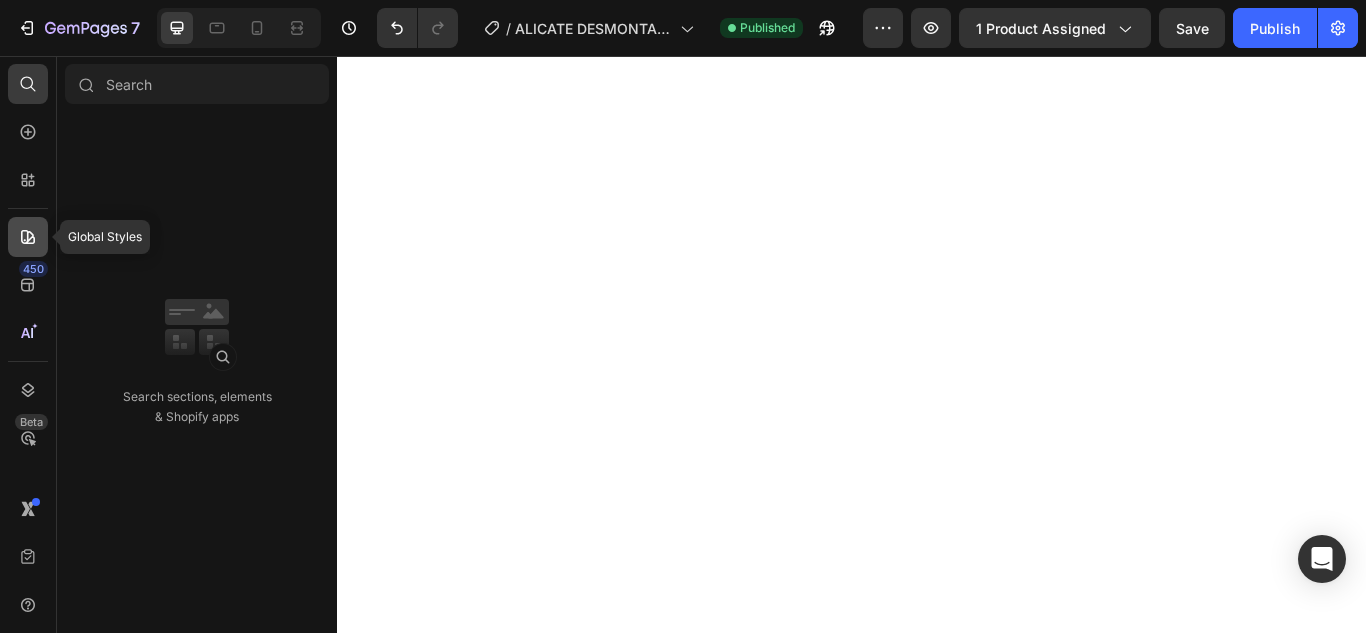 click 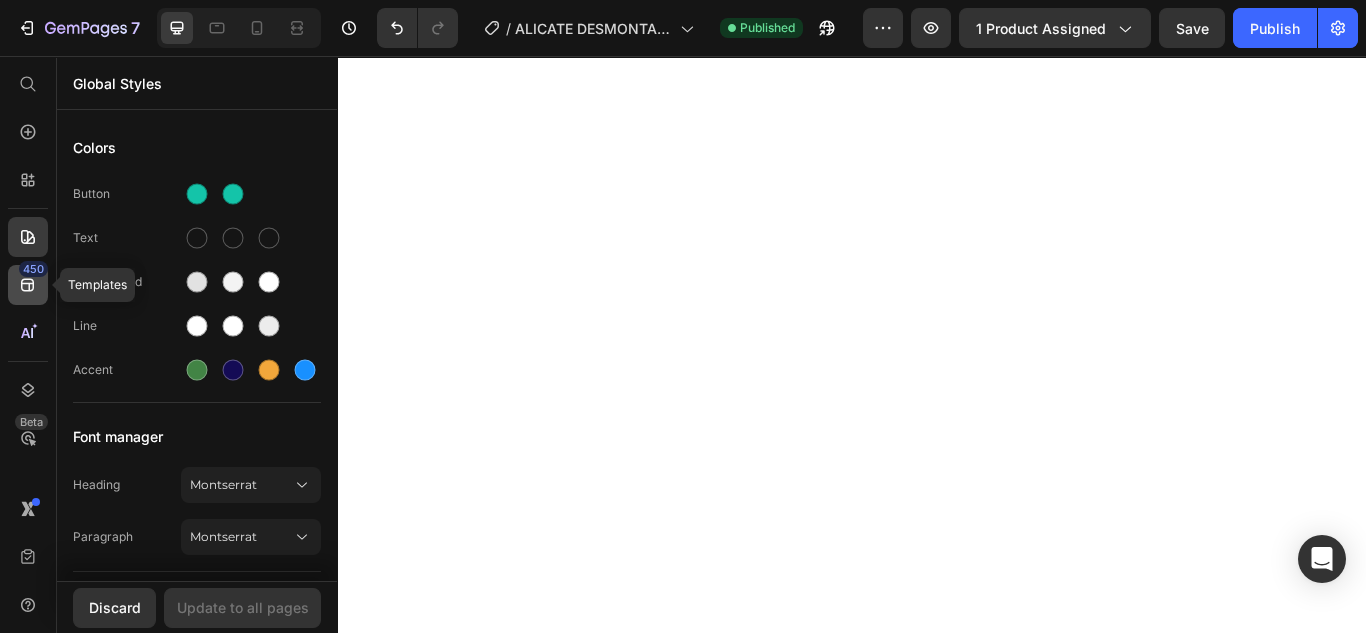 click 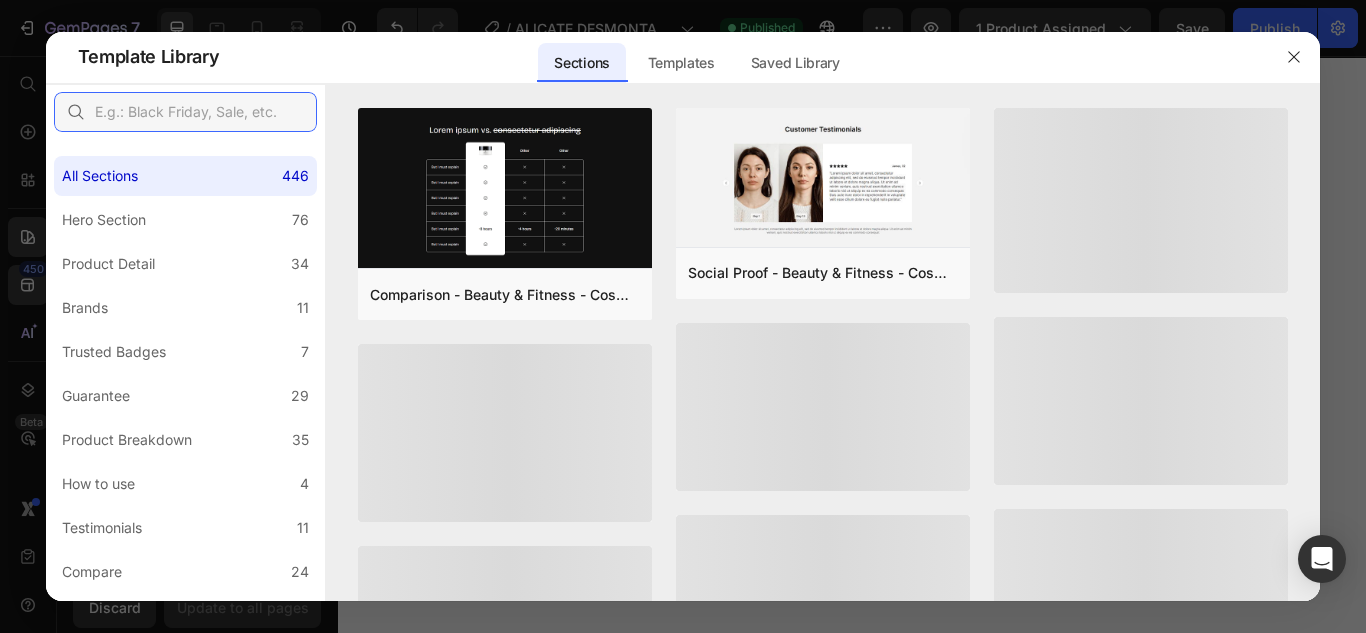 click at bounding box center (185, 112) 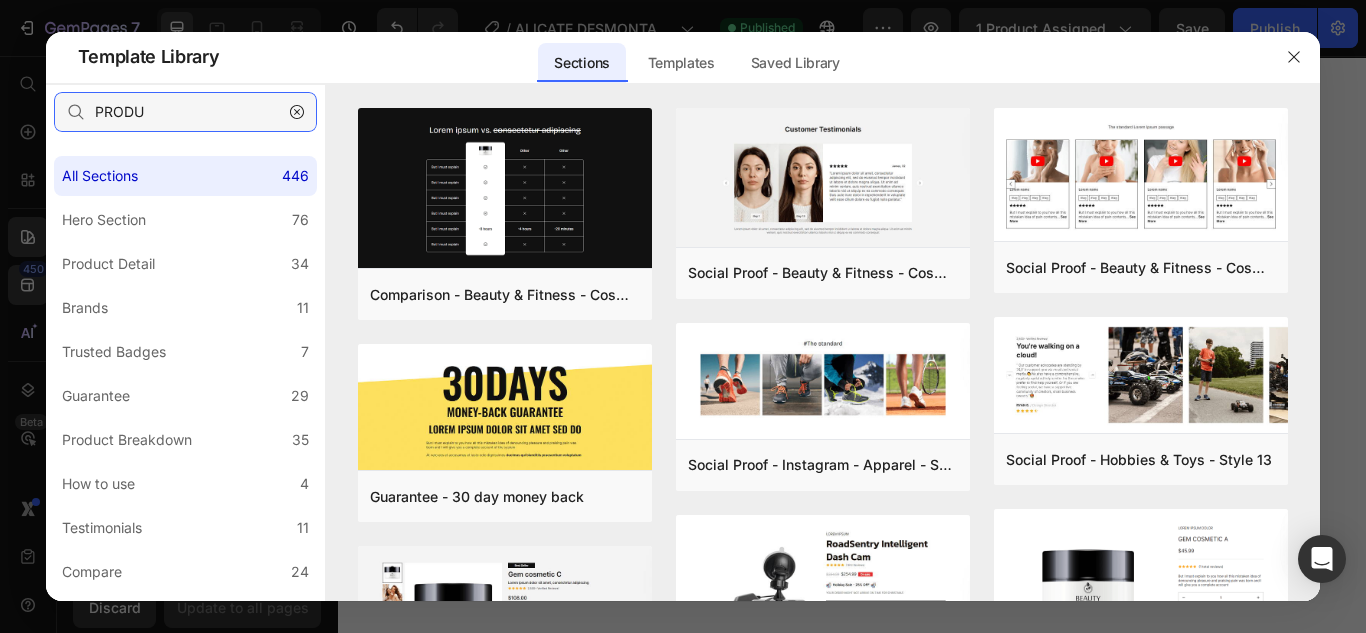 type on "PRODU" 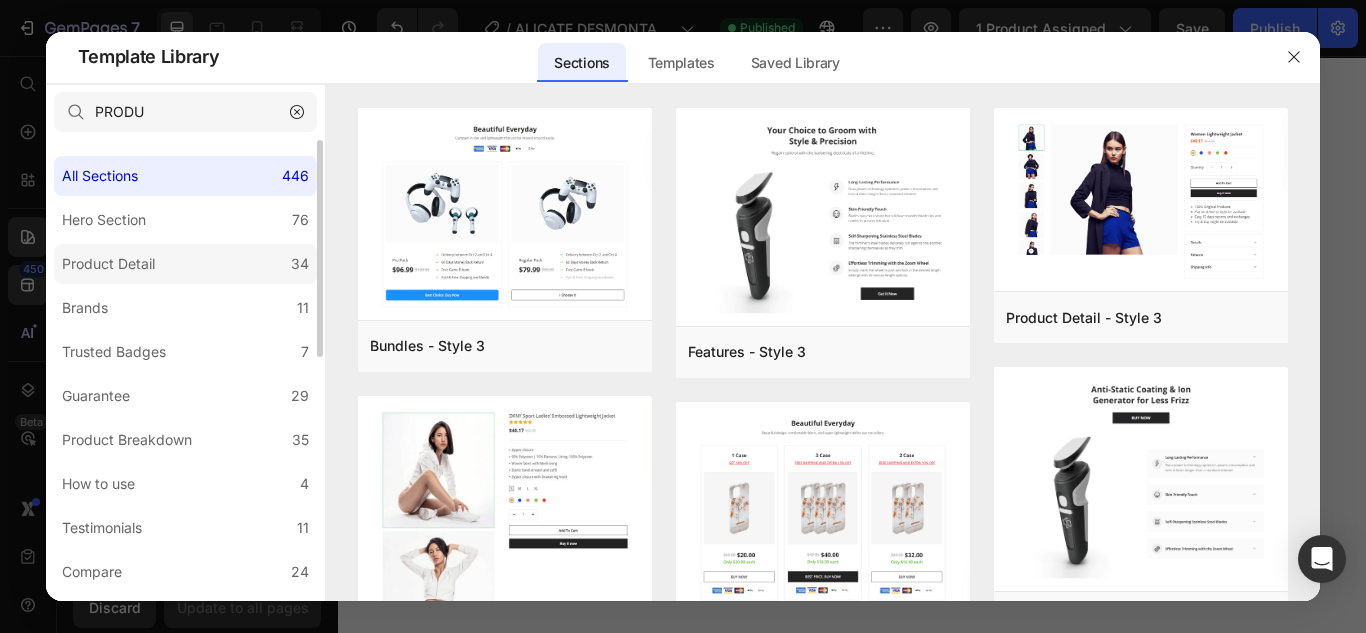 click on "Product Detail" at bounding box center [108, 264] 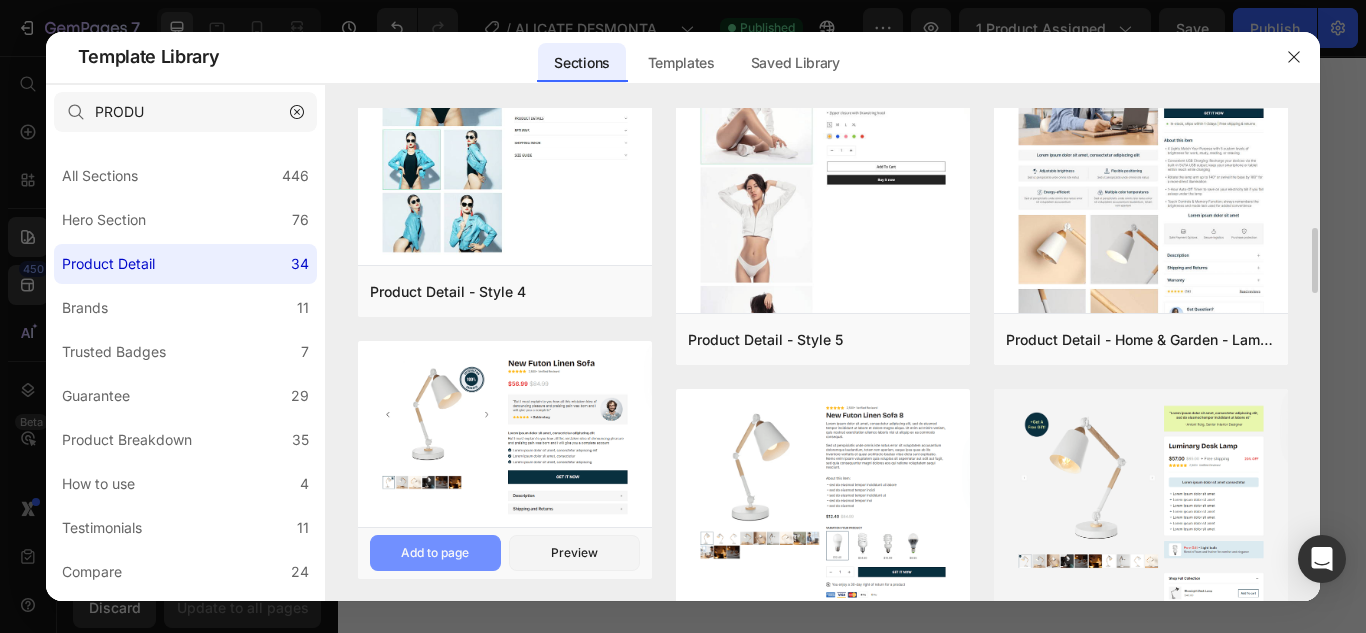 scroll, scrollTop: 402, scrollLeft: 0, axis: vertical 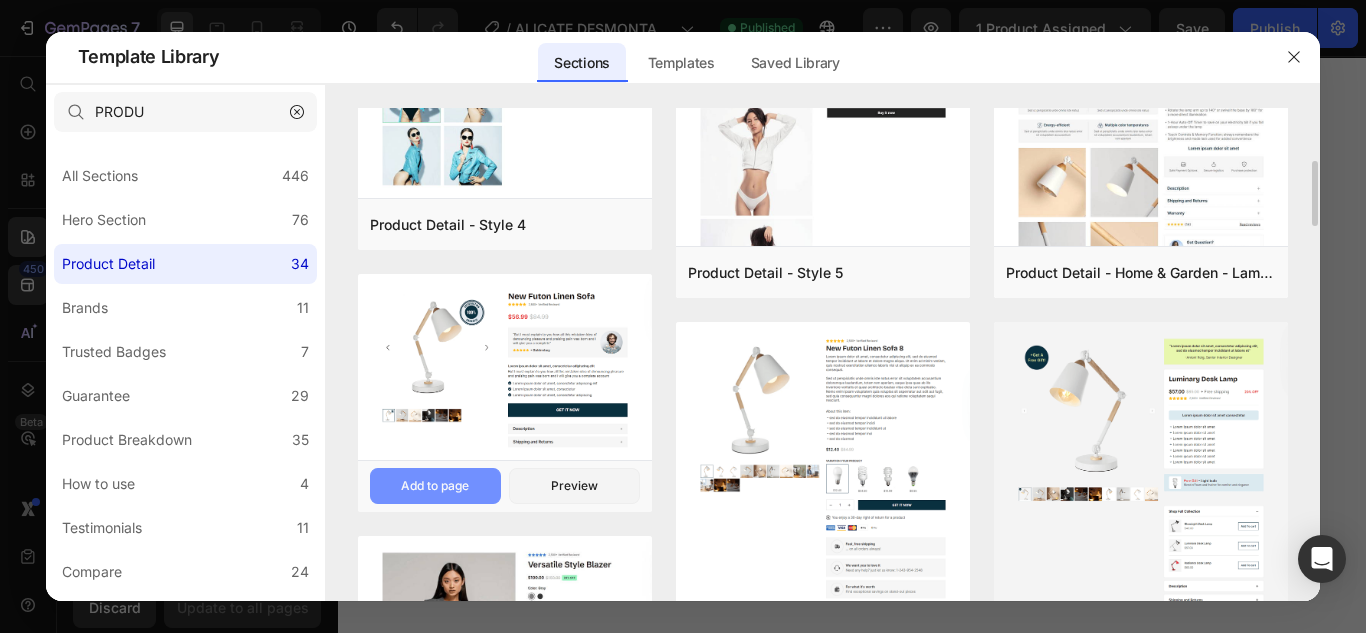 click on "Add to page" at bounding box center [0, 0] 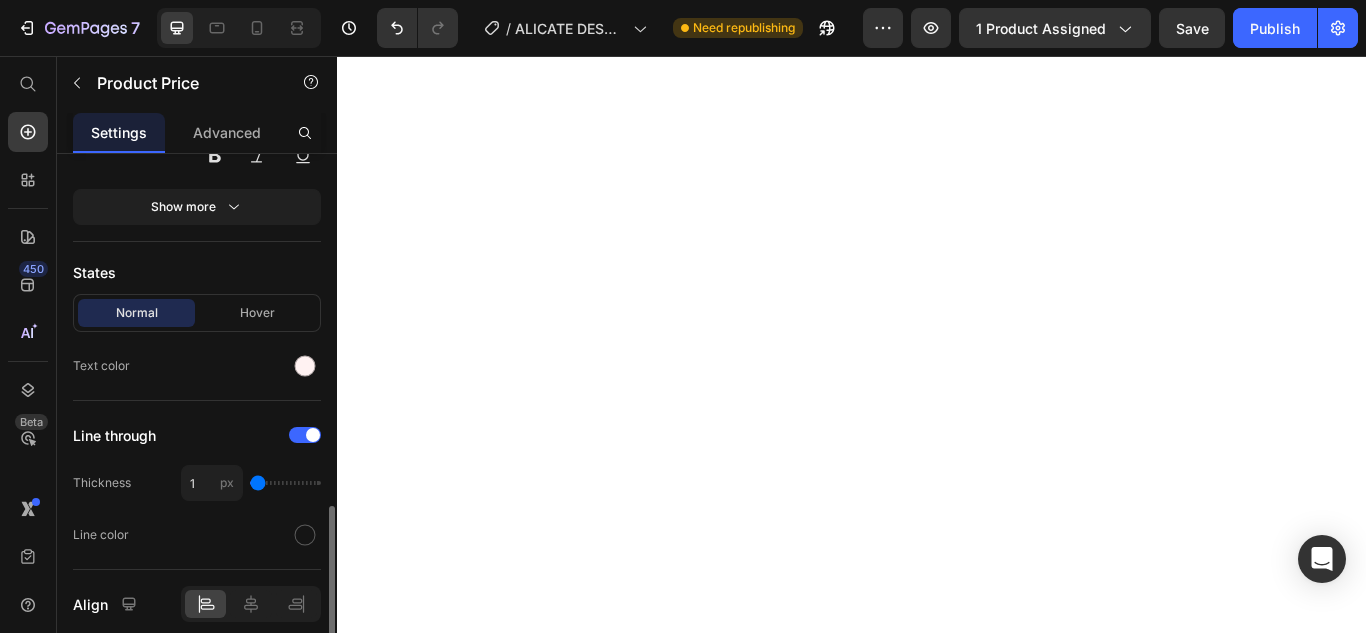 scroll, scrollTop: 549, scrollLeft: 0, axis: vertical 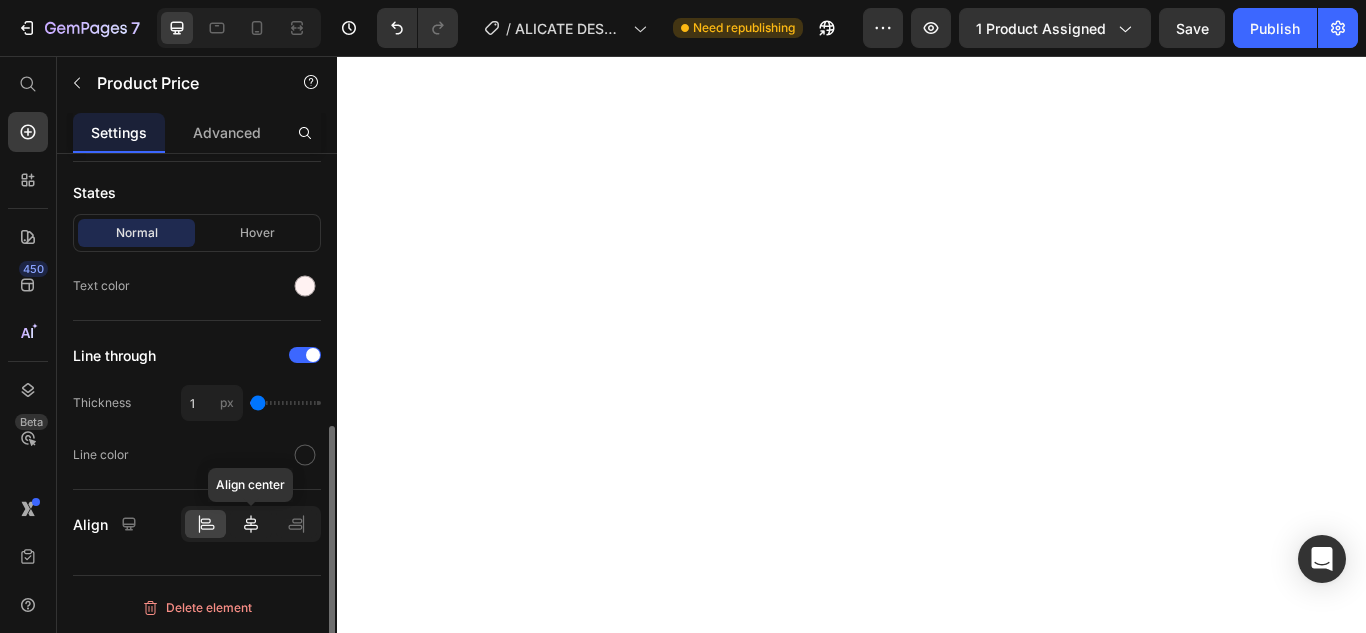 click 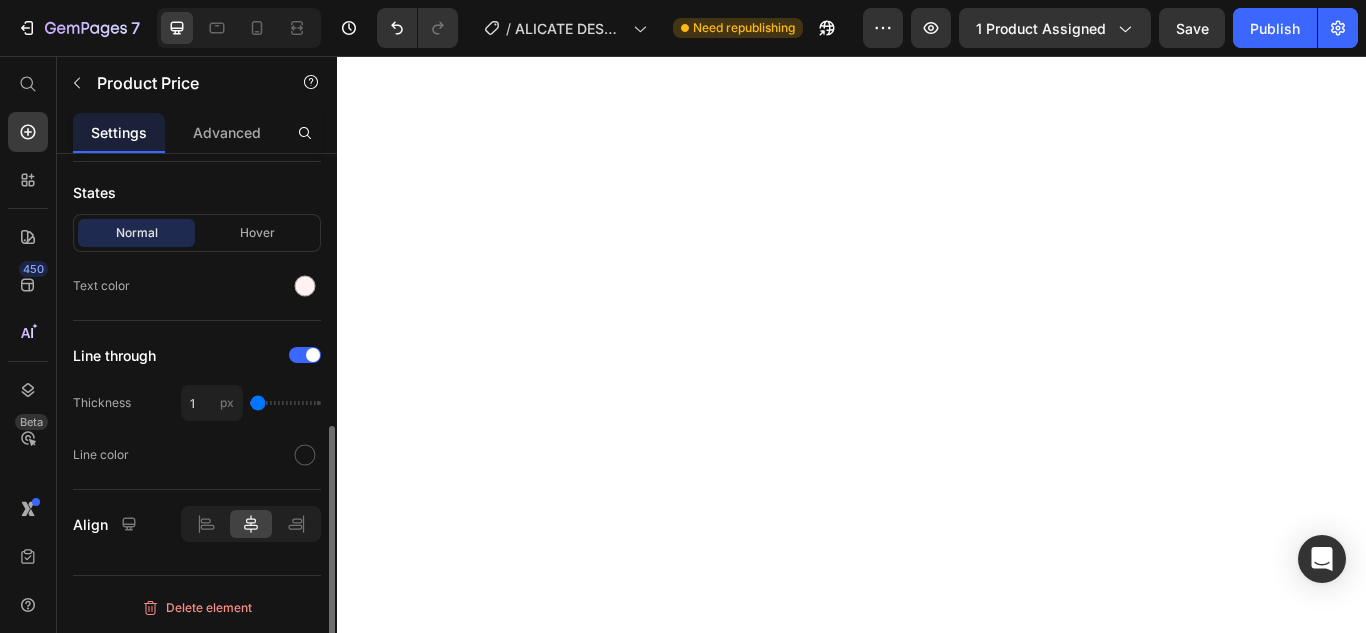 scroll, scrollTop: 281, scrollLeft: 0, axis: vertical 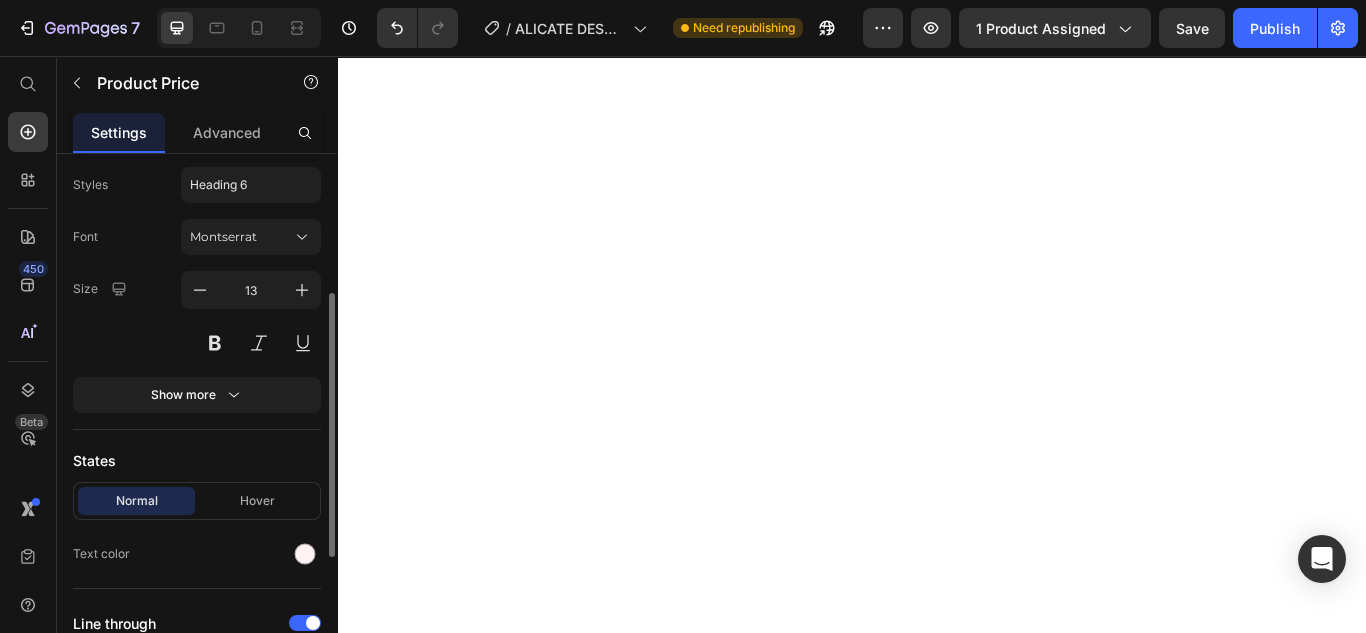 click on "13" at bounding box center [251, 316] 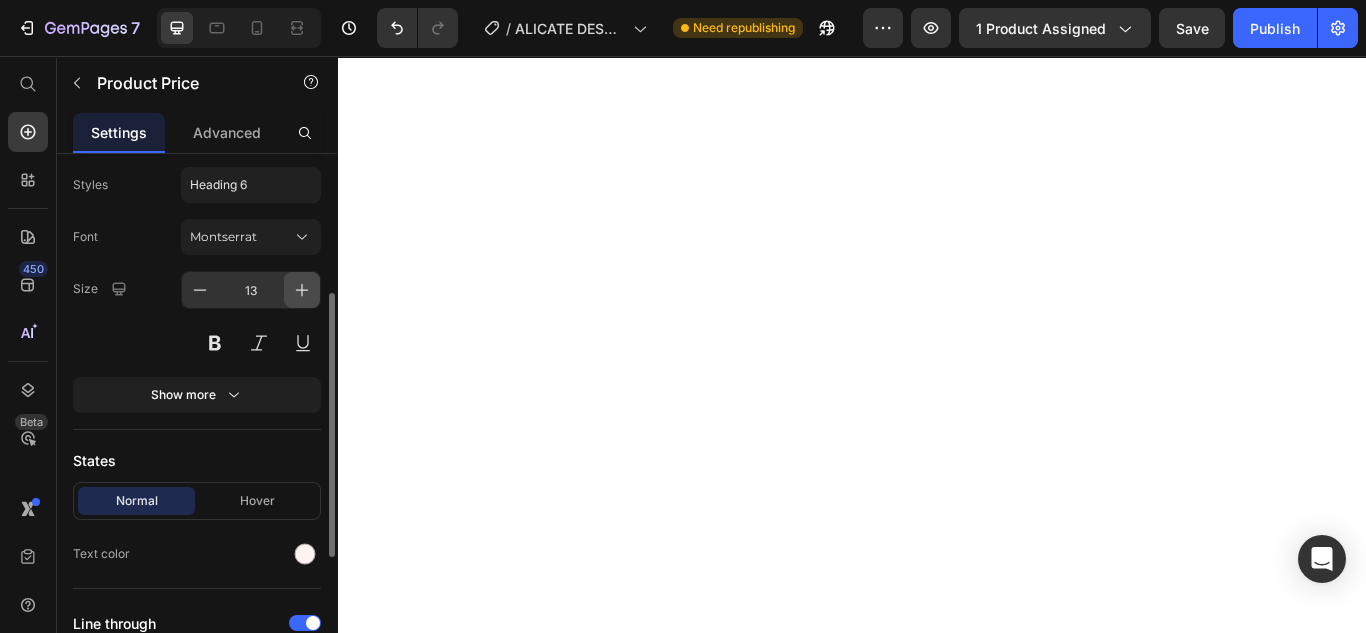 click 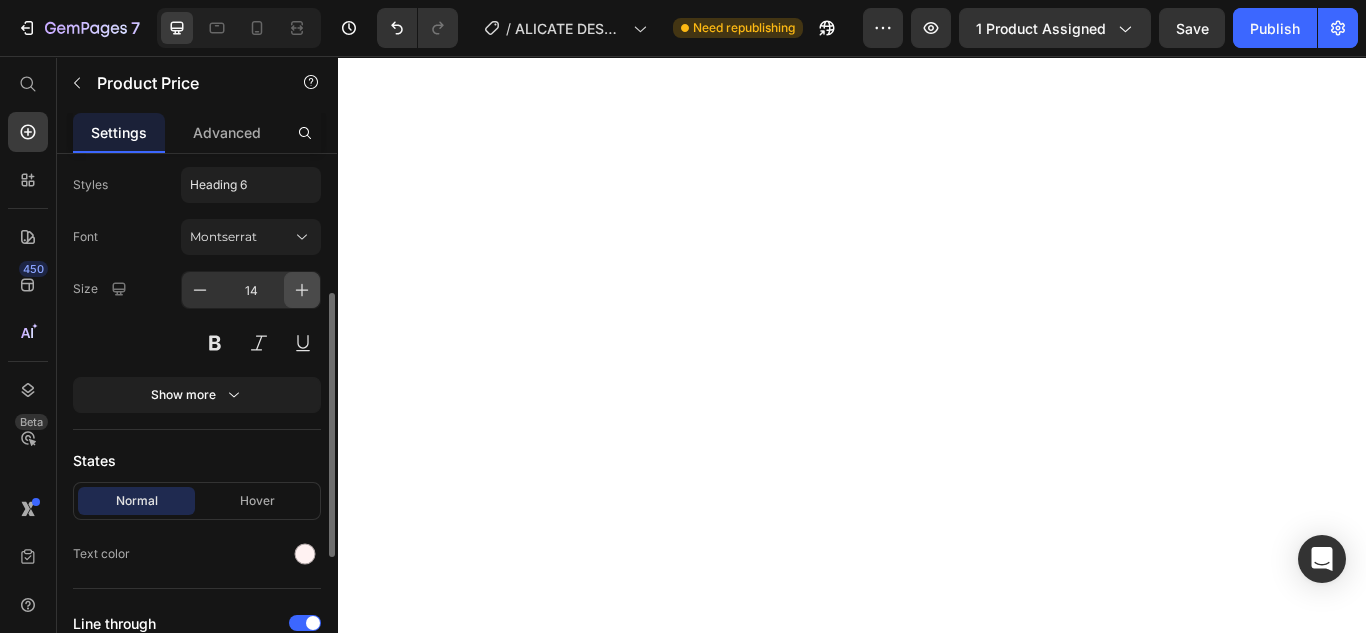 click 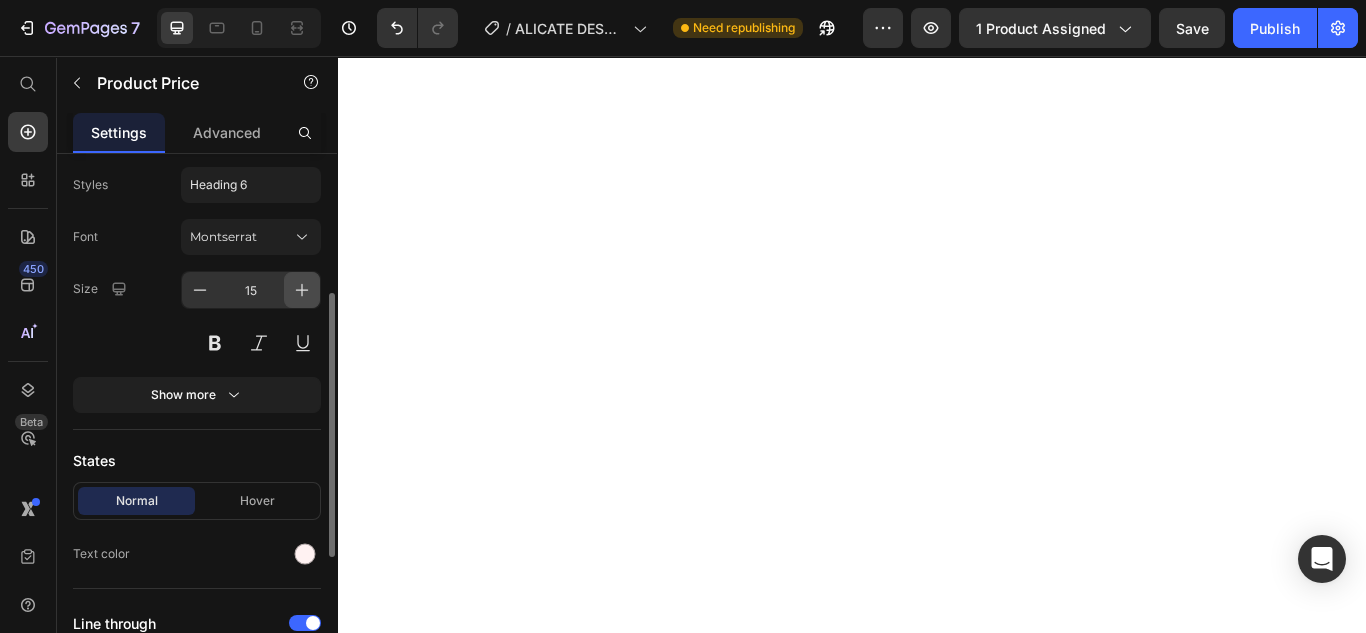 click 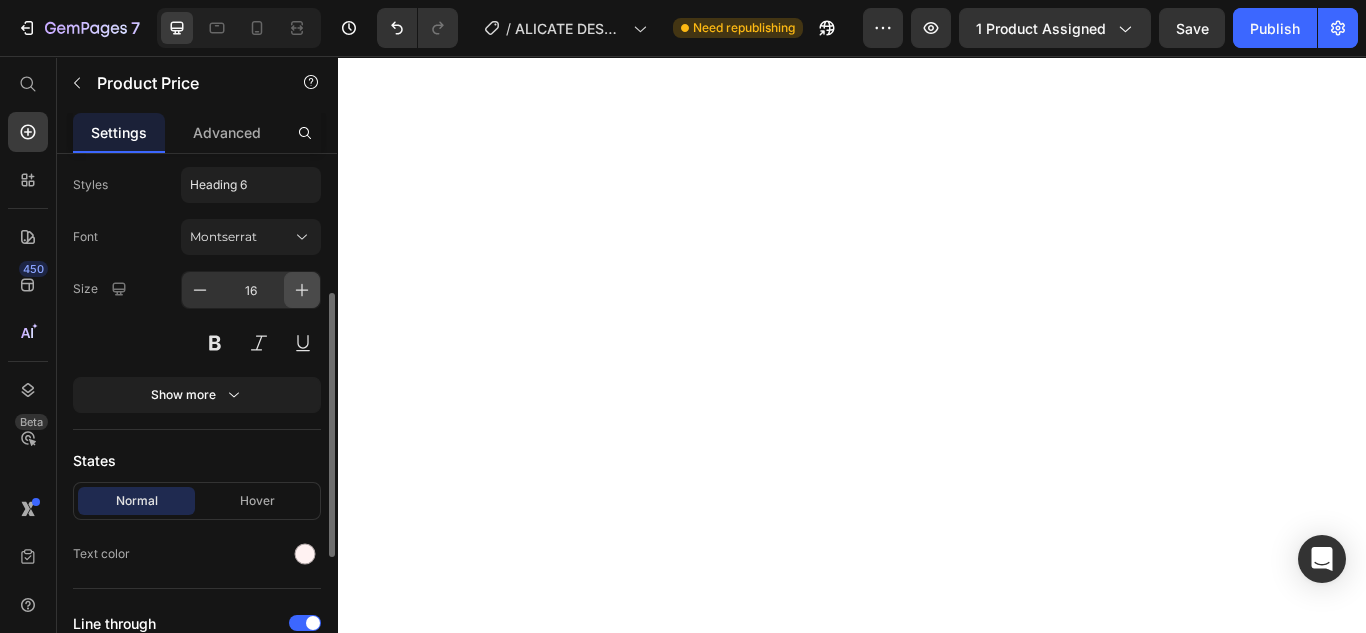 click 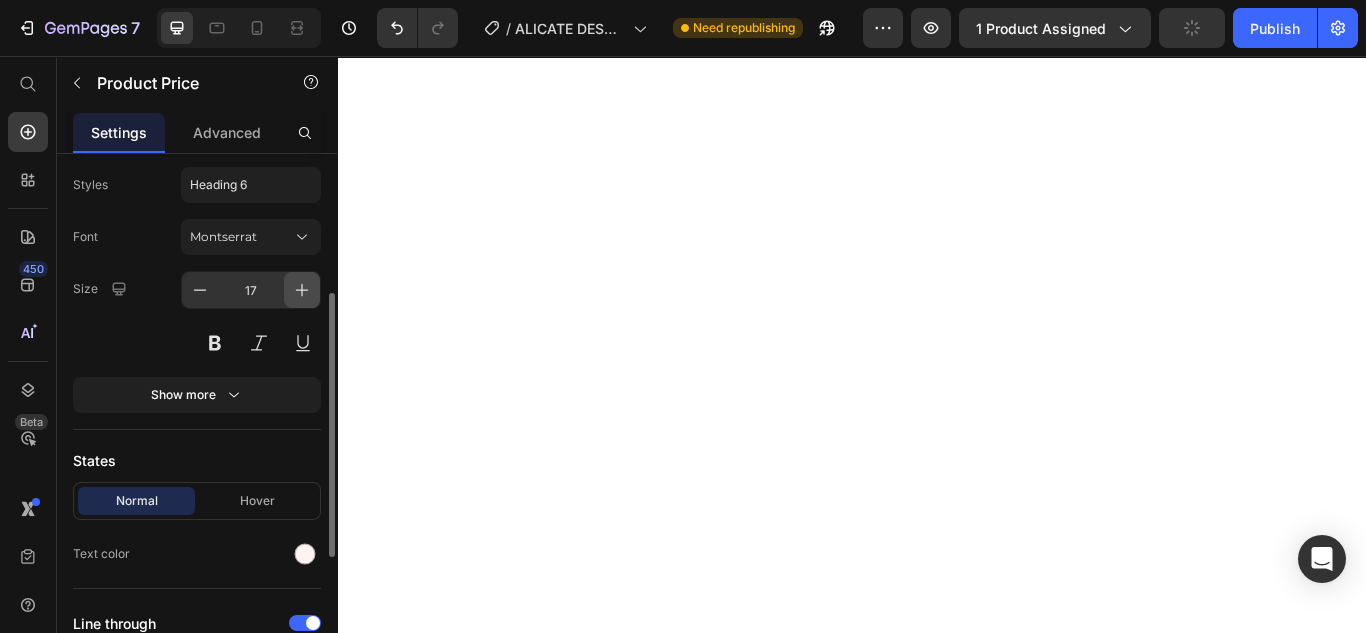 click 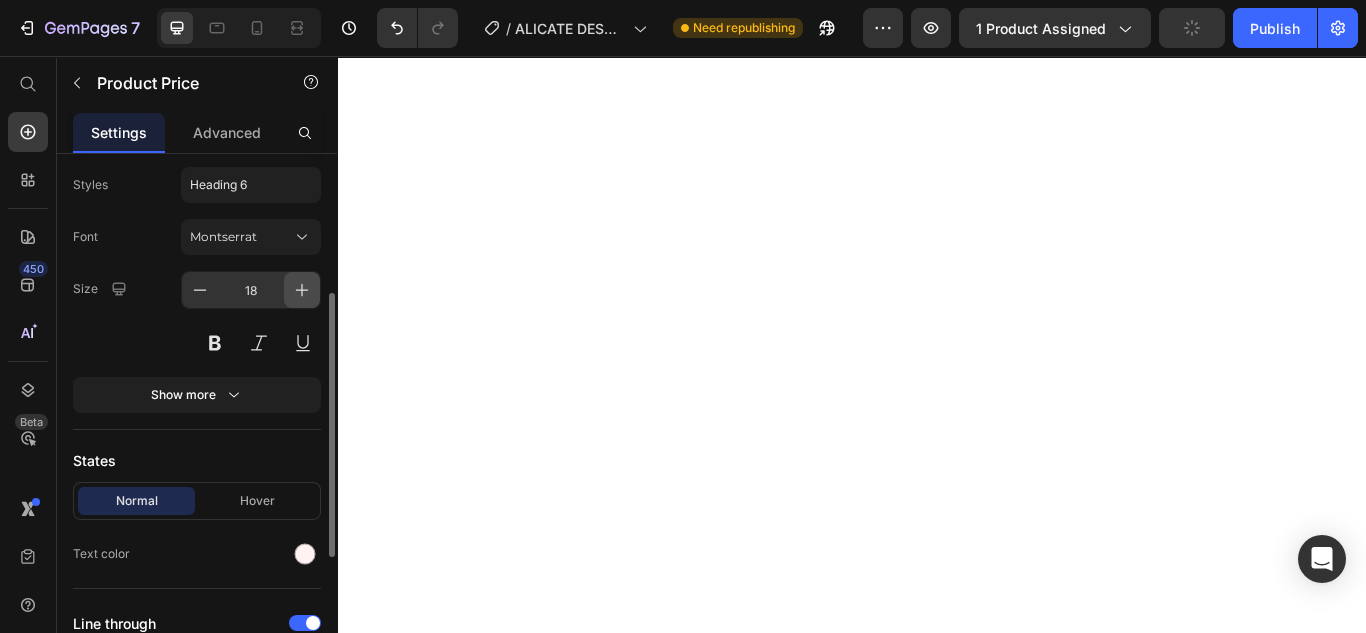 click 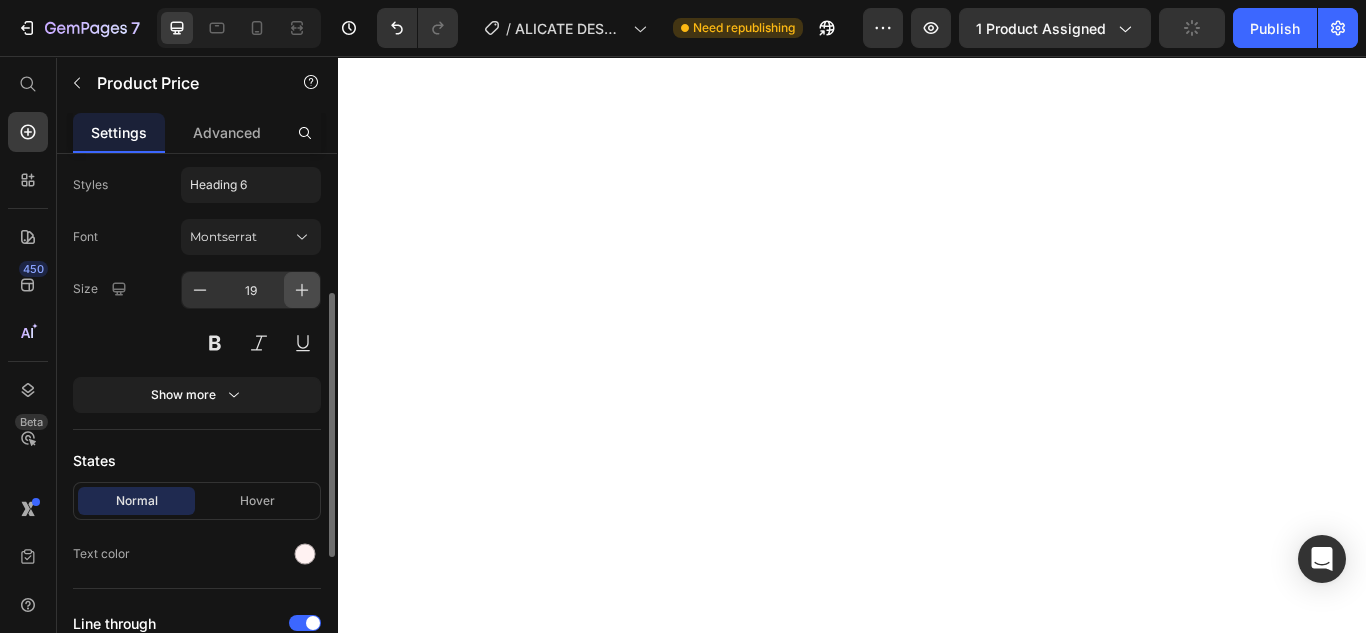 click 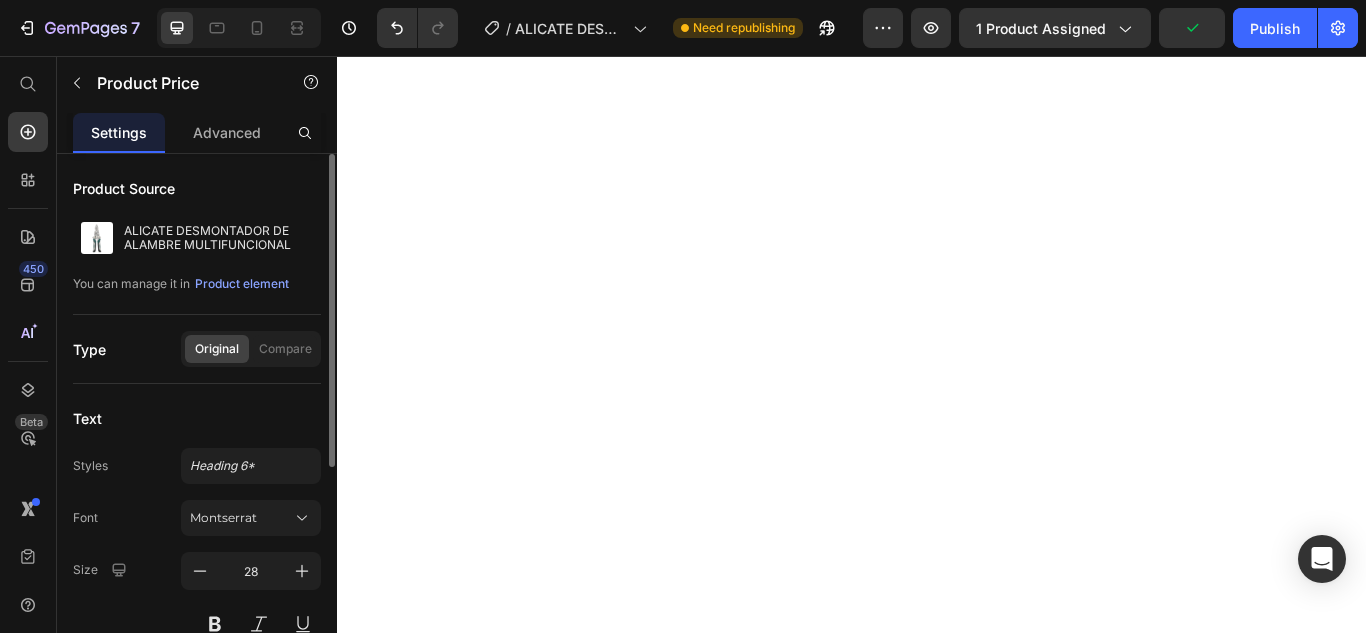 scroll, scrollTop: 268, scrollLeft: 0, axis: vertical 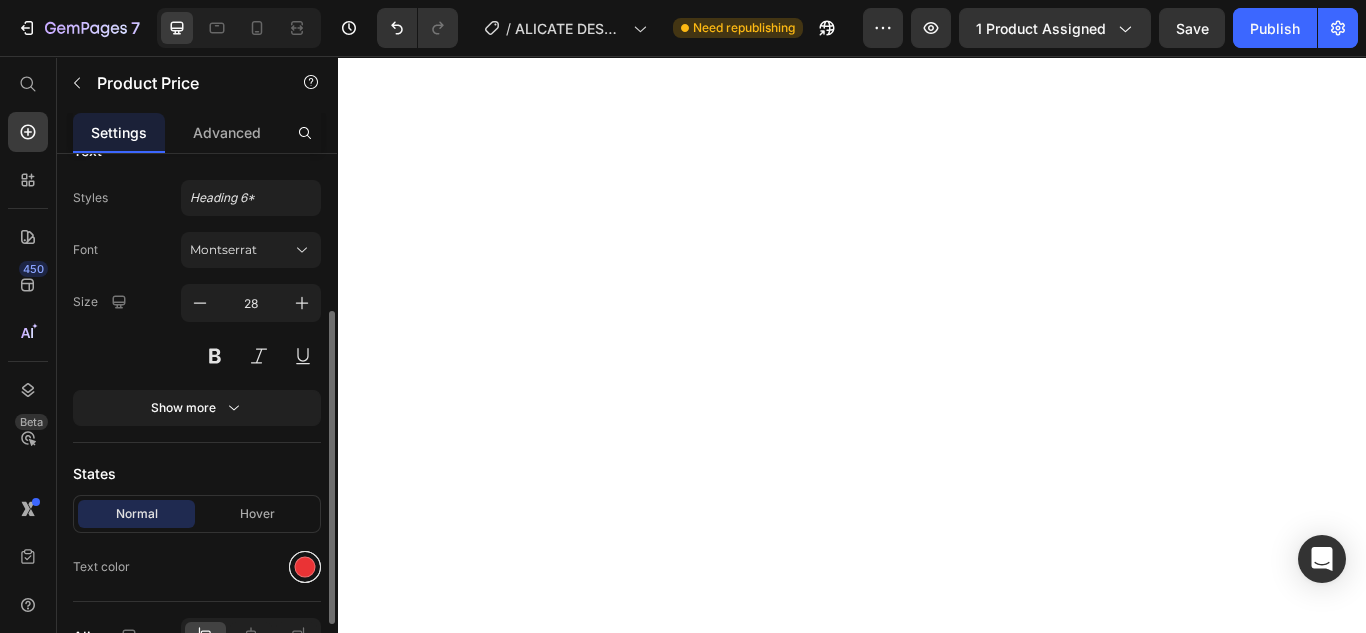 click at bounding box center (305, 567) 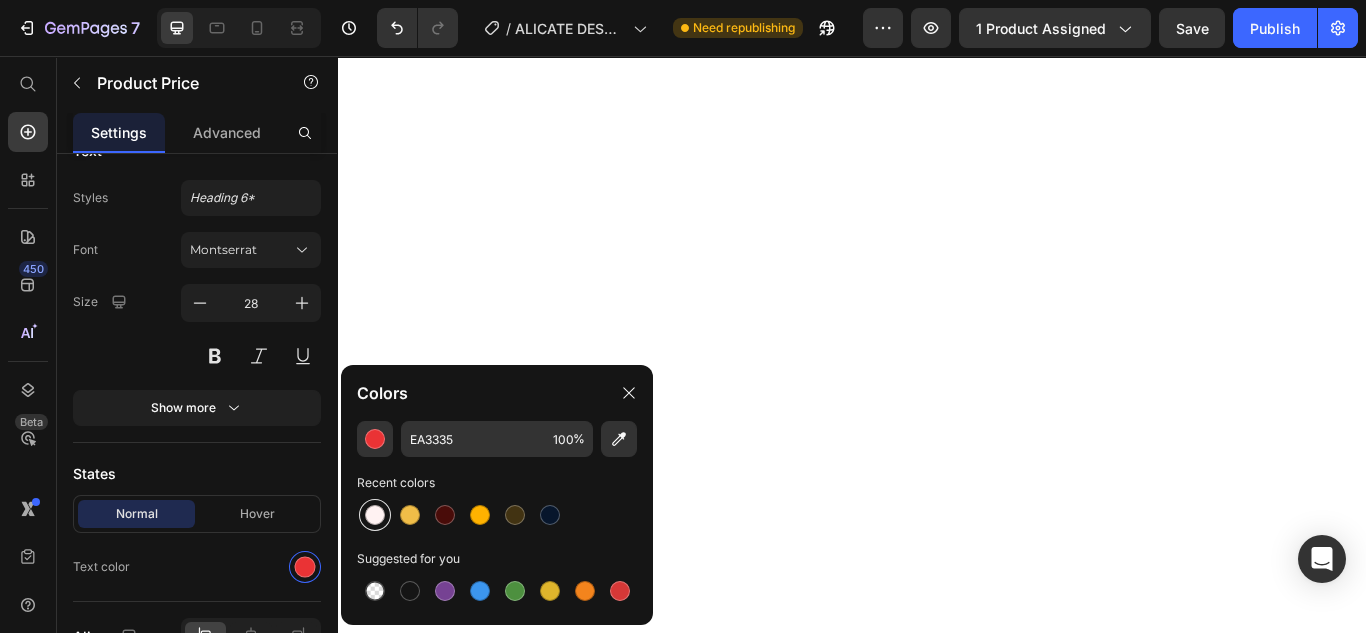 click at bounding box center (375, 515) 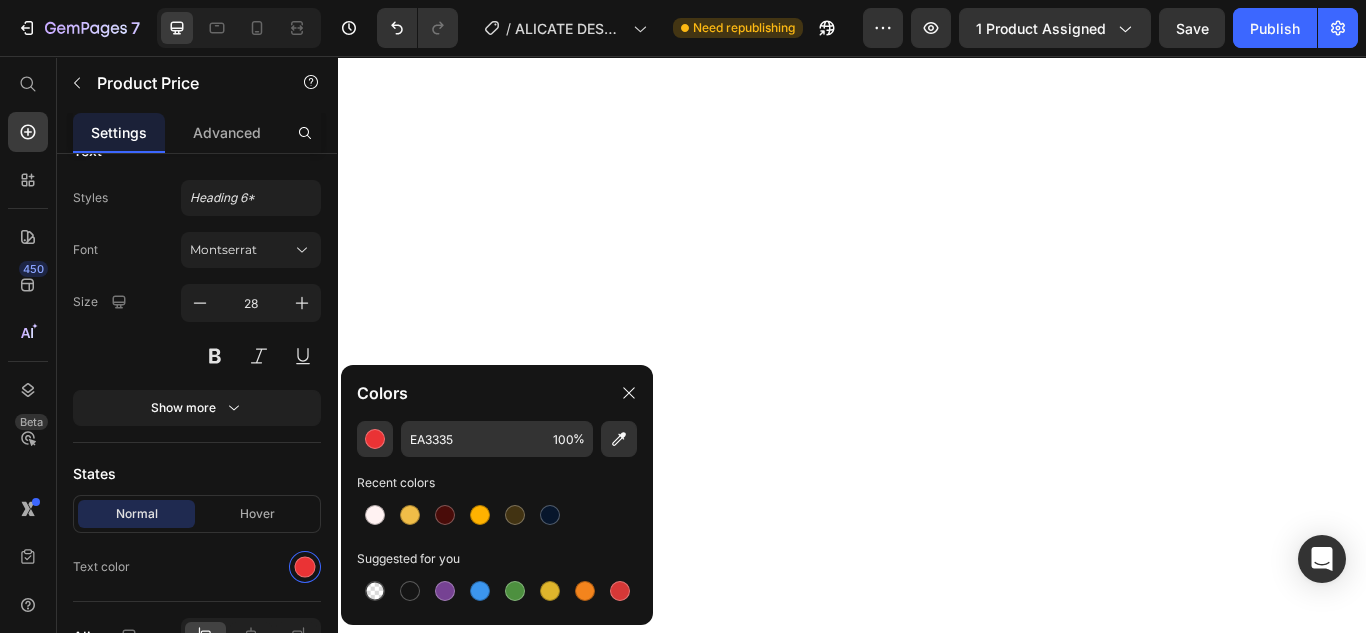 type on "FFF2F2" 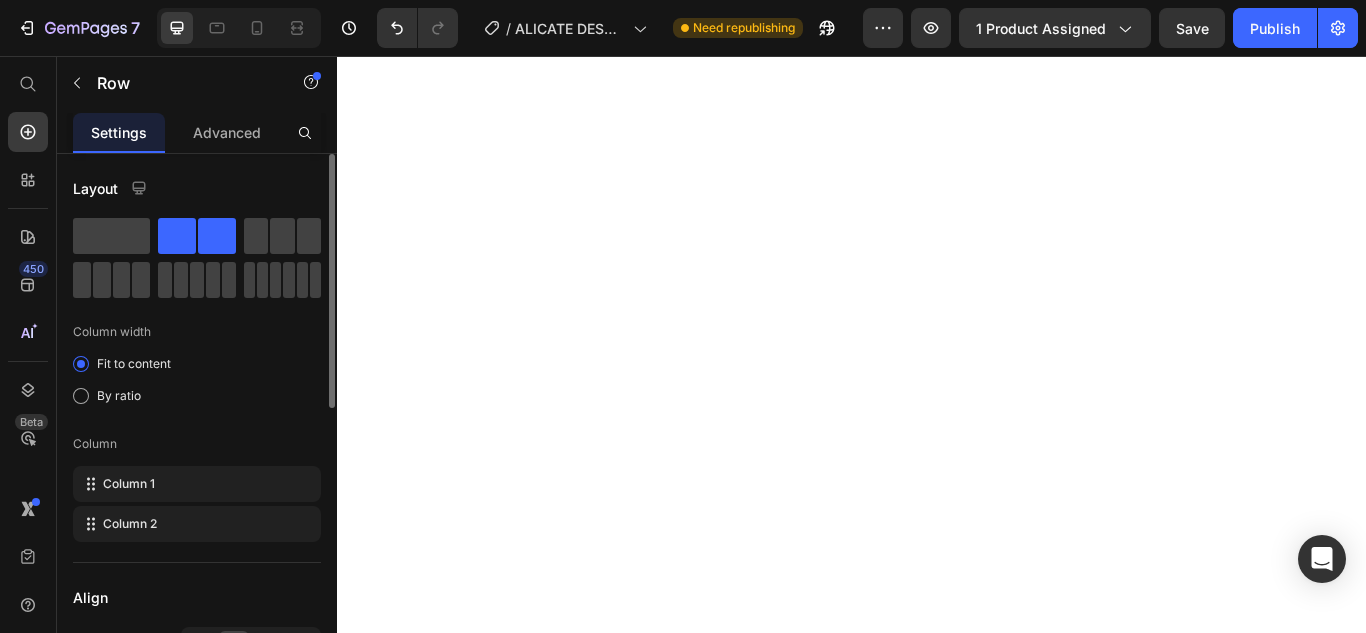 scroll, scrollTop: 268, scrollLeft: 0, axis: vertical 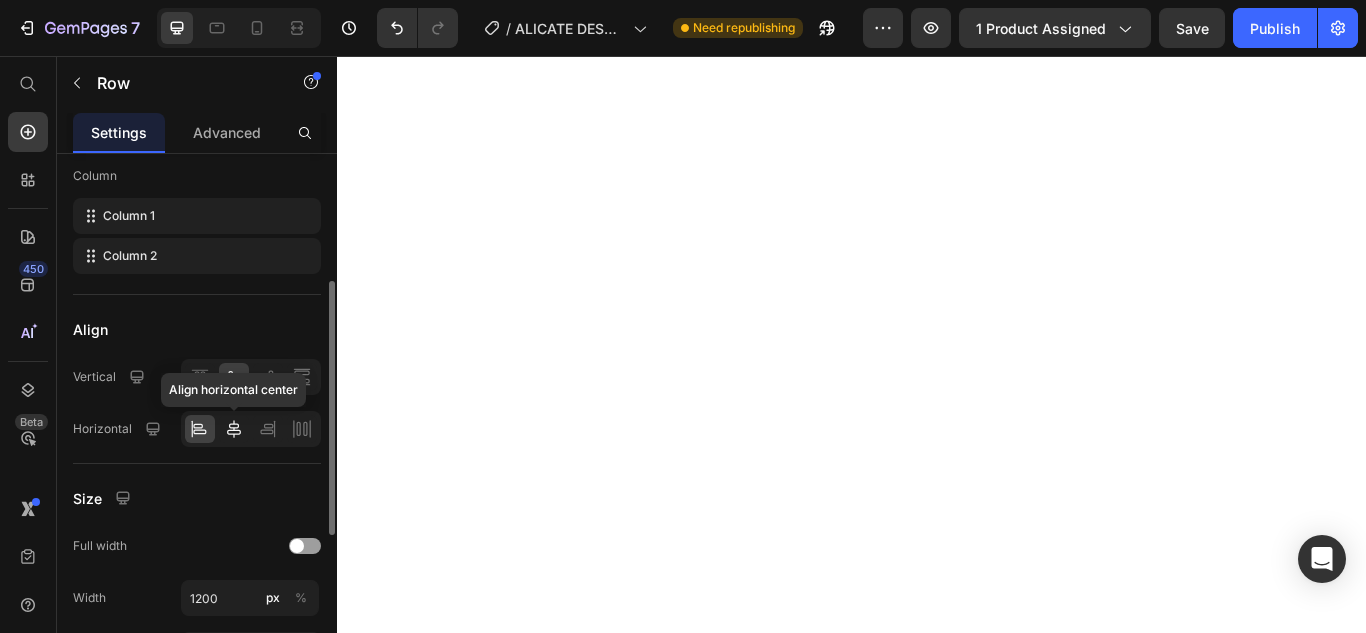 click 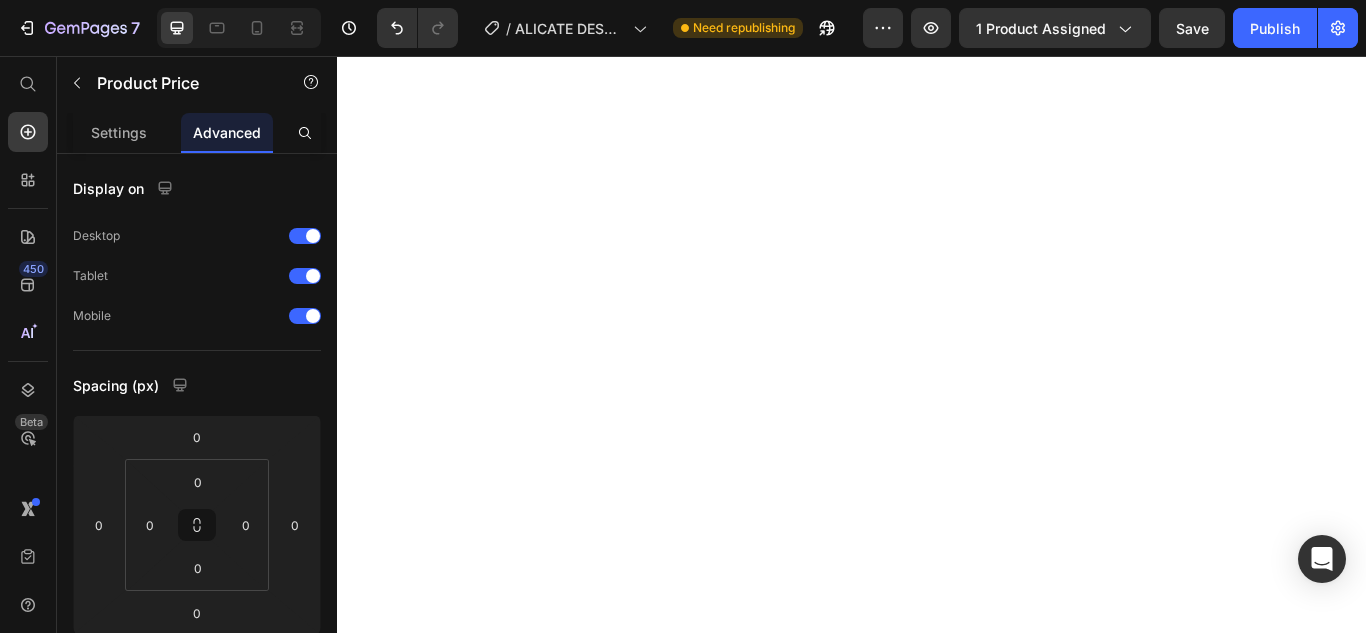 scroll, scrollTop: 401, scrollLeft: 0, axis: vertical 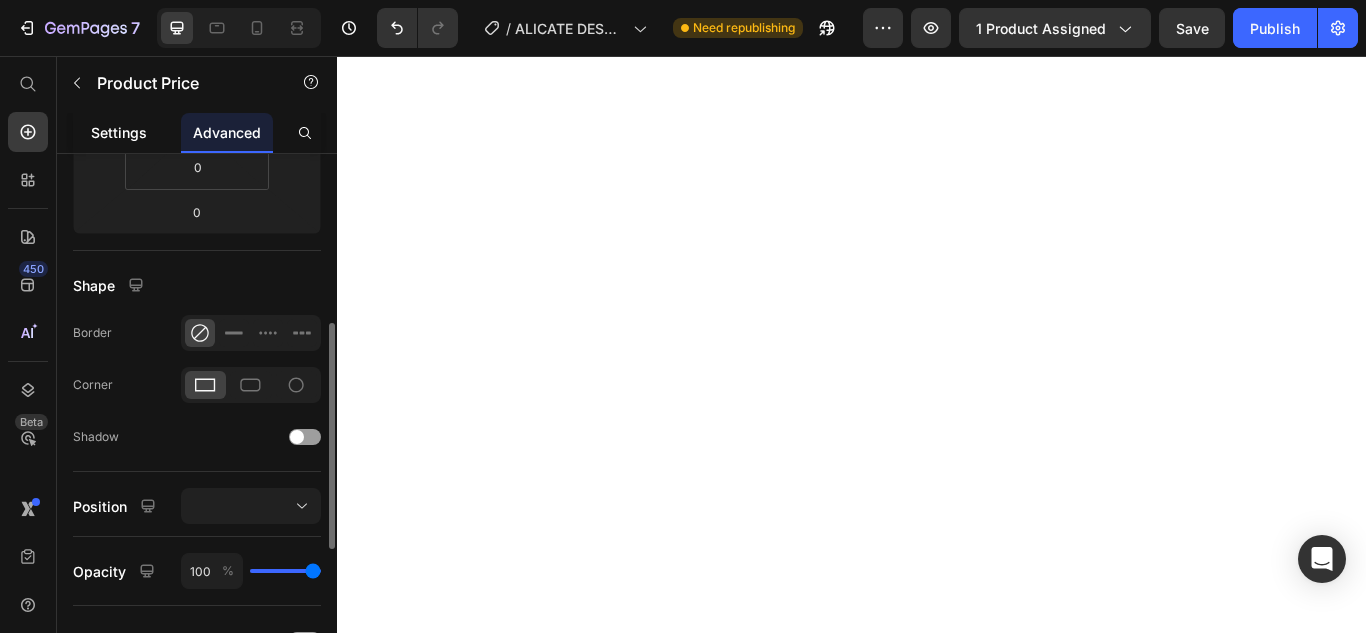 click on "Settings" 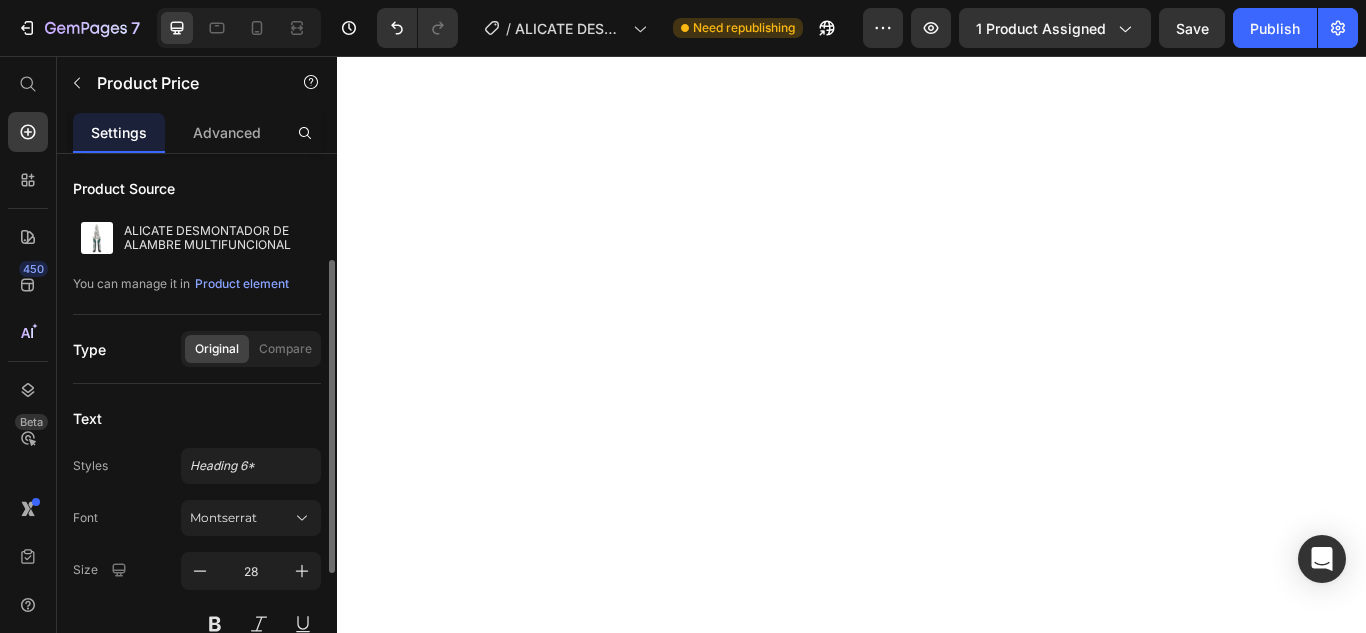scroll, scrollTop: 201, scrollLeft: 0, axis: vertical 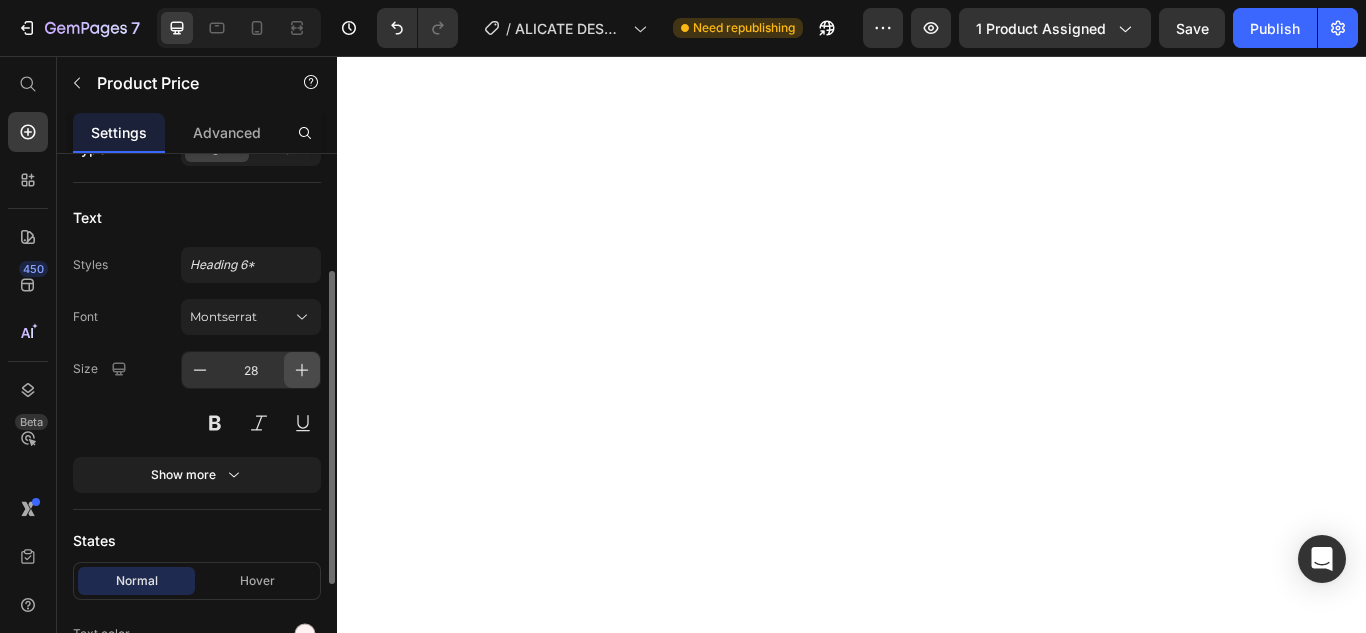 click at bounding box center [302, 370] 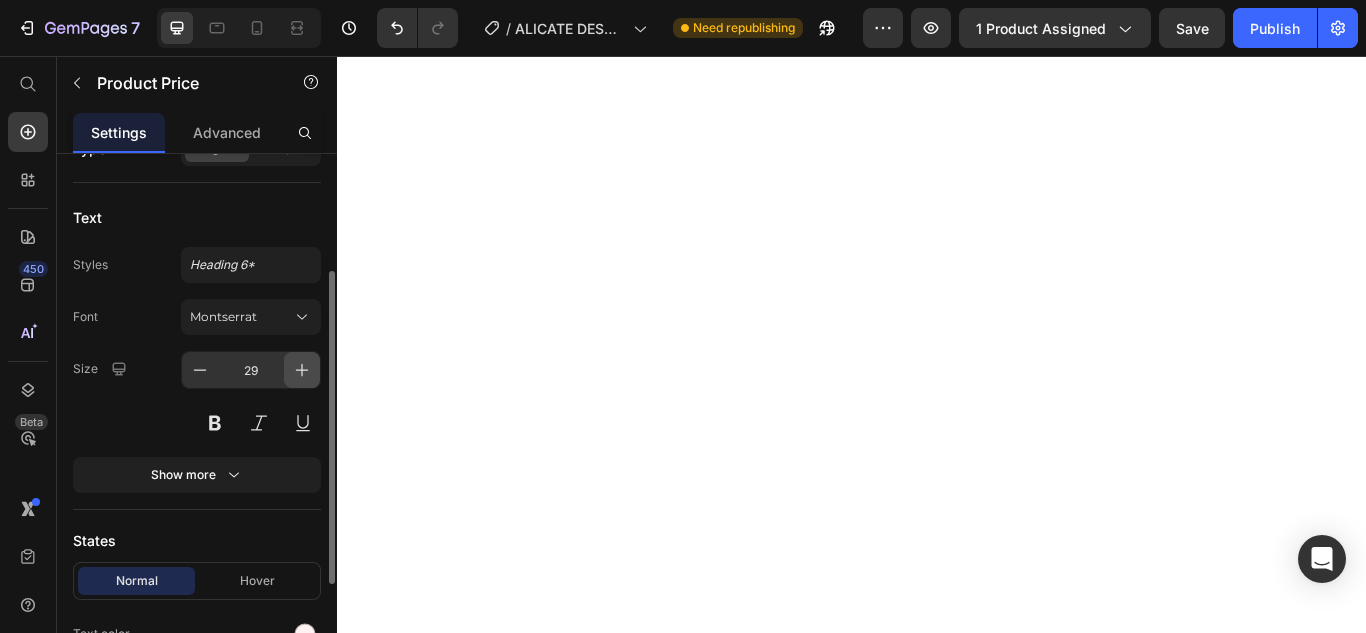click at bounding box center [302, 370] 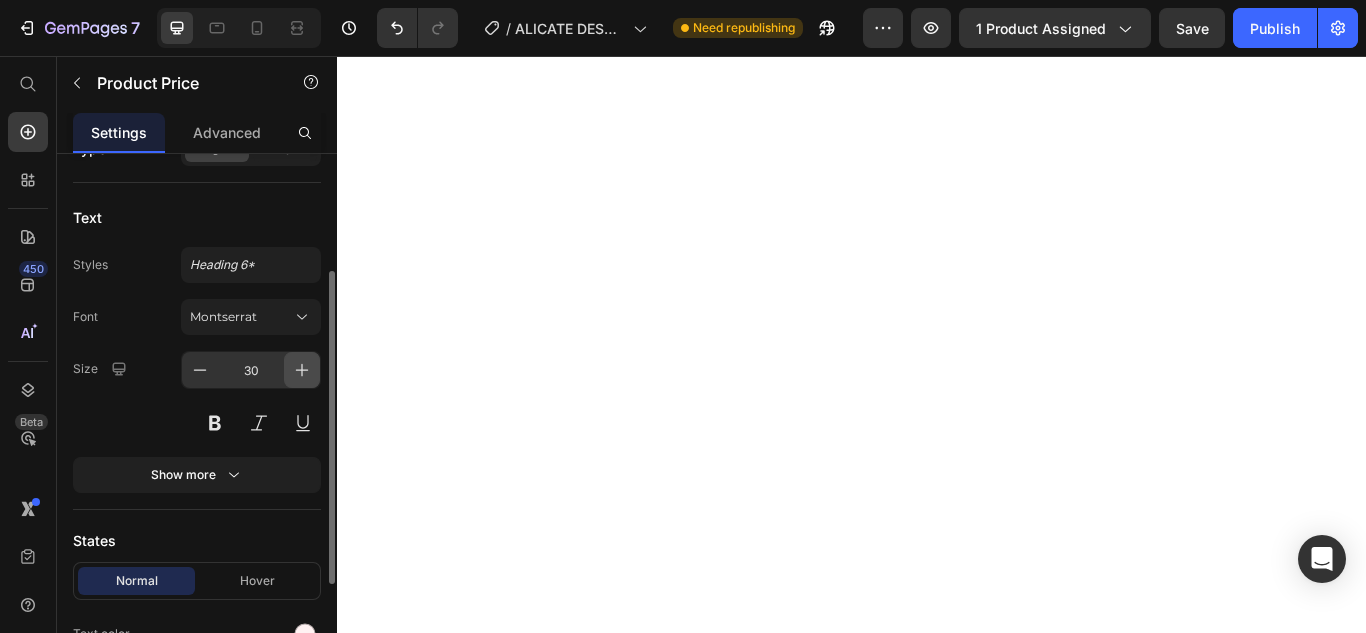 click at bounding box center [302, 370] 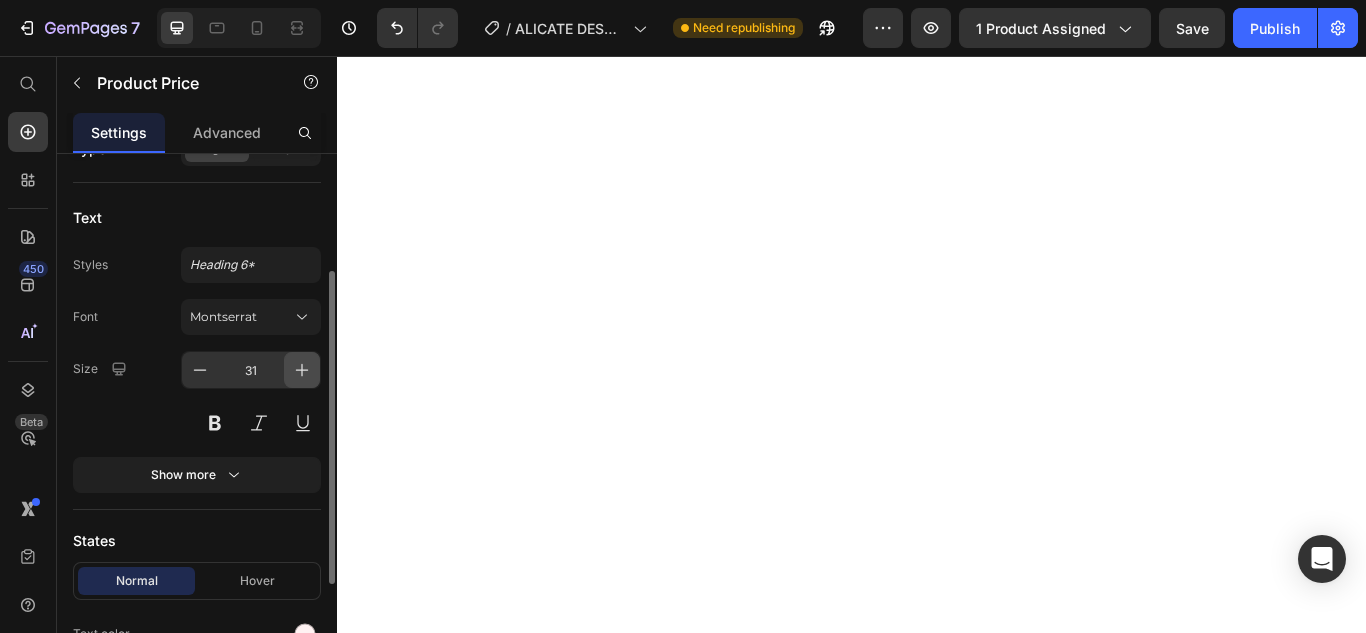 click at bounding box center [302, 370] 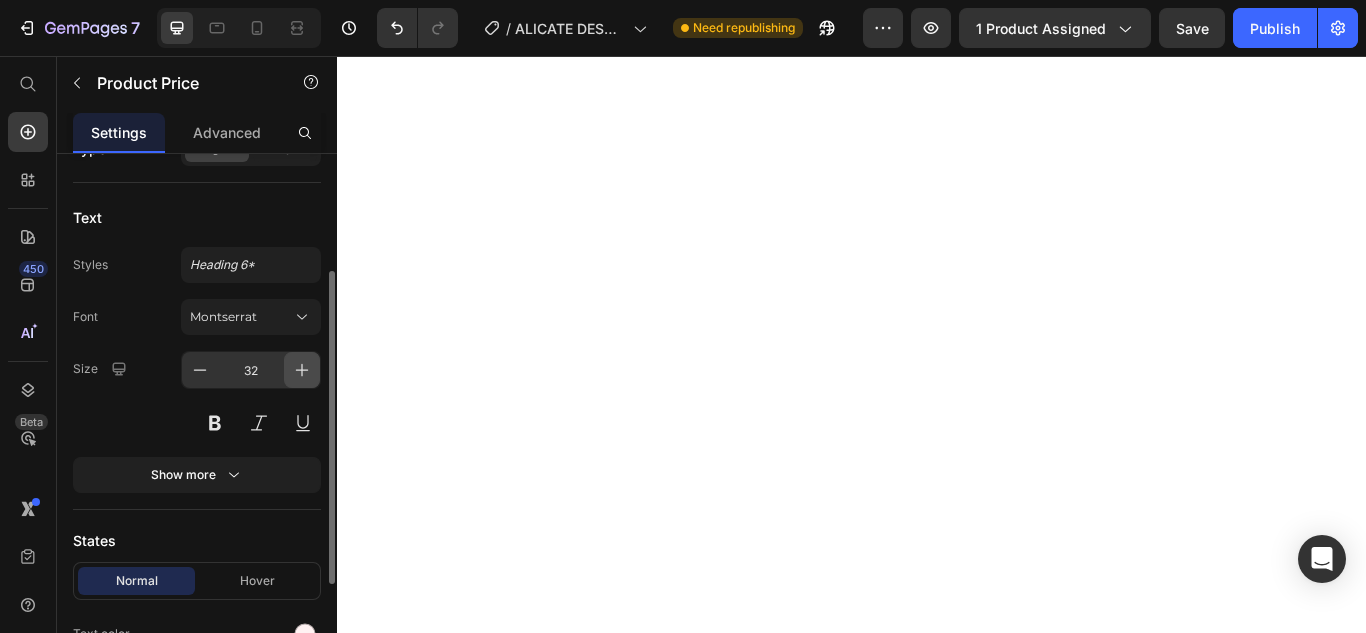 click at bounding box center [302, 370] 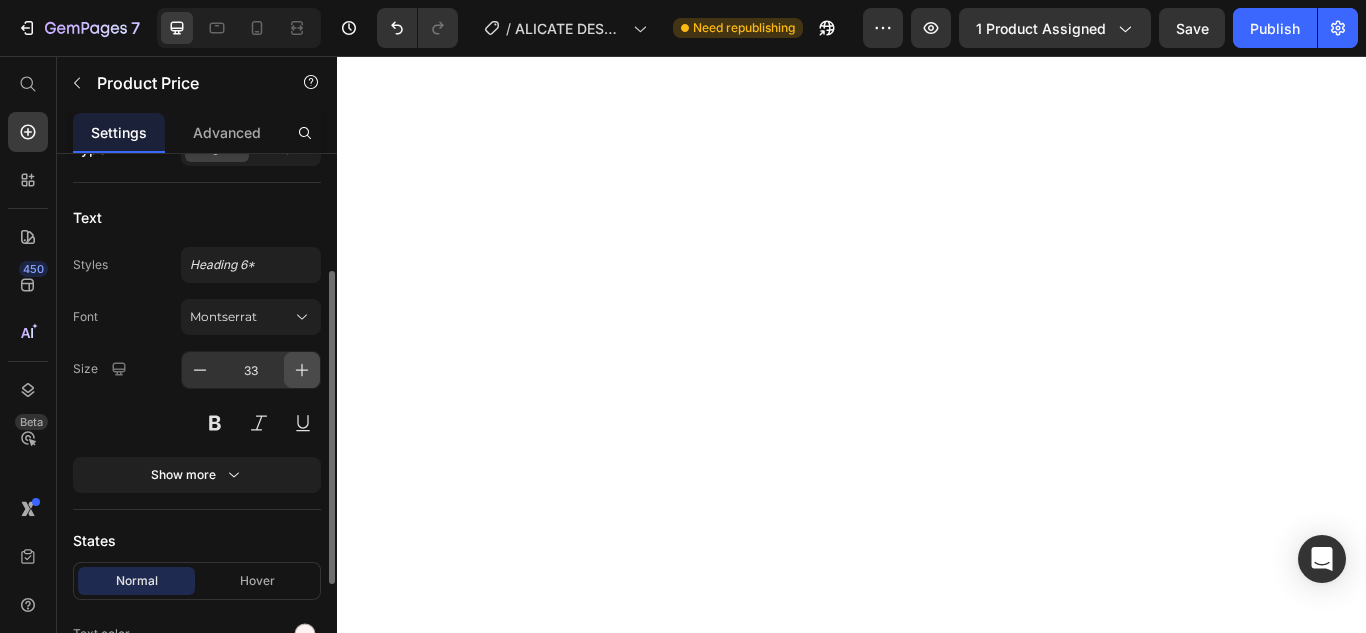 click at bounding box center [302, 370] 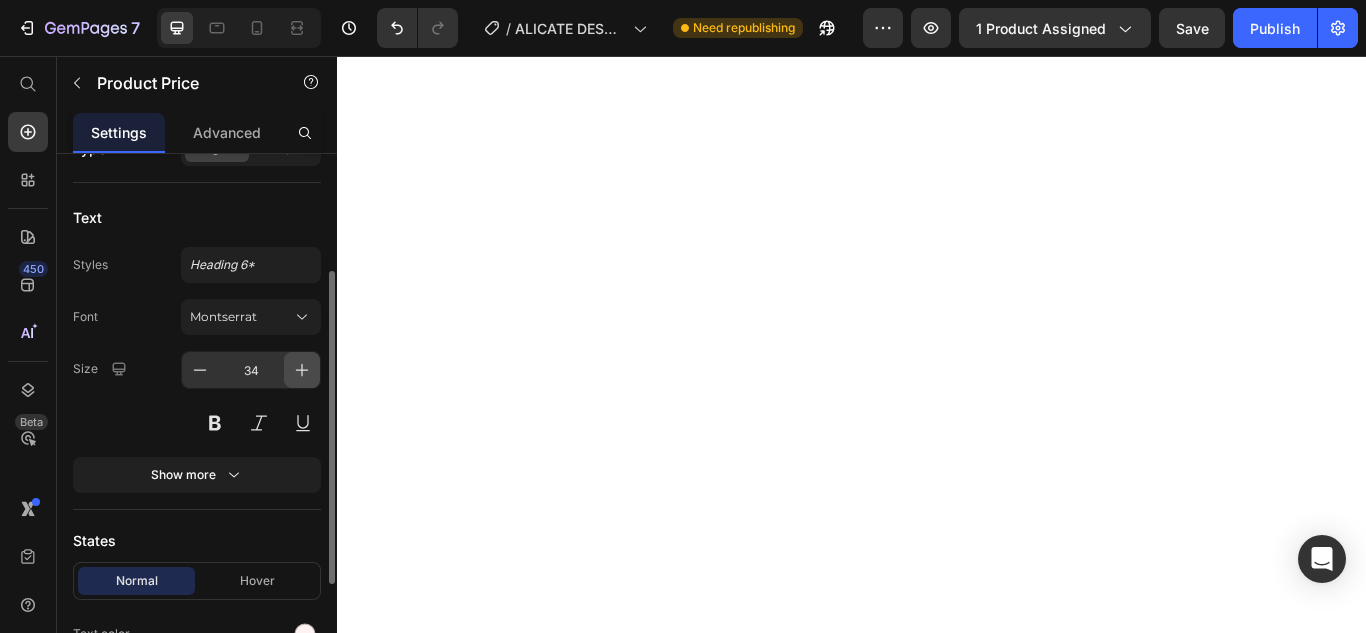 click at bounding box center [302, 370] 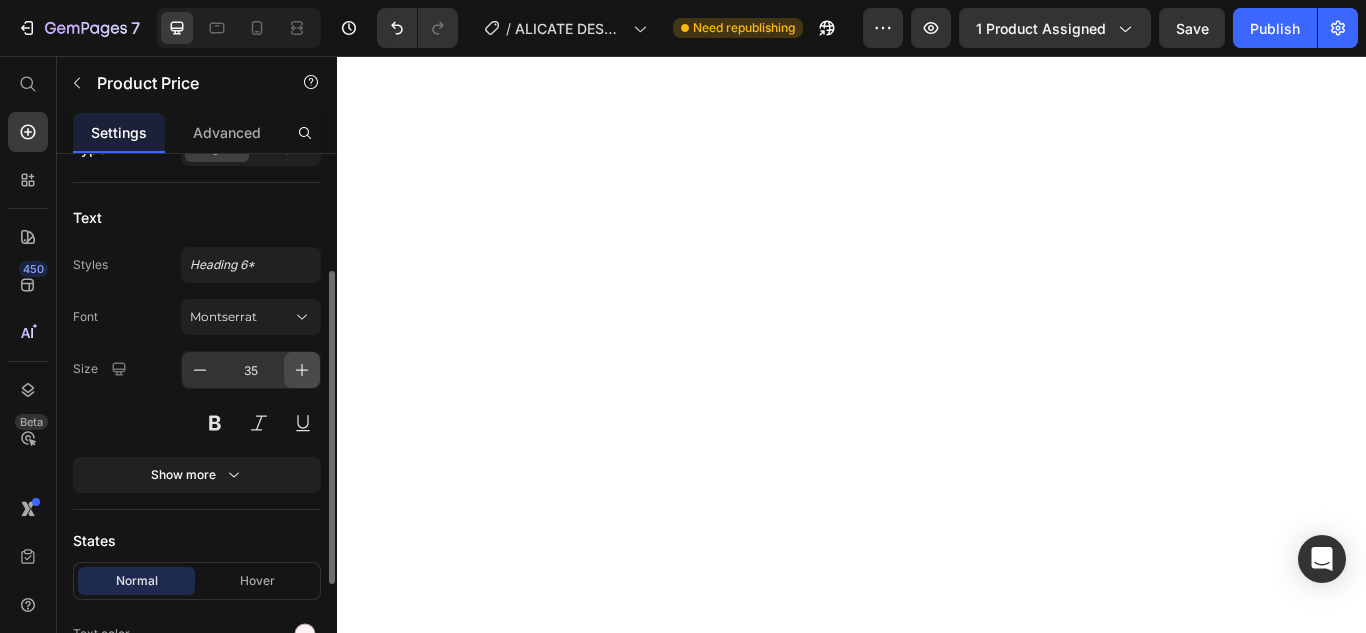 click at bounding box center (302, 370) 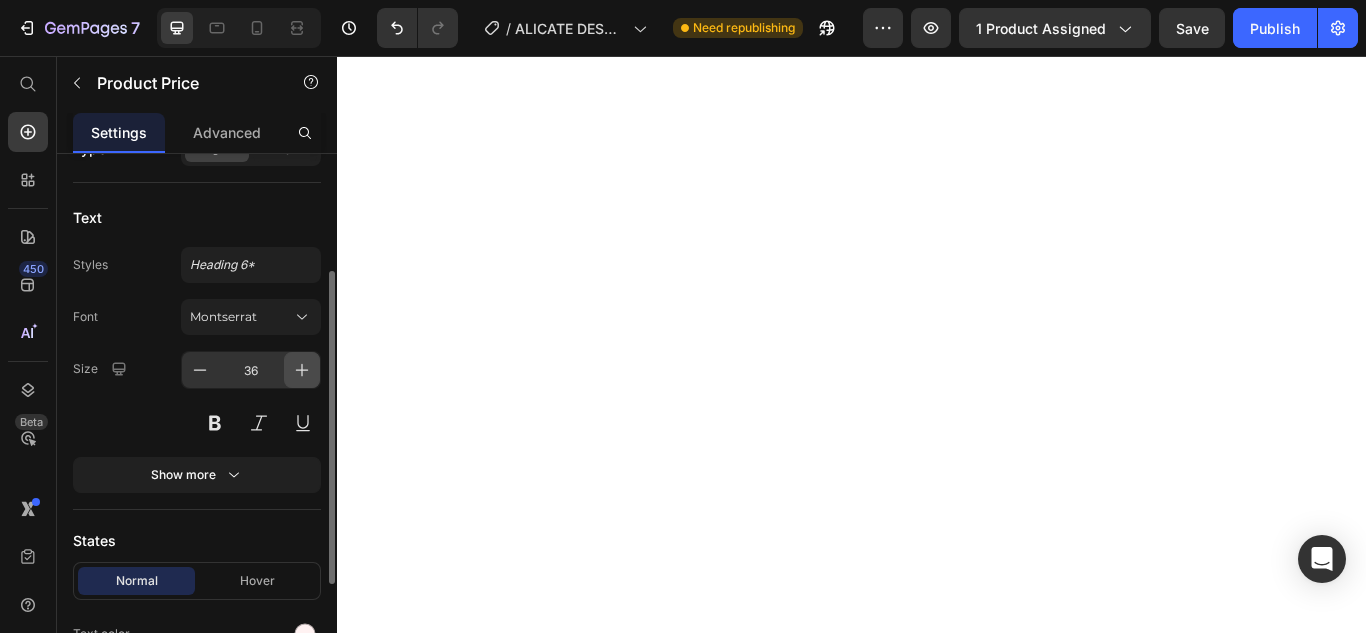 click at bounding box center (302, 370) 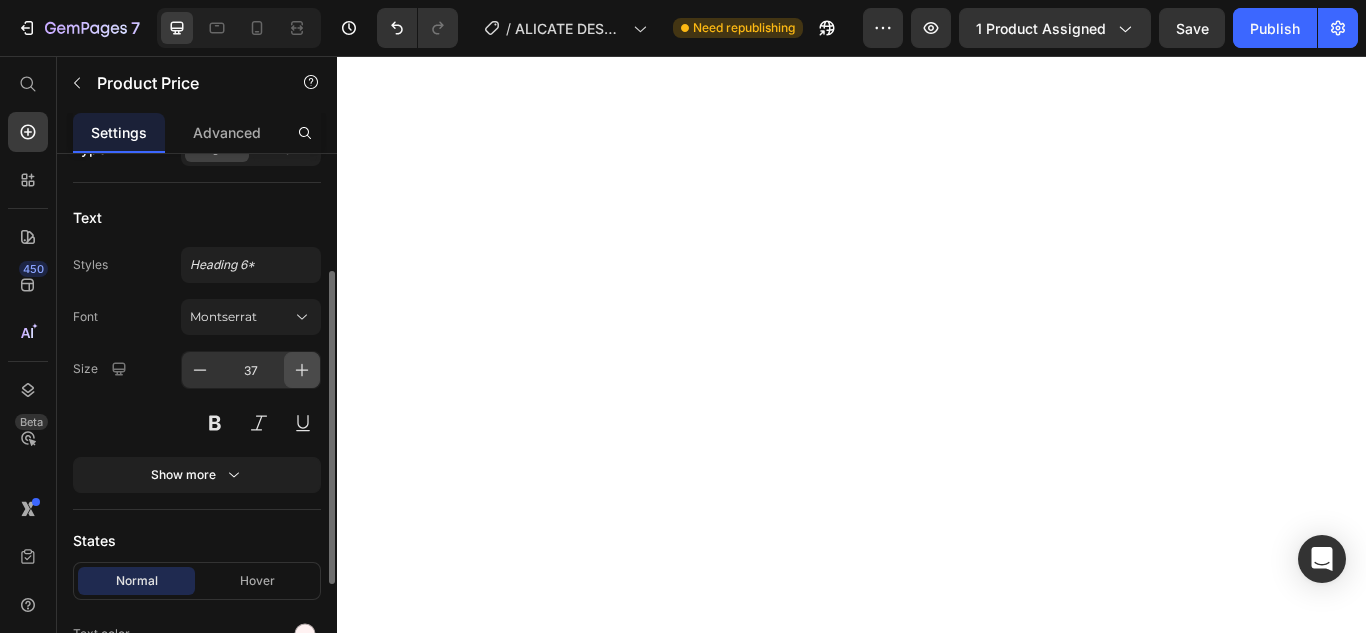 click at bounding box center (302, 370) 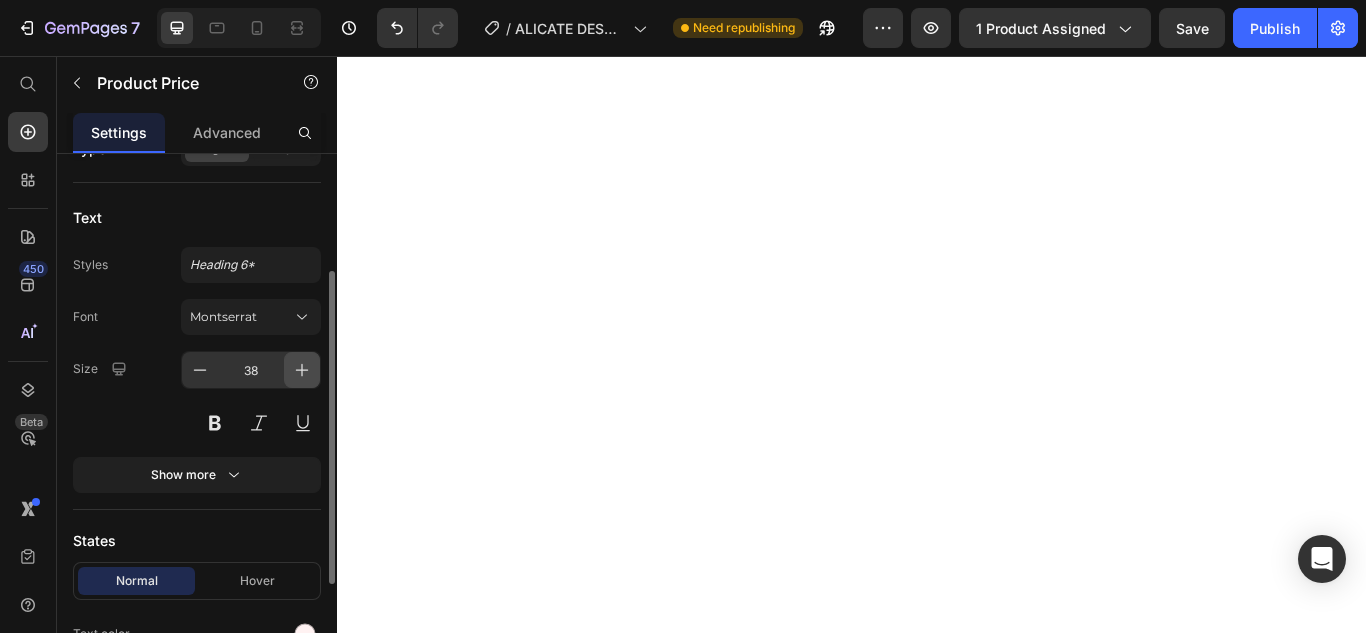 click at bounding box center (302, 370) 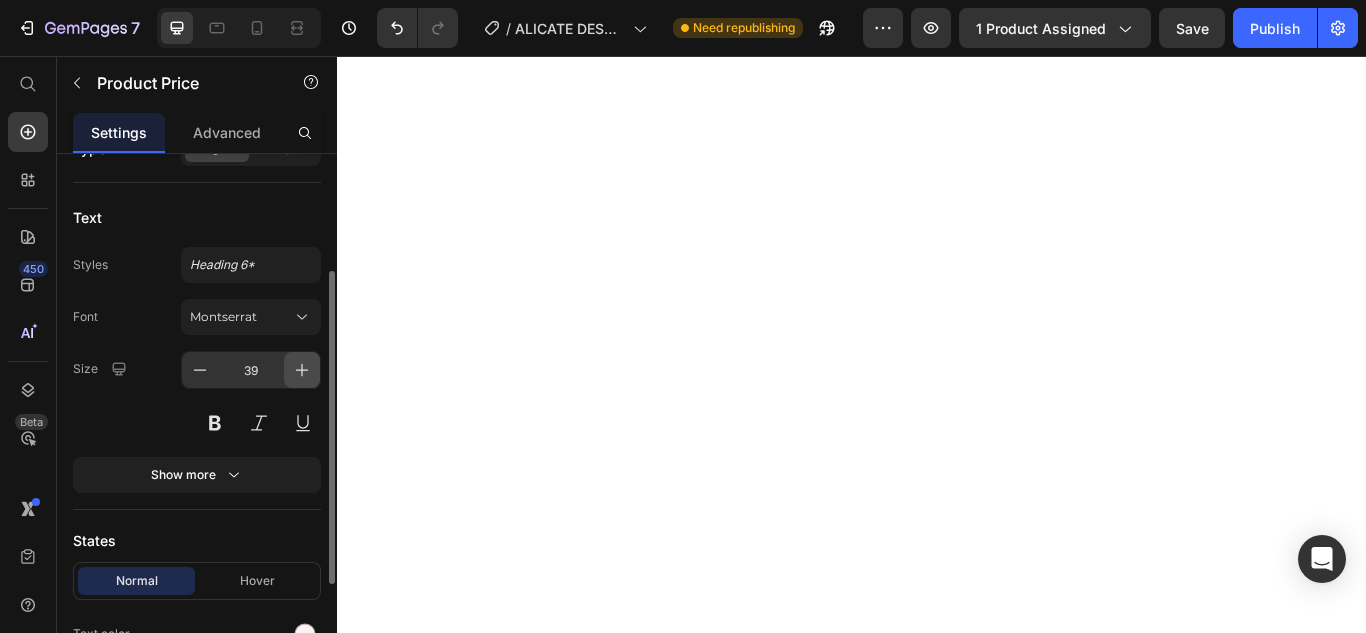 click at bounding box center (302, 370) 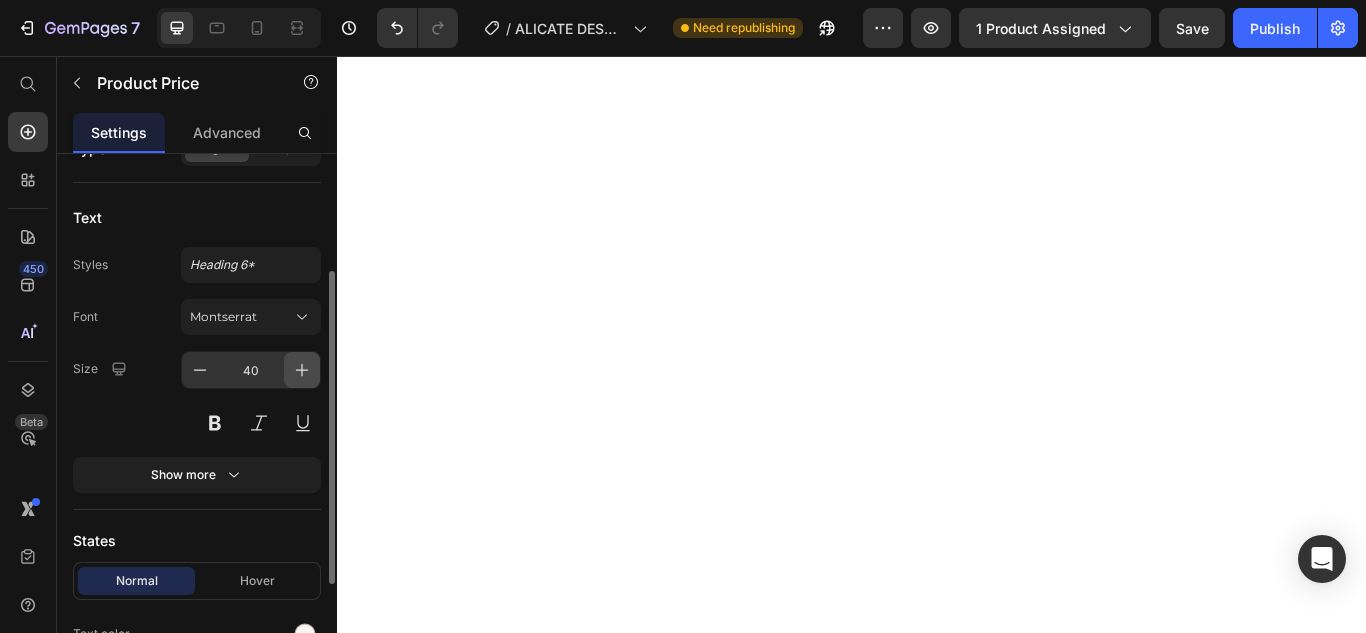 click at bounding box center (302, 370) 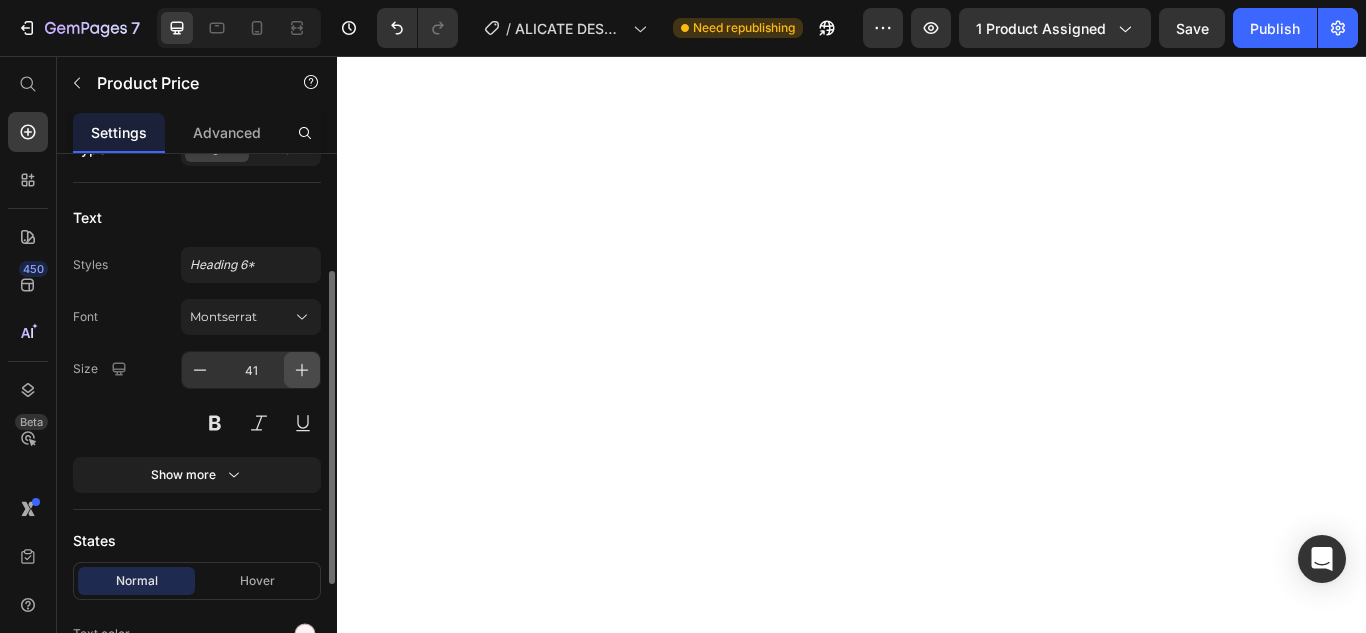 click at bounding box center [302, 370] 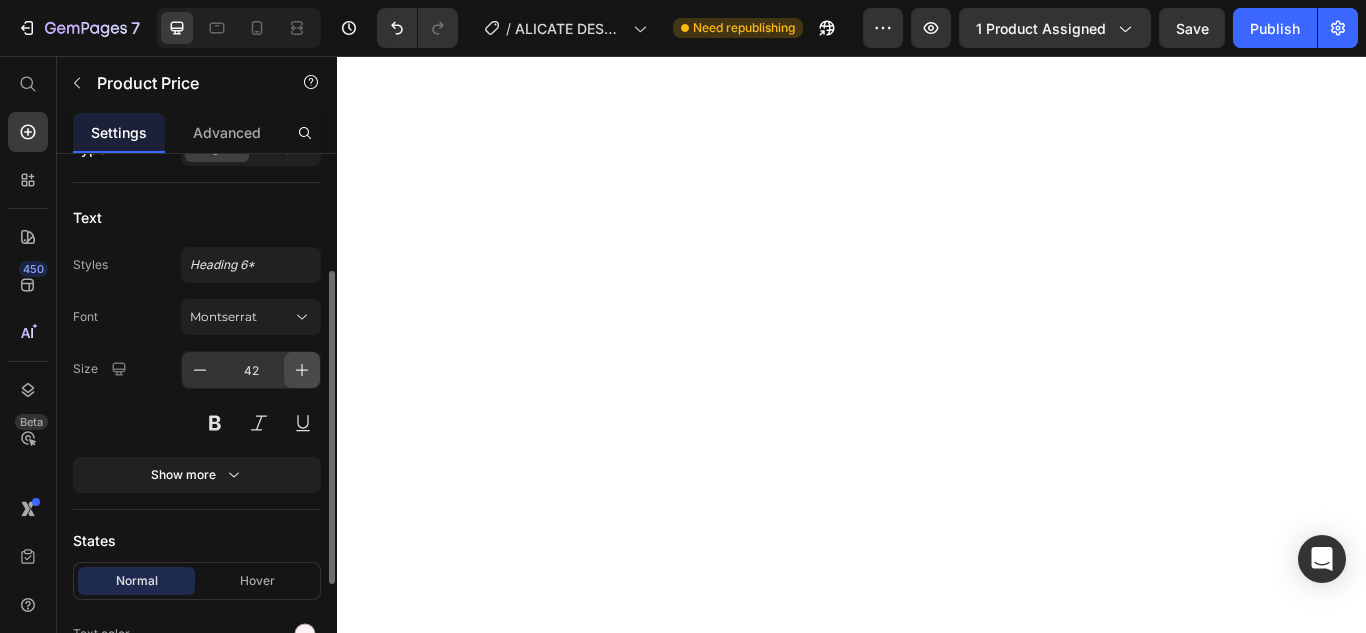 click at bounding box center [302, 370] 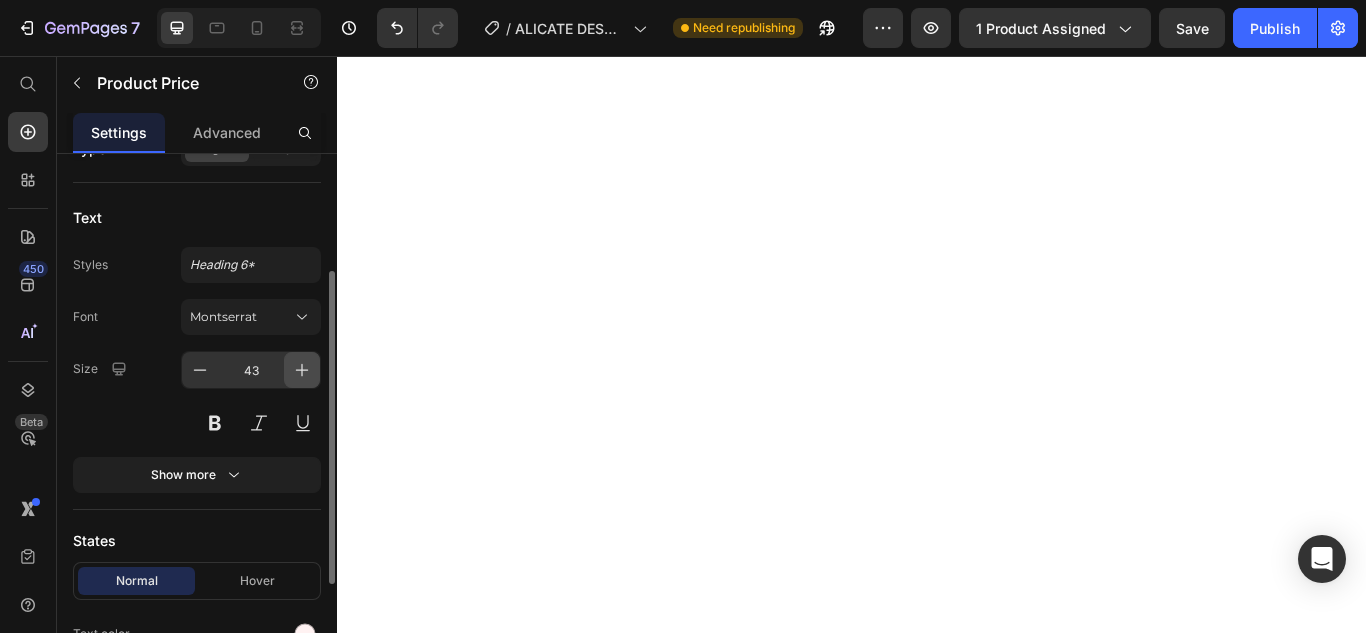 click at bounding box center [302, 370] 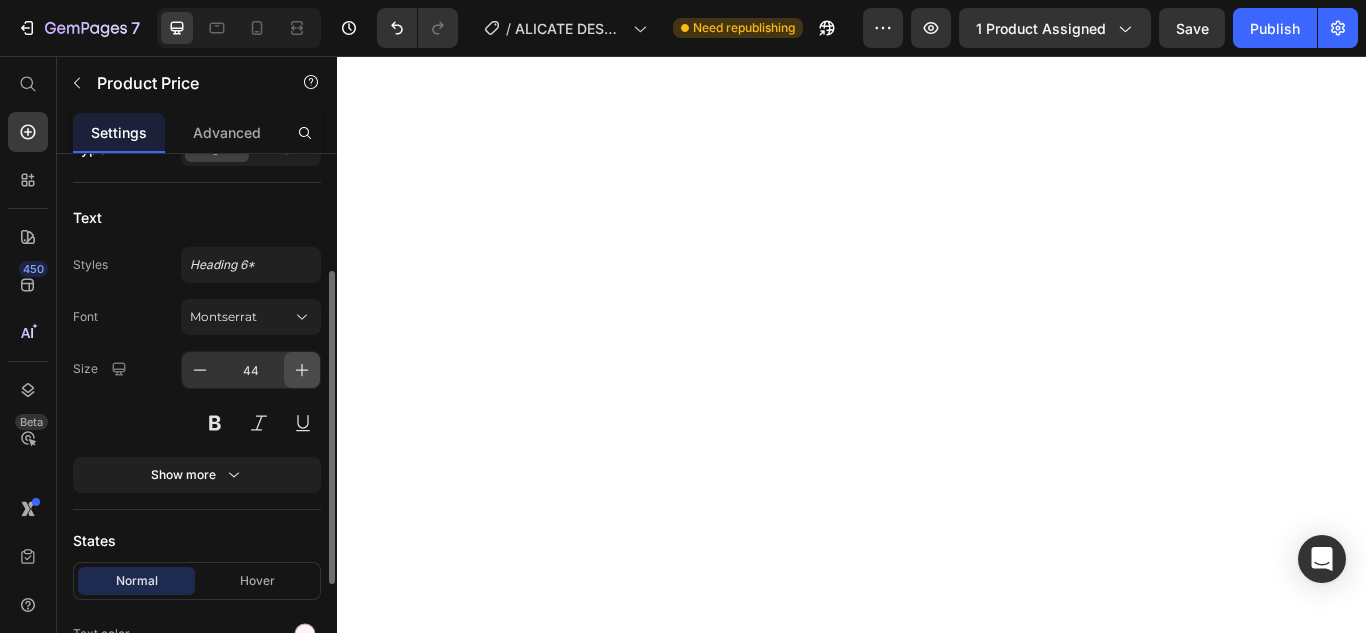 click at bounding box center [302, 370] 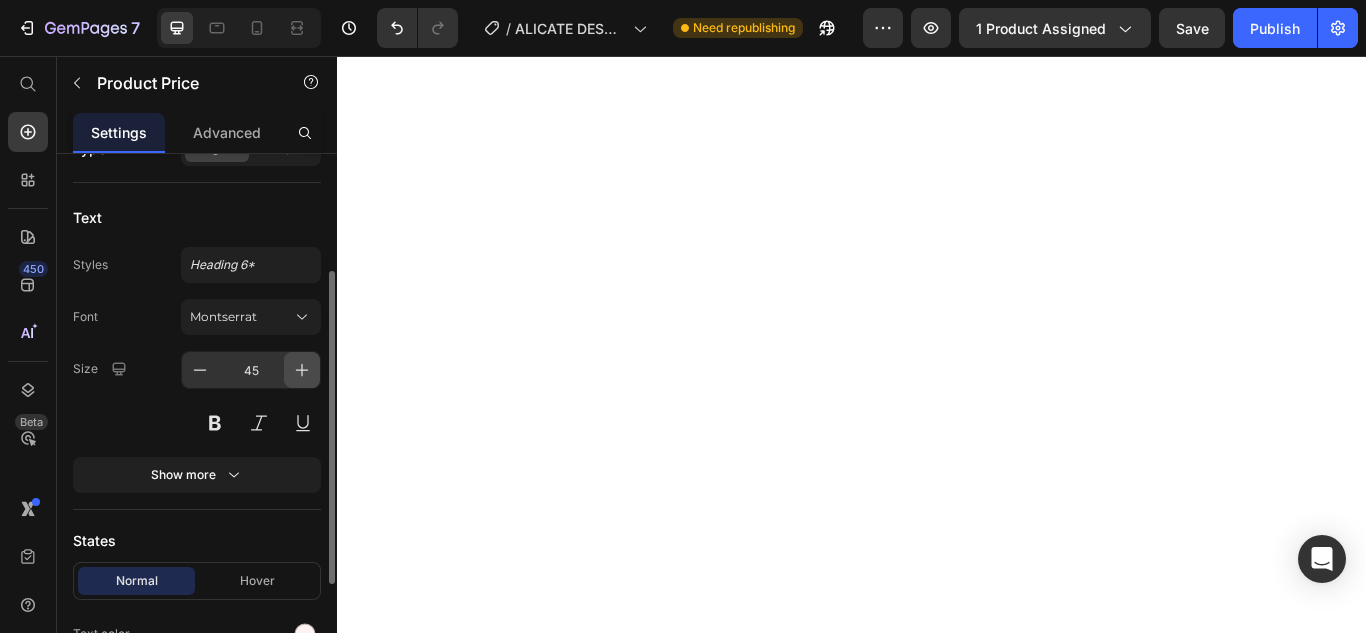 click at bounding box center (302, 370) 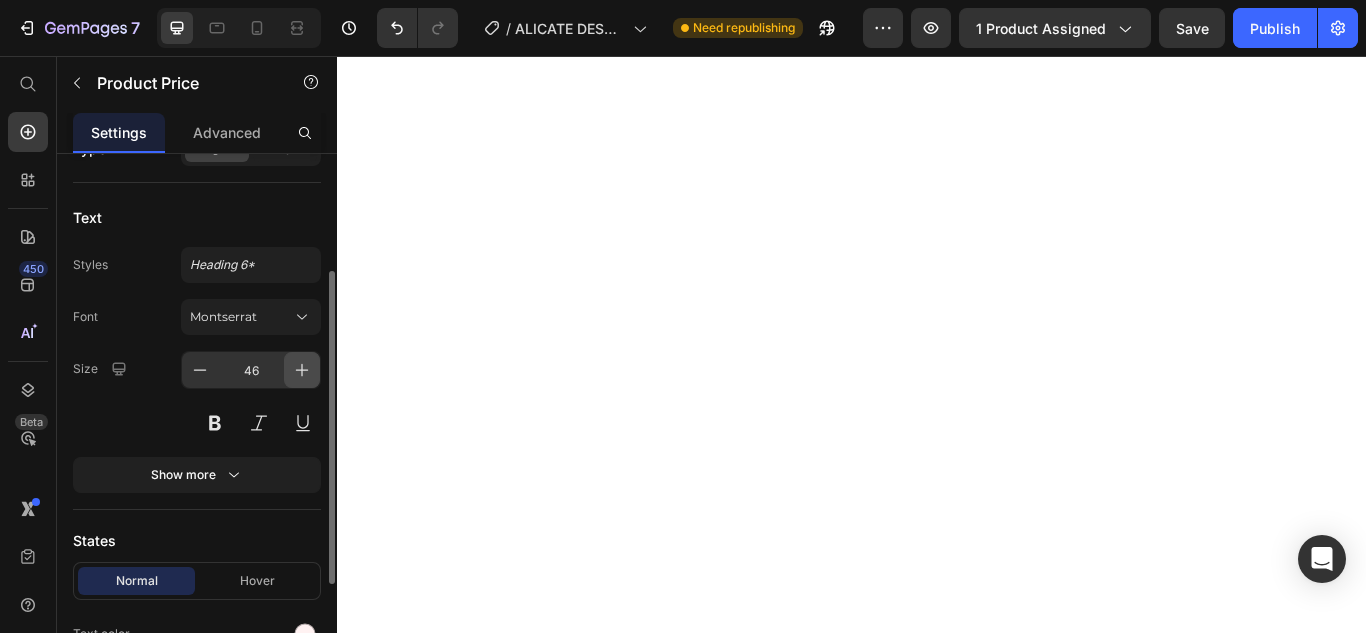 click at bounding box center [302, 370] 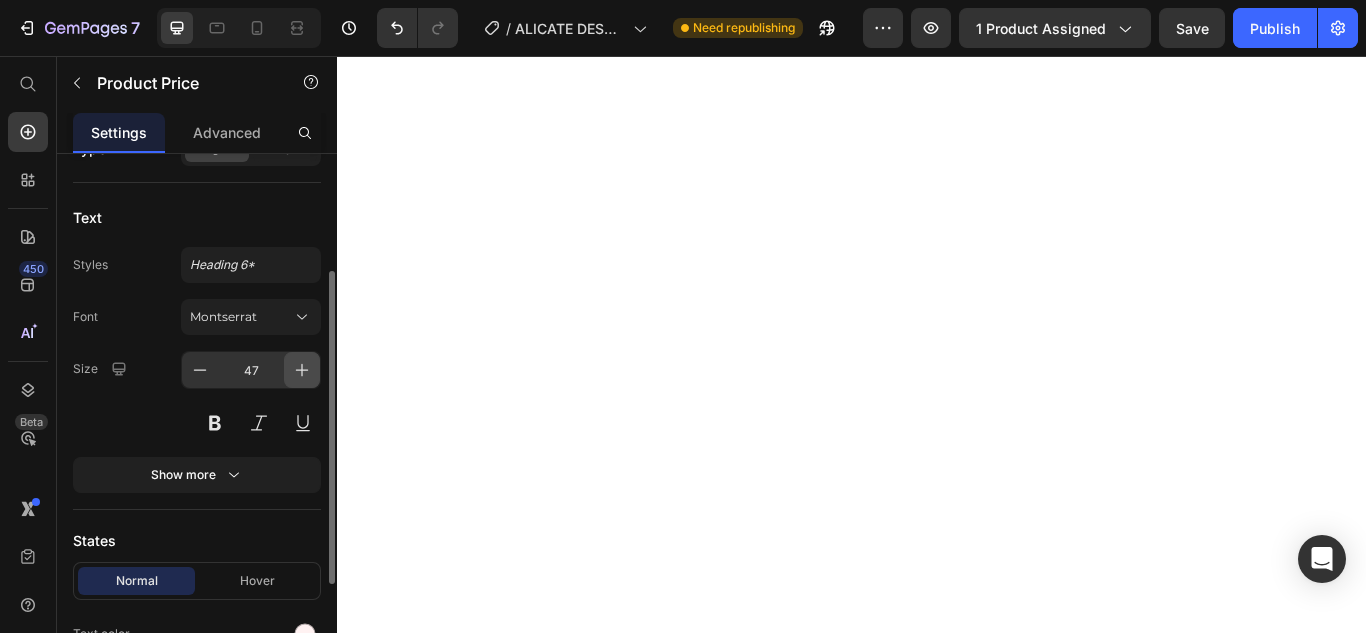 click at bounding box center (302, 370) 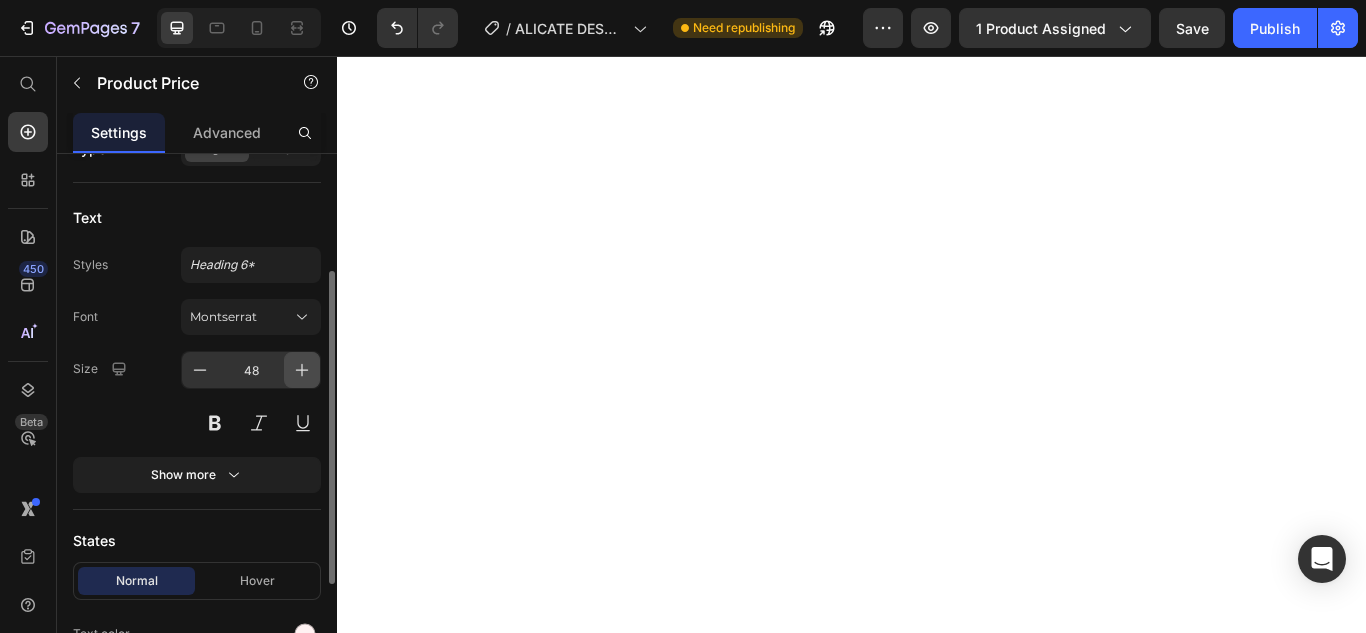 click at bounding box center (302, 370) 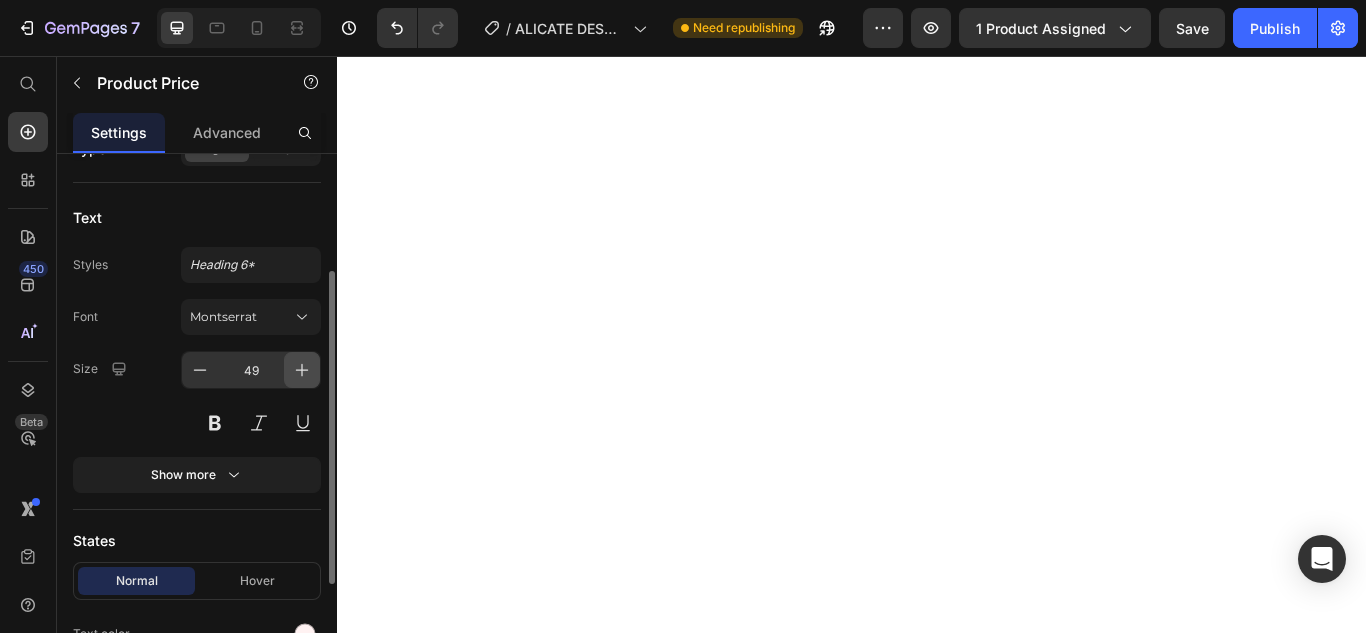 click at bounding box center [302, 370] 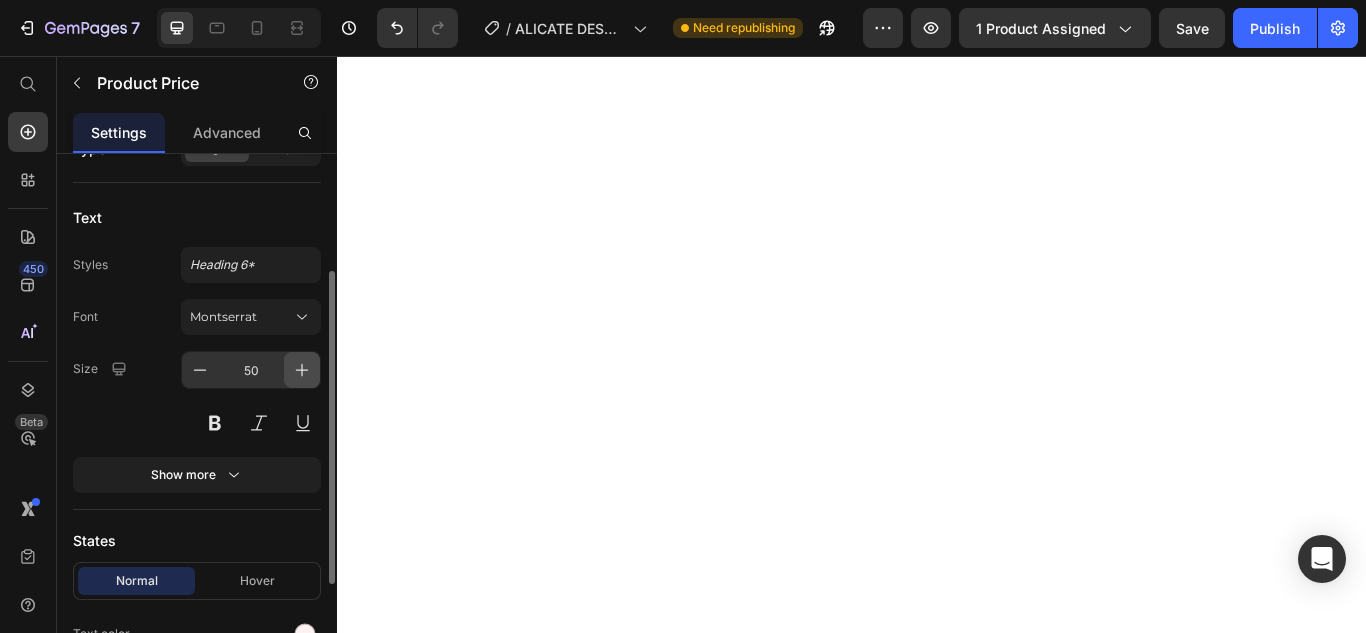 click at bounding box center (302, 370) 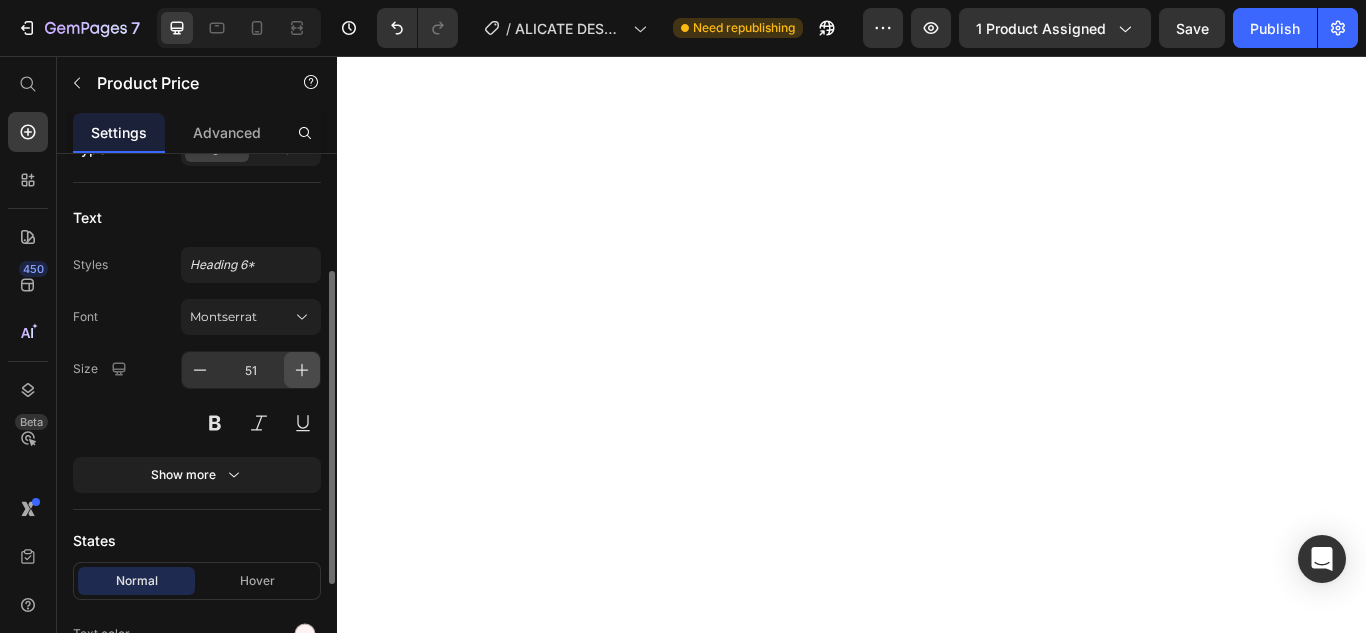 click at bounding box center [302, 370] 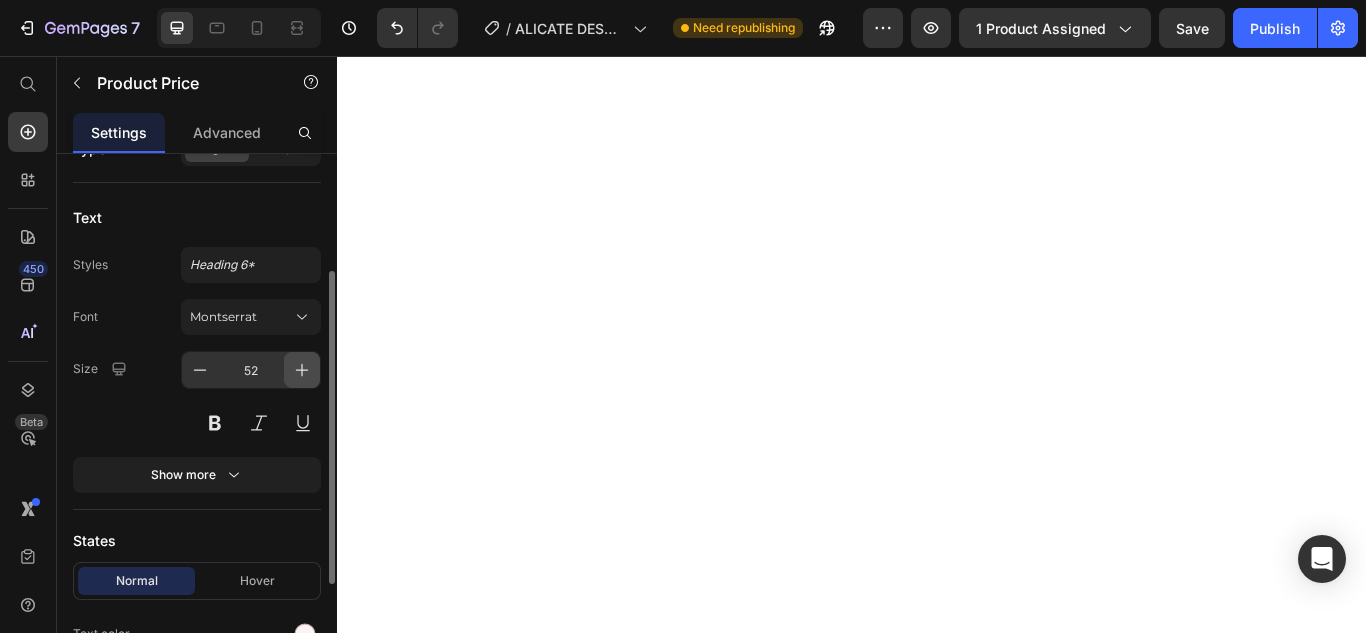 click at bounding box center (302, 370) 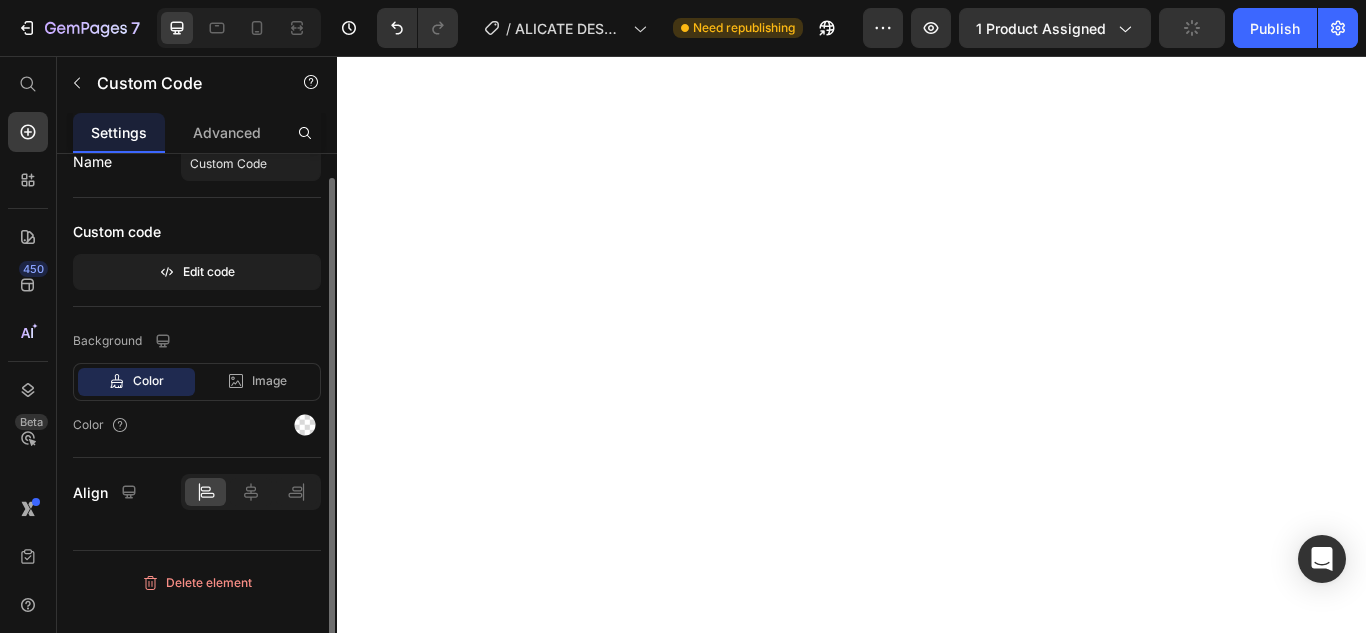scroll, scrollTop: 0, scrollLeft: 0, axis: both 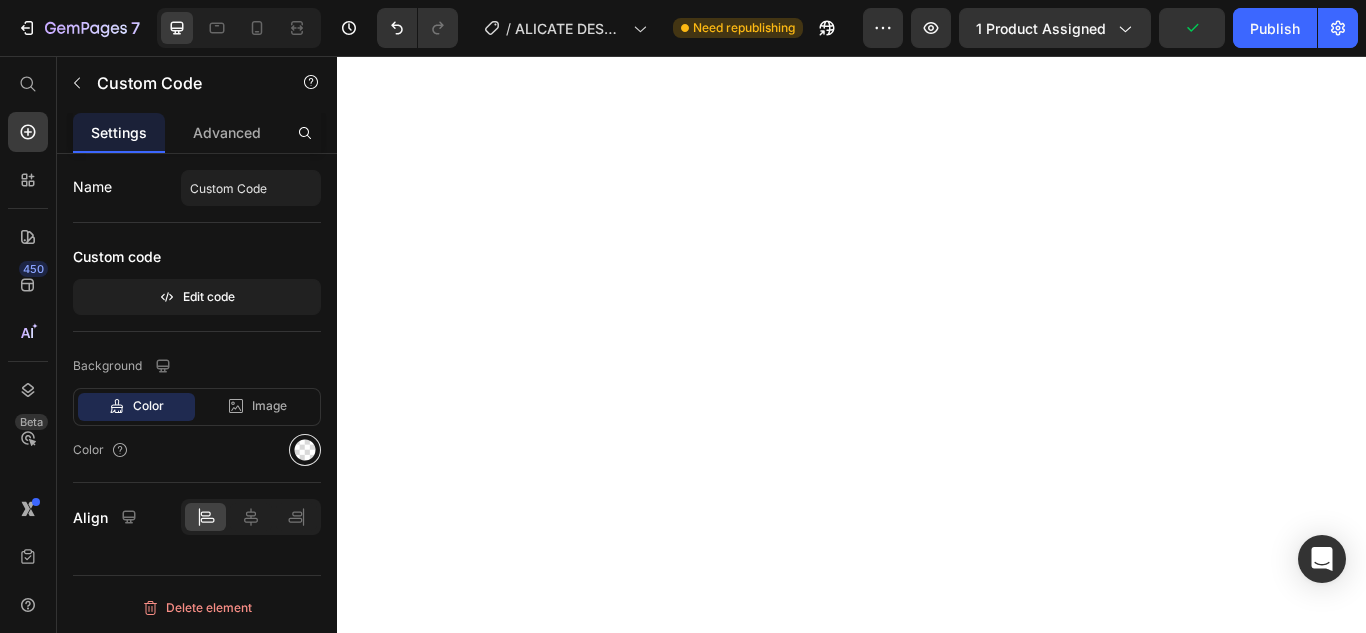 click at bounding box center [305, 450] 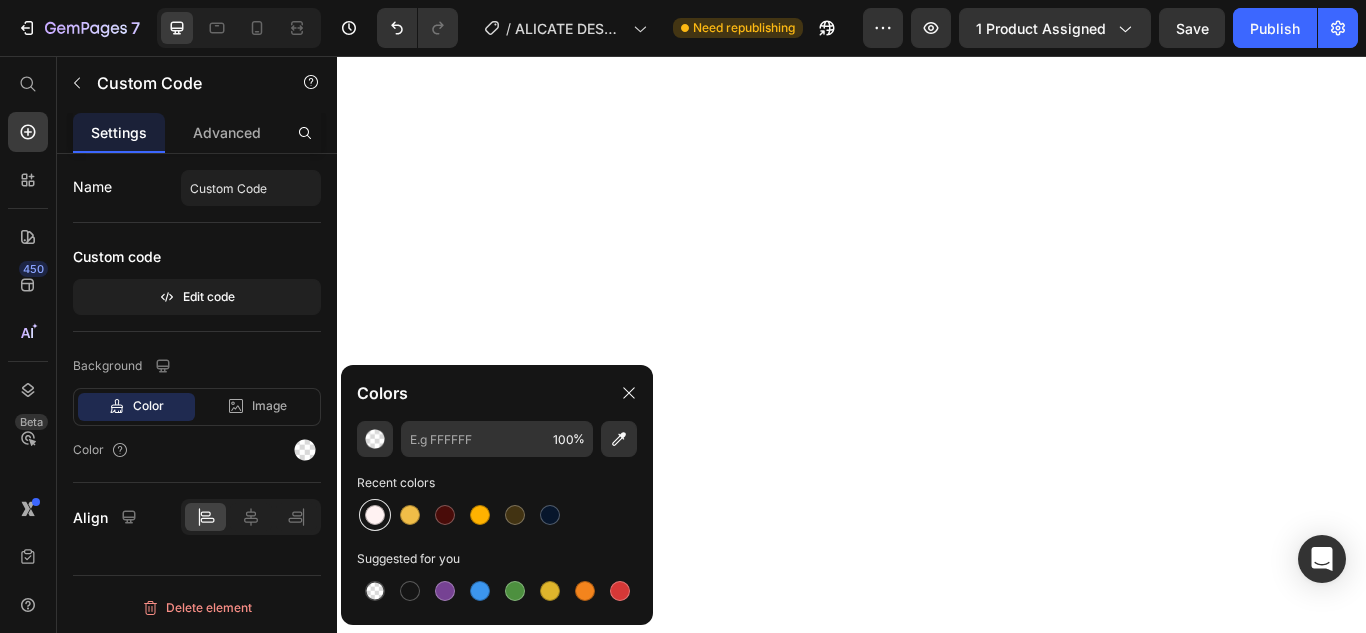 click at bounding box center (375, 515) 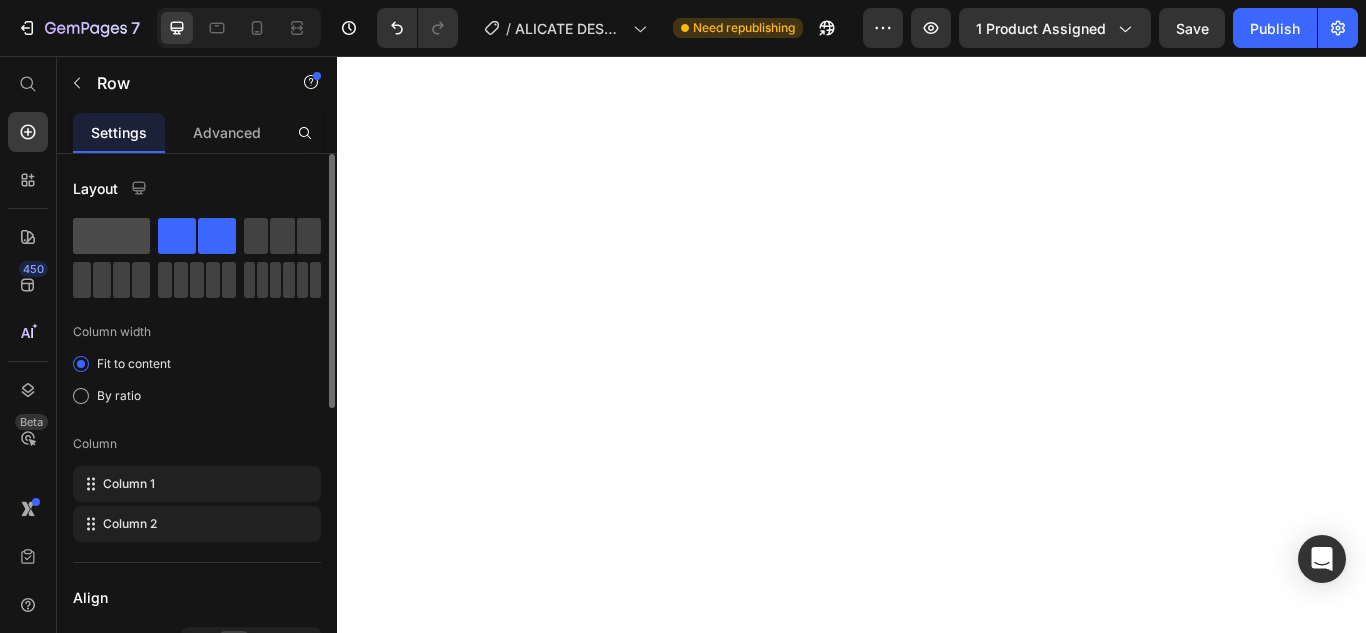click 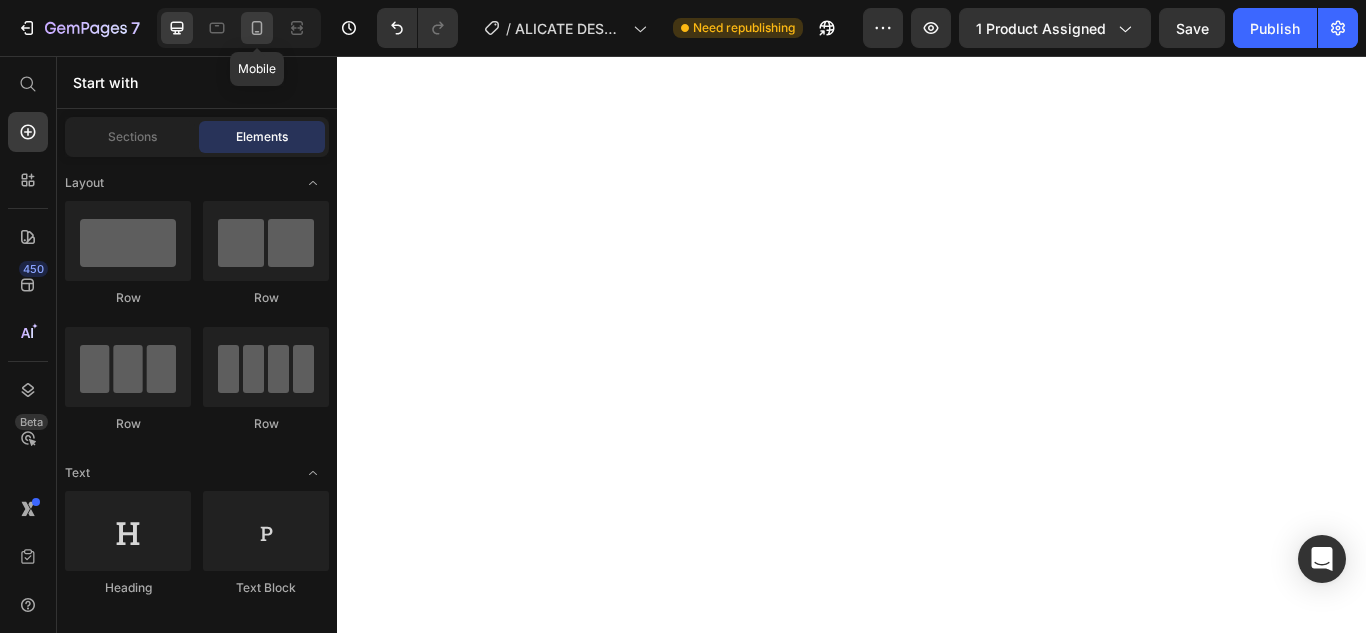 click 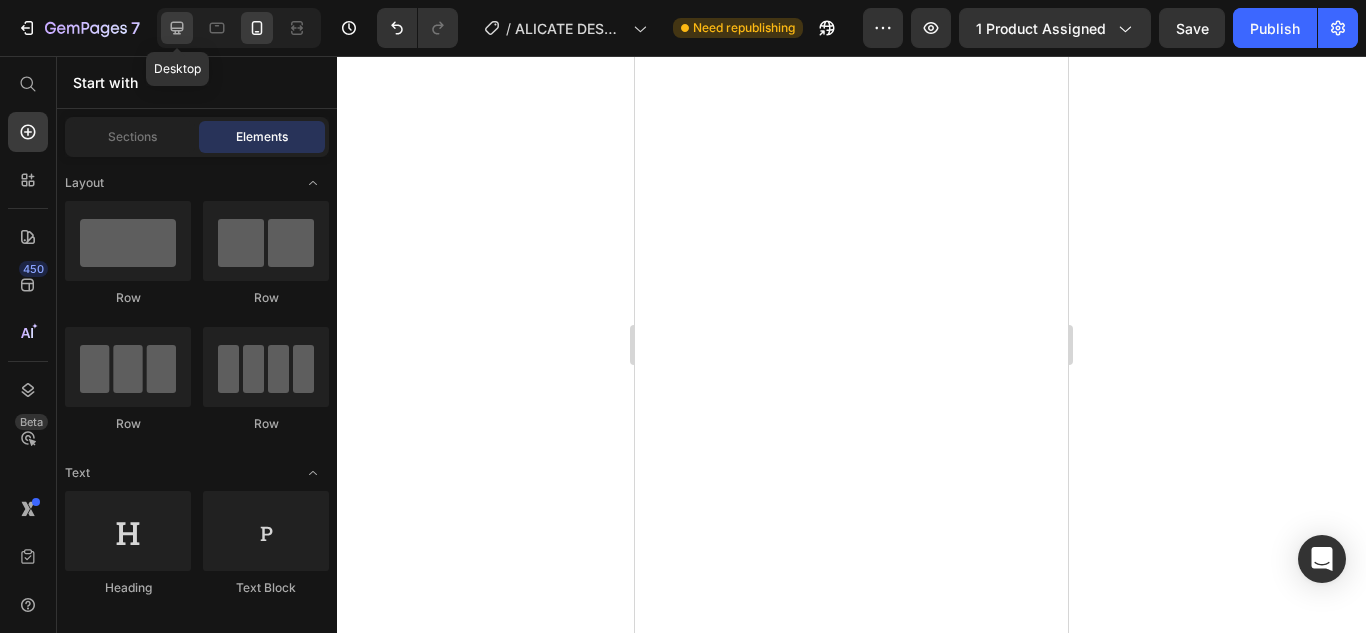 click 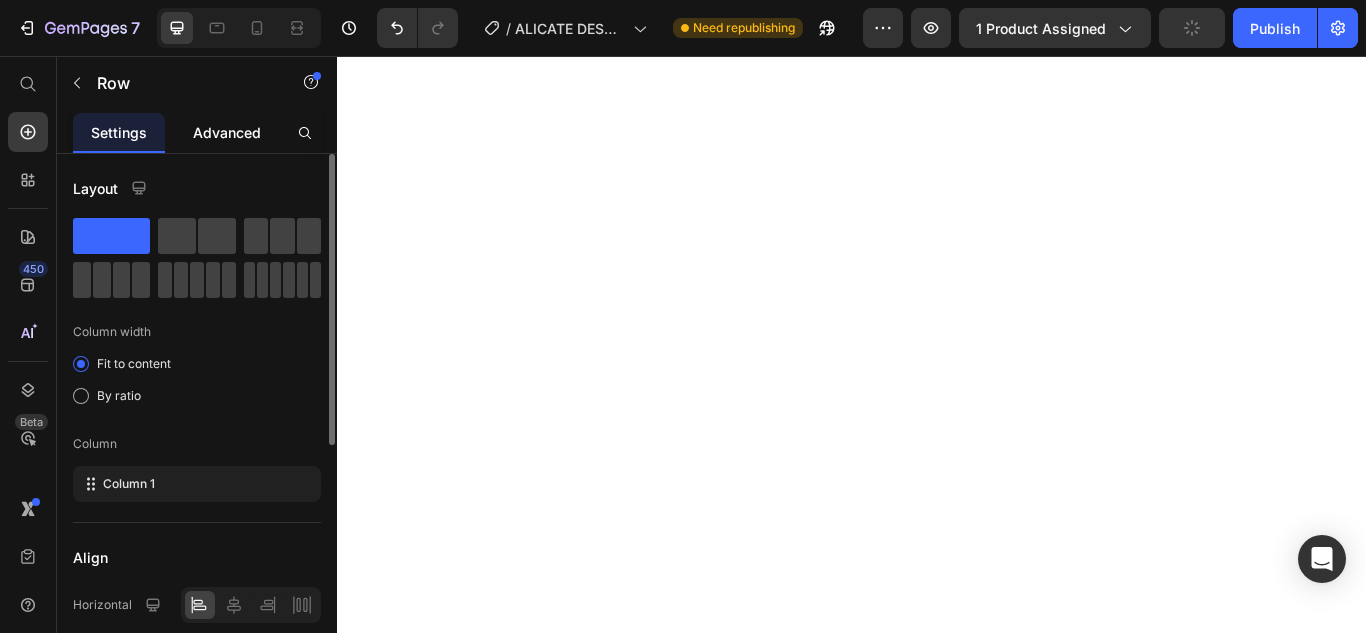 click on "Advanced" 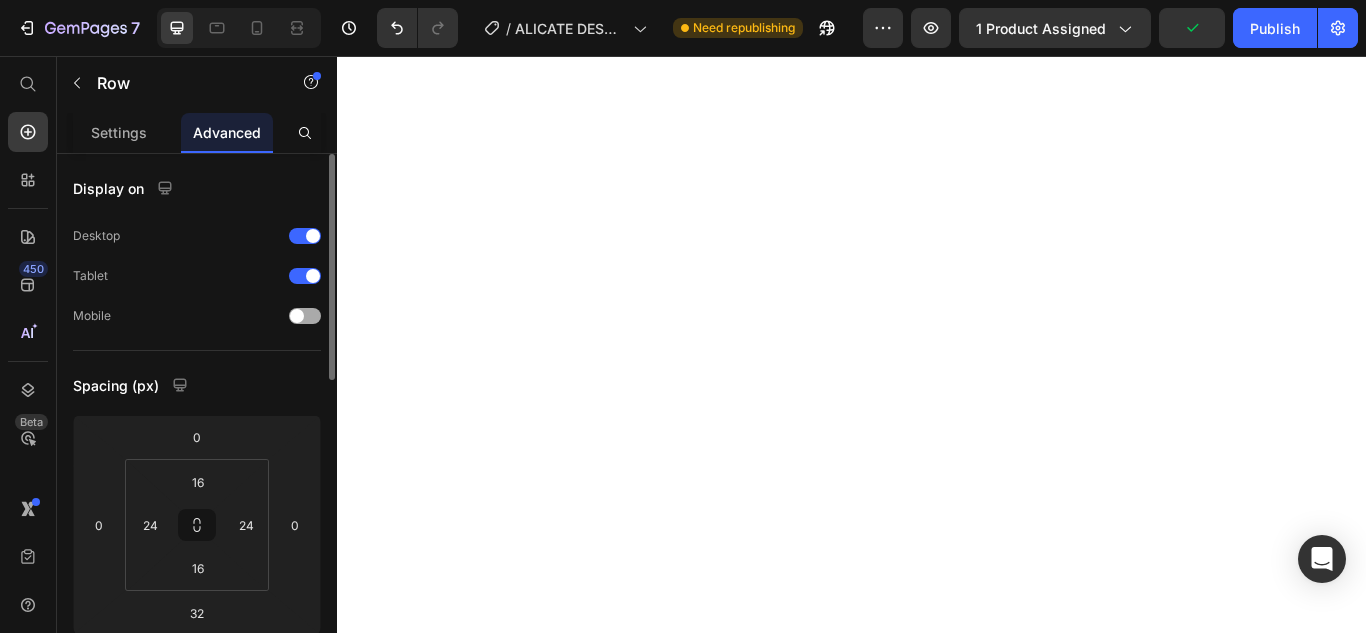 click at bounding box center (305, 316) 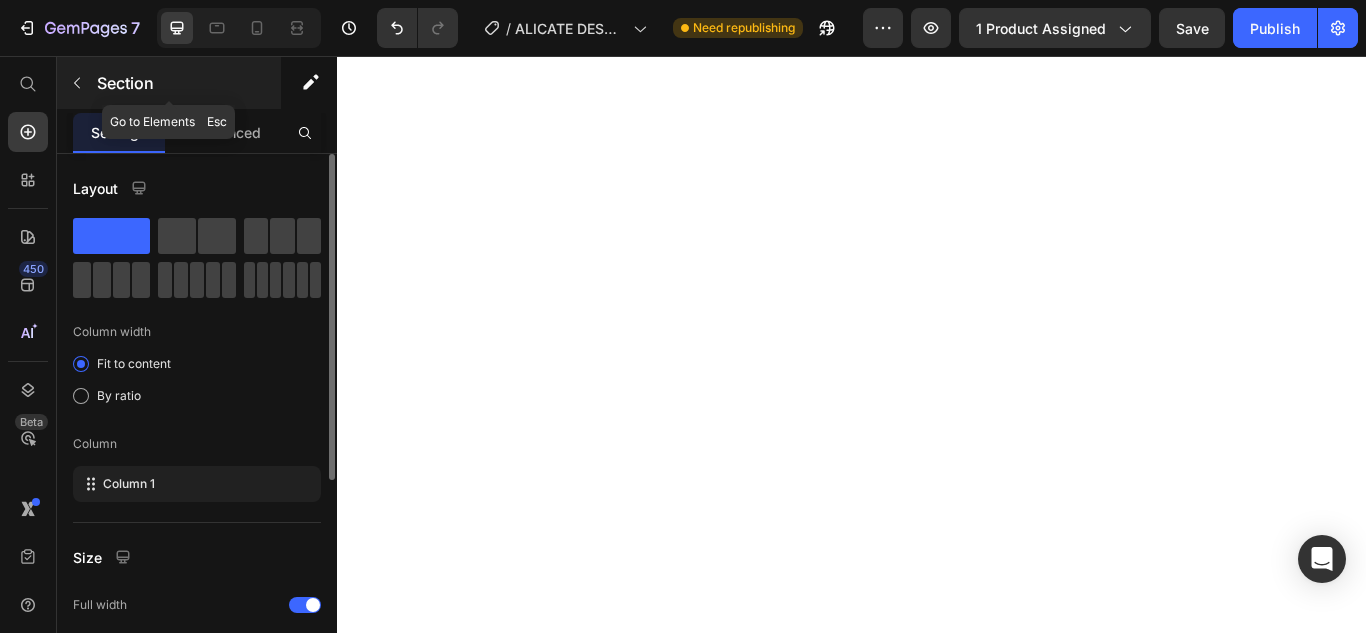 click at bounding box center (77, 83) 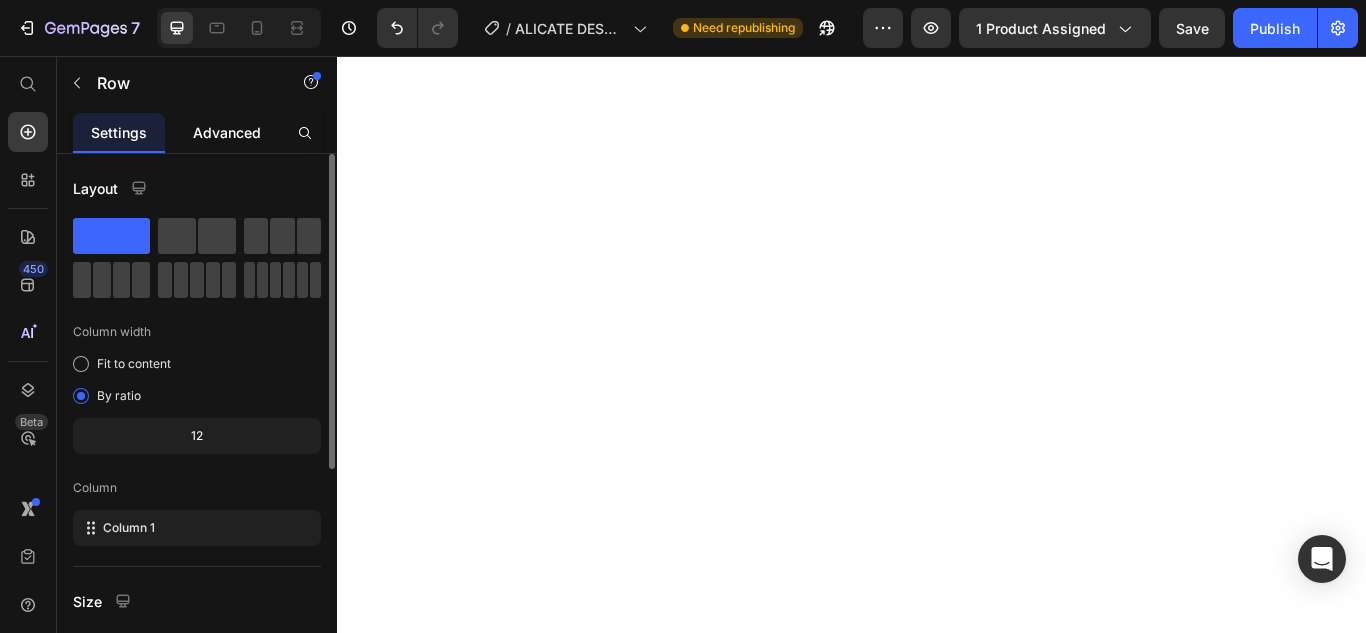 click on "Advanced" 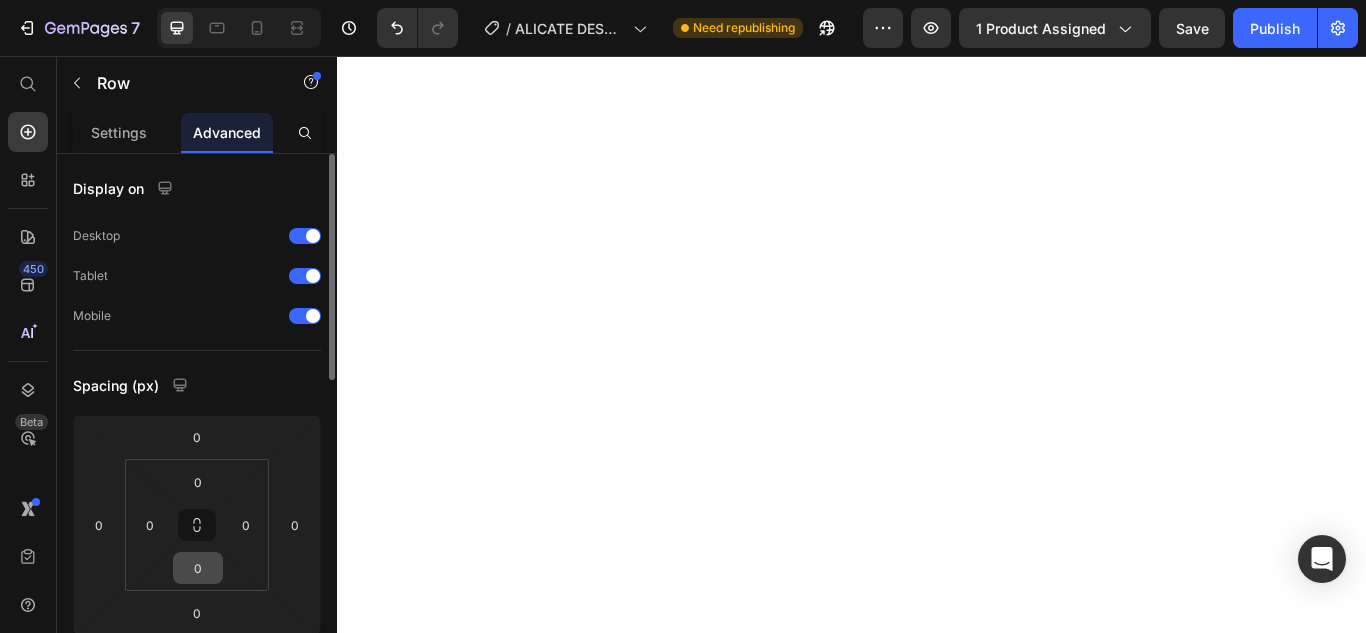 scroll, scrollTop: 268, scrollLeft: 0, axis: vertical 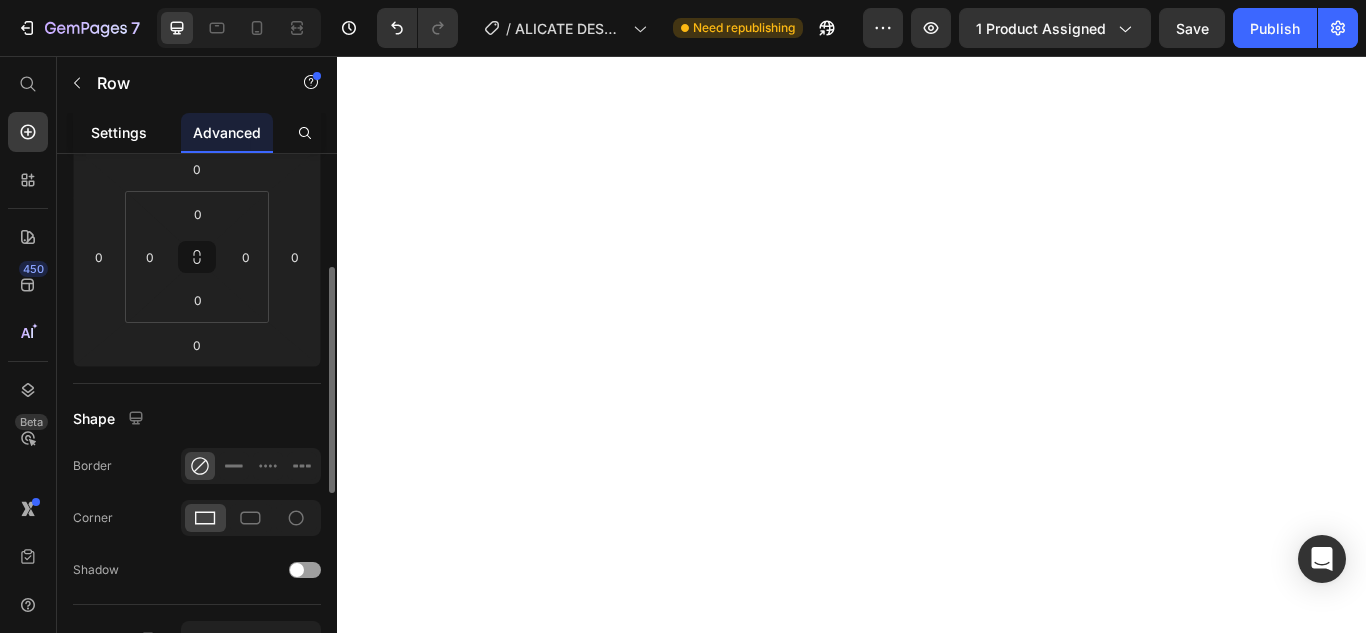 click on "Settings" at bounding box center (119, 132) 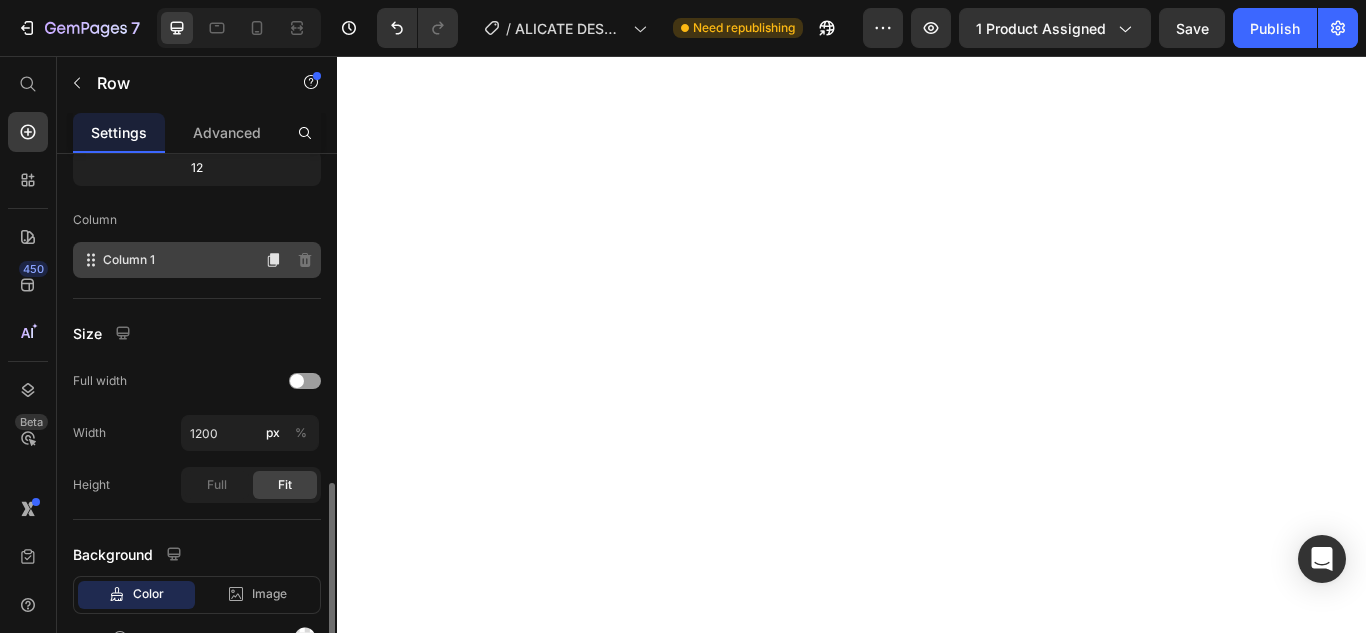 scroll, scrollTop: 376, scrollLeft: 0, axis: vertical 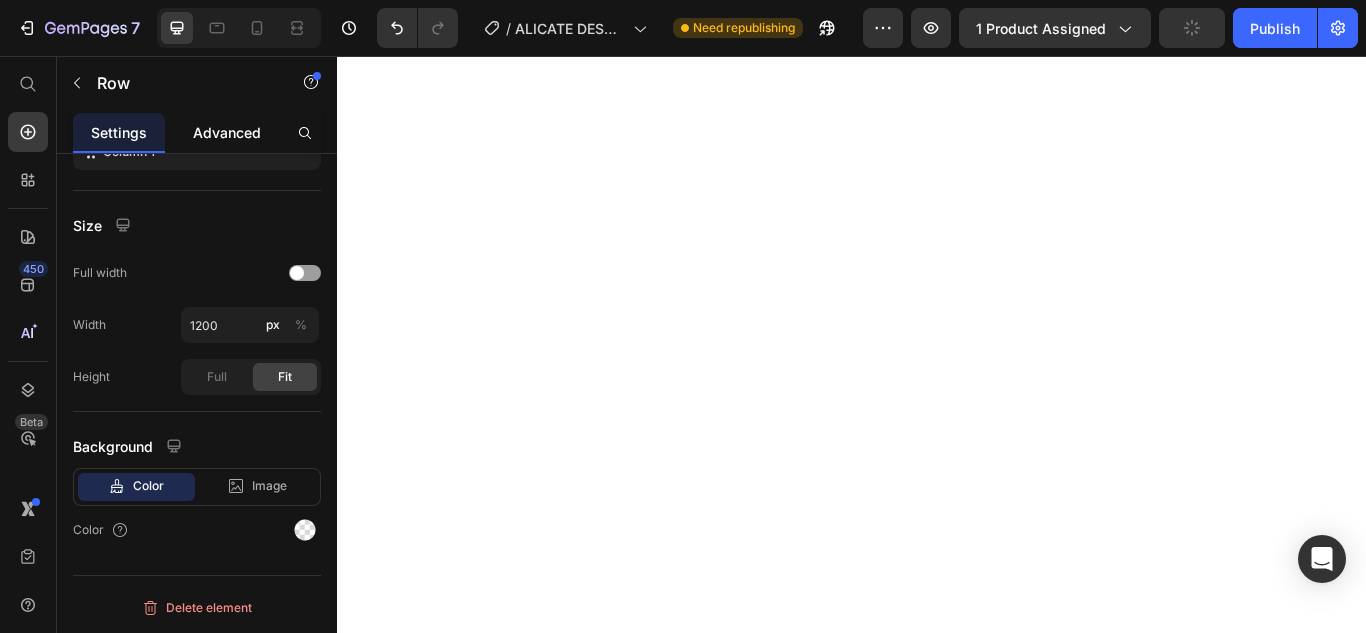 click on "Advanced" at bounding box center (227, 132) 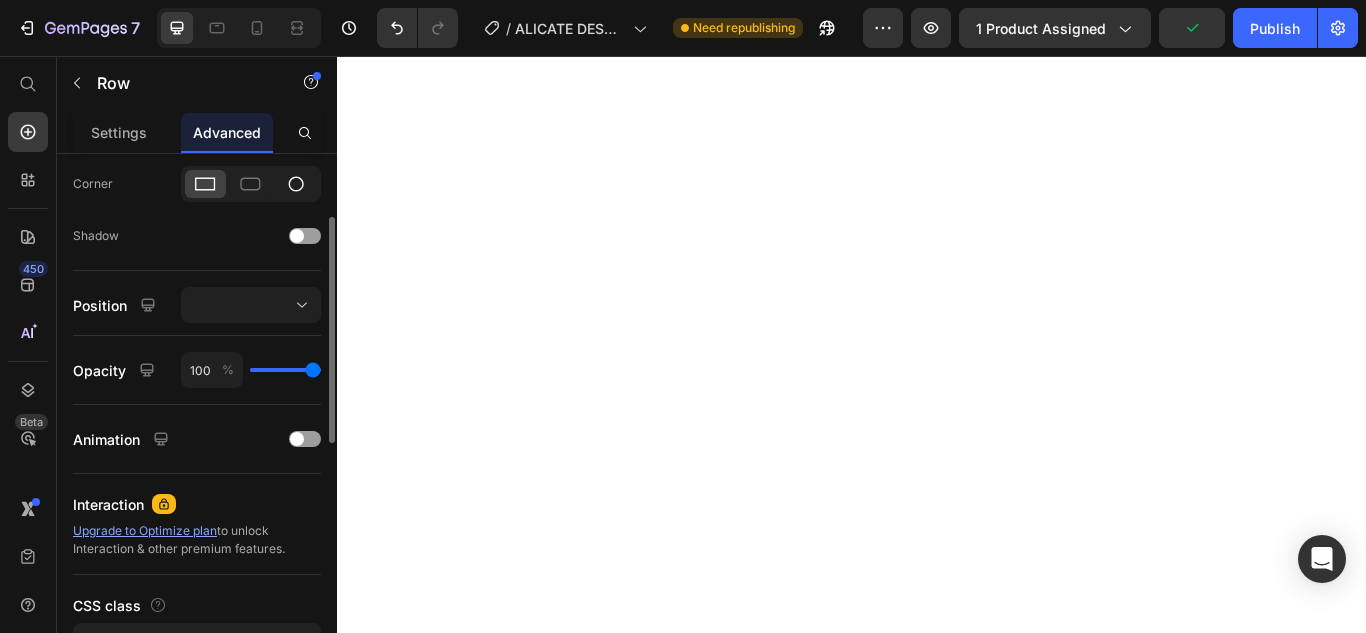 scroll, scrollTop: 468, scrollLeft: 0, axis: vertical 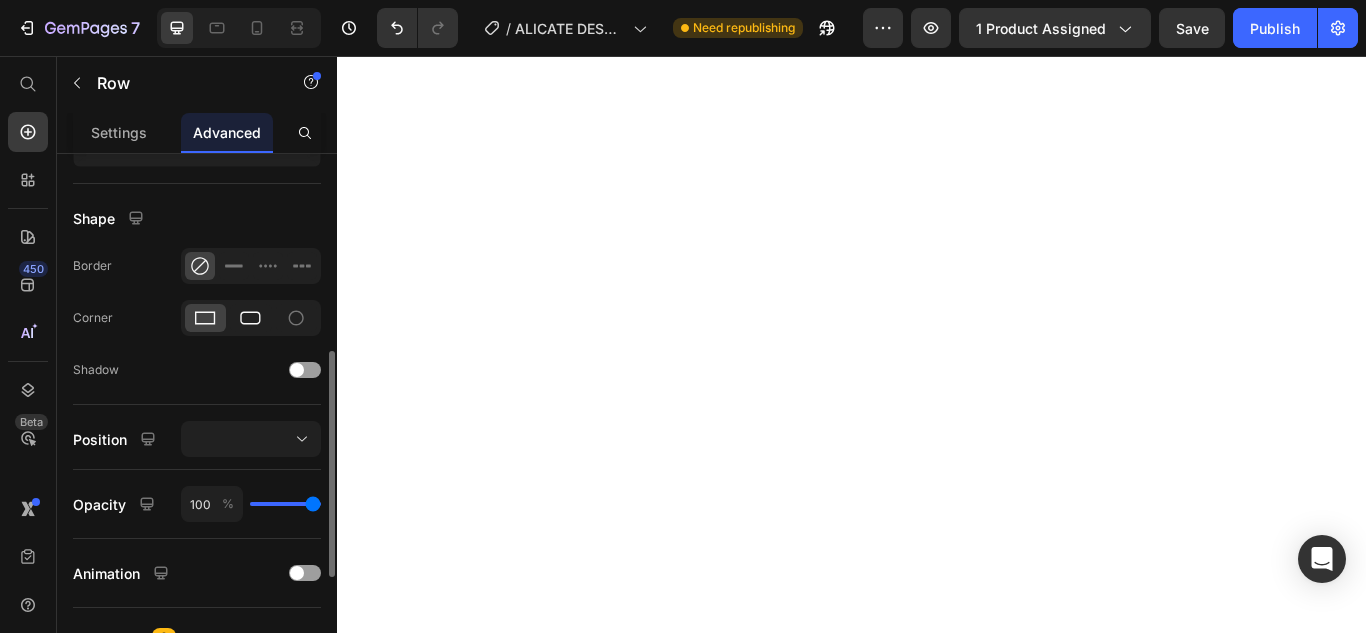click 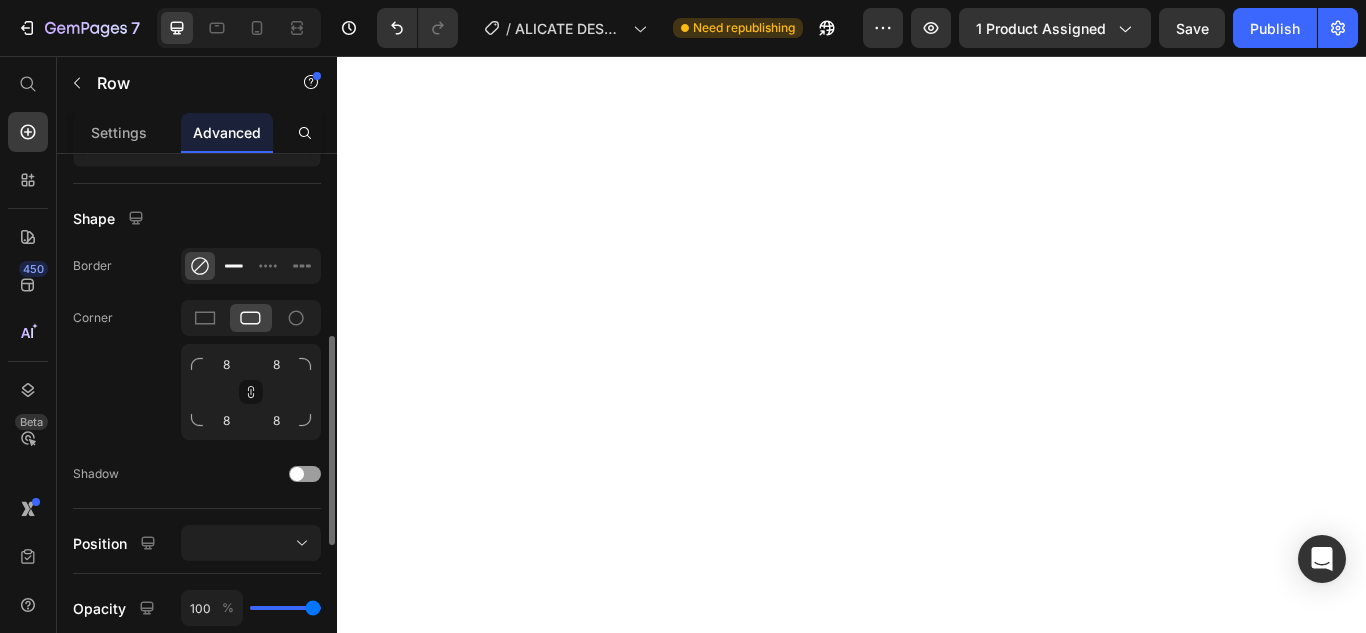 click 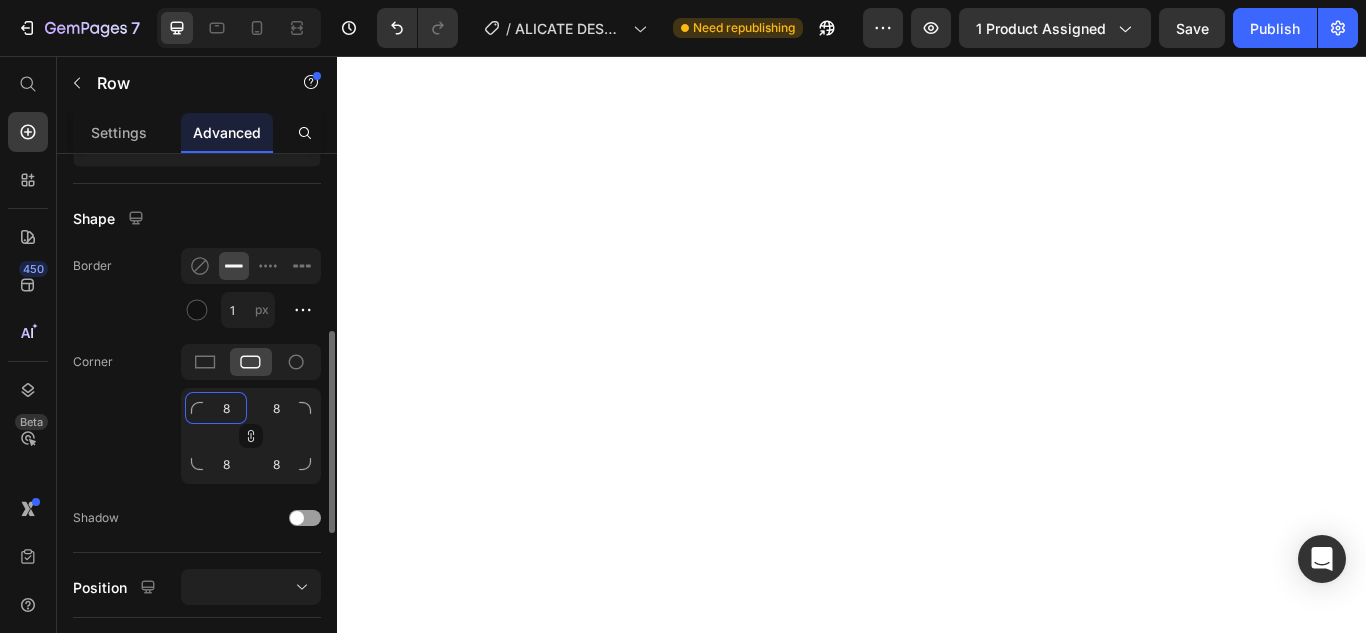 click on "8" 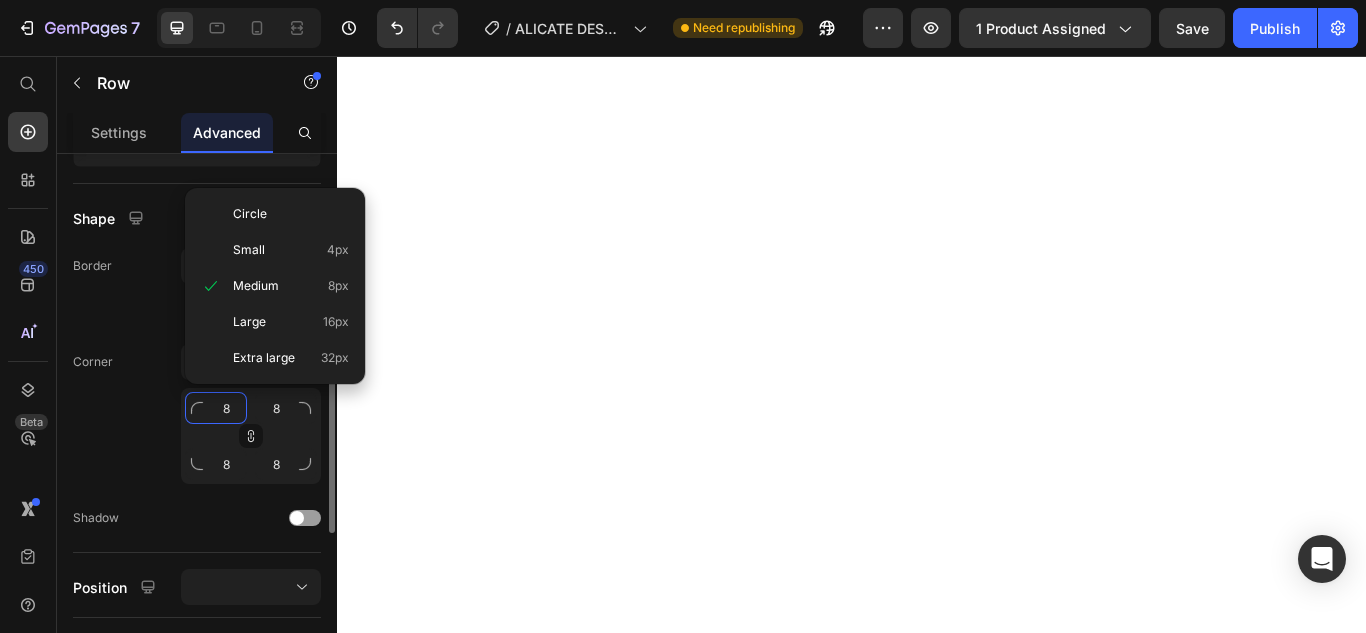 type on "2" 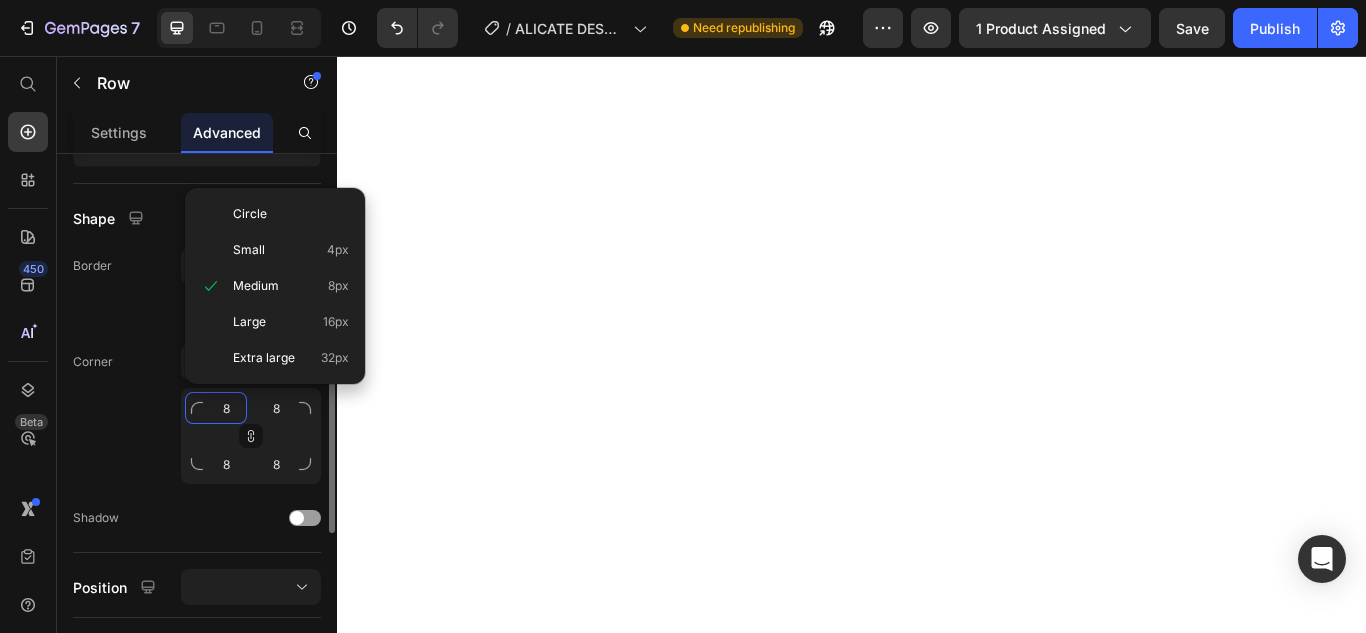 type on "2" 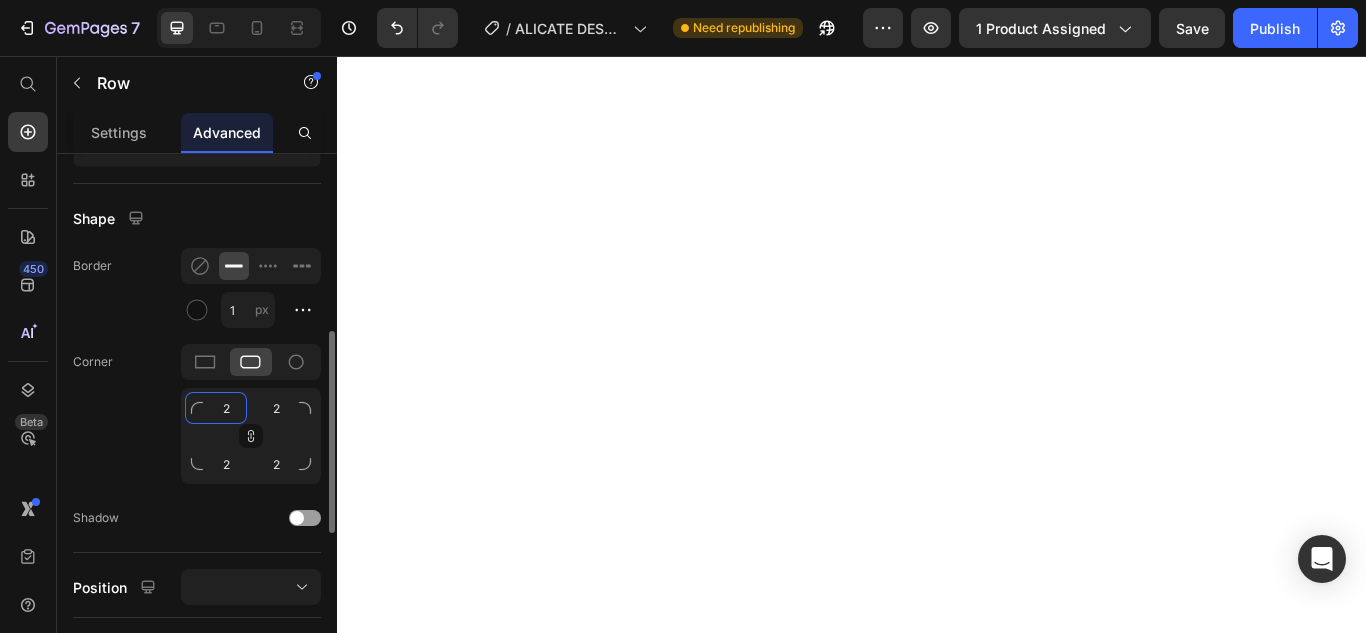 type on "20" 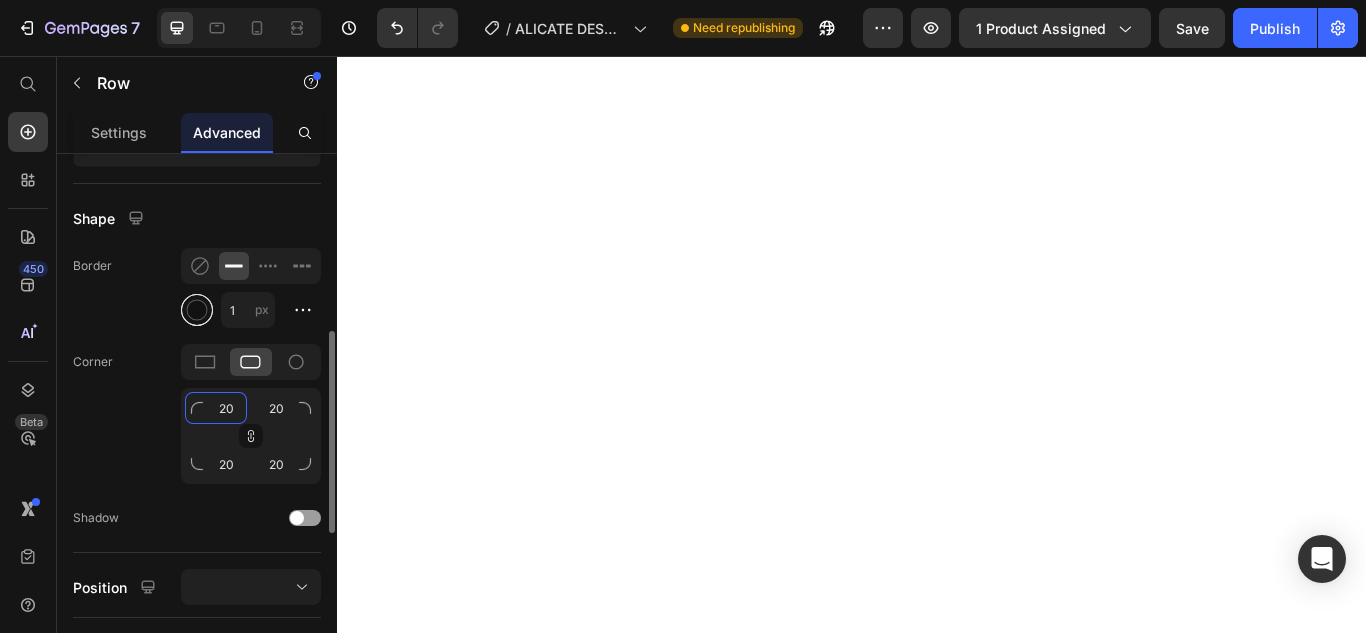 type on "20" 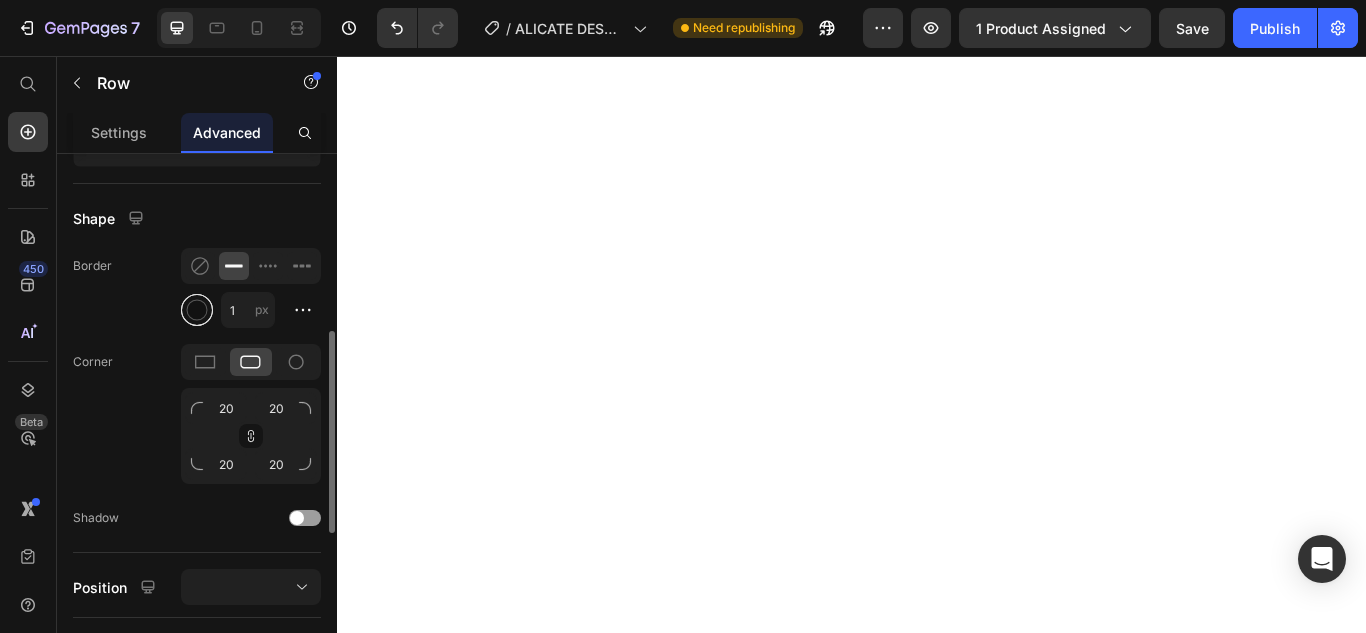 click at bounding box center [197, 310] 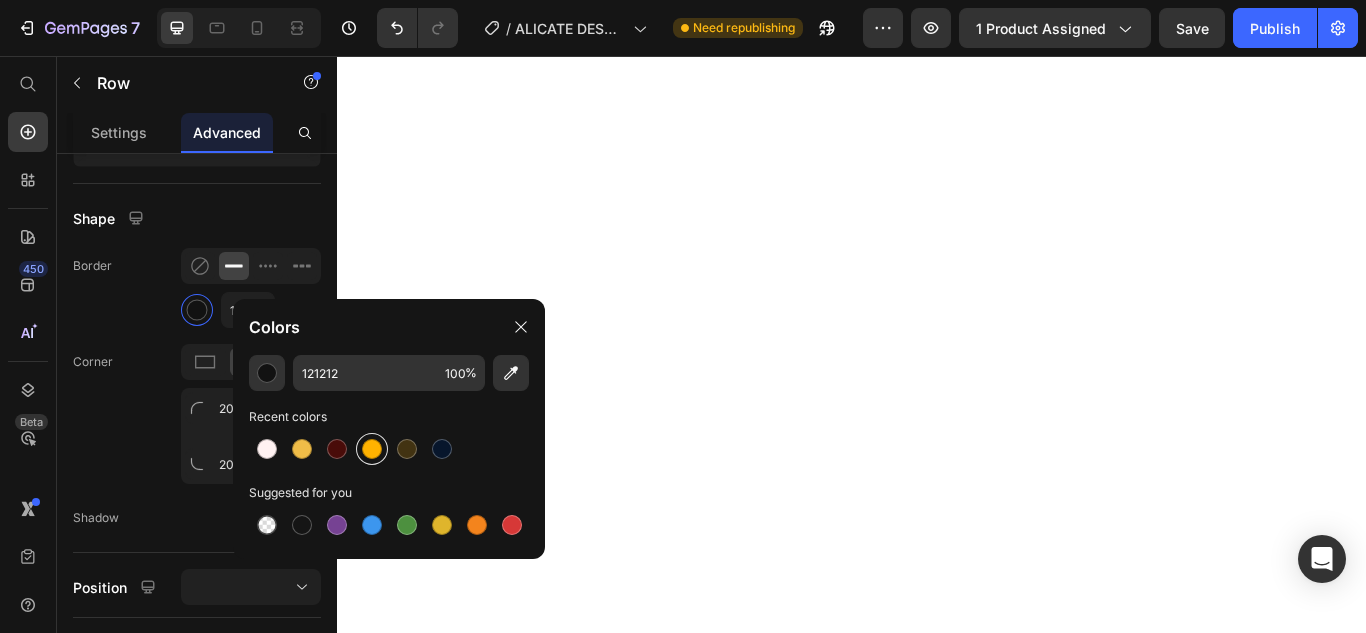 click at bounding box center [372, 449] 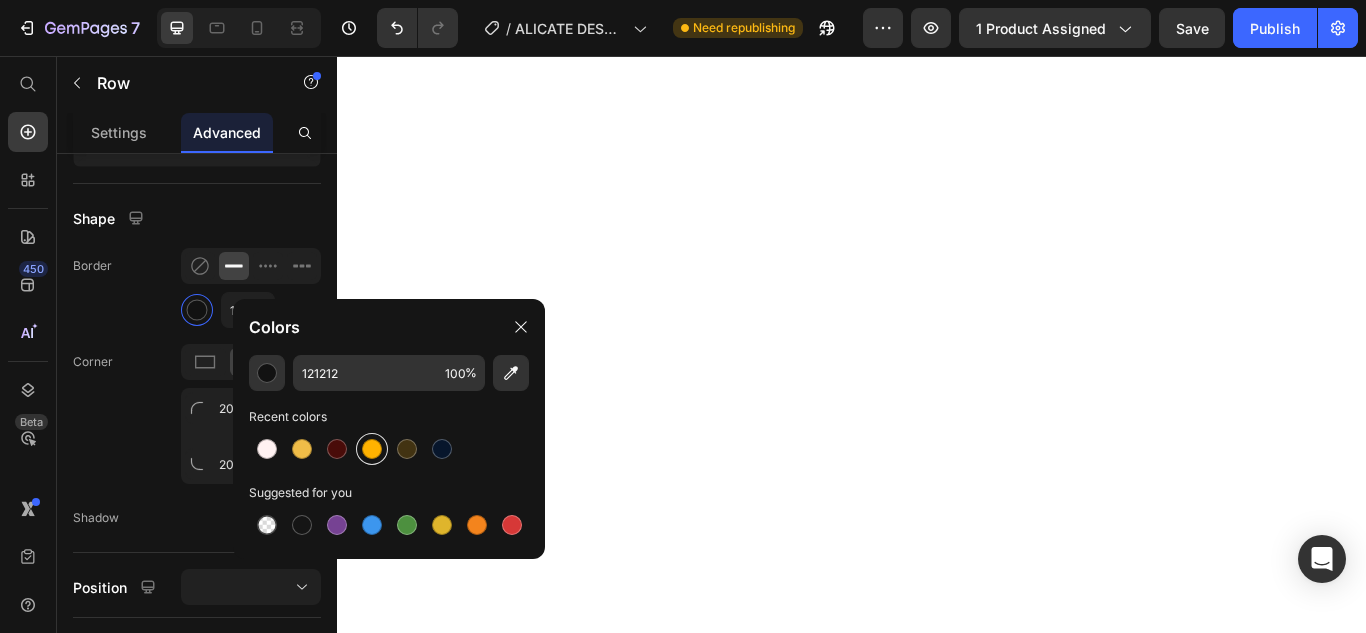 type on "FFB200" 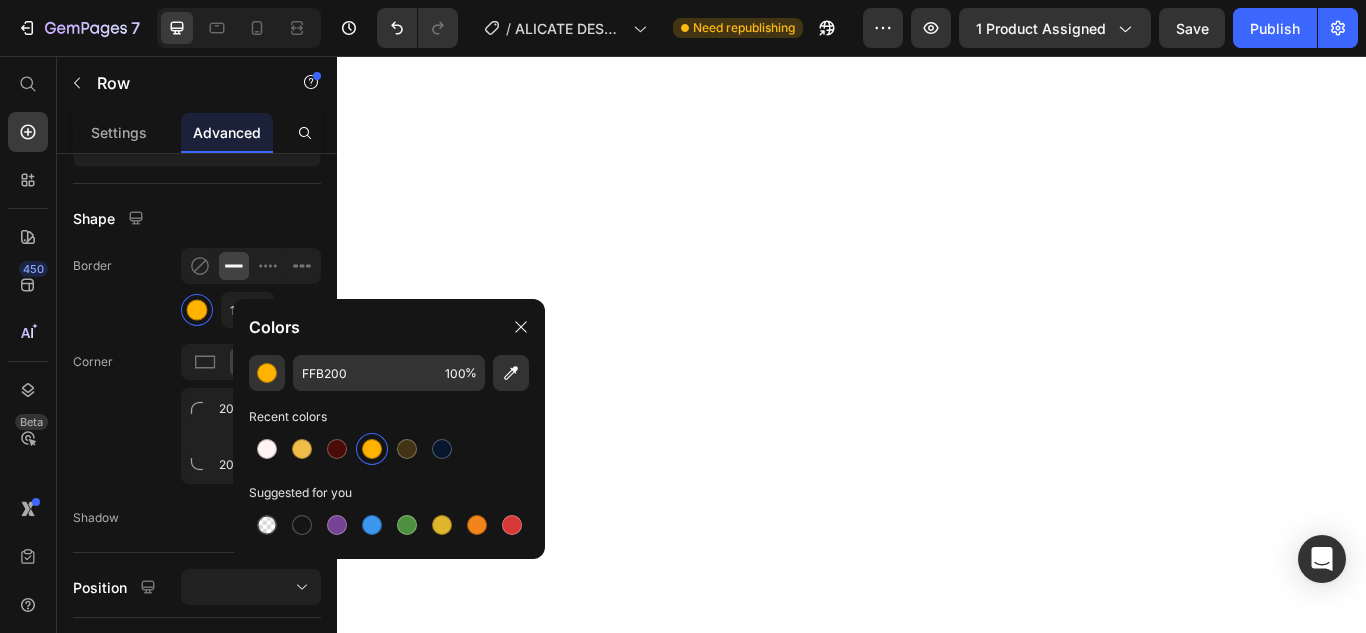 click on "Shape" at bounding box center (197, 218) 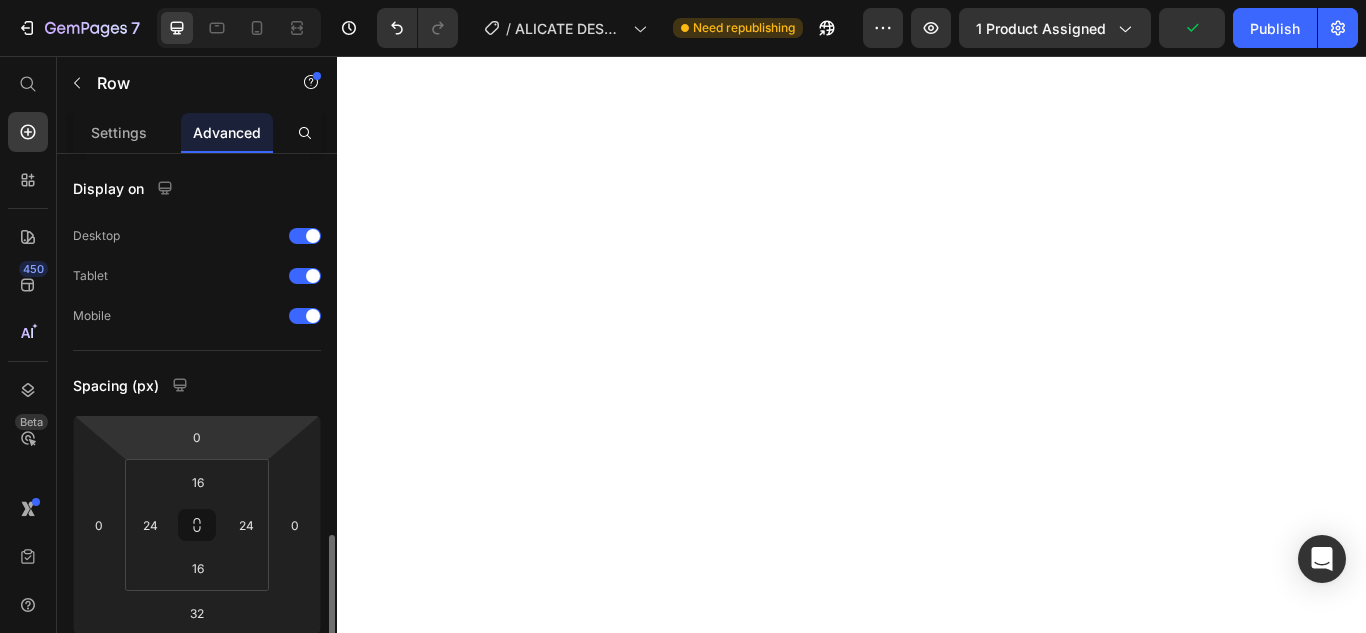 scroll, scrollTop: 268, scrollLeft: 0, axis: vertical 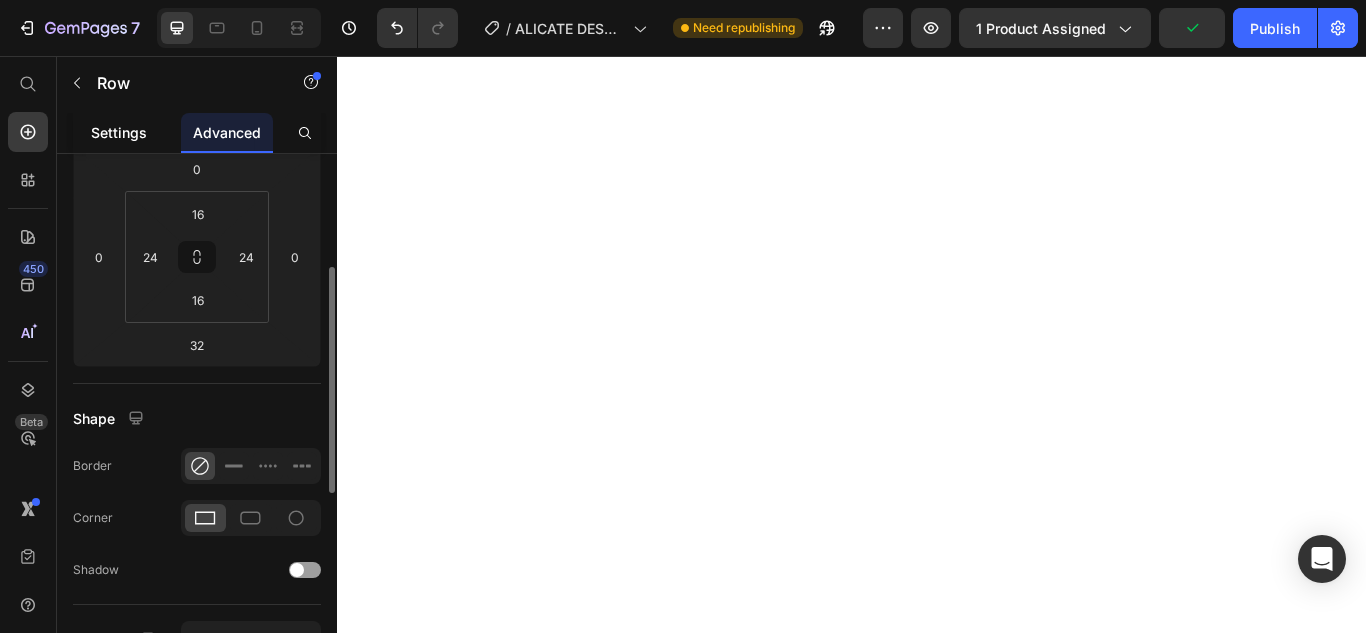 click on "Settings" at bounding box center (119, 132) 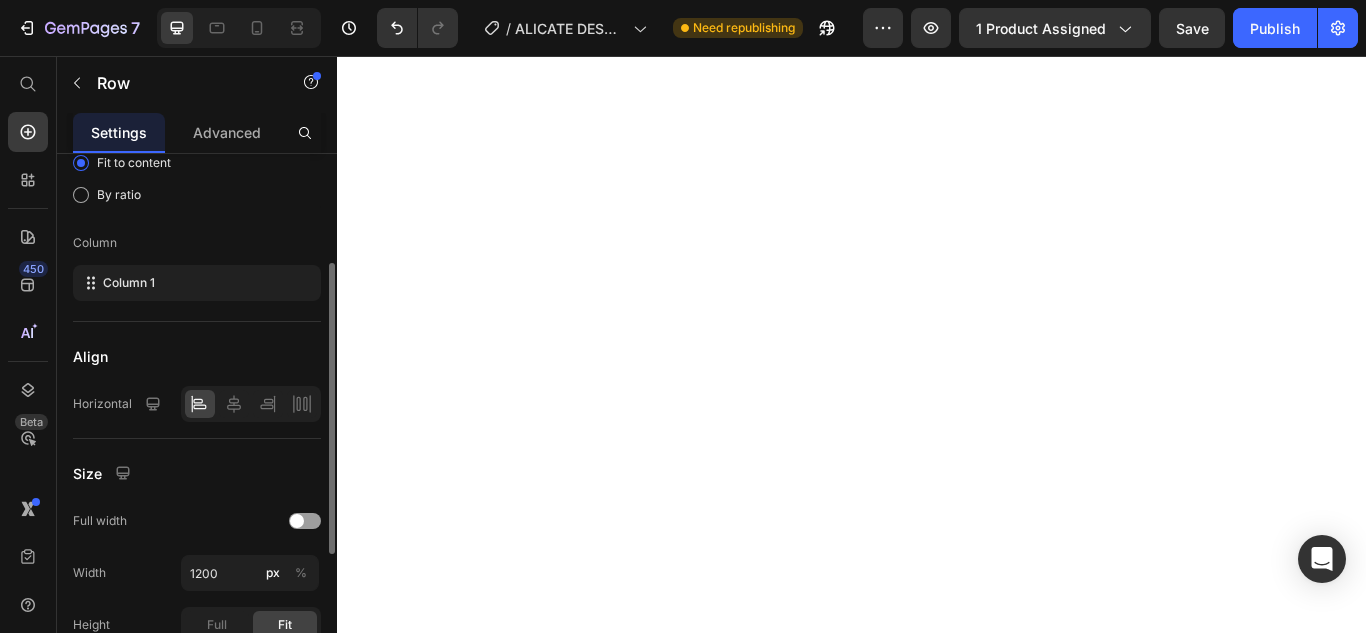 scroll, scrollTop: 335, scrollLeft: 0, axis: vertical 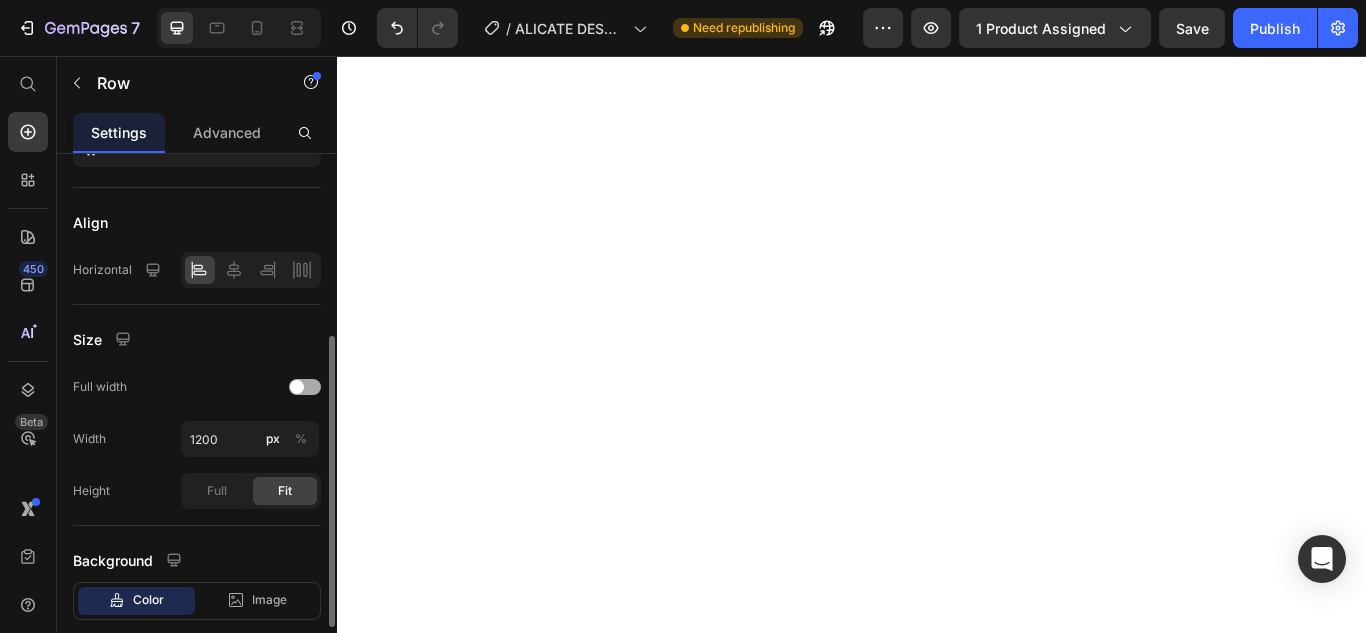 click at bounding box center [305, 387] 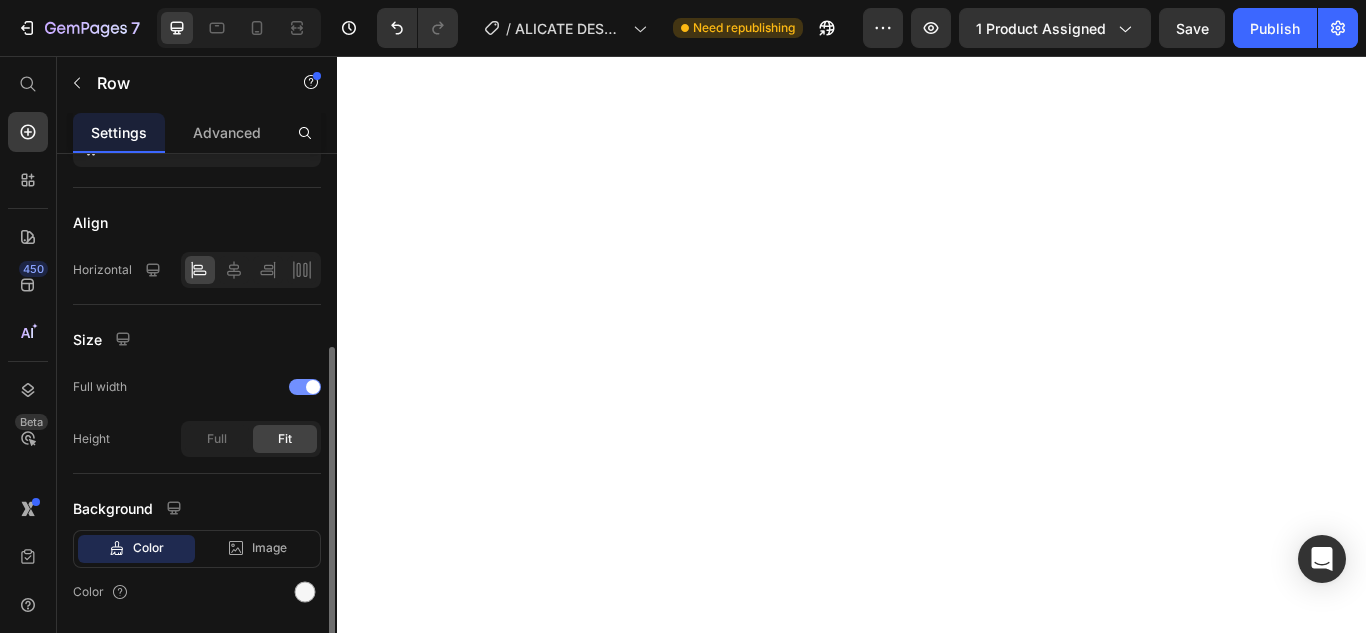click at bounding box center [305, 387] 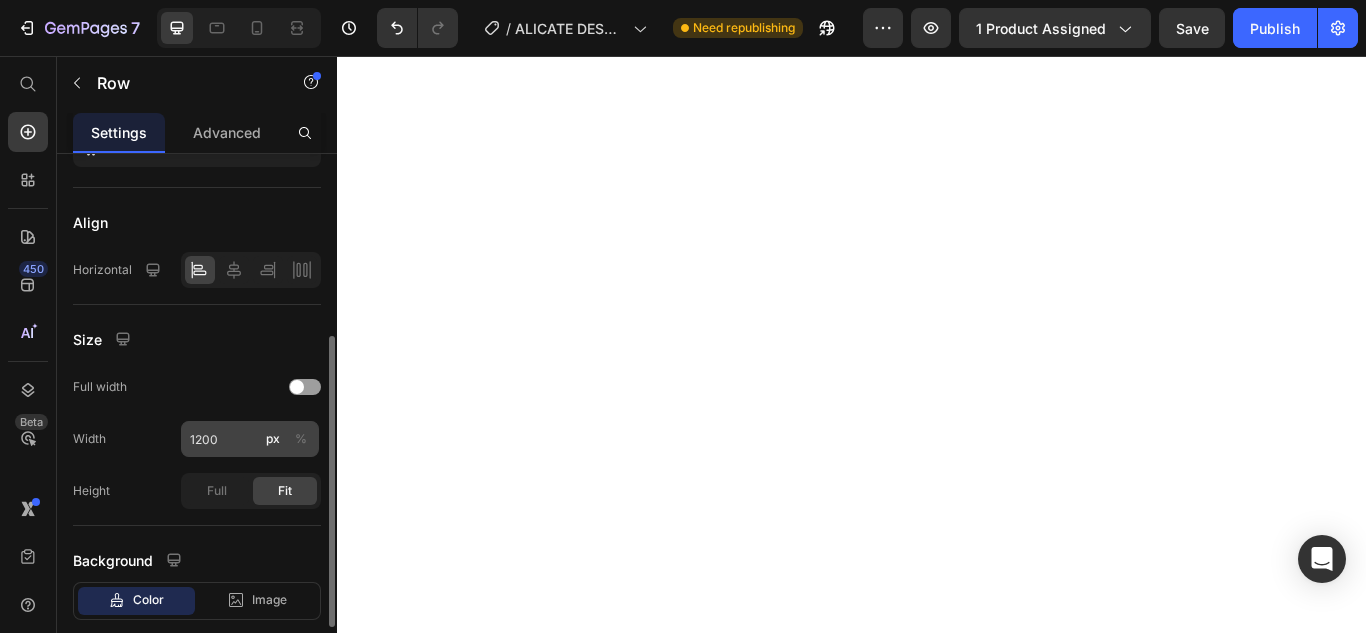 click on "%" 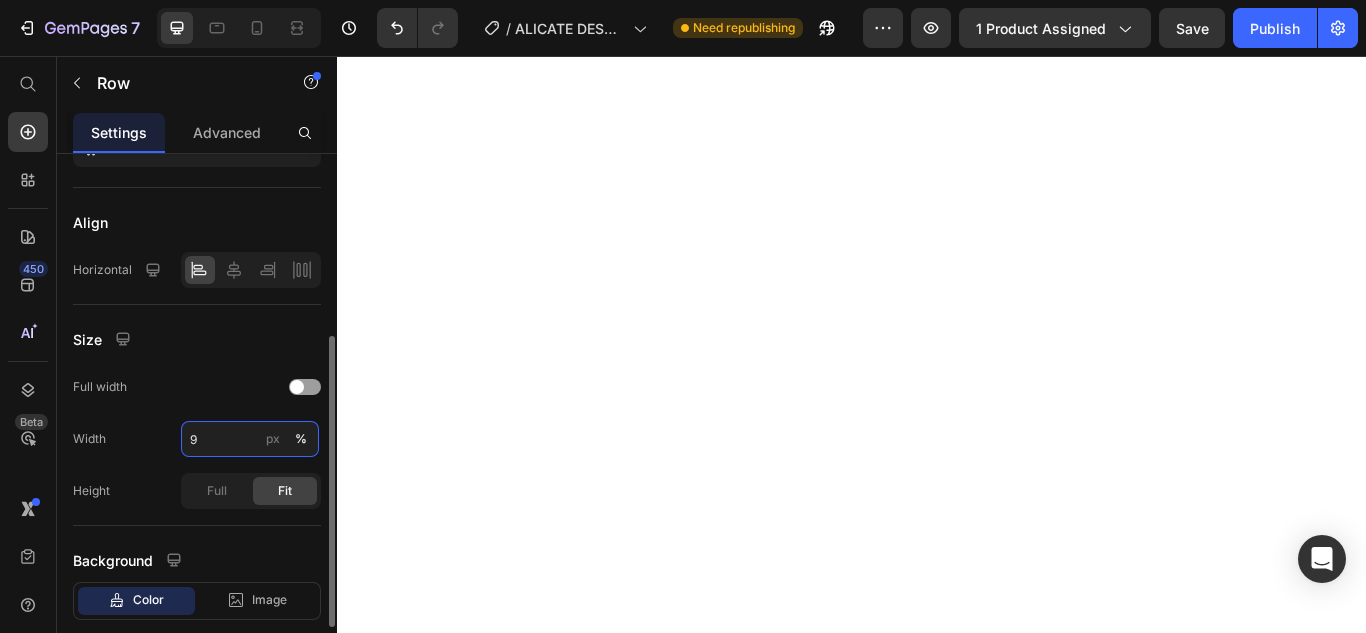 type on "90" 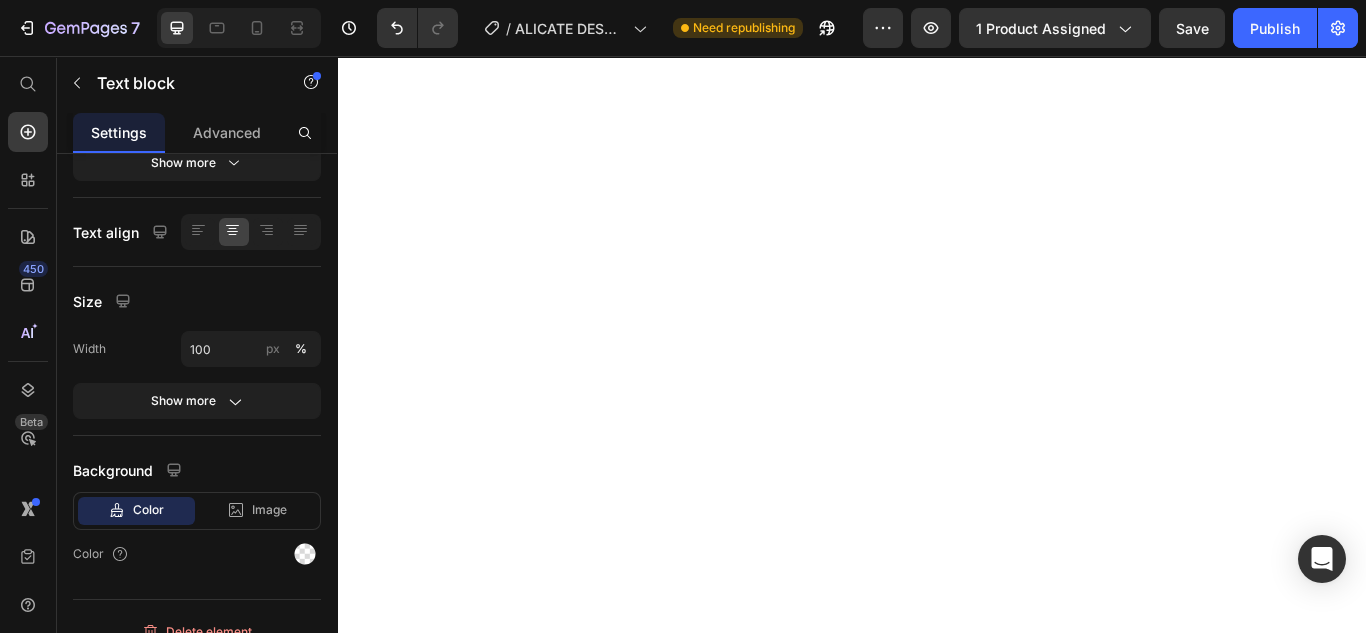 scroll, scrollTop: 0, scrollLeft: 0, axis: both 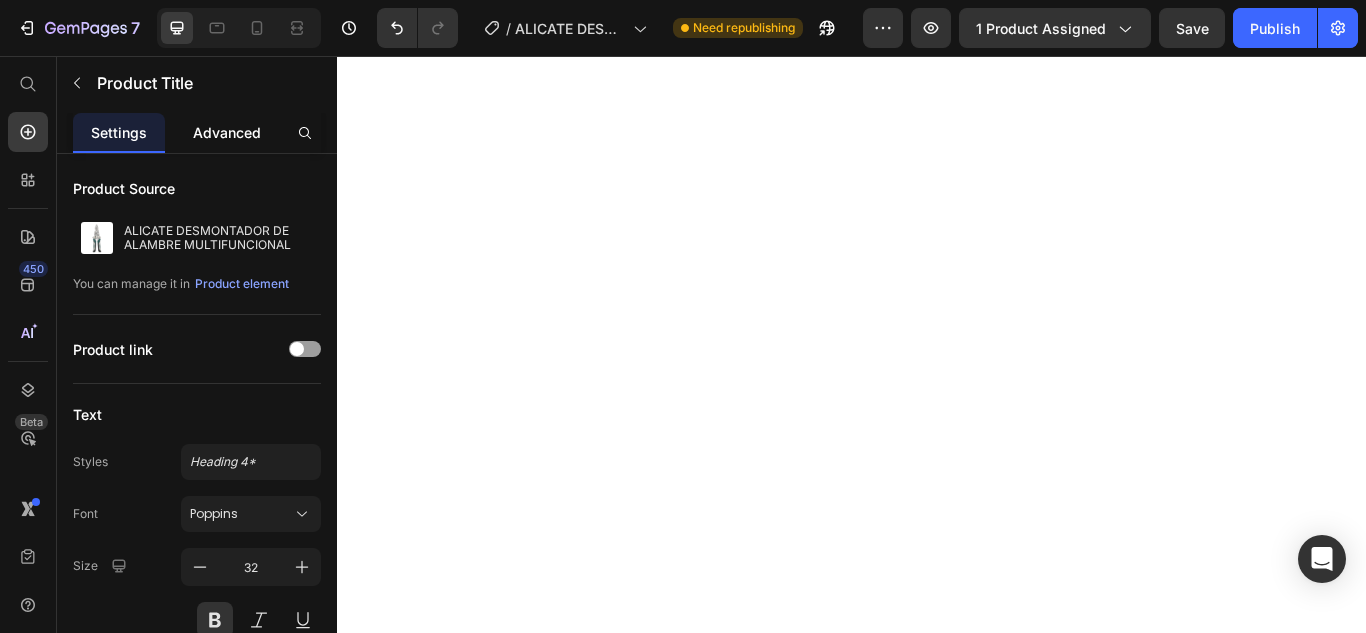 click on "Advanced" 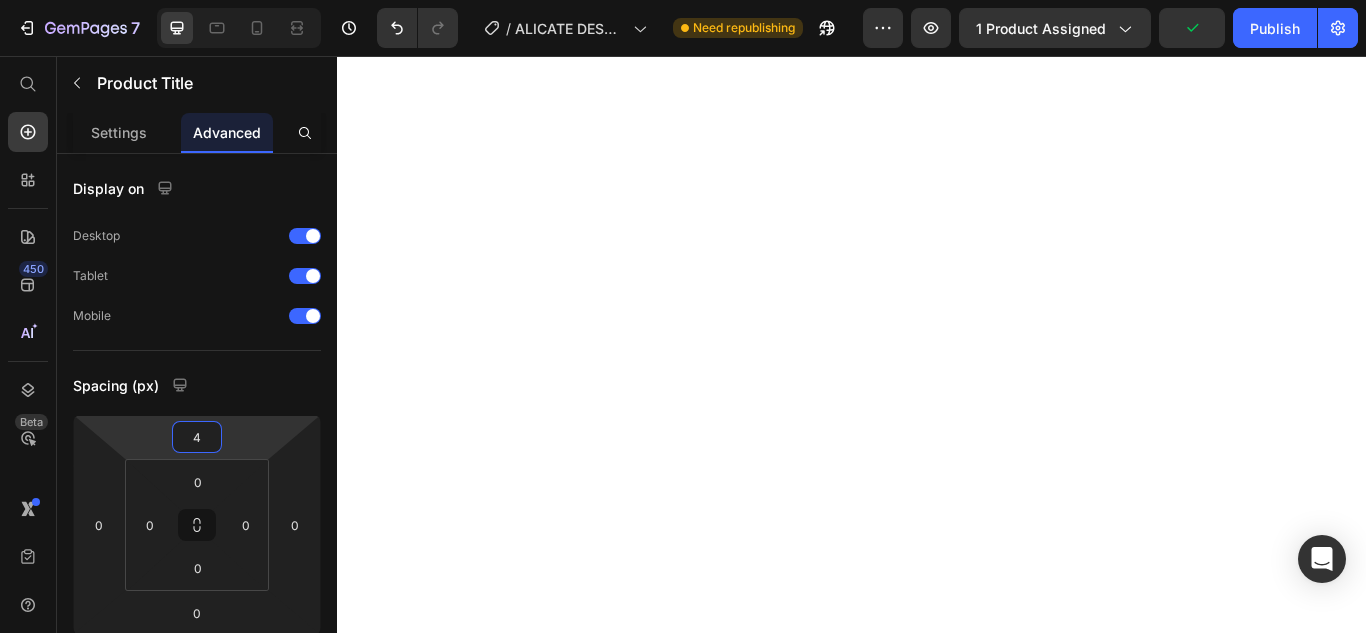 type on "6" 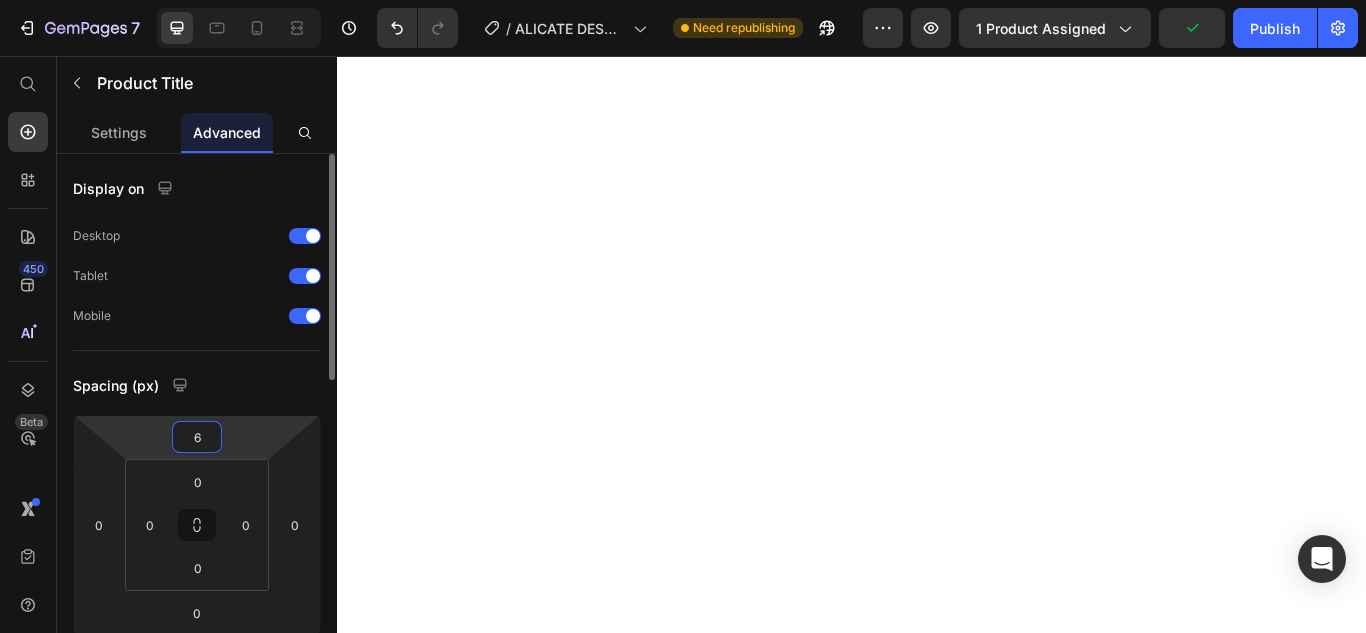 drag, startPoint x: 243, startPoint y: 432, endPoint x: 215, endPoint y: 403, distance: 40.311287 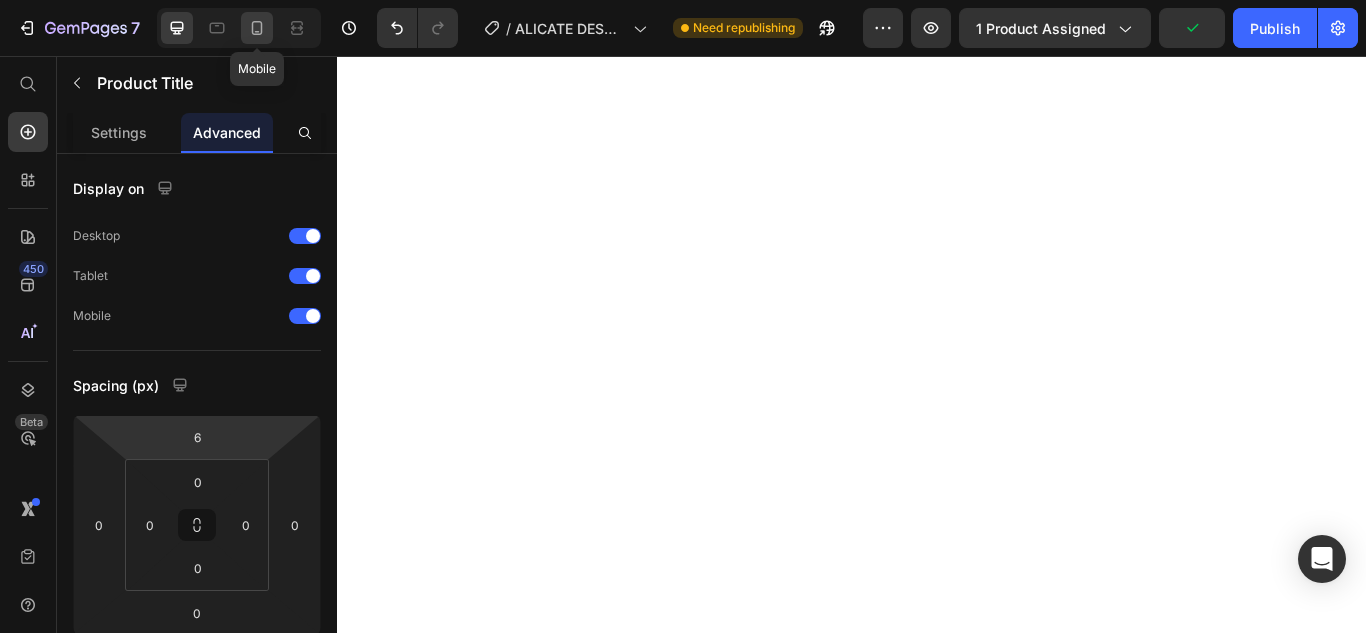 click 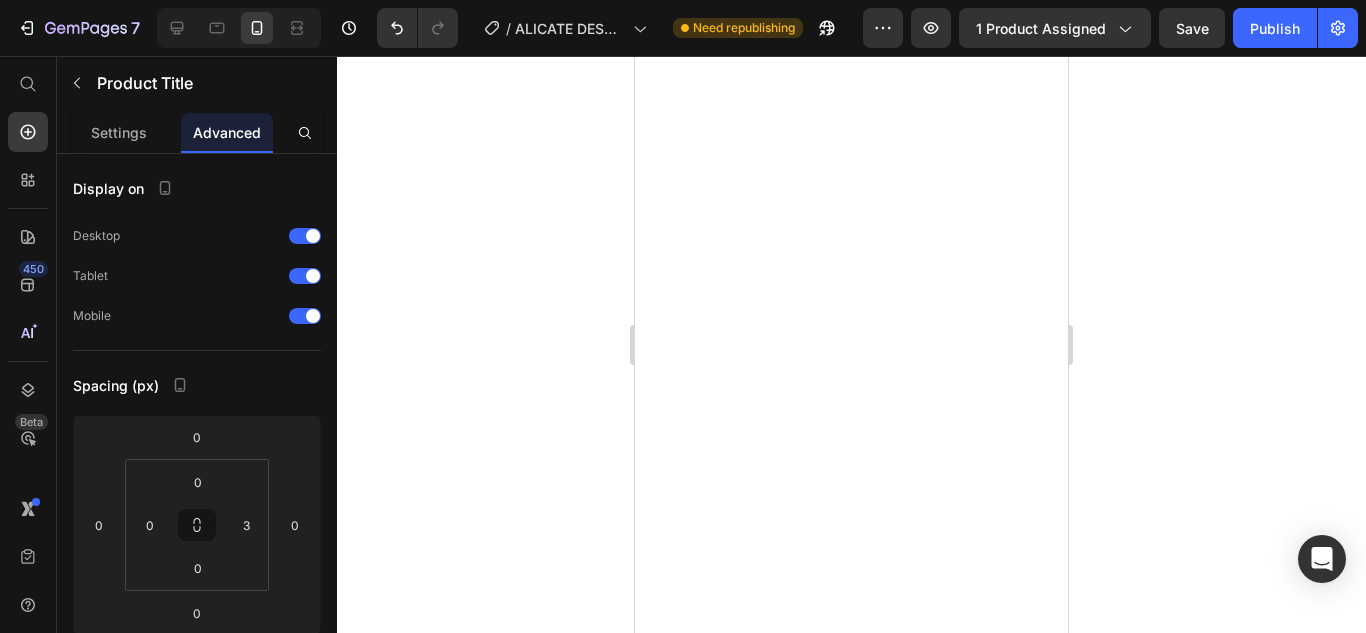 click 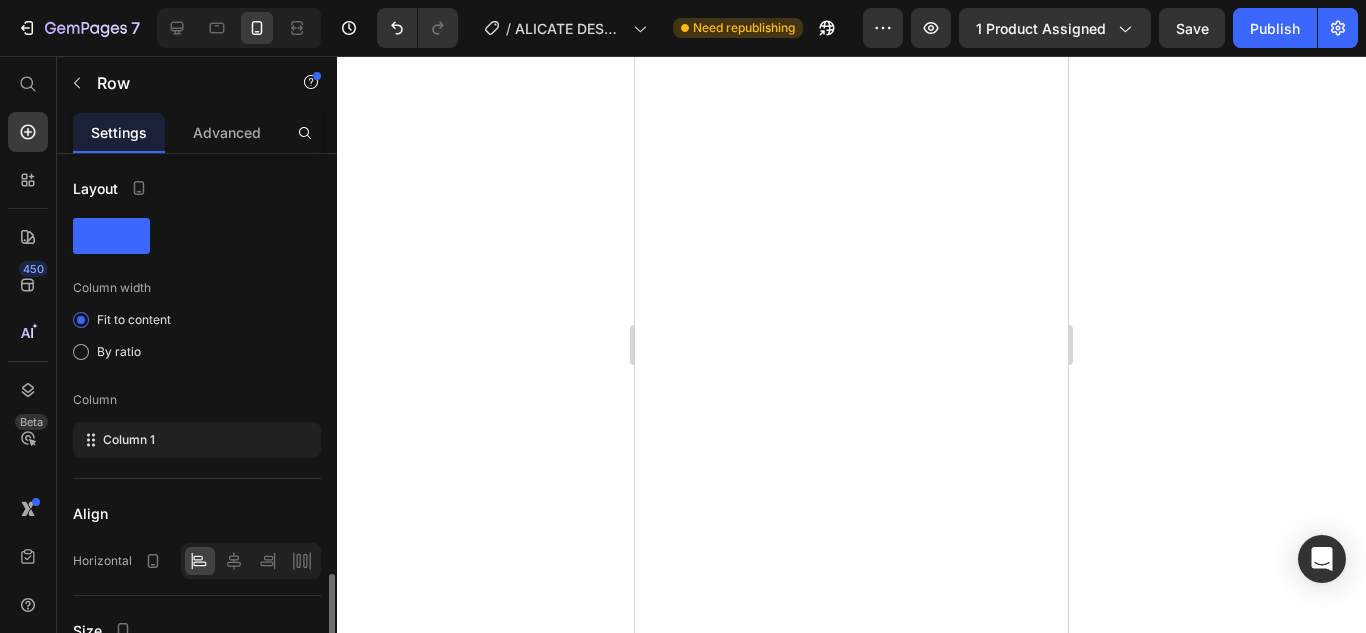 scroll, scrollTop: 268, scrollLeft: 0, axis: vertical 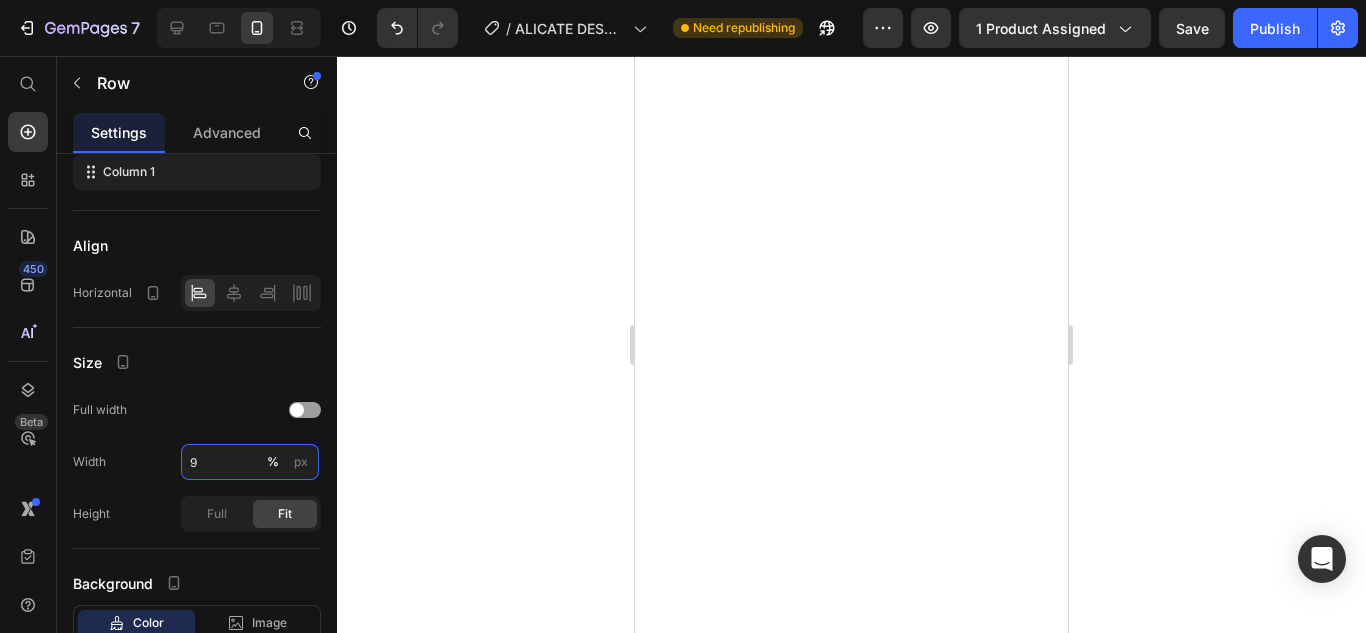 type on "90" 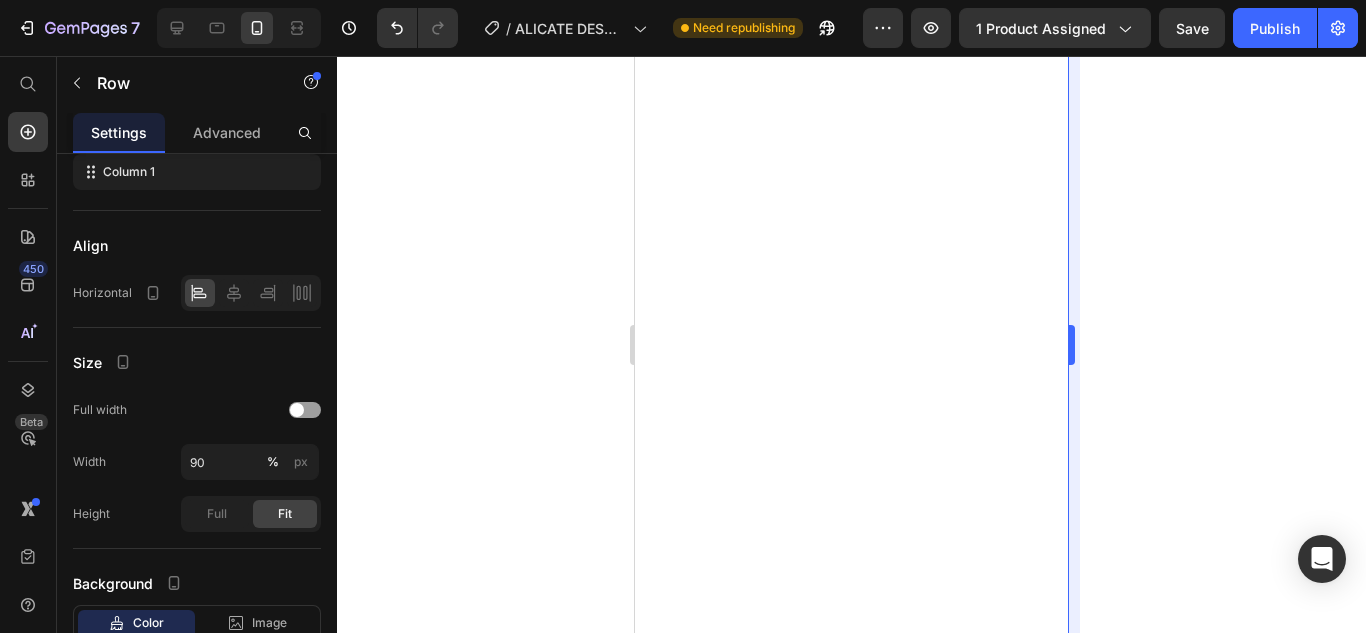 click 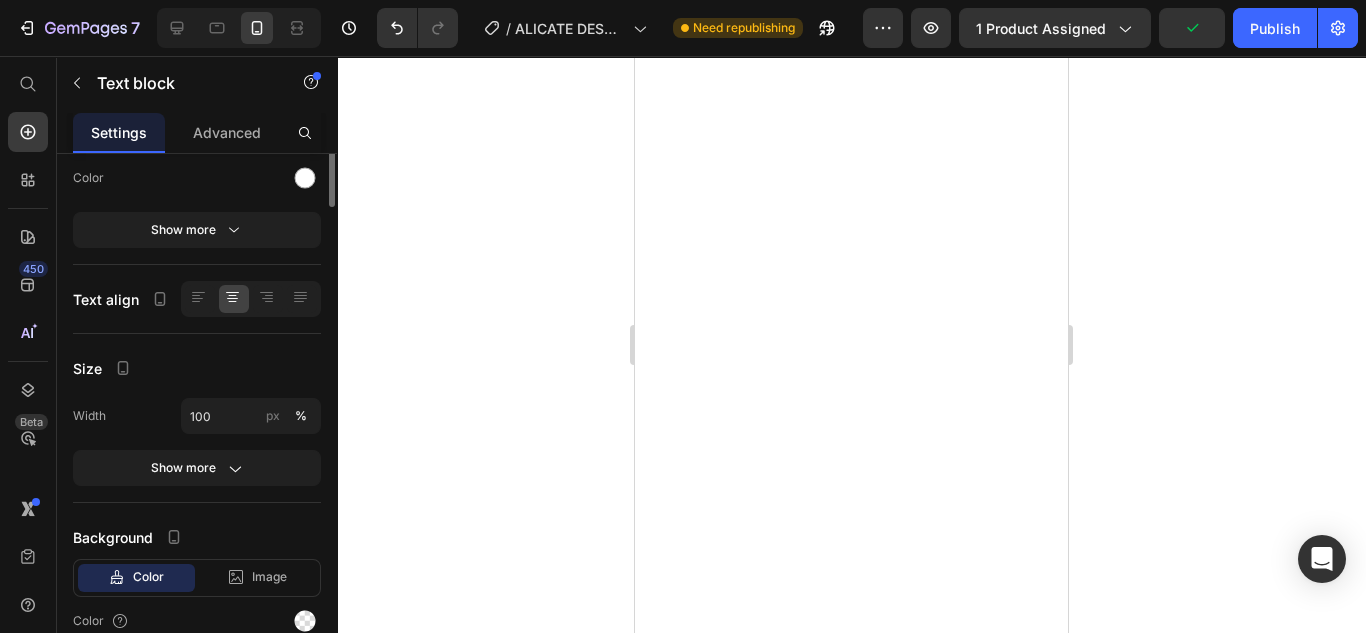 scroll, scrollTop: 0, scrollLeft: 0, axis: both 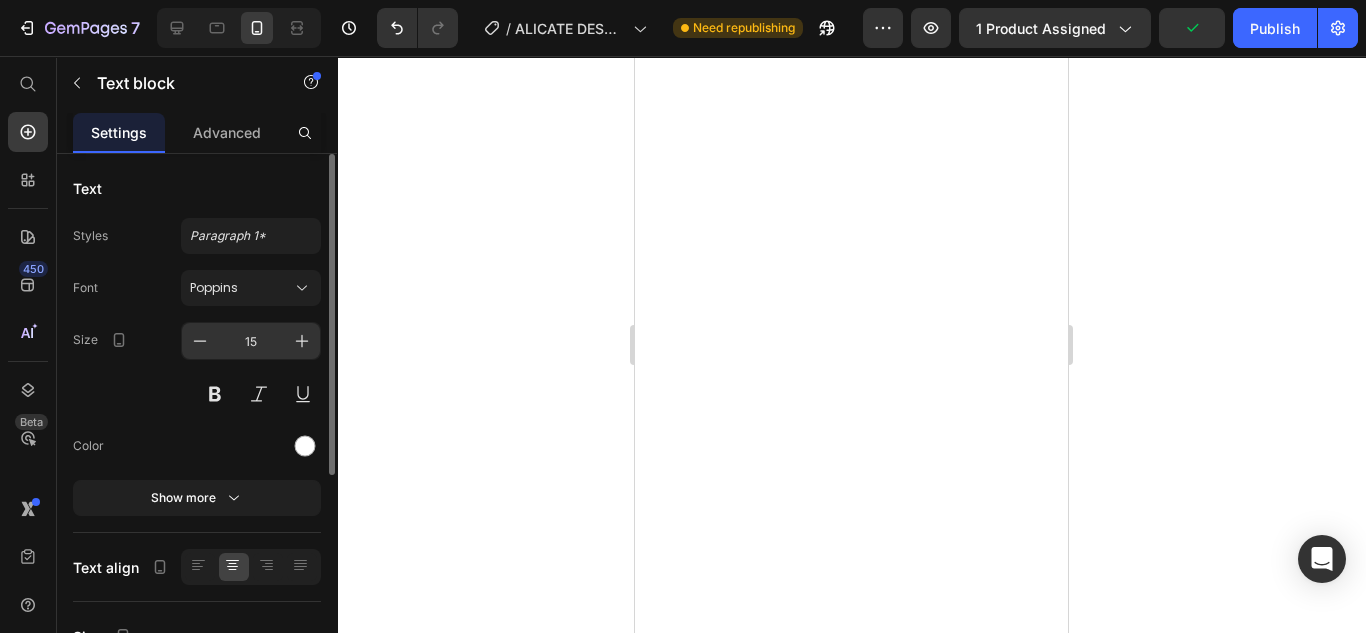 click on "15" at bounding box center [251, 341] 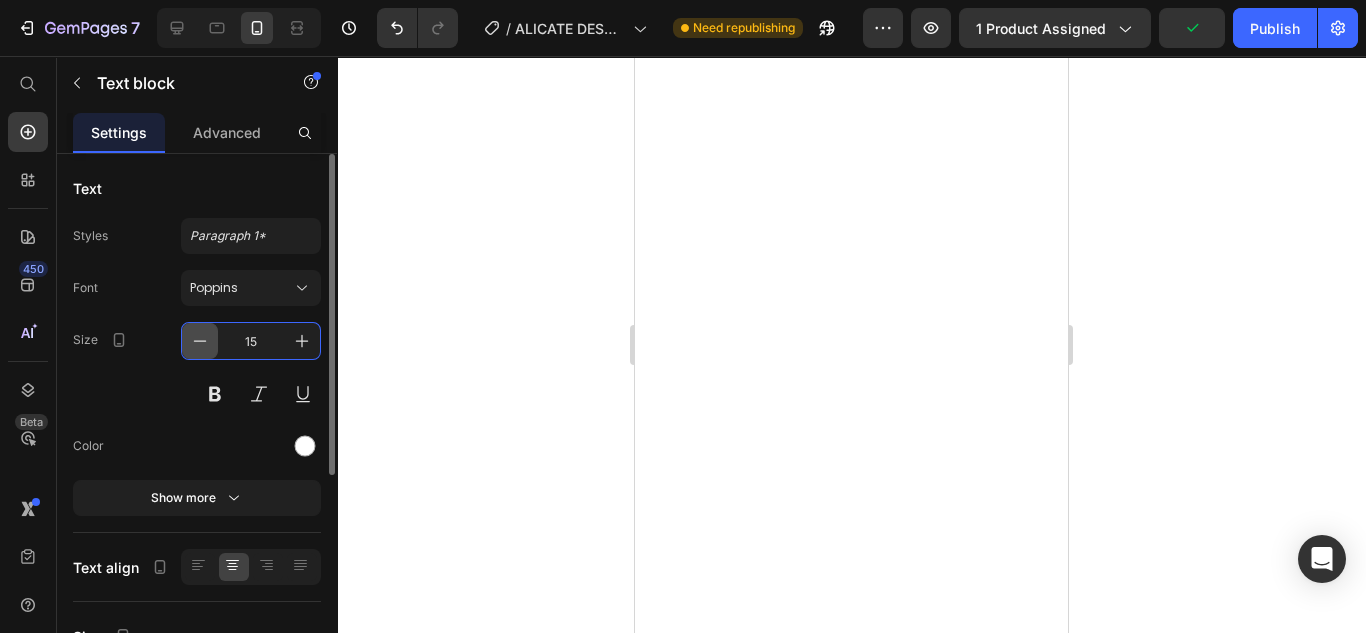 click 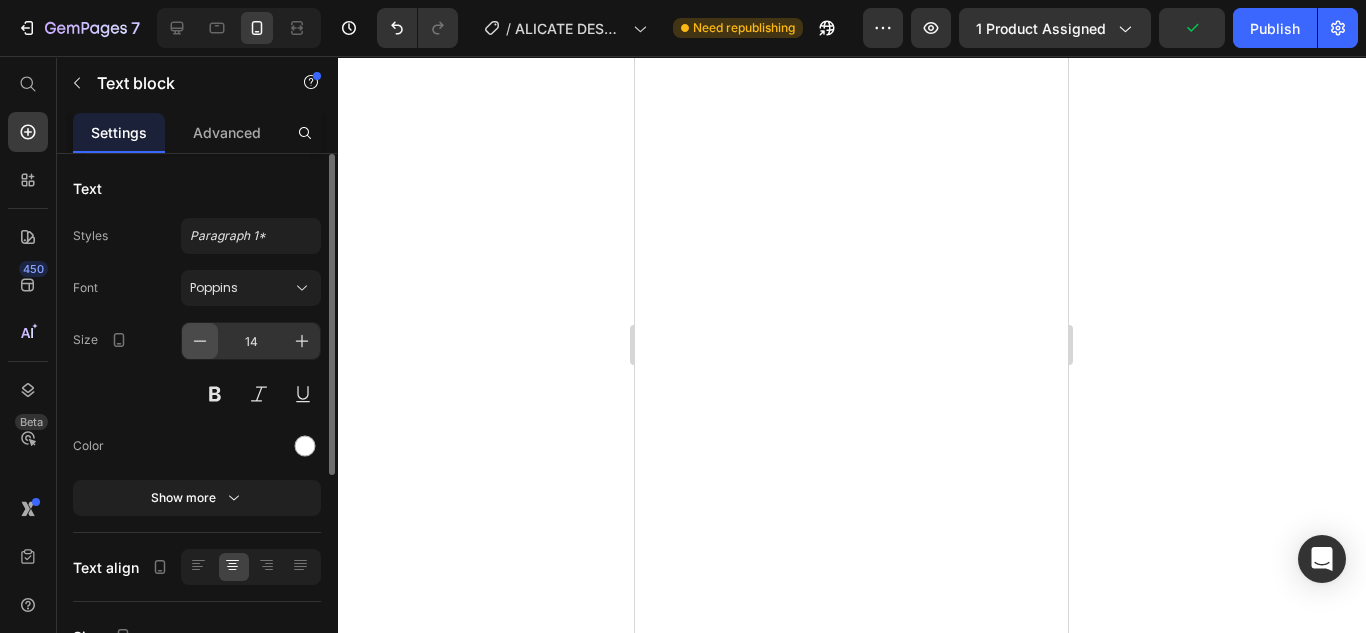 click 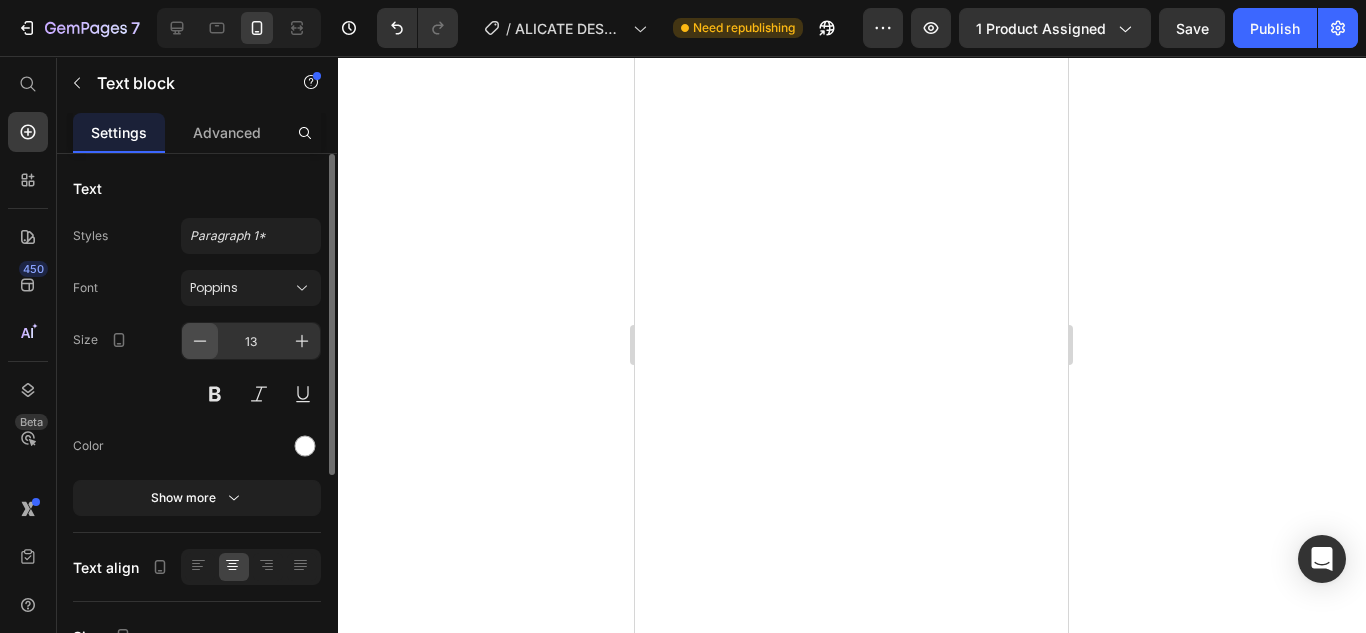 click 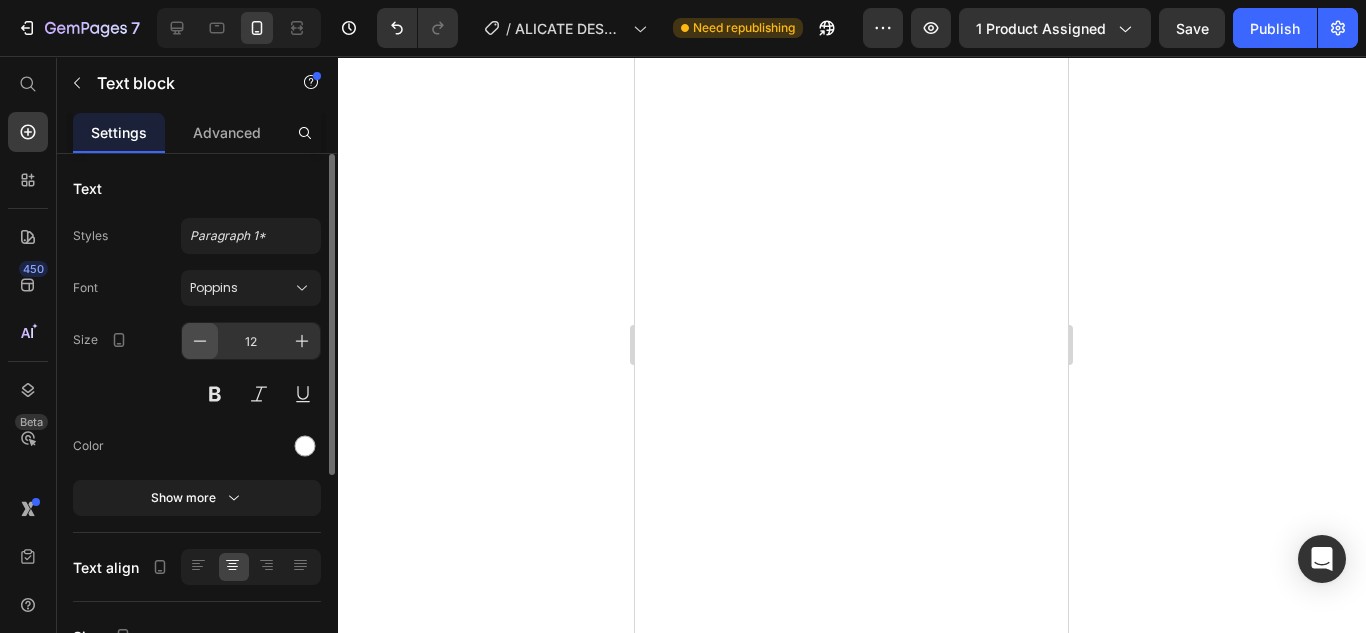 click 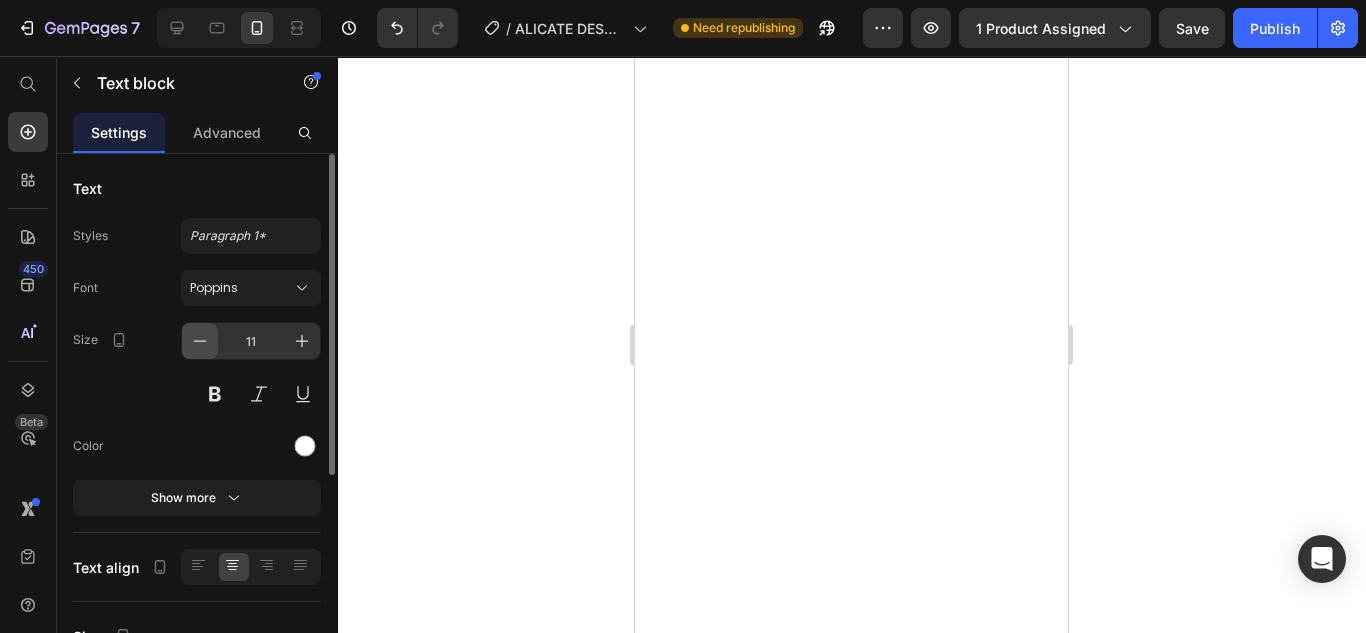 click 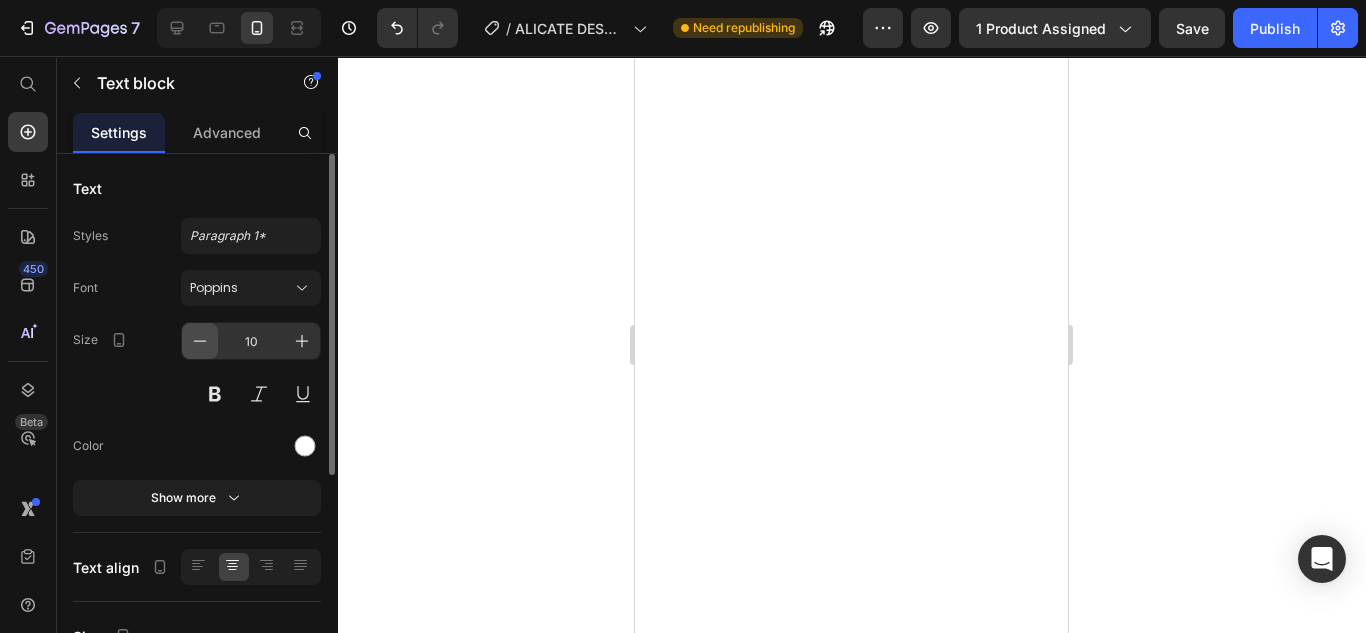 click 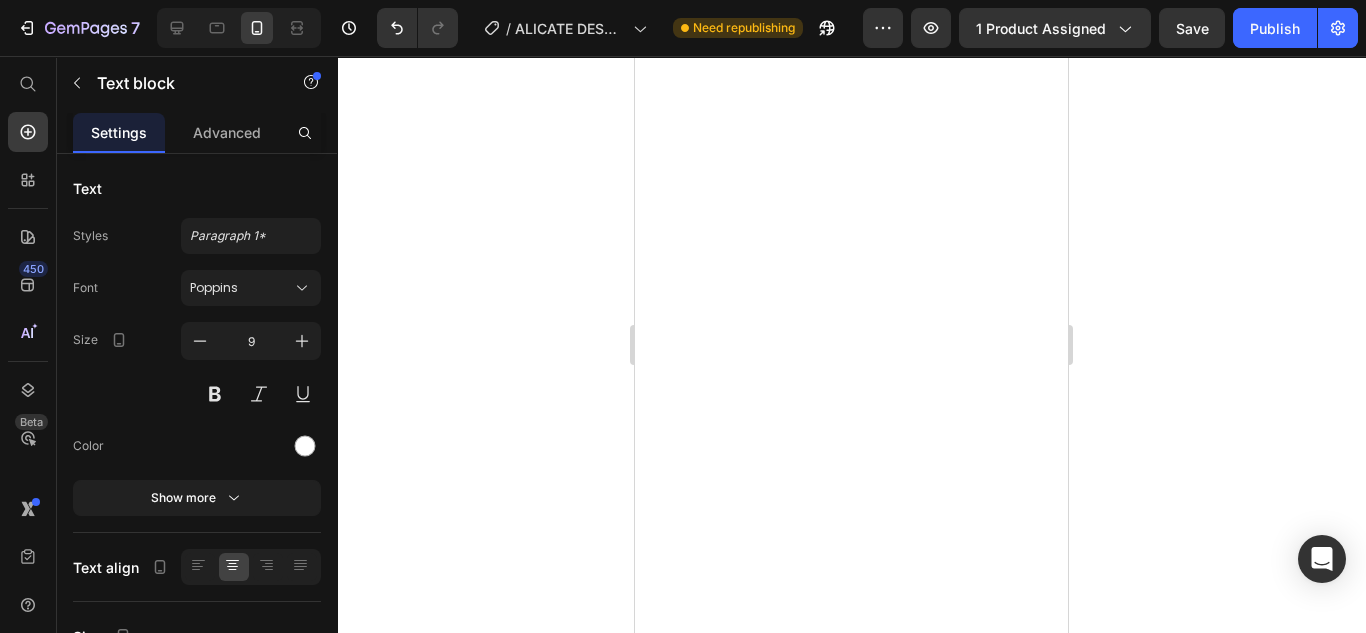 drag, startPoint x: 204, startPoint y: 343, endPoint x: 435, endPoint y: 365, distance: 232.04526 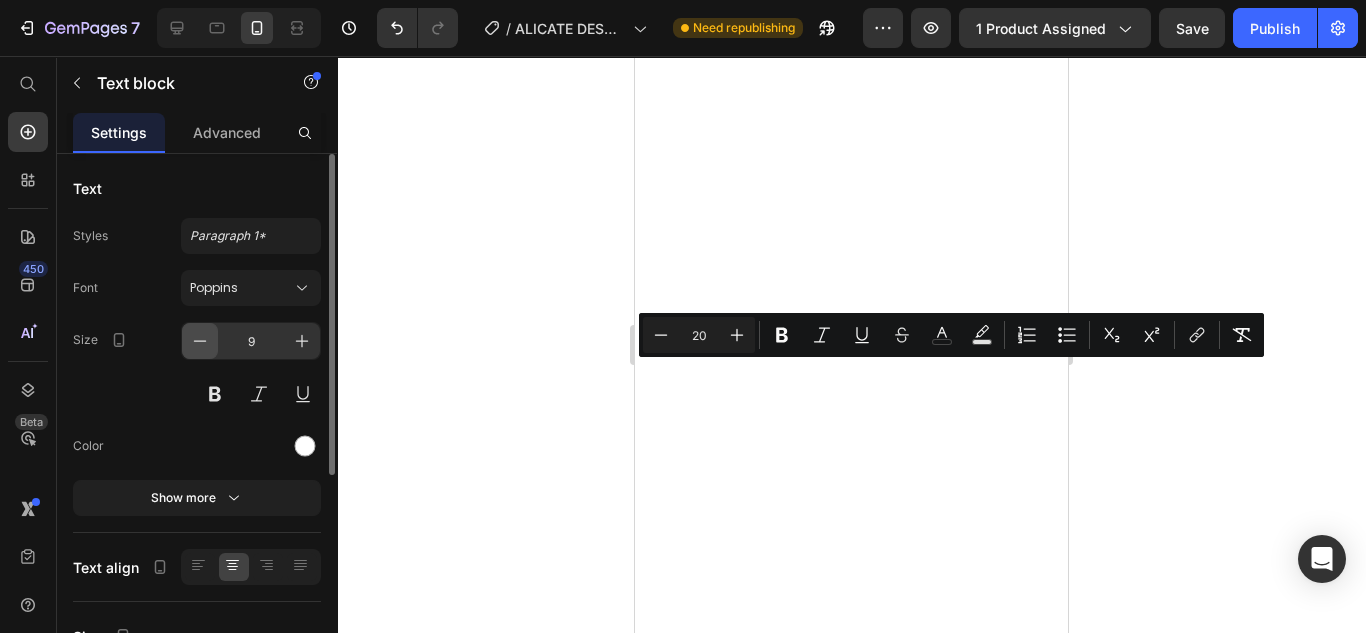 click 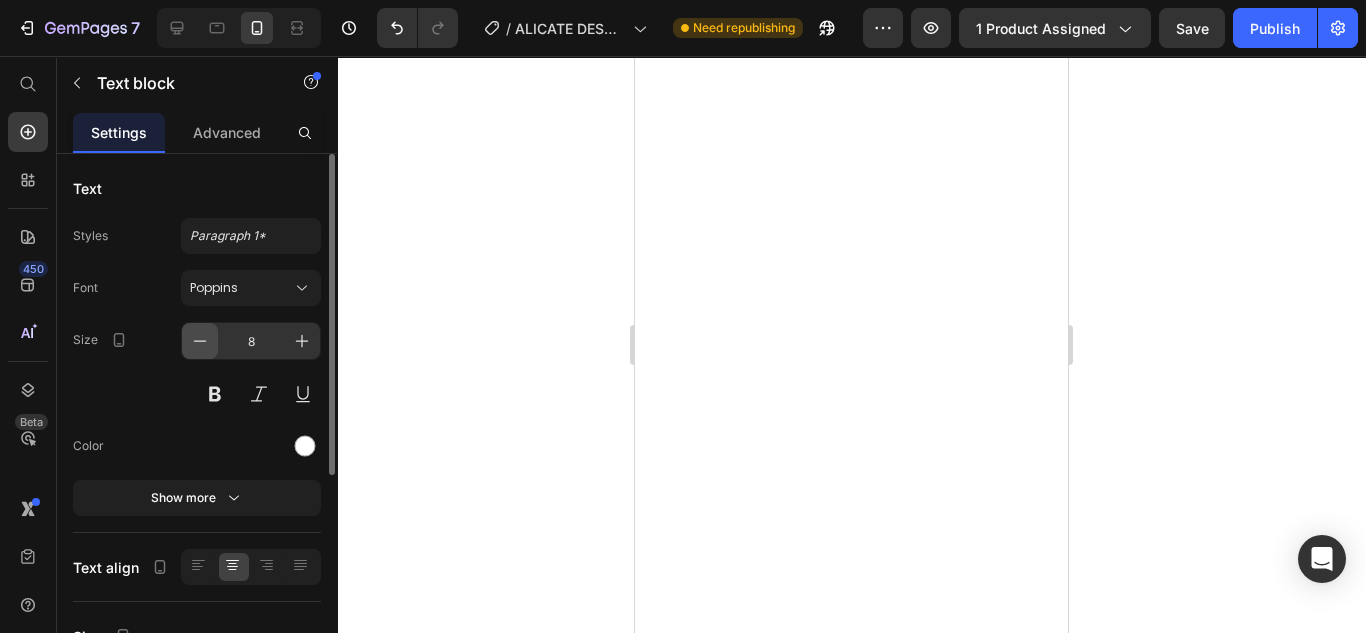 click 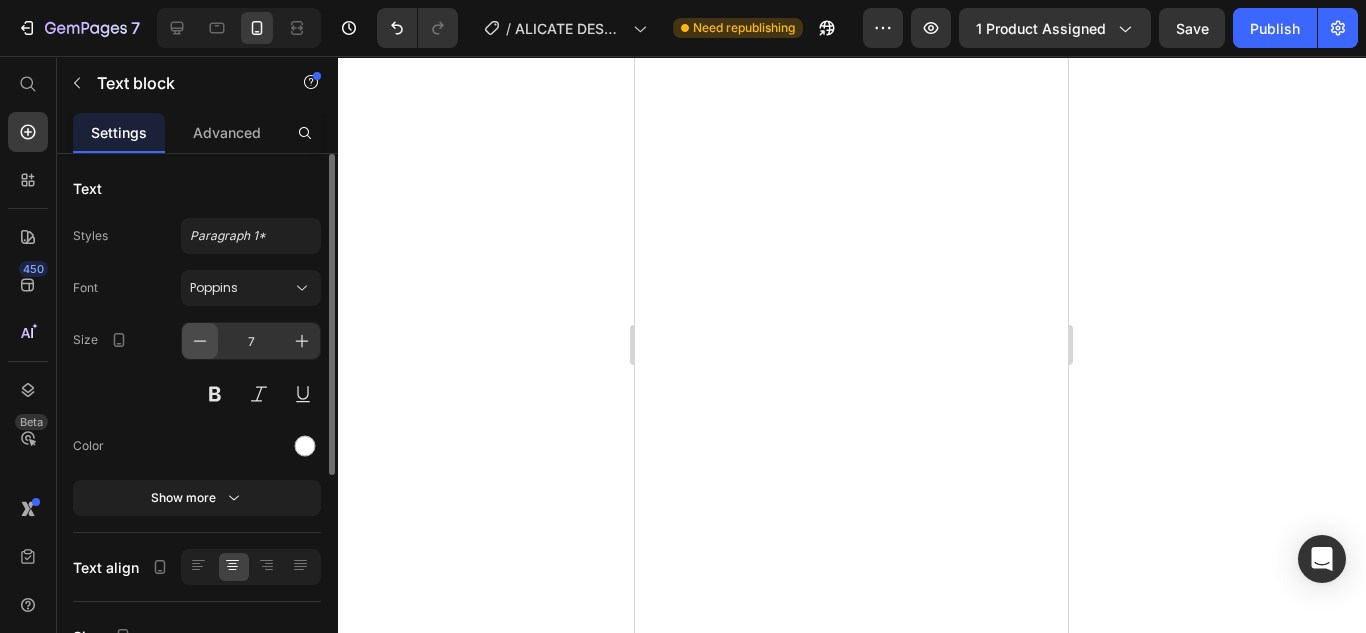 click 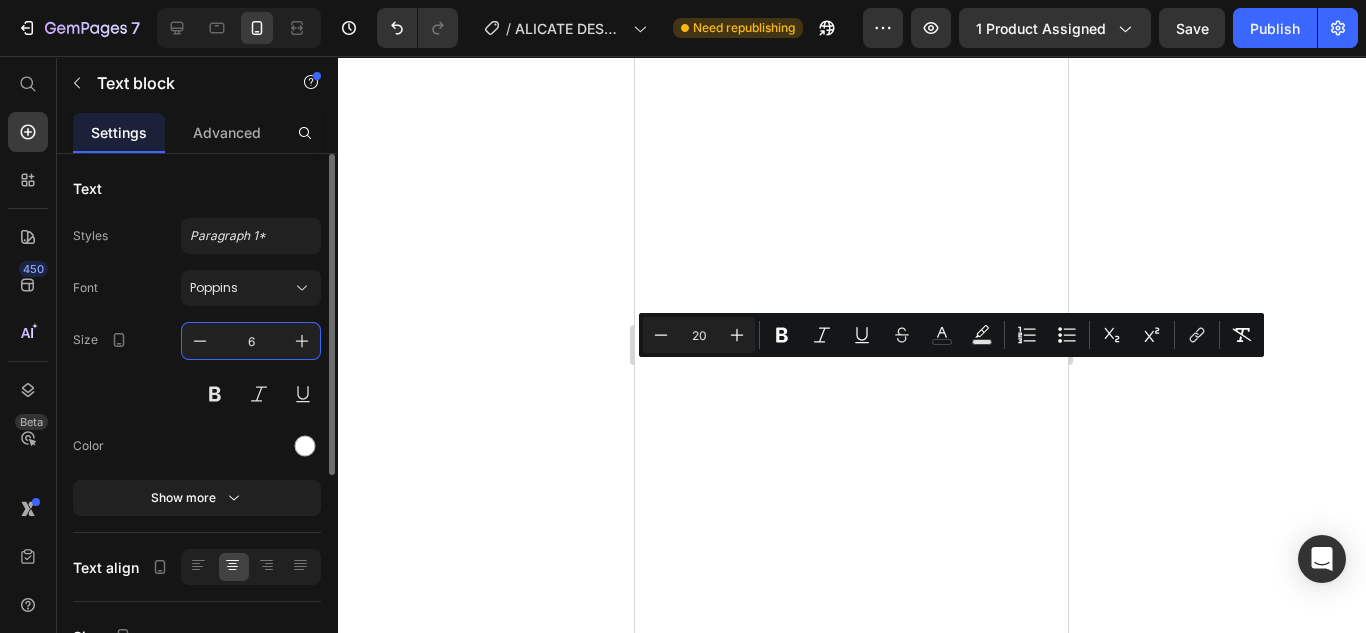 click on "6" at bounding box center [251, 341] 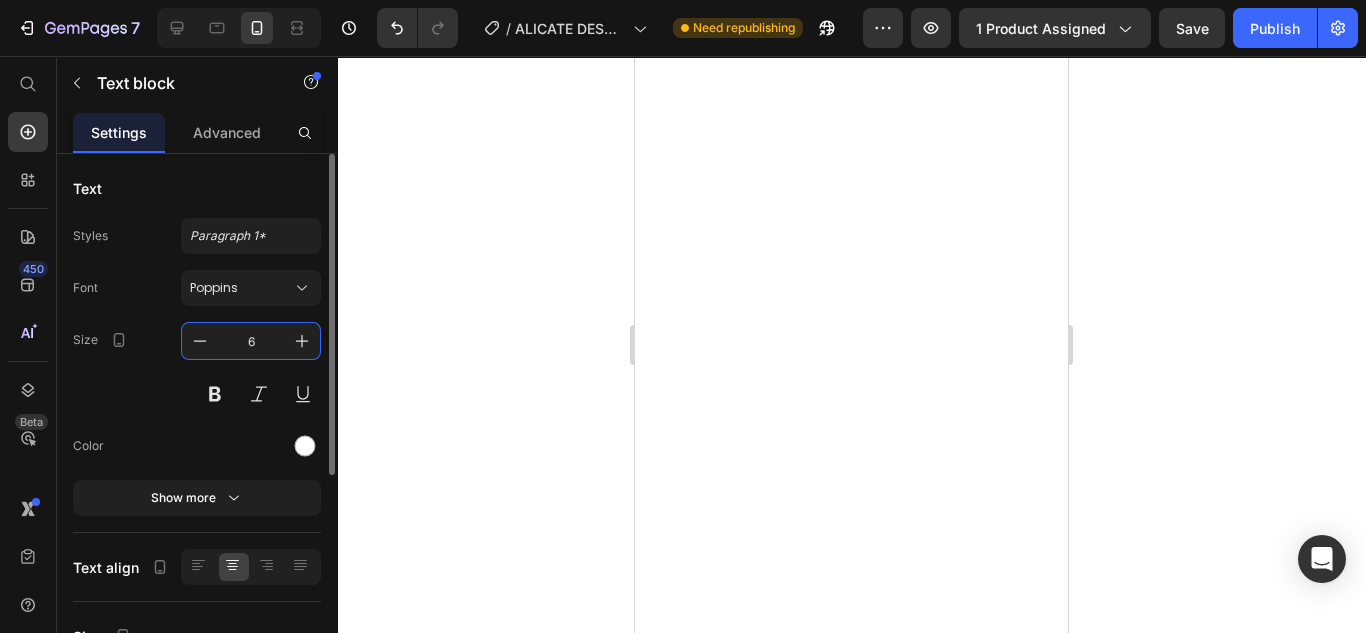 click on "6" at bounding box center (251, 341) 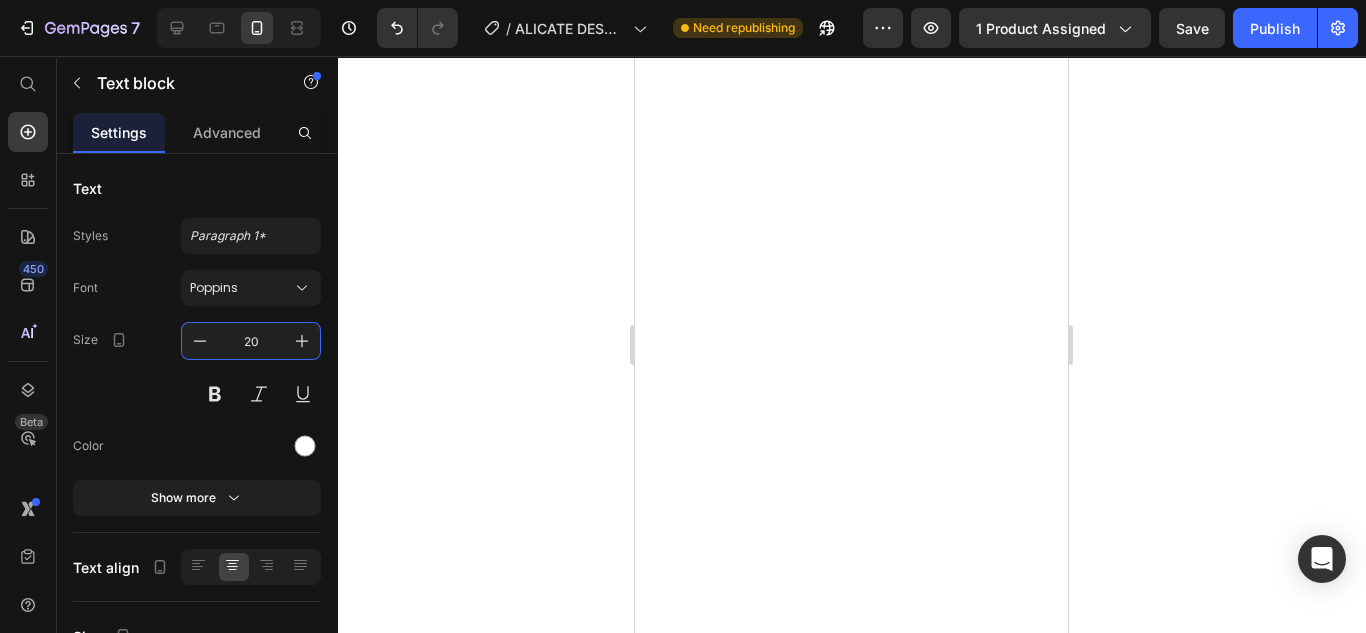type on "20" 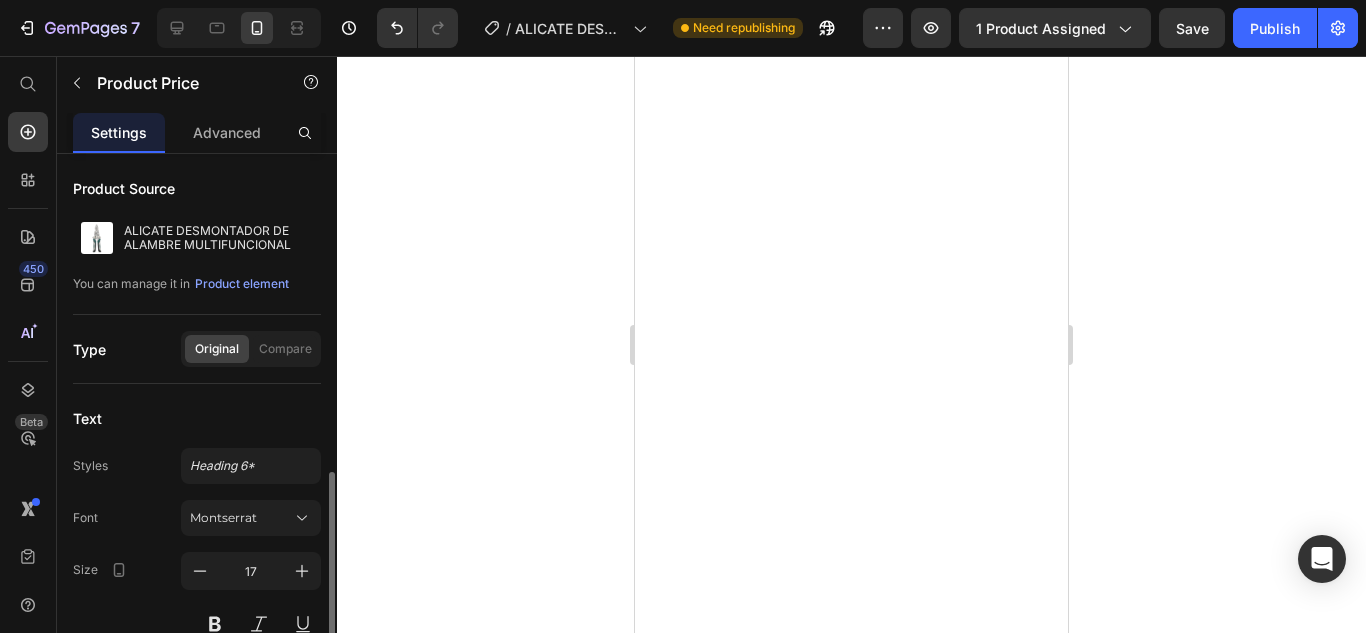 scroll, scrollTop: 201, scrollLeft: 0, axis: vertical 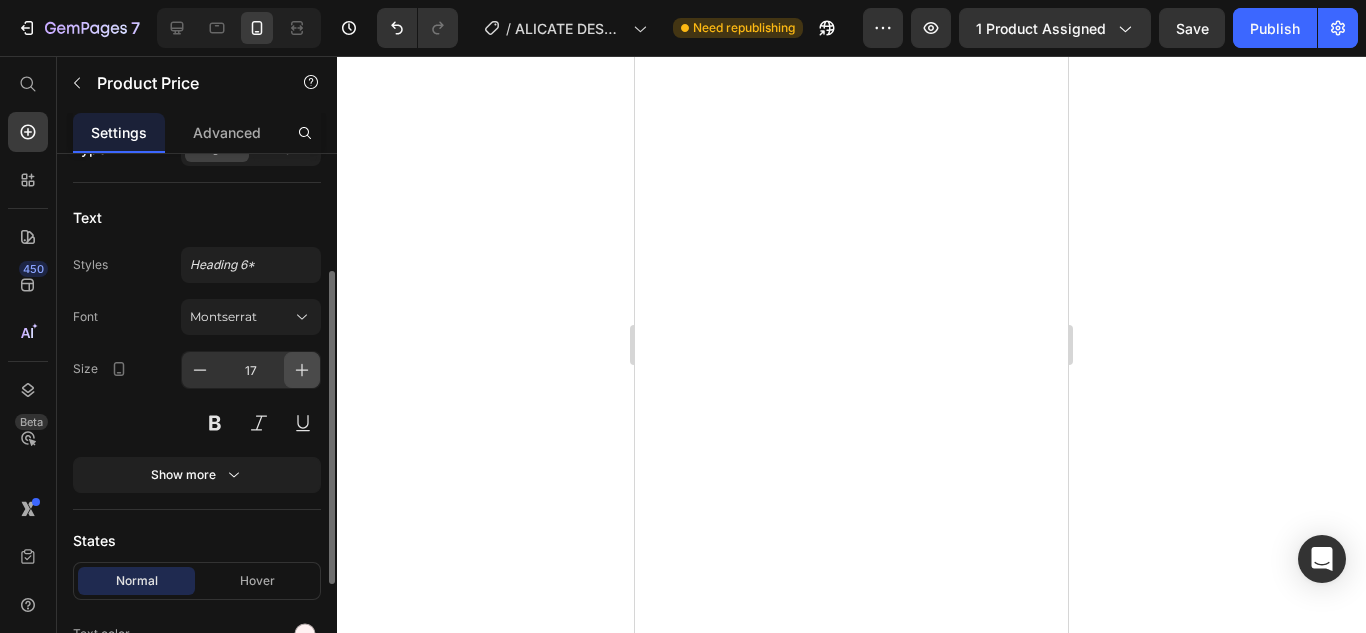 click at bounding box center [302, 370] 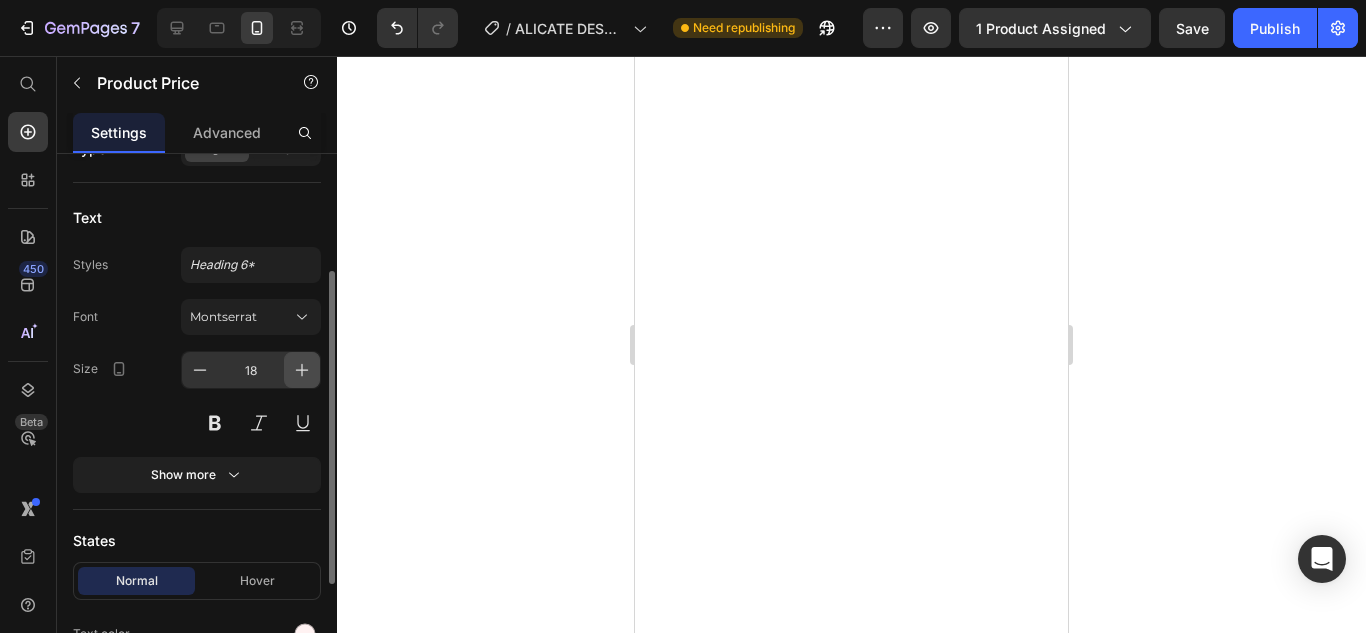 click at bounding box center (302, 370) 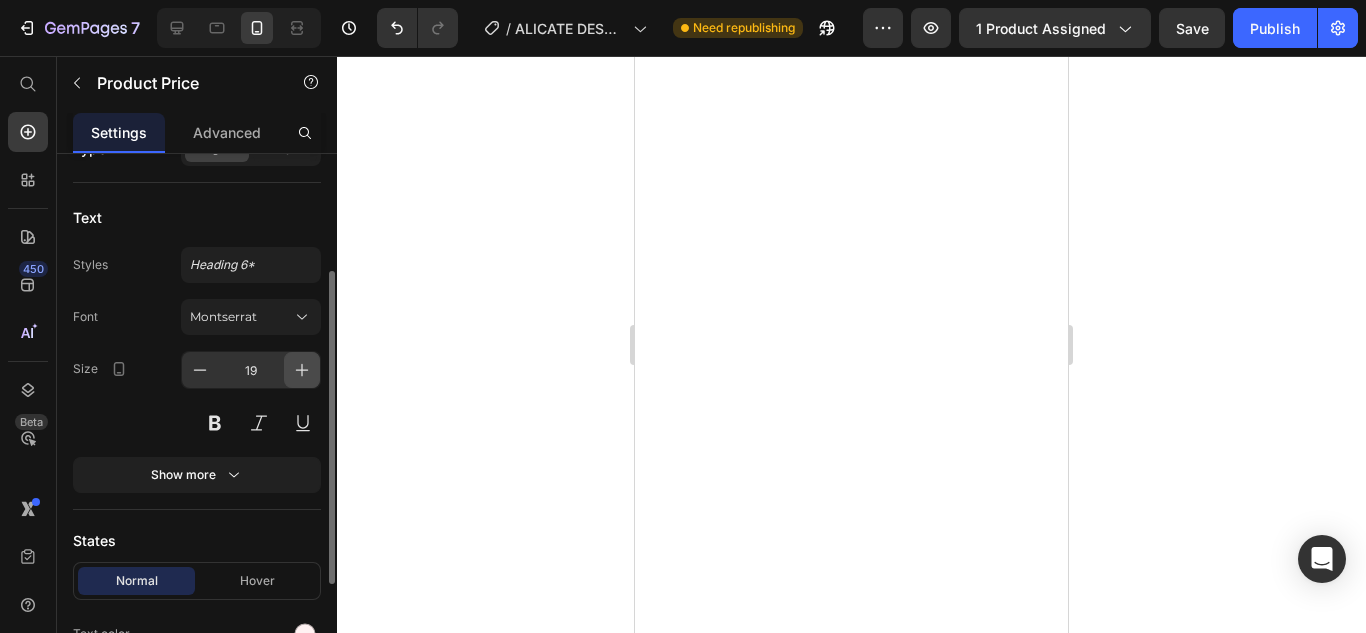 click at bounding box center [302, 370] 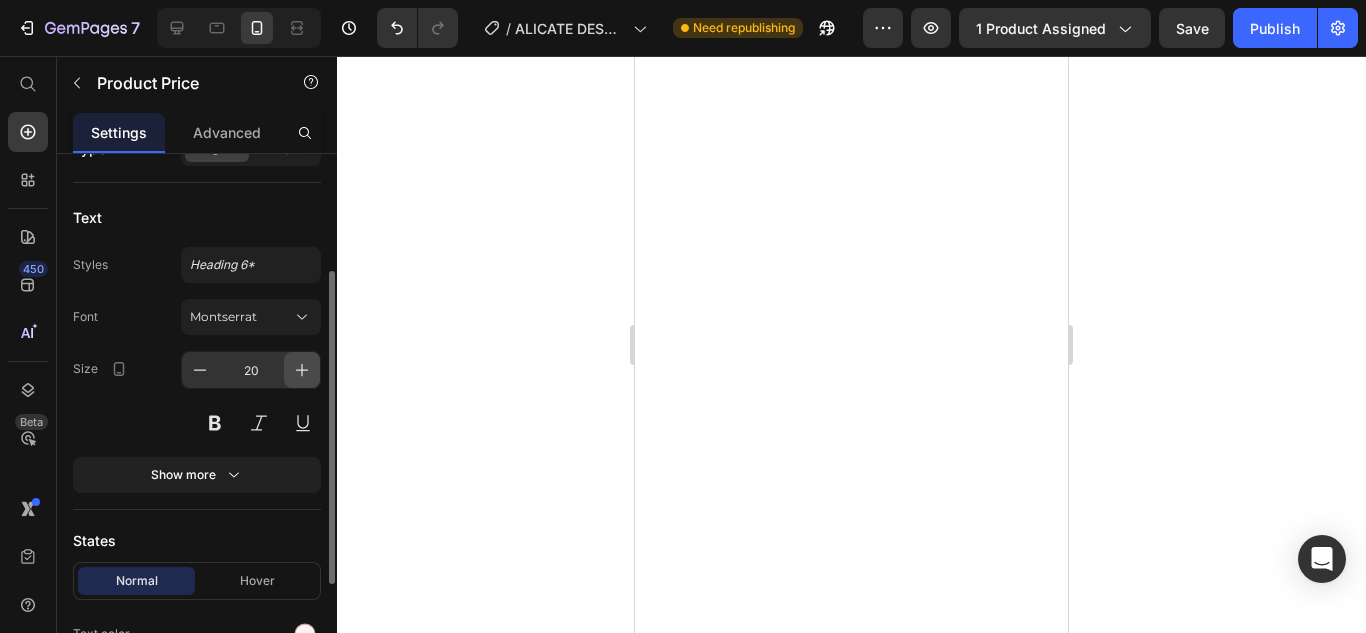 click at bounding box center [302, 370] 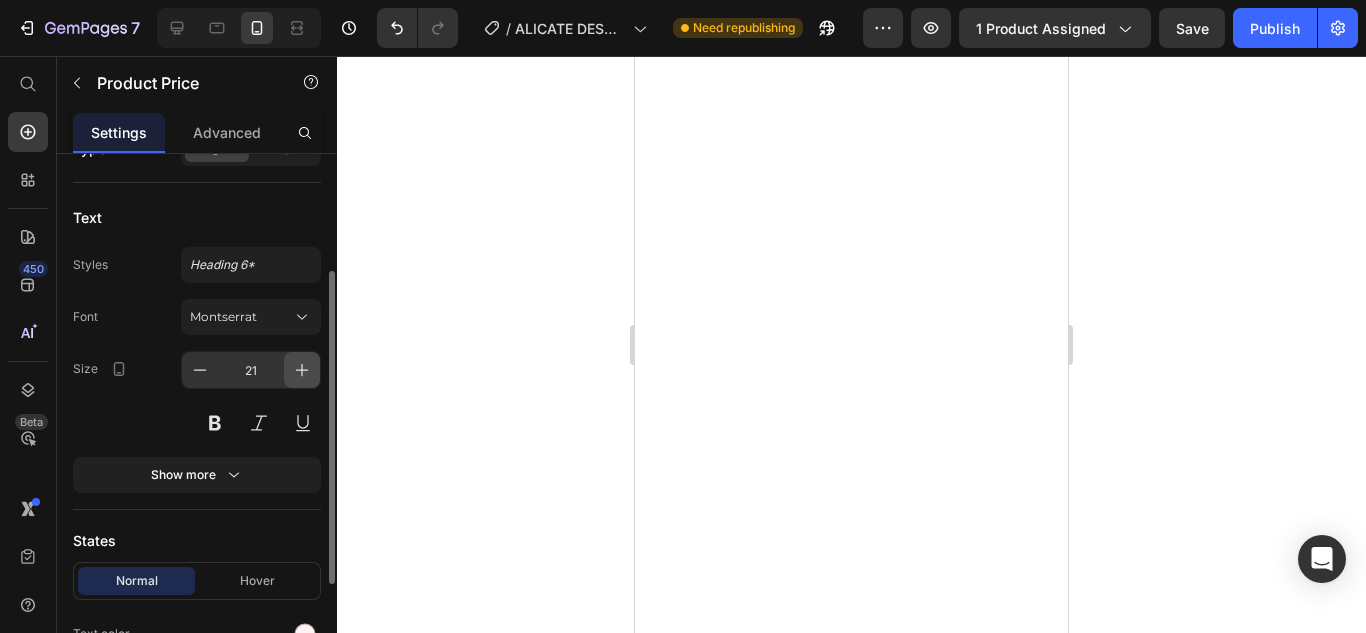 click at bounding box center [302, 370] 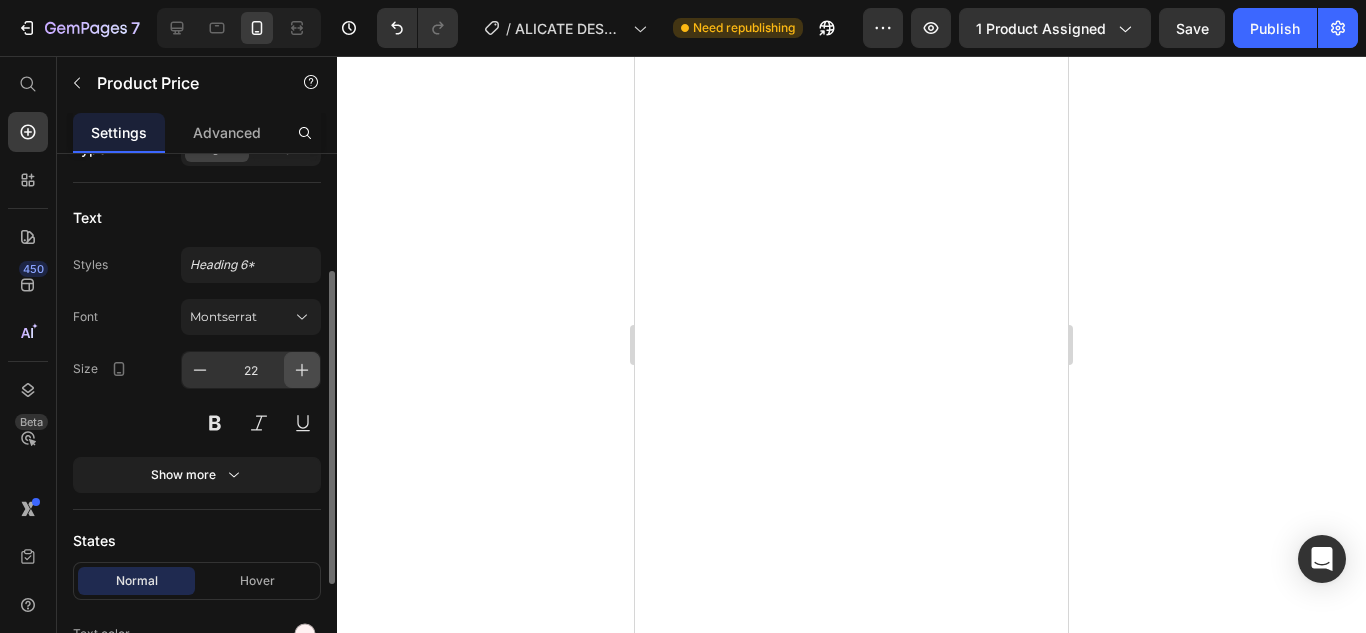 click at bounding box center (302, 370) 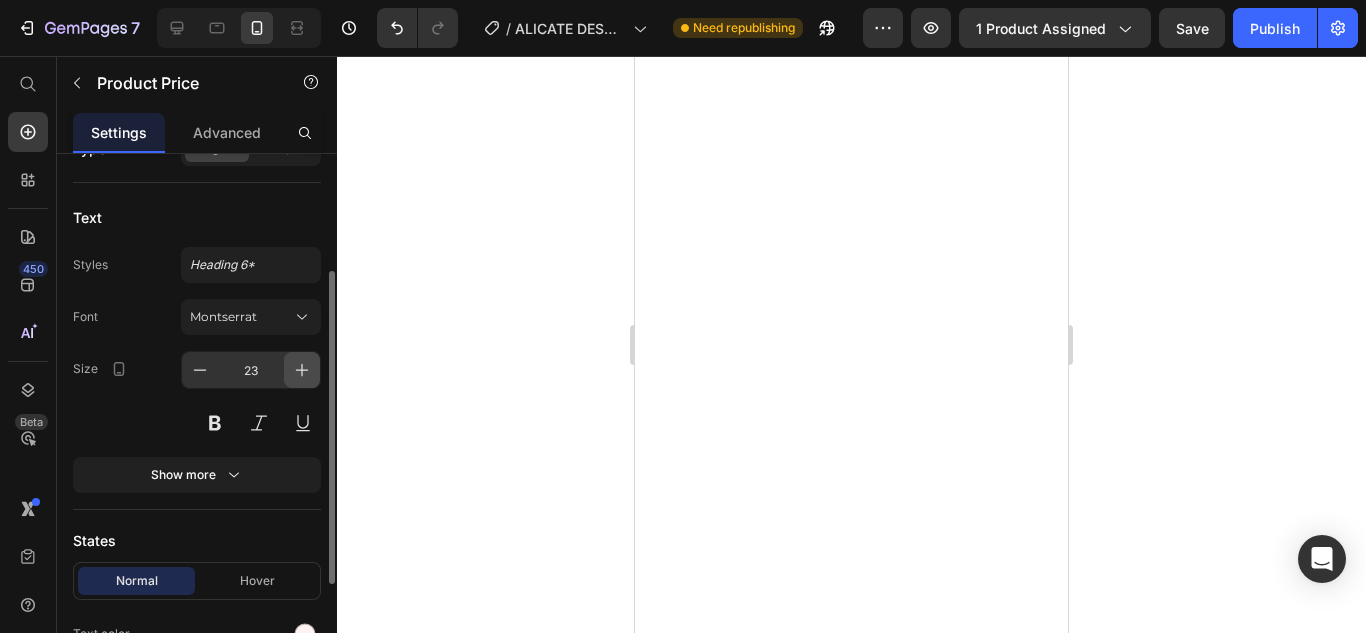 click at bounding box center [302, 370] 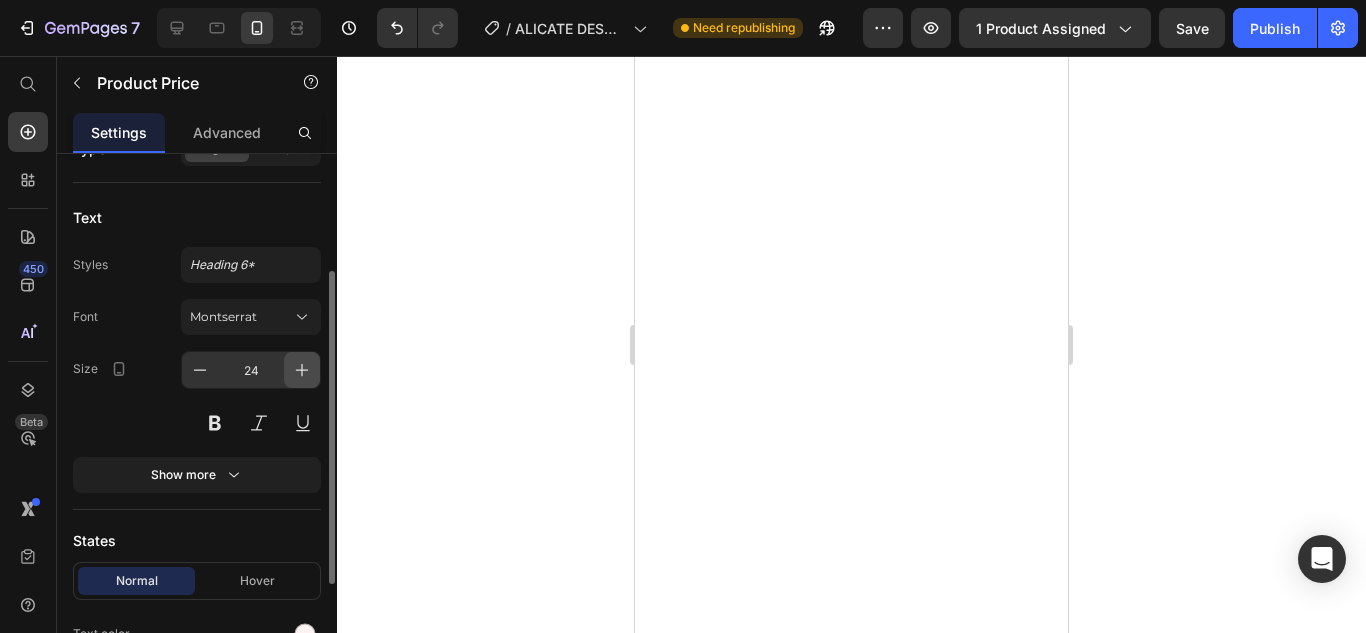 click at bounding box center [302, 370] 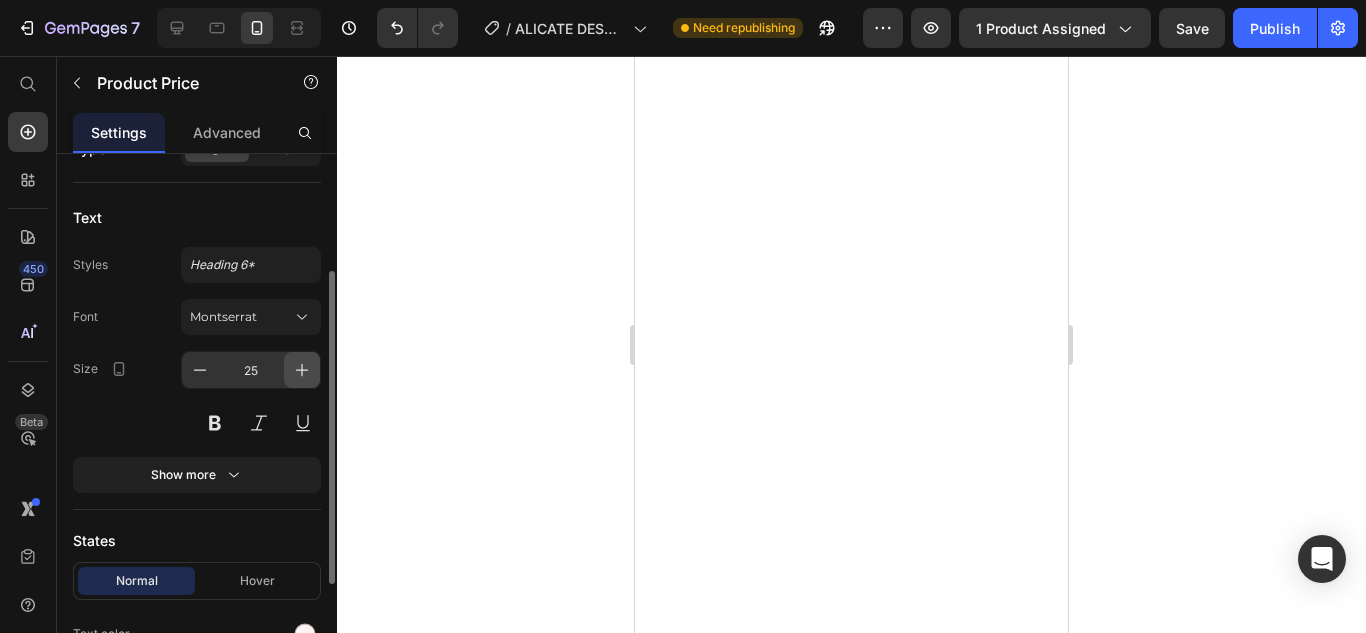 click at bounding box center (302, 370) 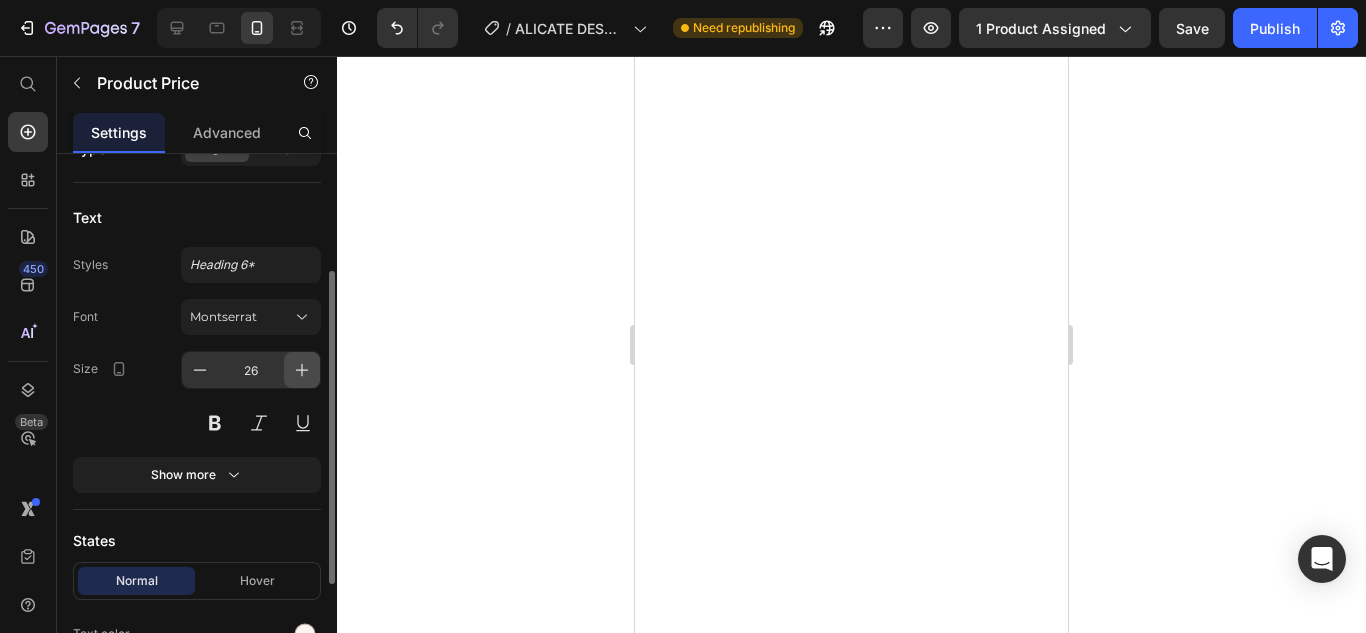 click at bounding box center [302, 370] 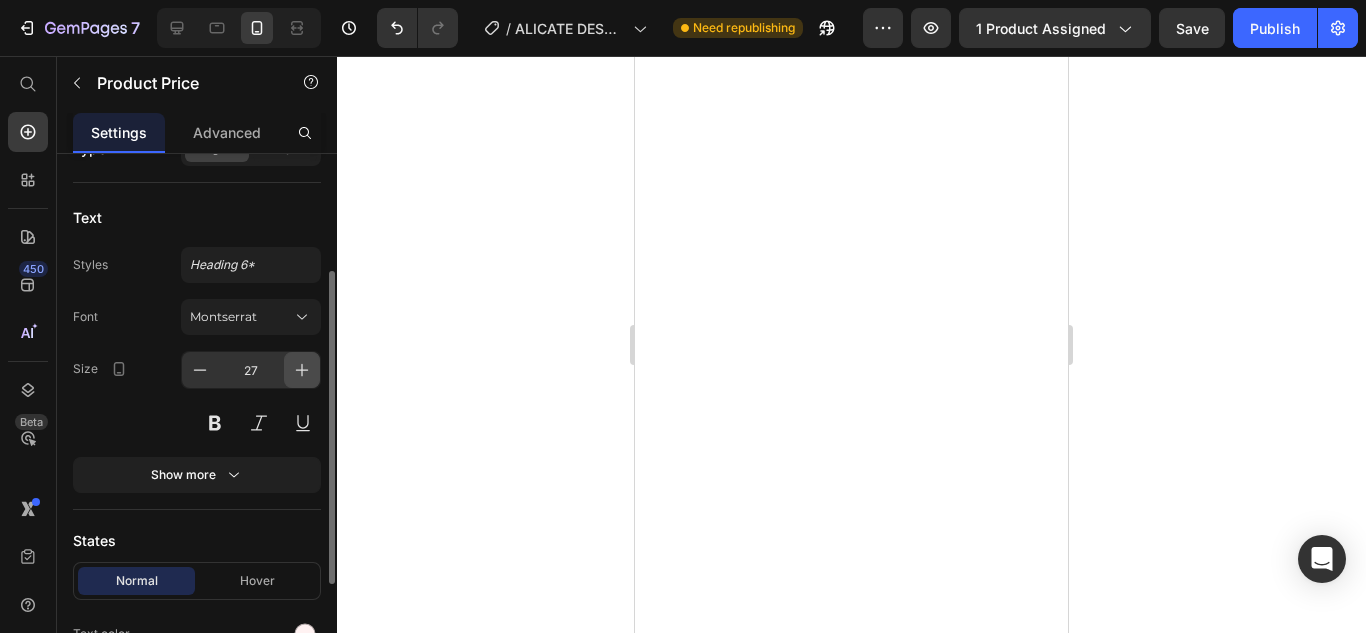 click at bounding box center [302, 370] 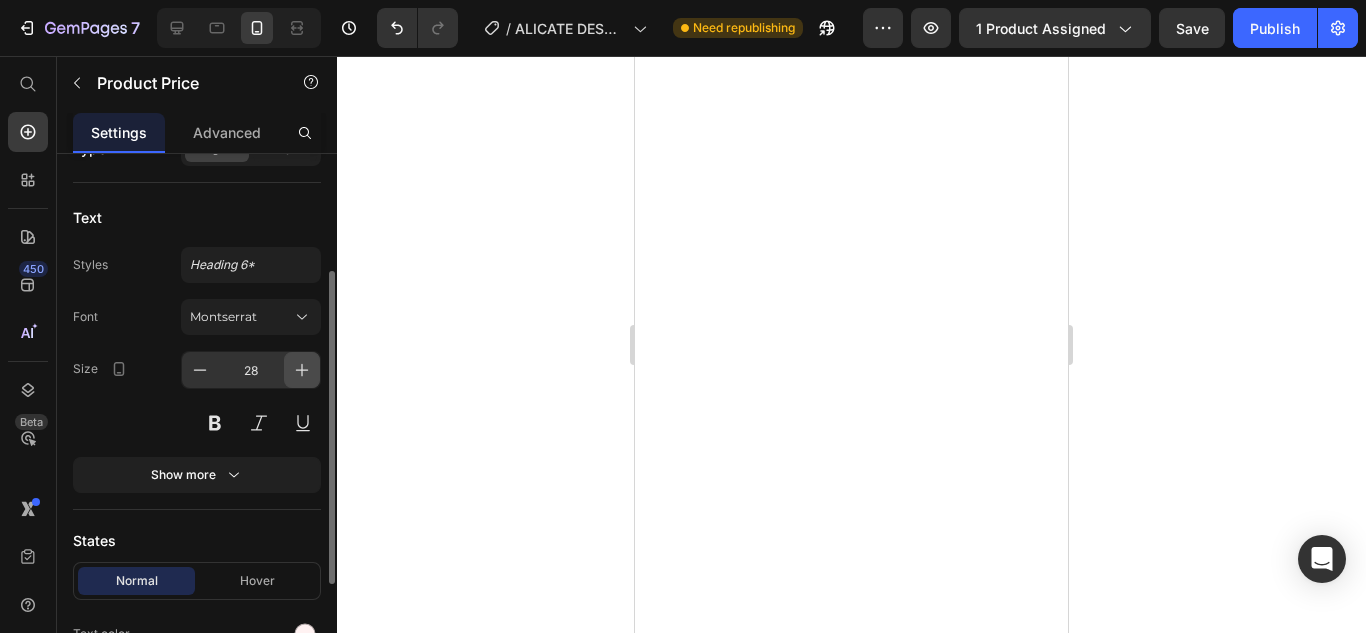 click at bounding box center (302, 370) 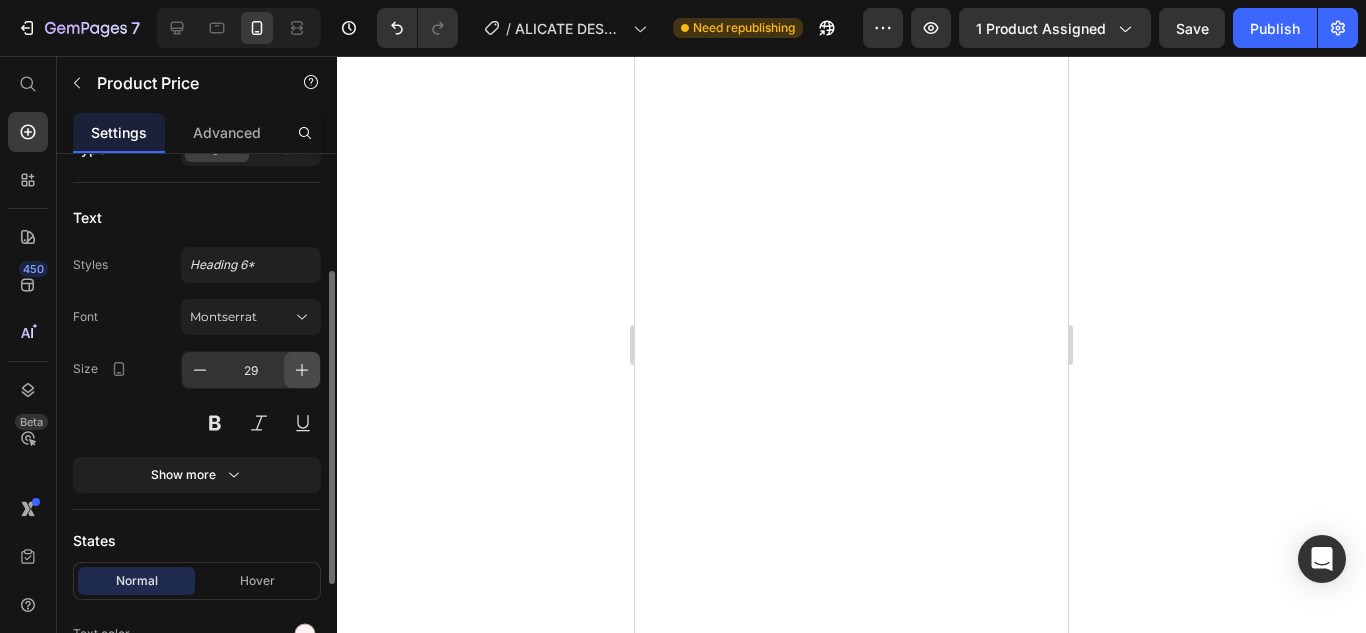 click at bounding box center (302, 370) 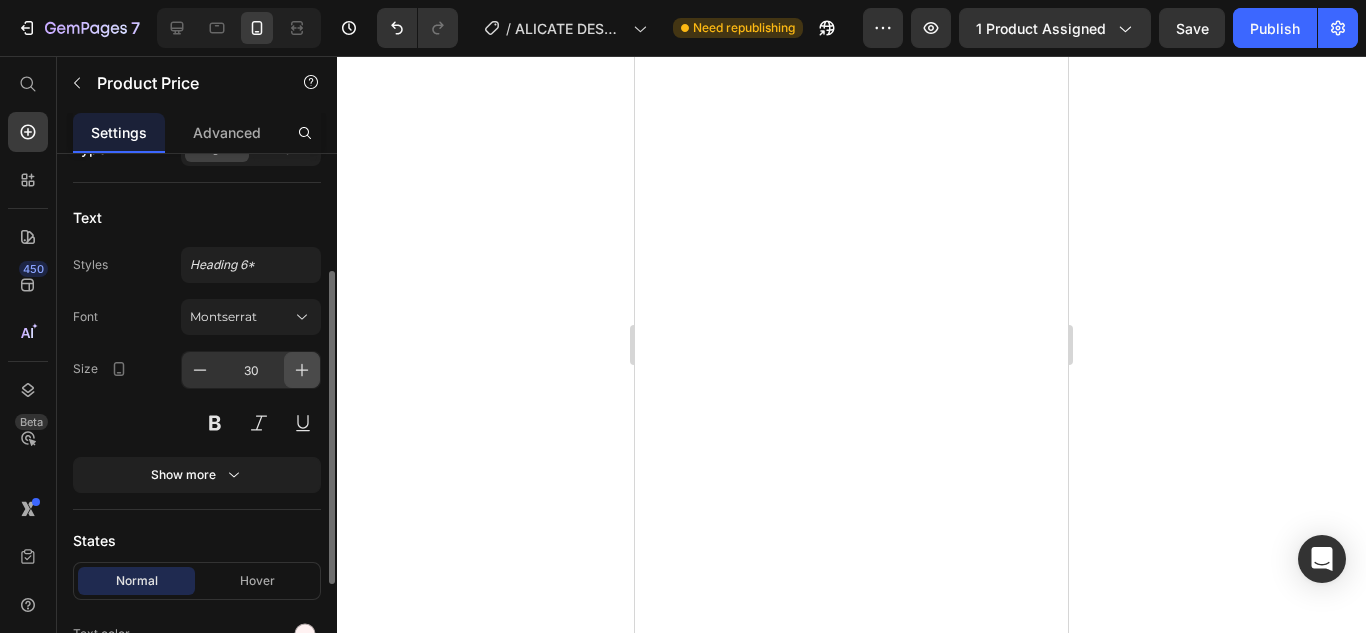 click at bounding box center (302, 370) 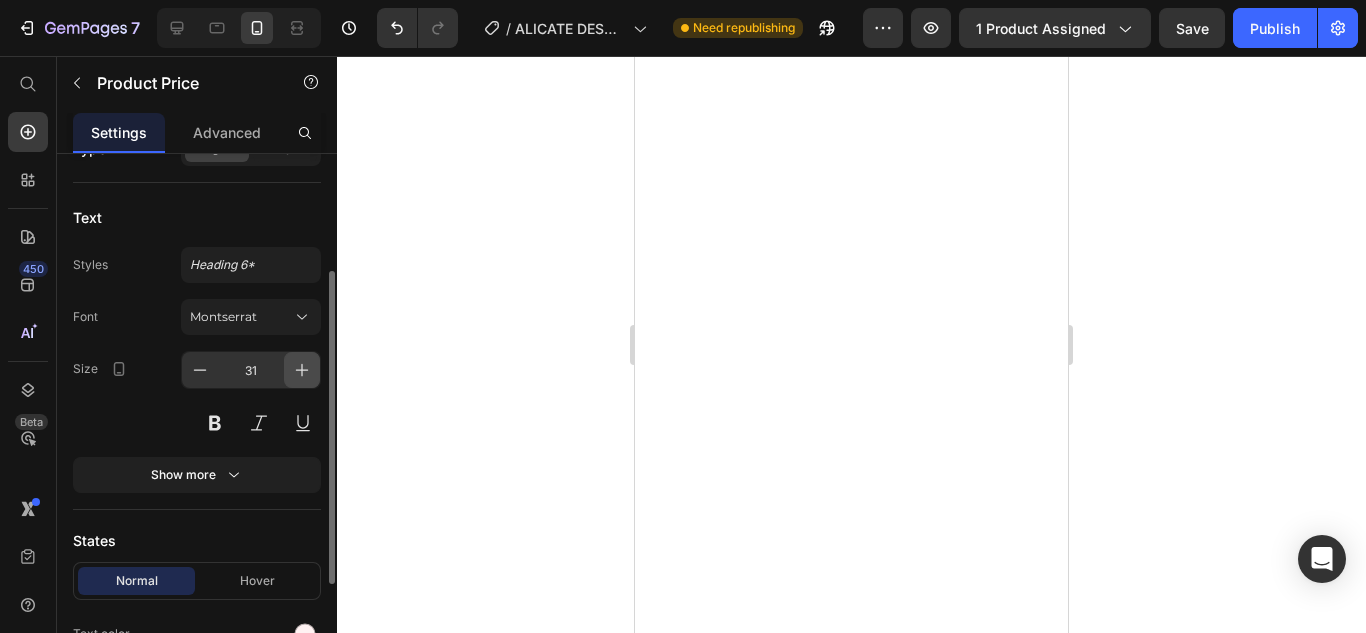 click at bounding box center (302, 370) 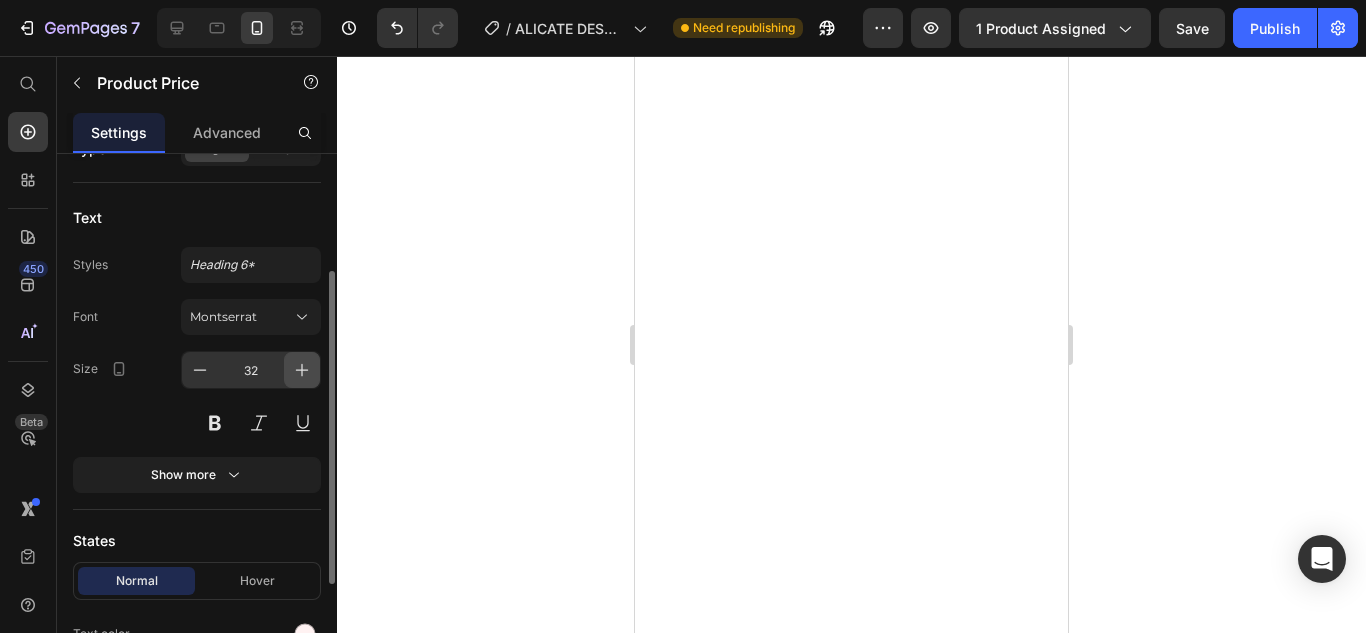 click at bounding box center (302, 370) 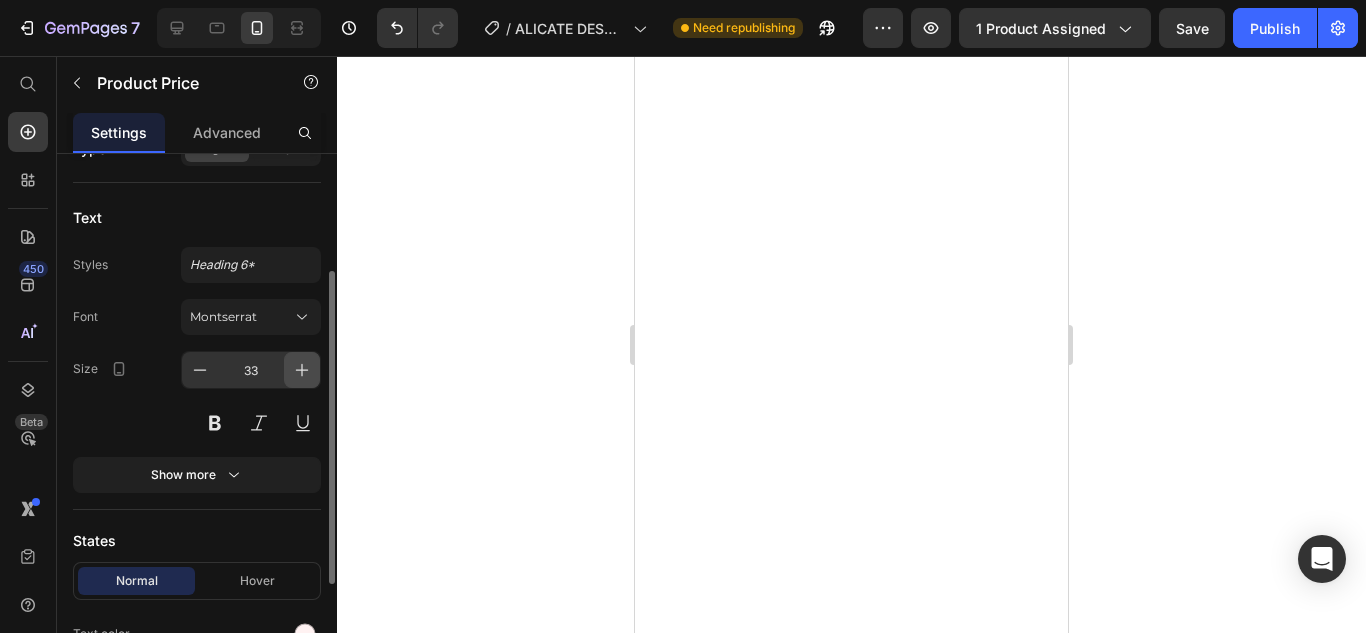 click at bounding box center (302, 370) 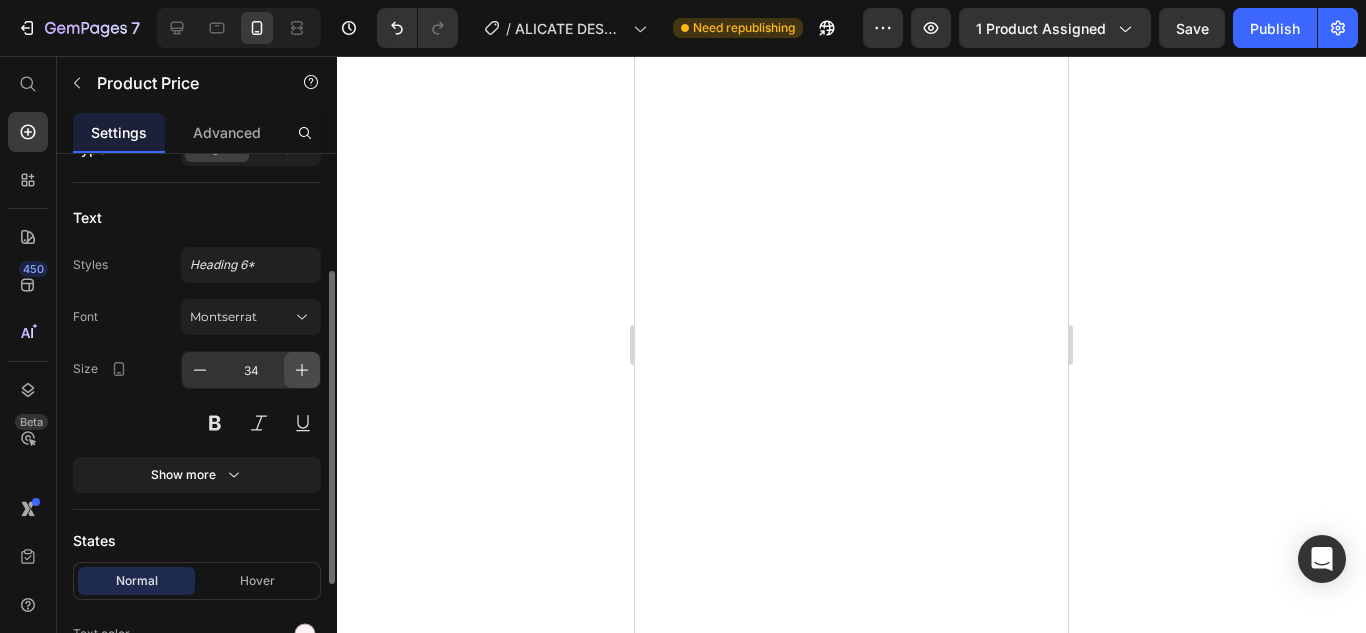 click at bounding box center [302, 370] 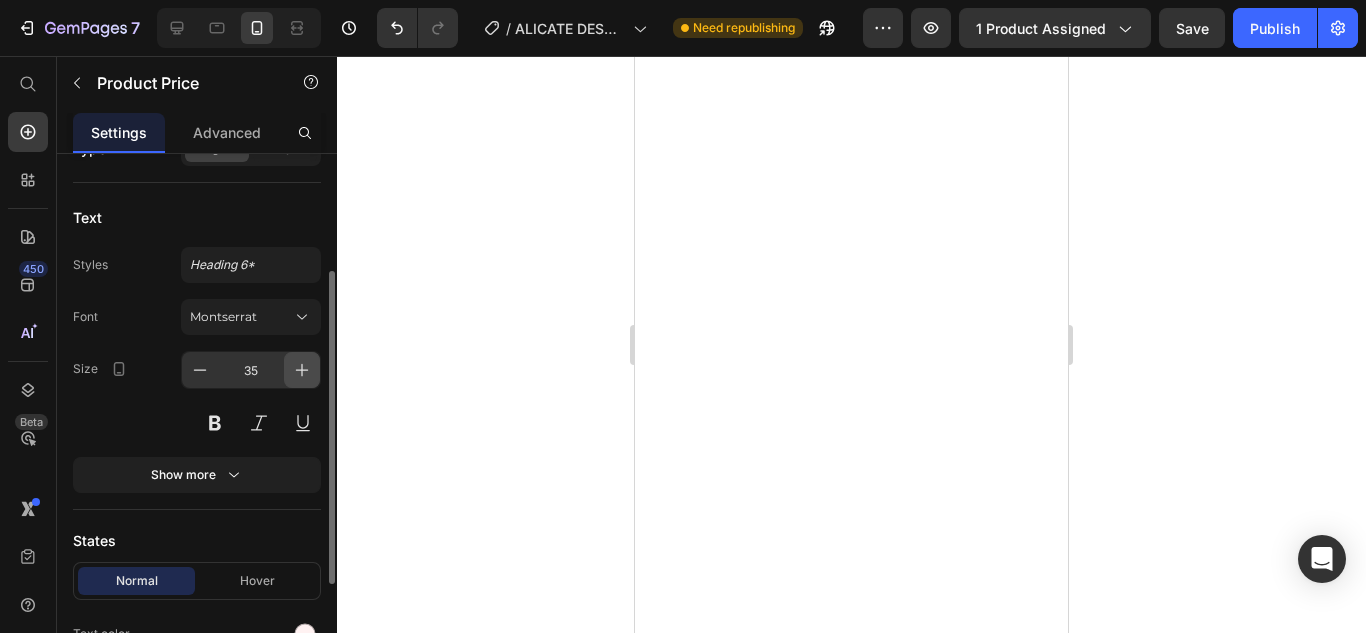 click at bounding box center (302, 370) 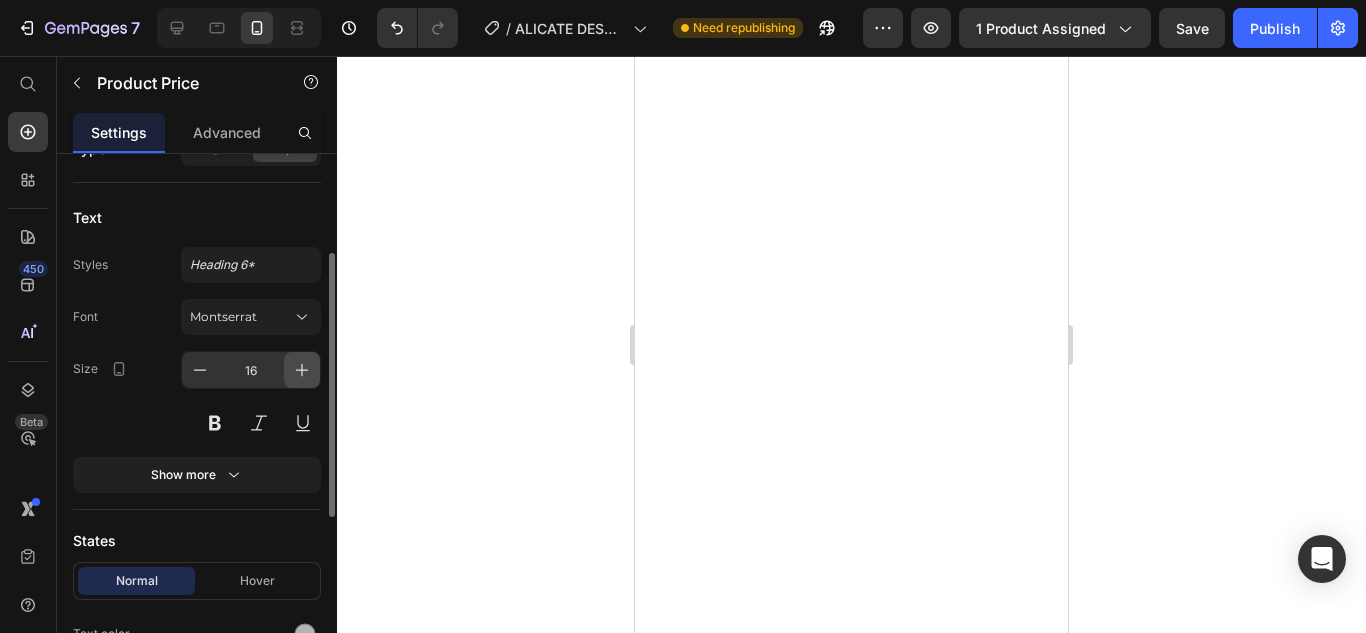 click 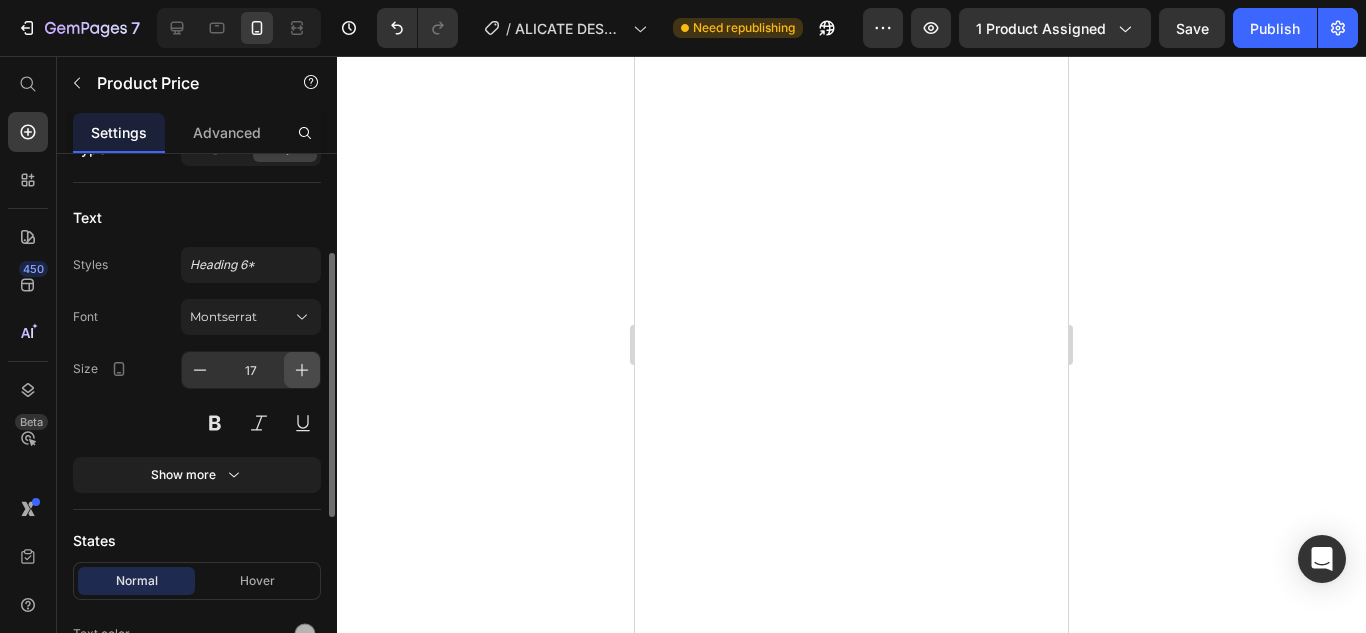 click 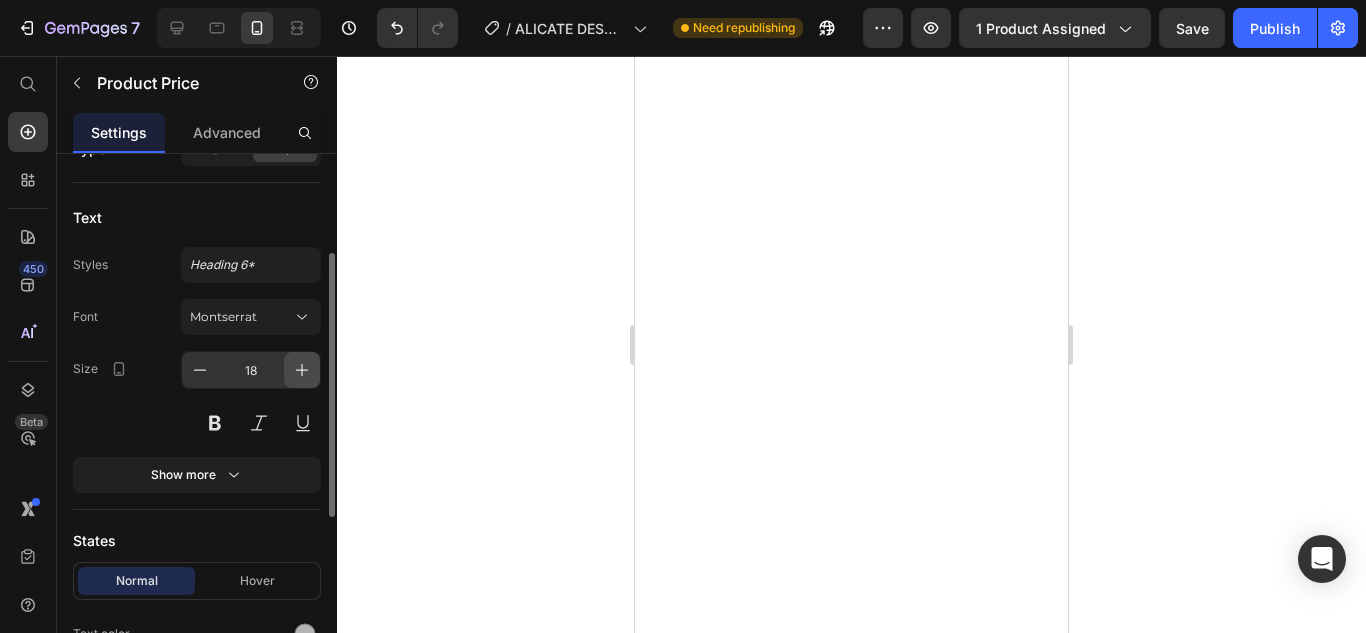 click 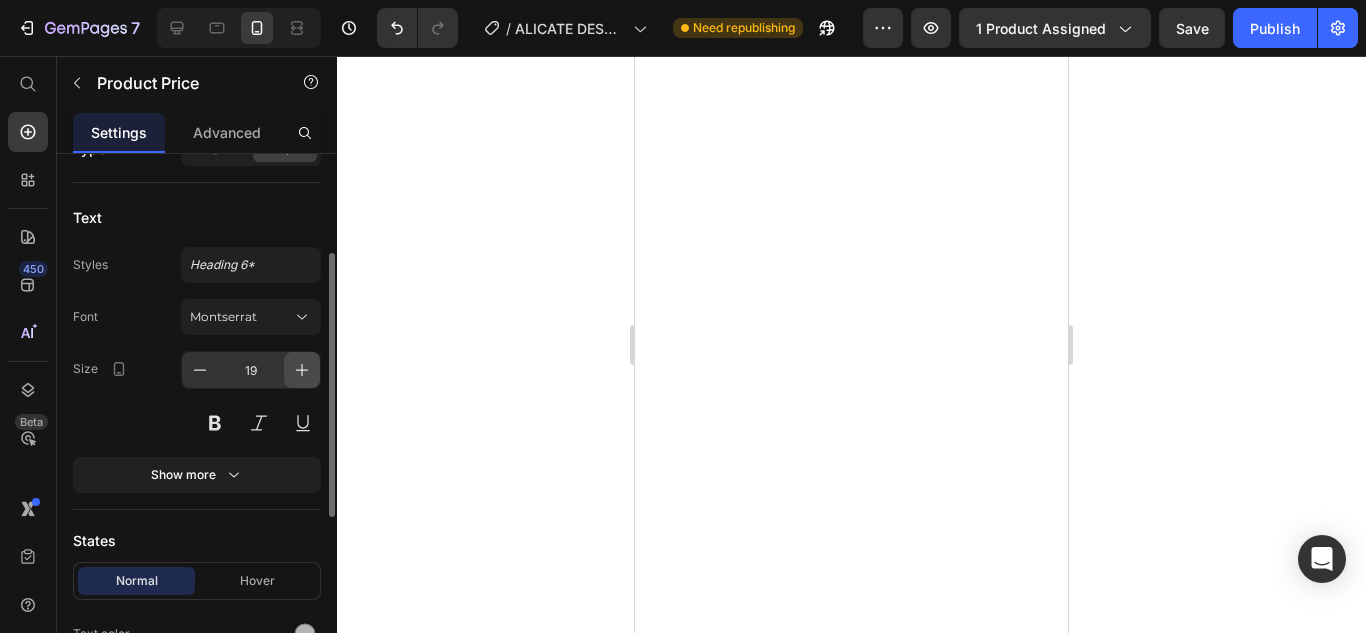 click 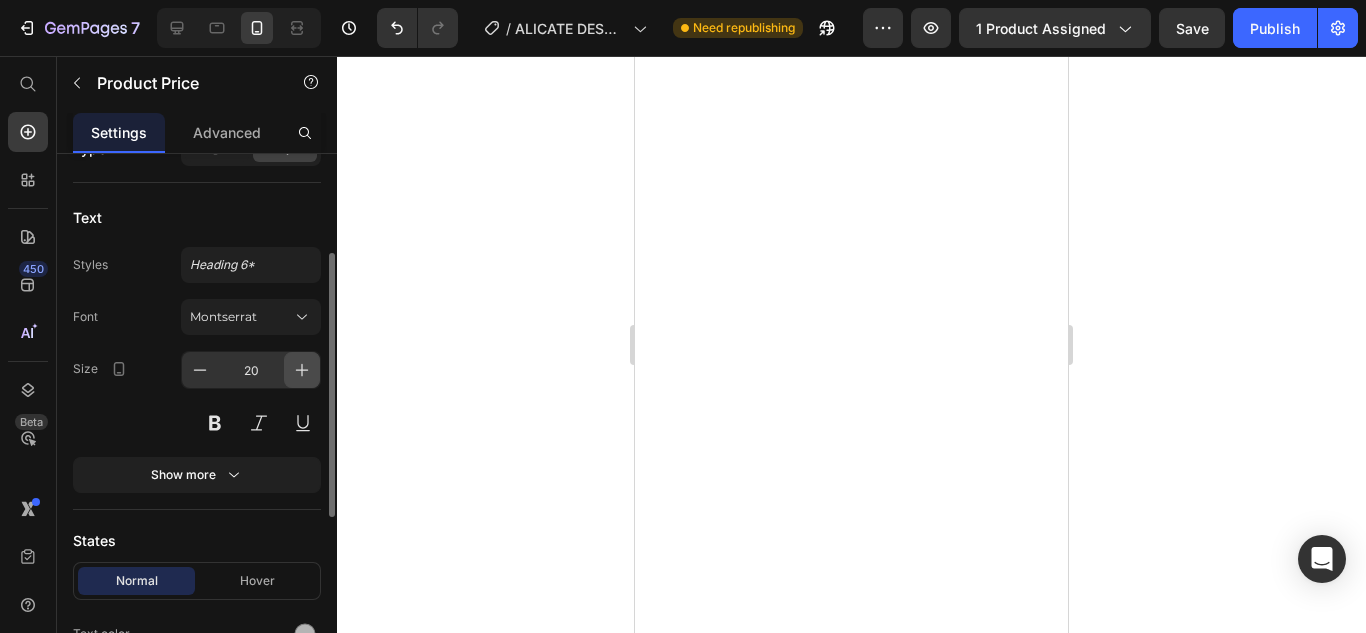 click 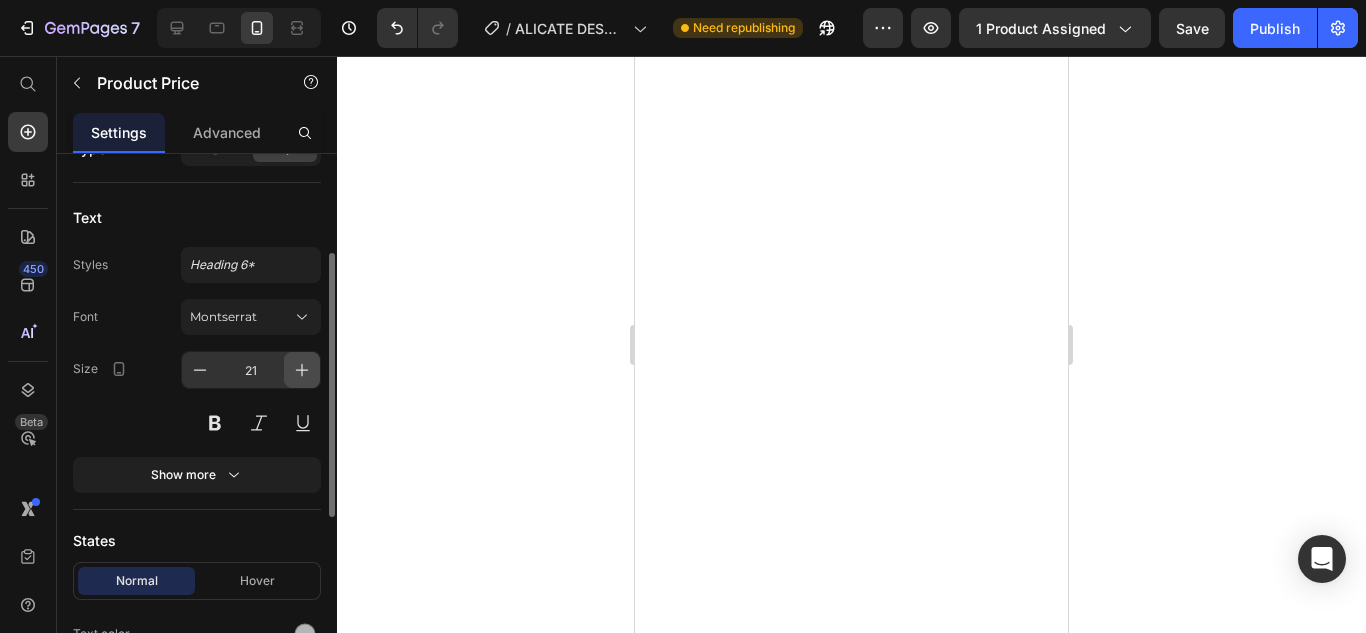 click 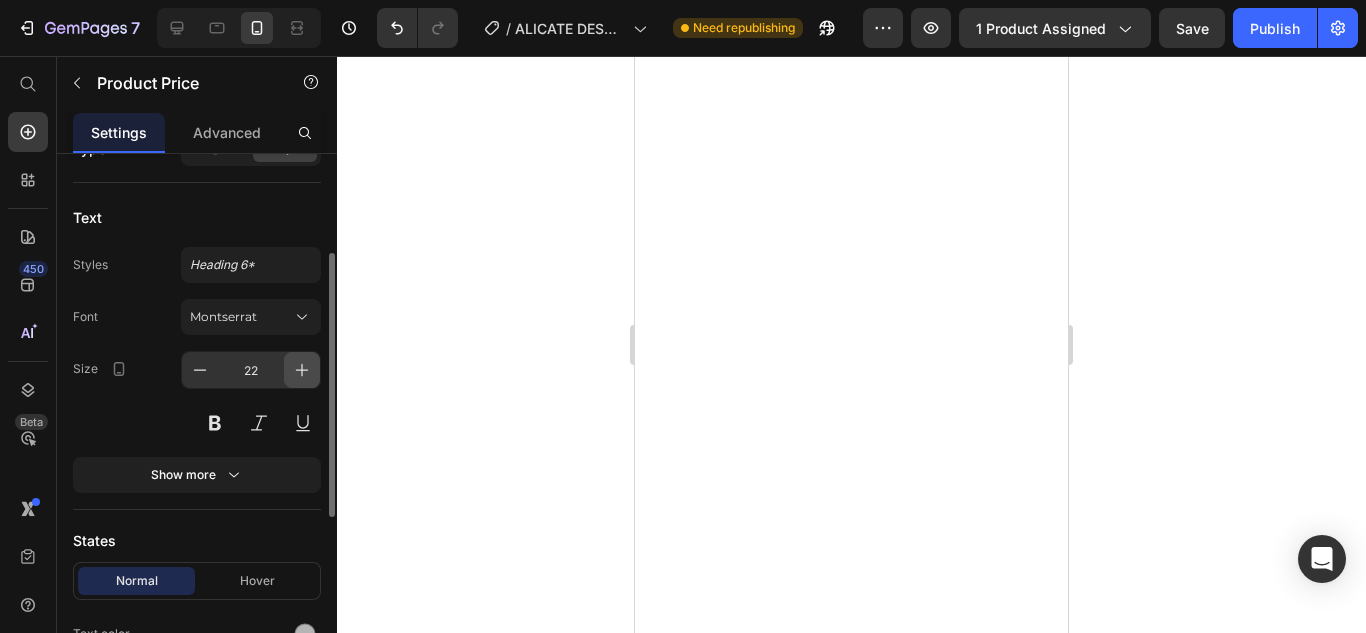 click 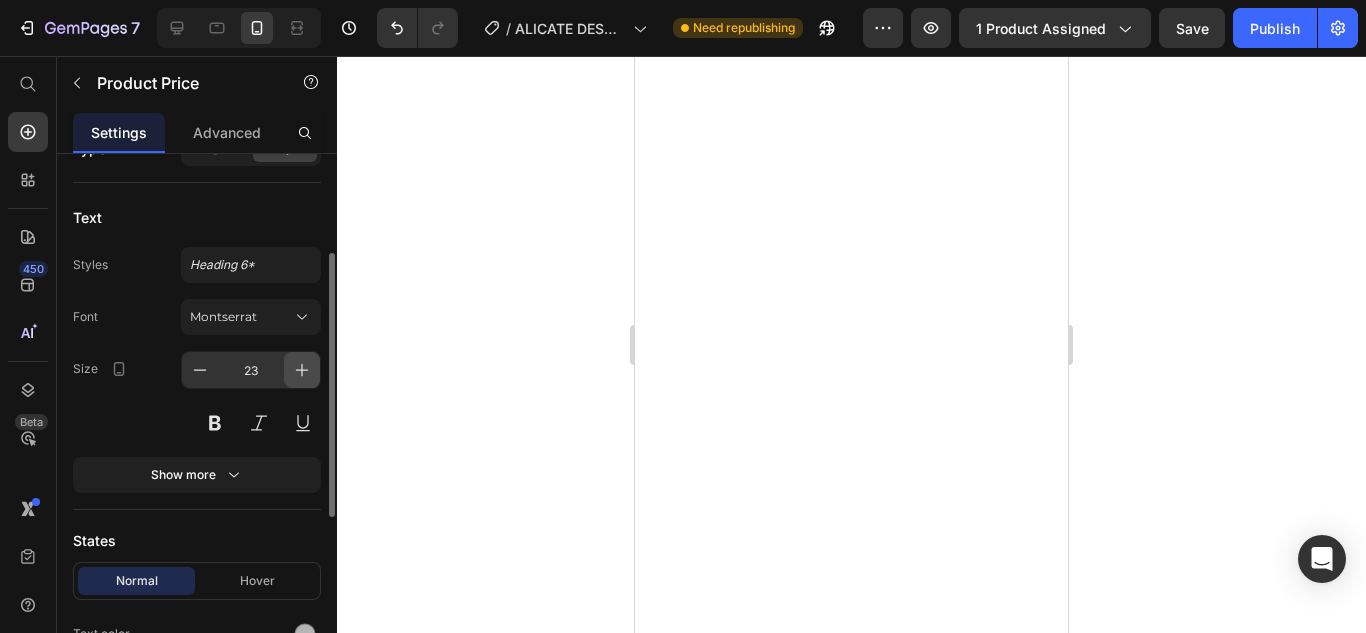 click 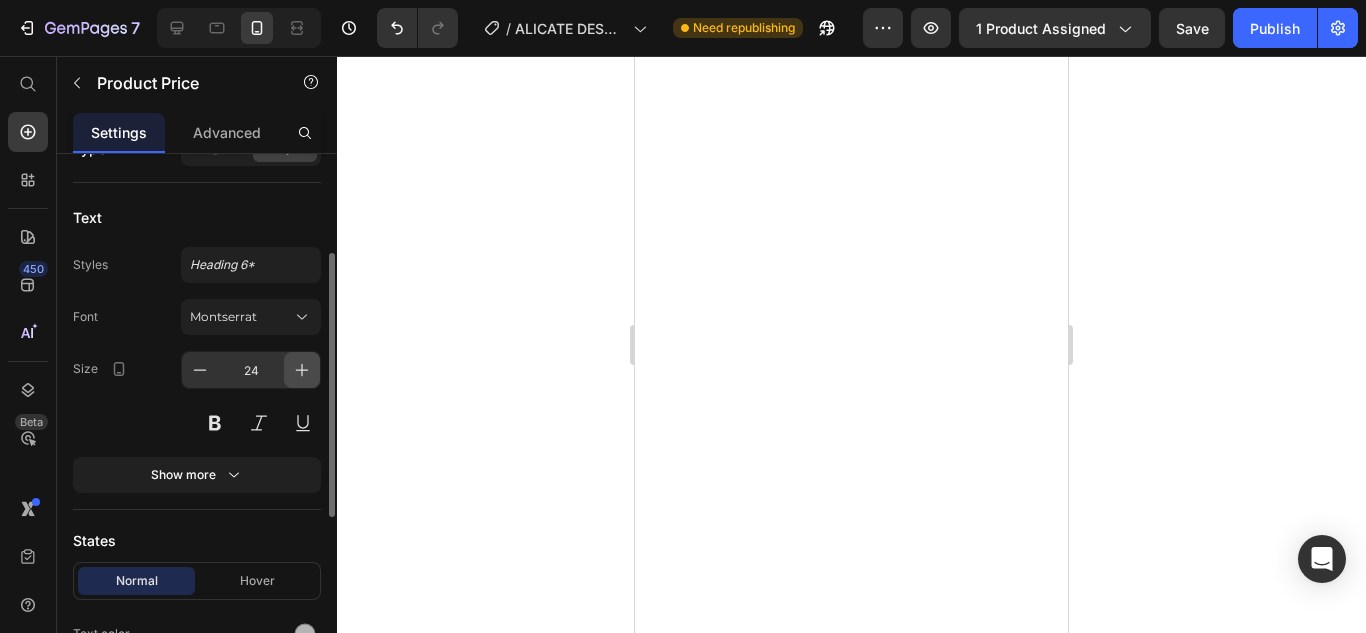 click 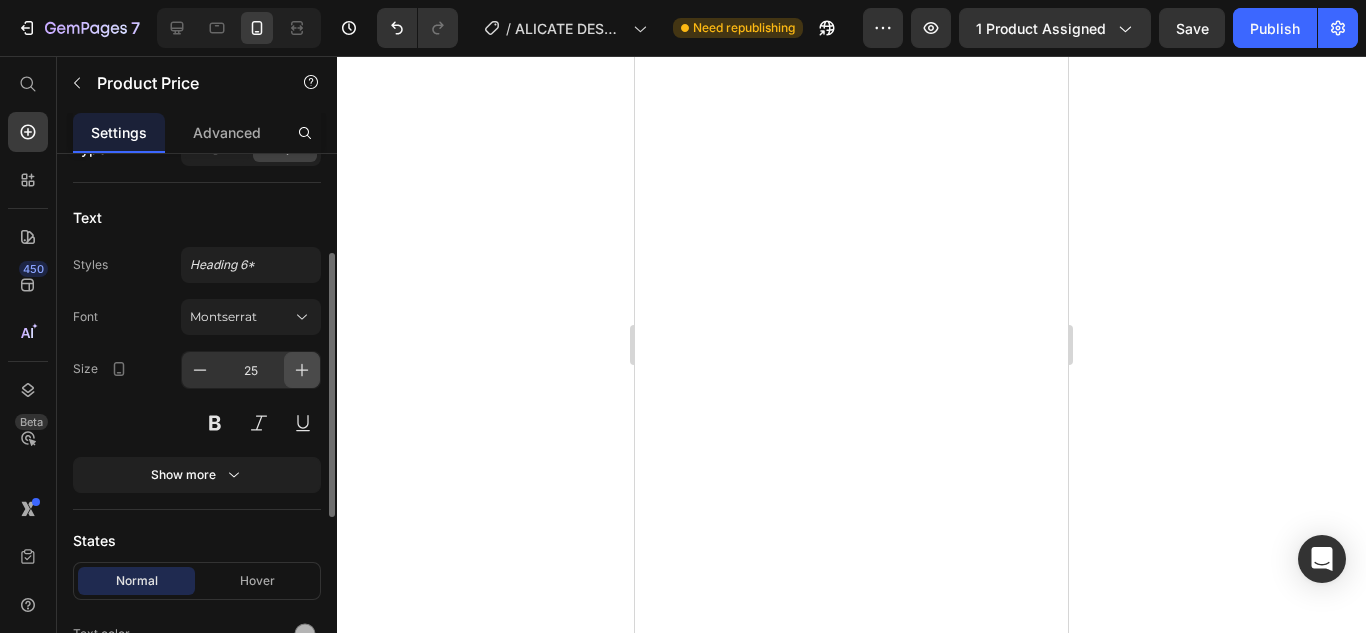 click 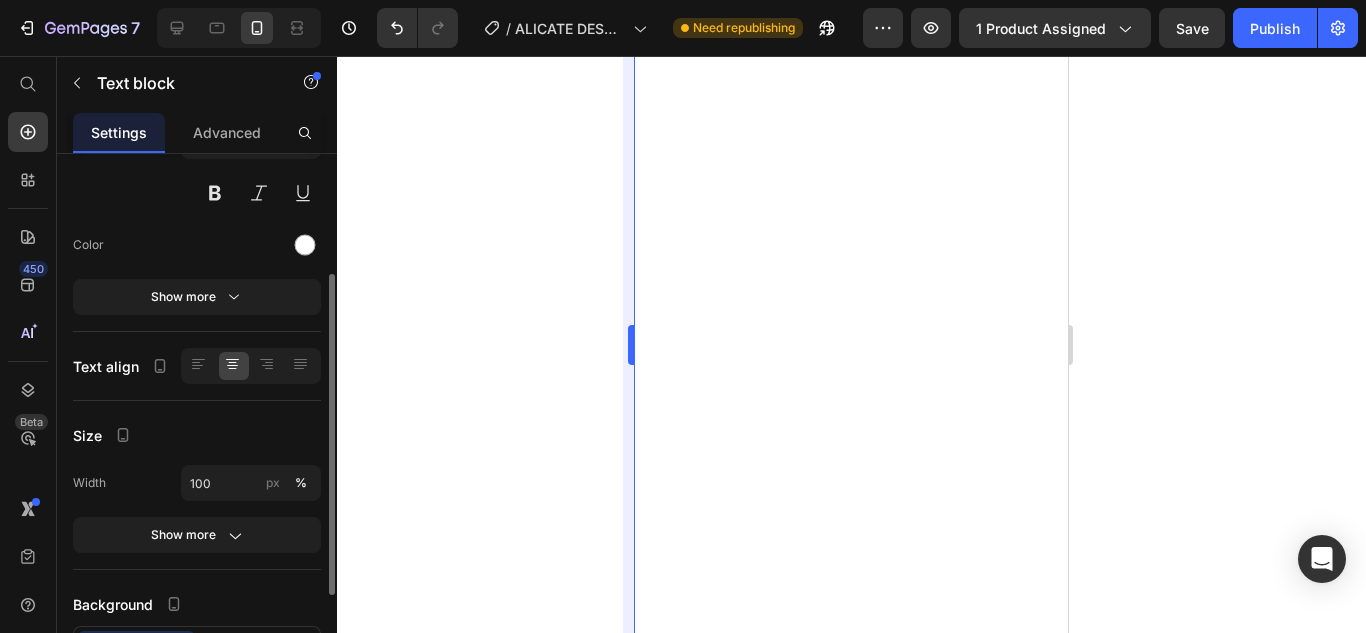 scroll, scrollTop: 0, scrollLeft: 0, axis: both 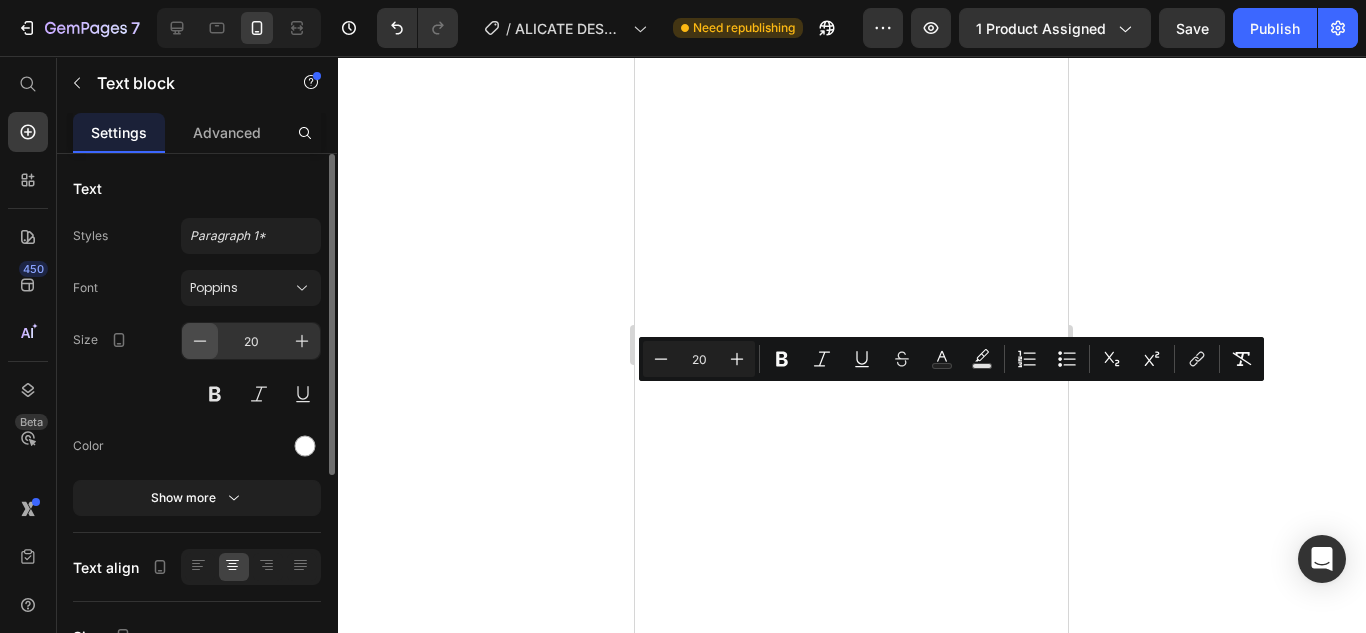 click 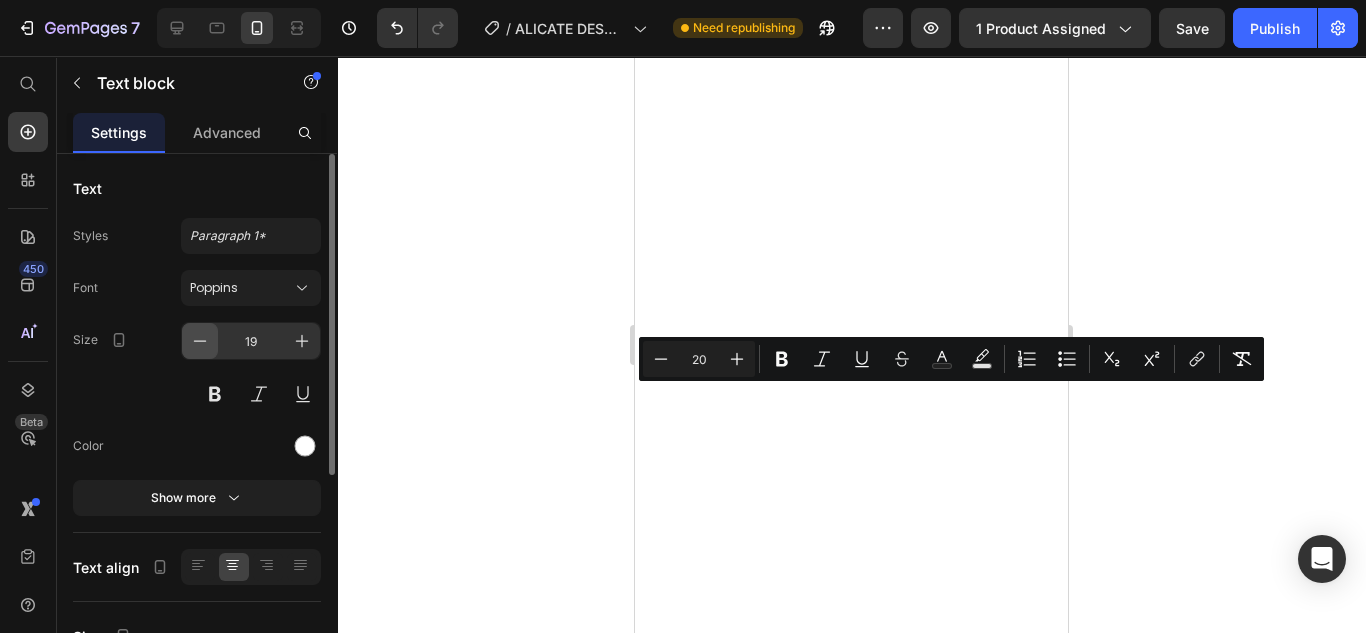 click 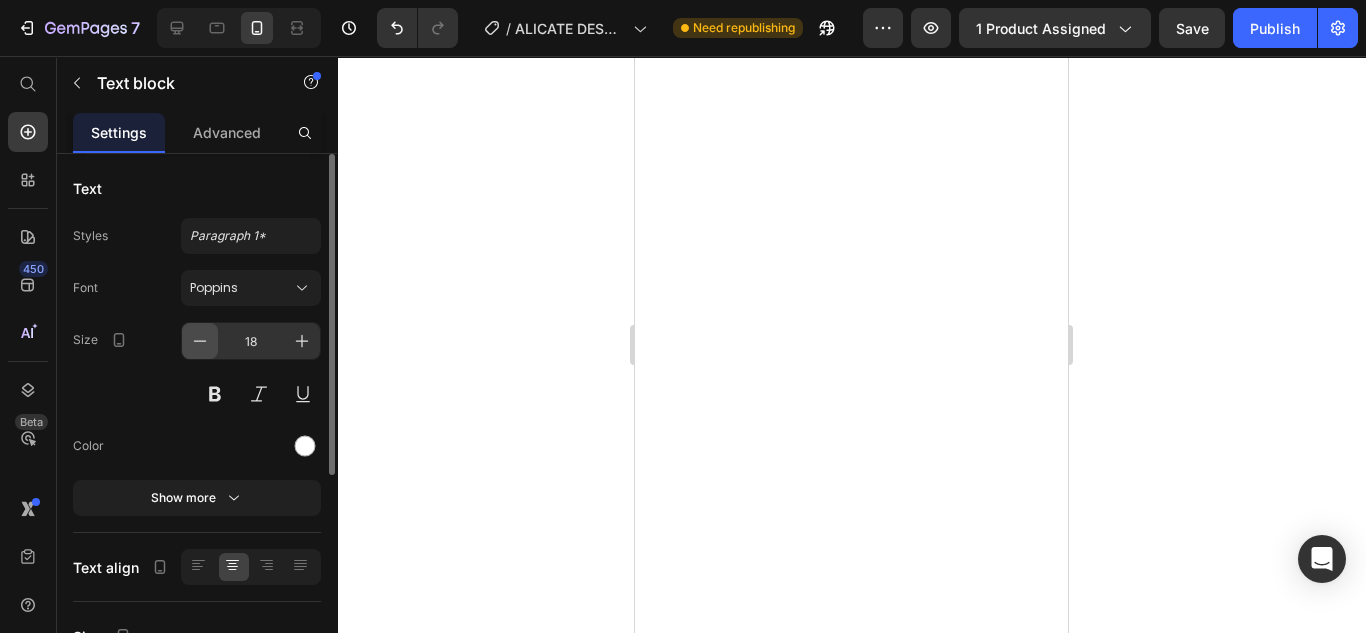 click 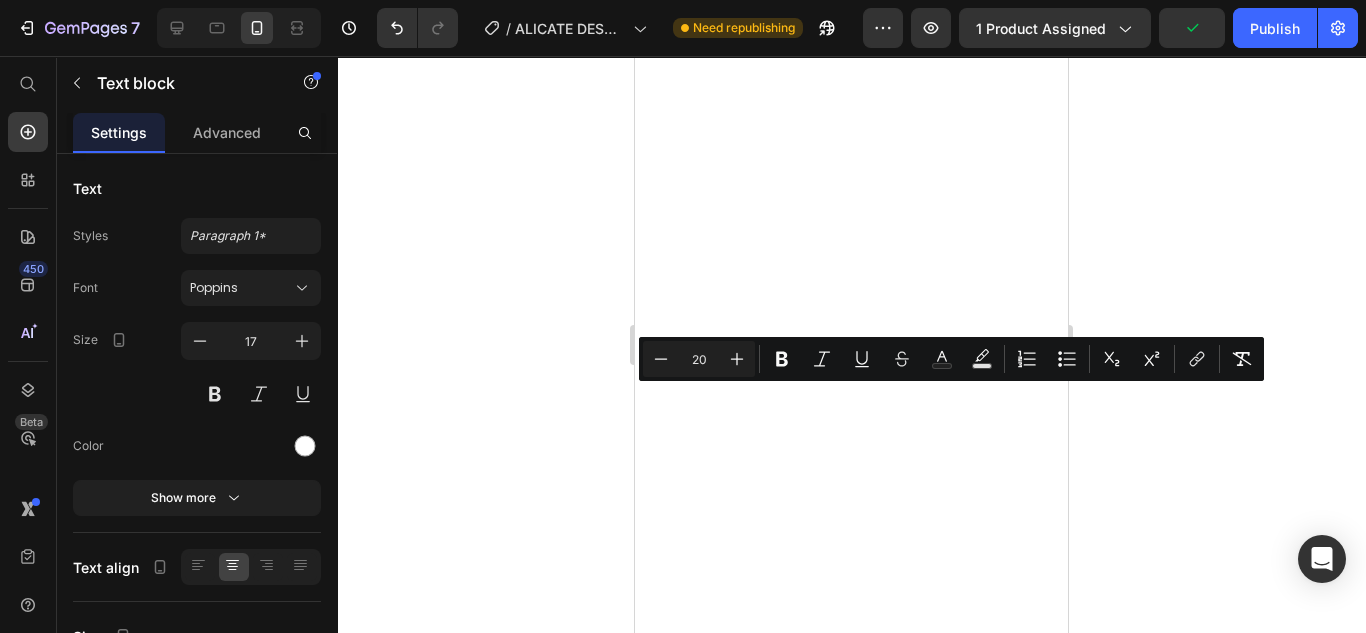 click on "20" at bounding box center (699, 359) 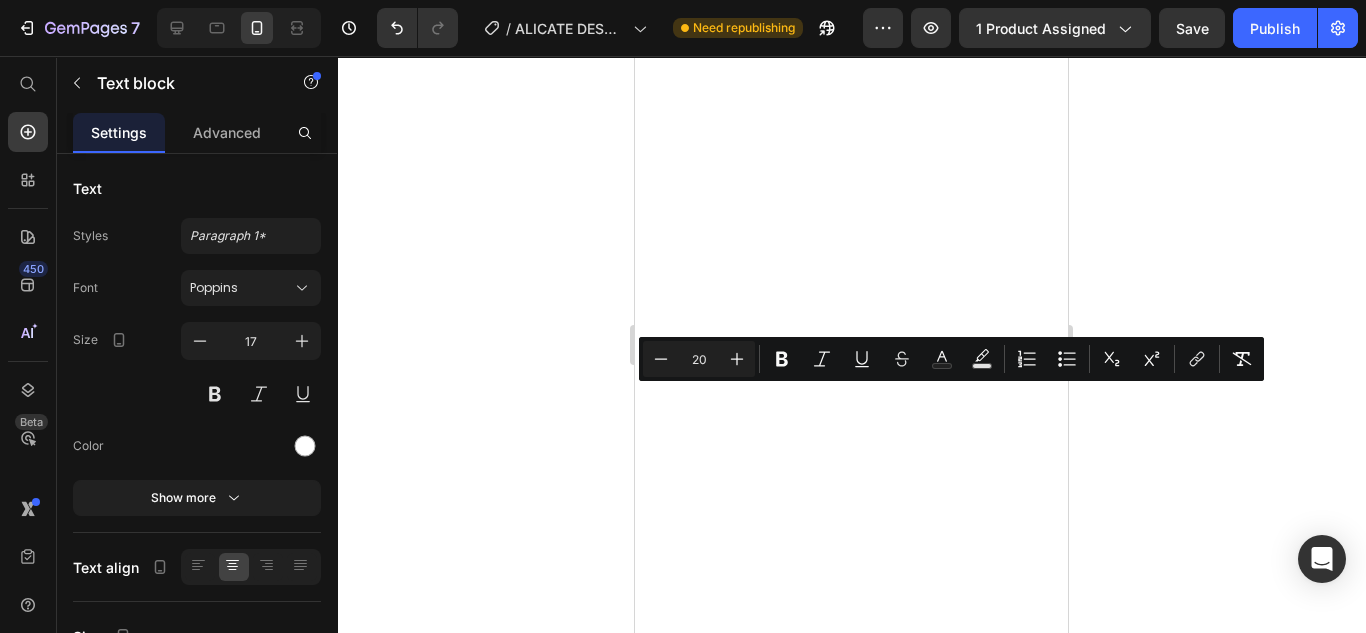 type on "1" 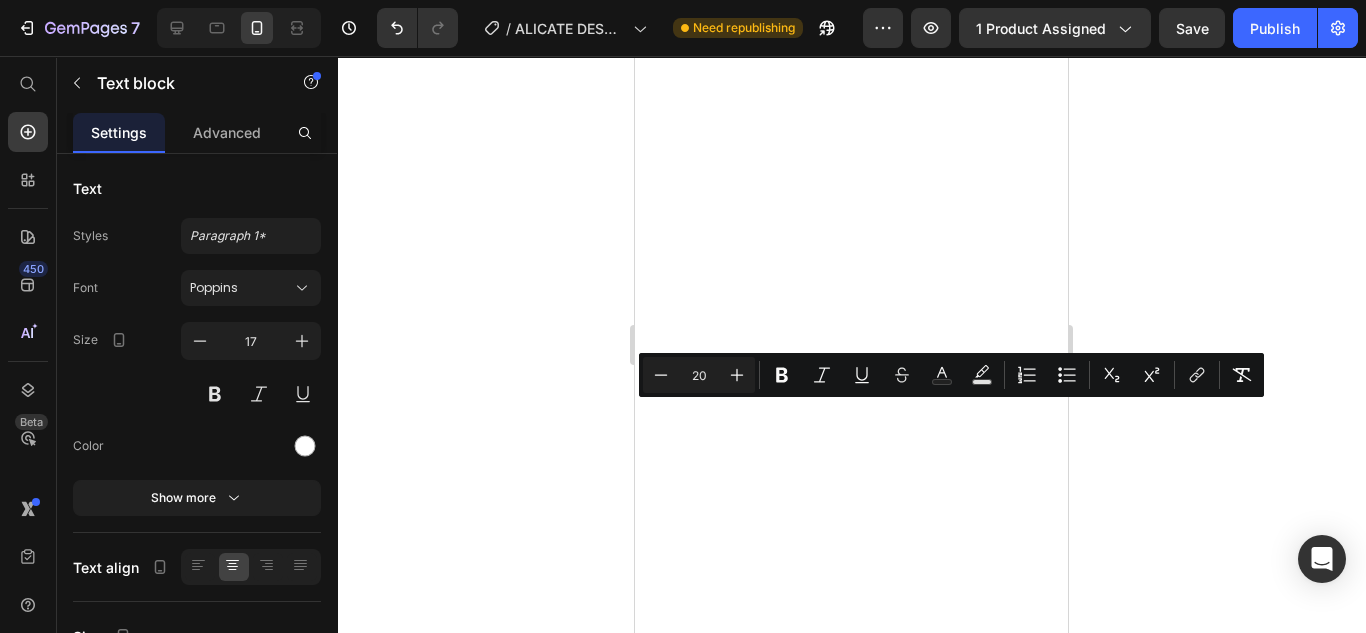 click on "20" at bounding box center (699, 375) 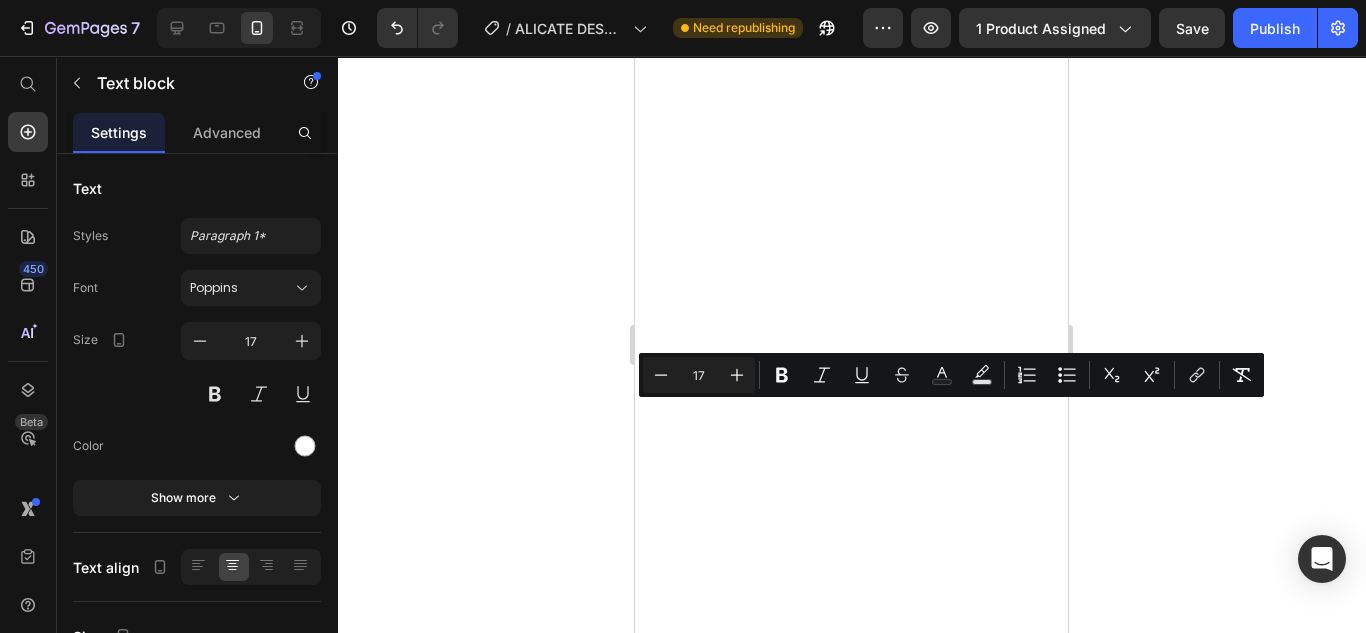 type on "17" 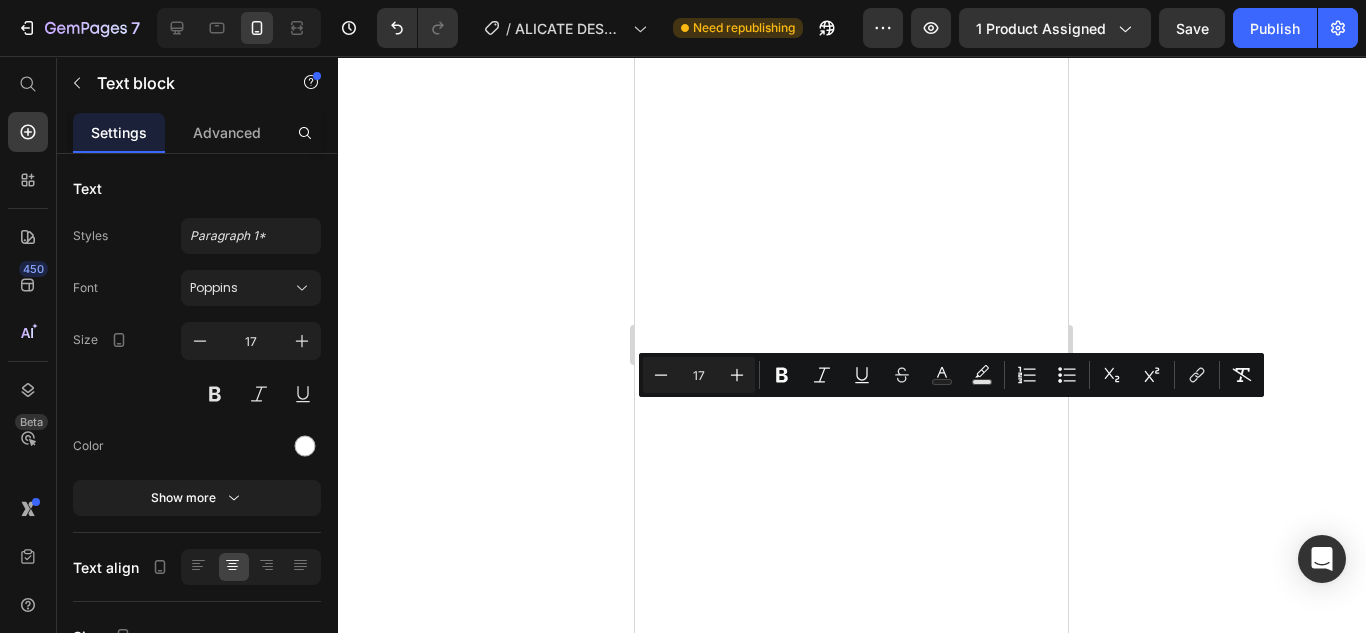 click 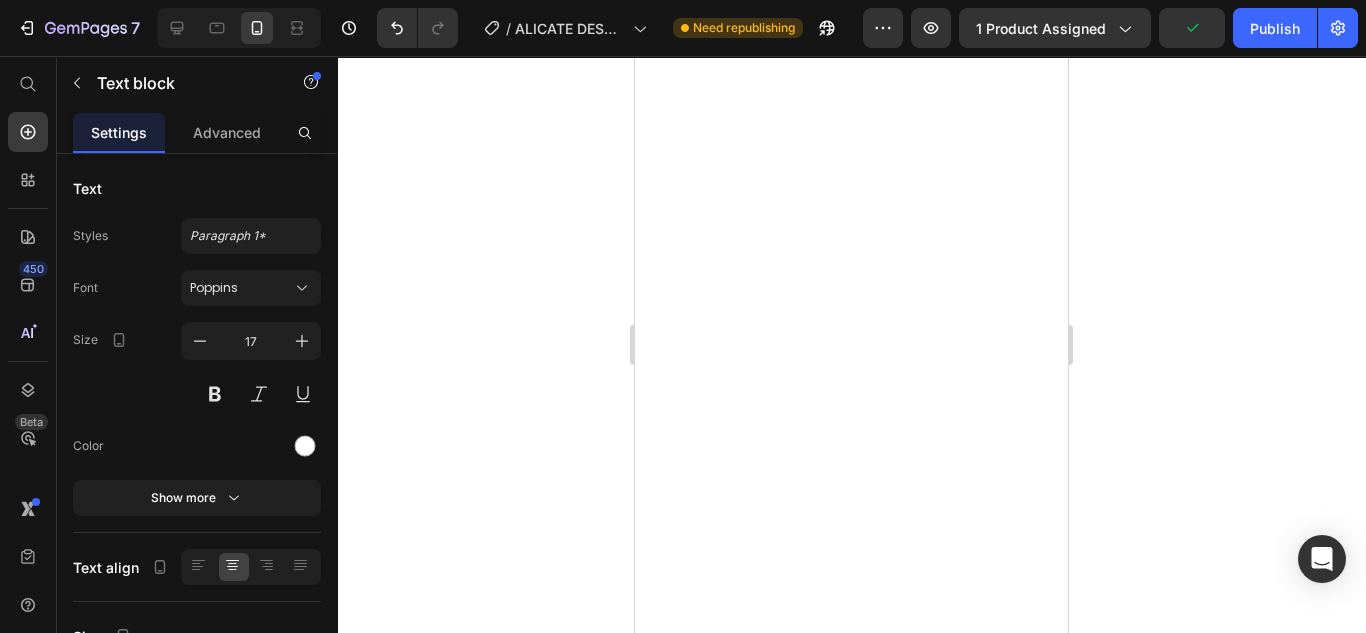 click 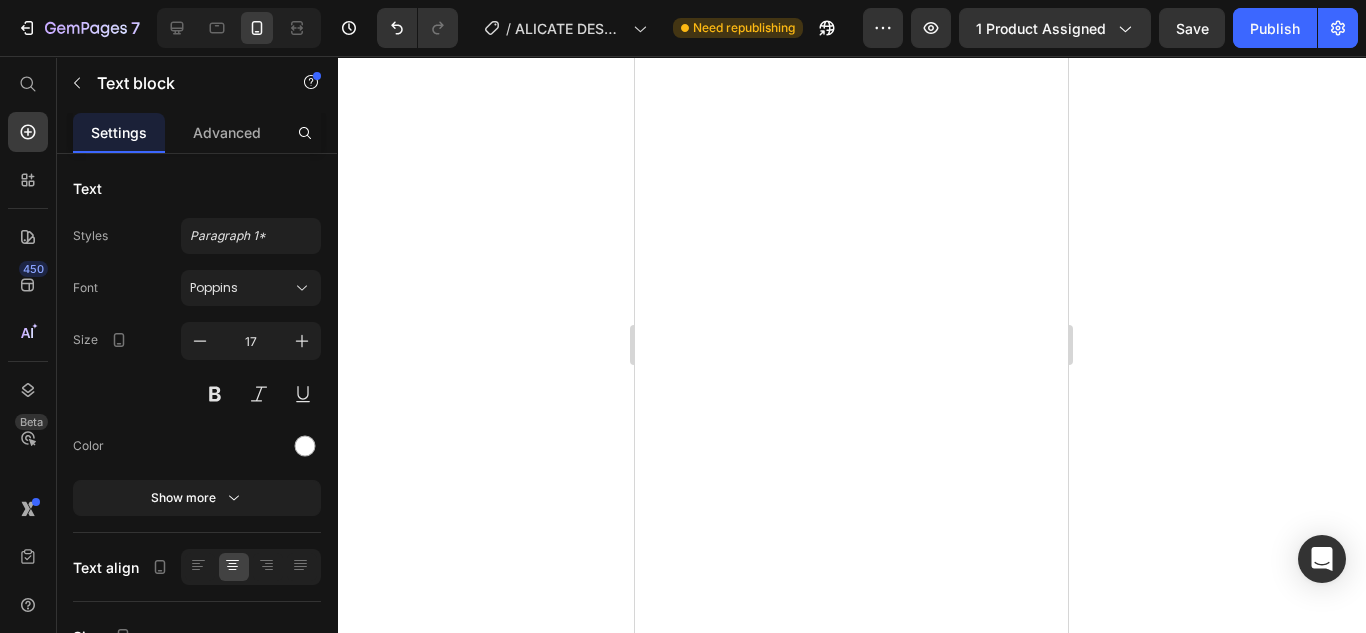 click 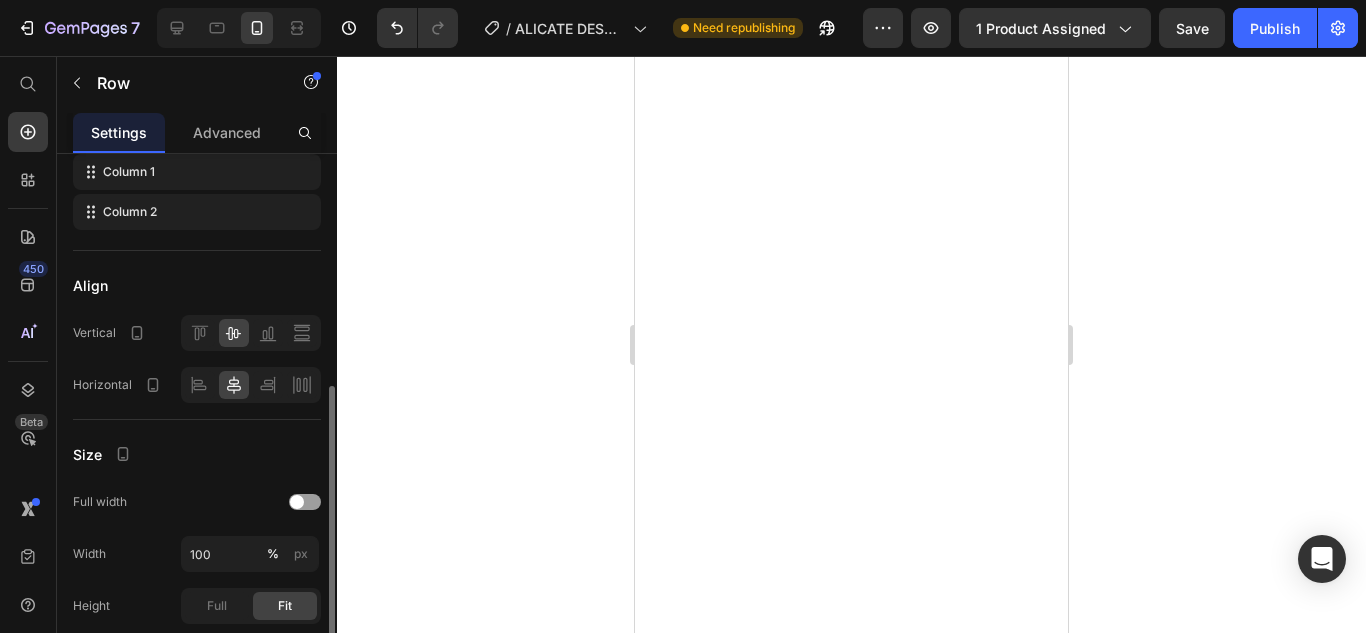 scroll, scrollTop: 549, scrollLeft: 0, axis: vertical 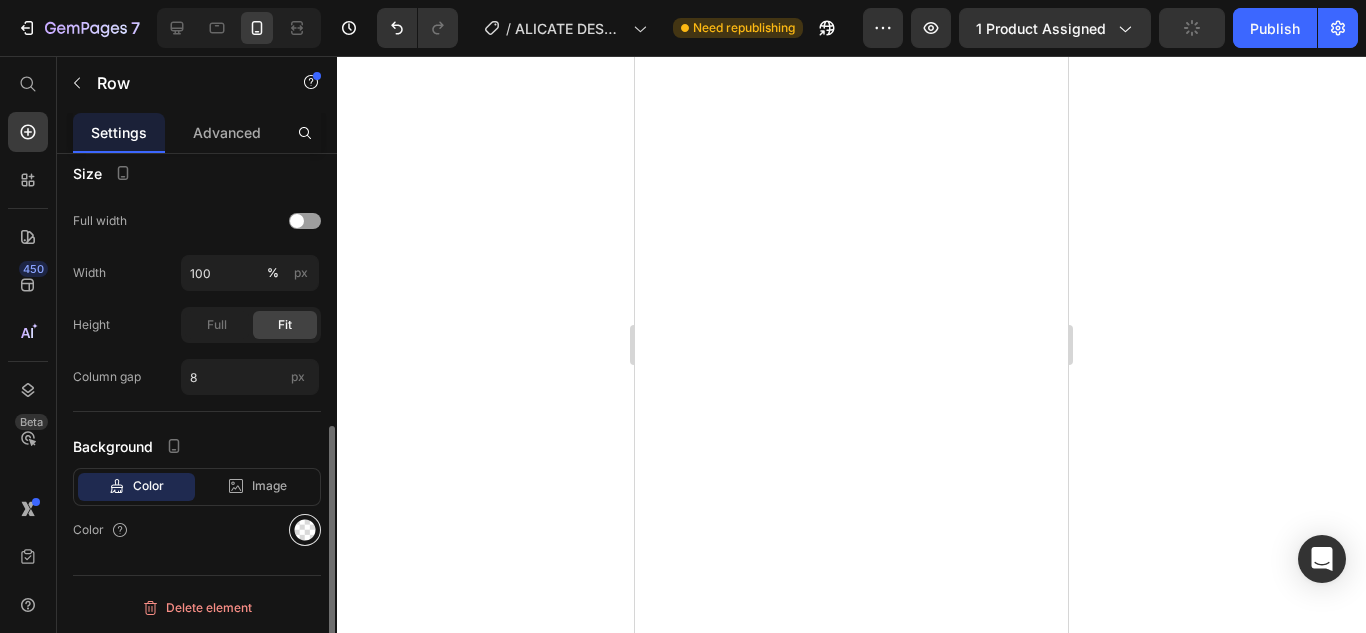 click at bounding box center (305, 530) 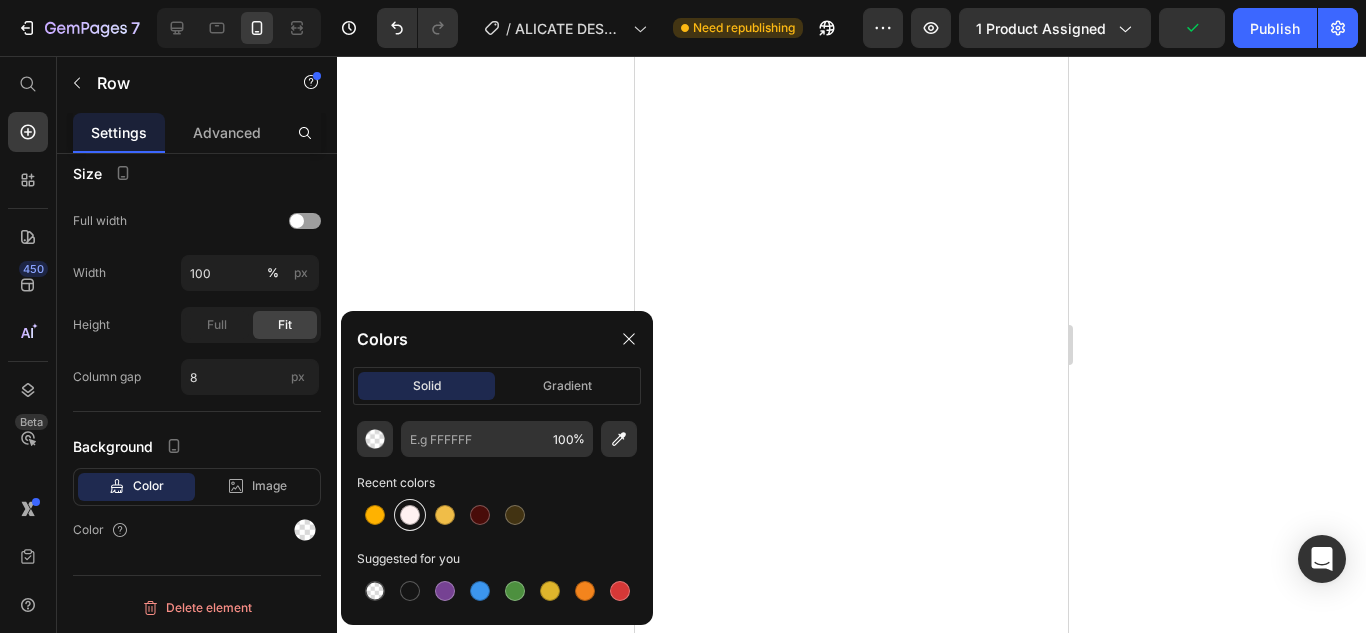 click at bounding box center (410, 515) 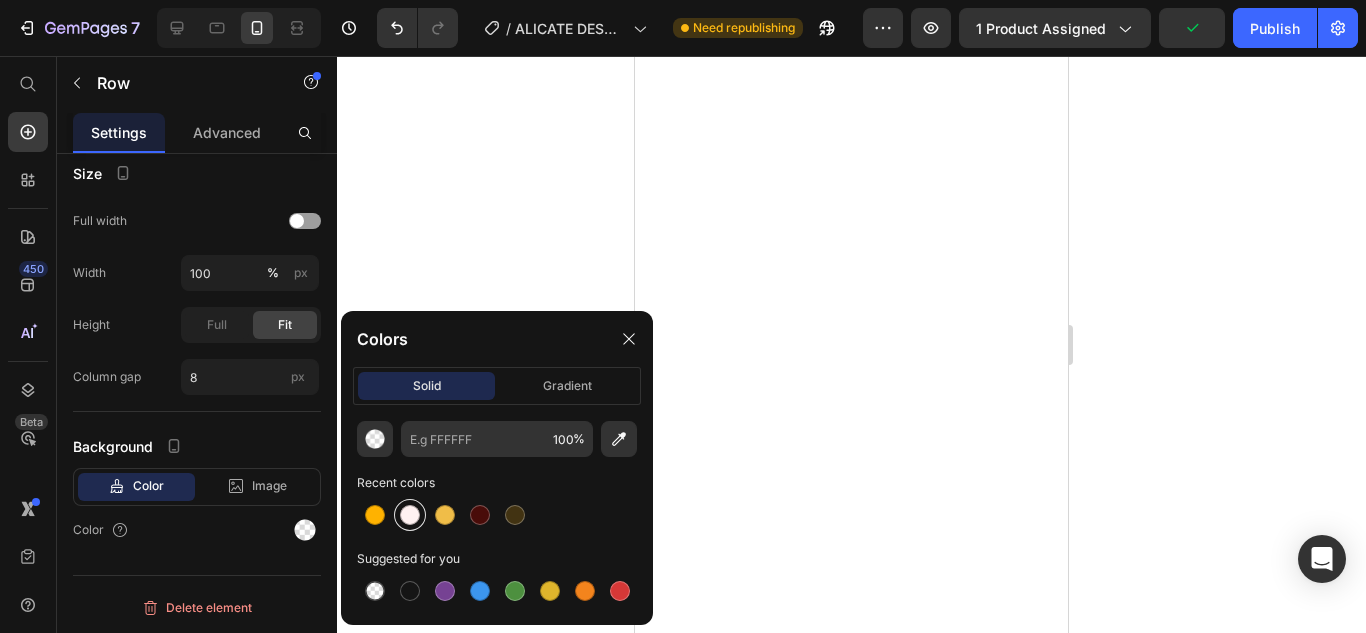 type on "FFF2F2" 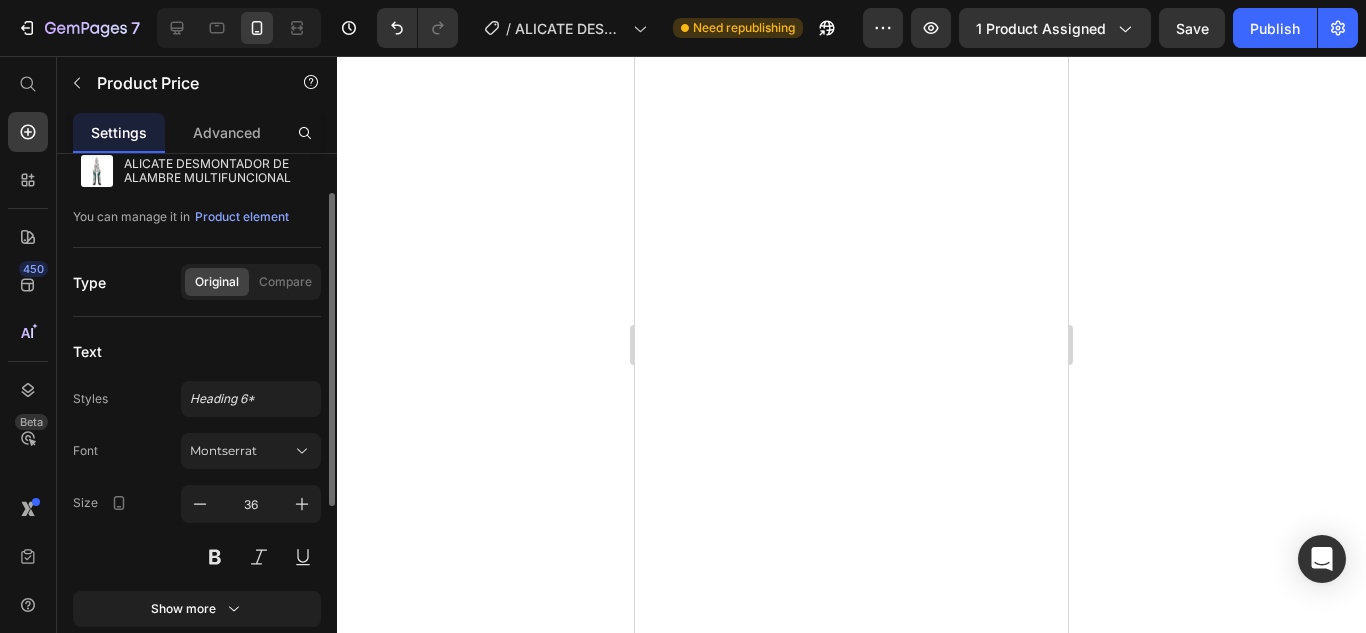scroll, scrollTop: 268, scrollLeft: 0, axis: vertical 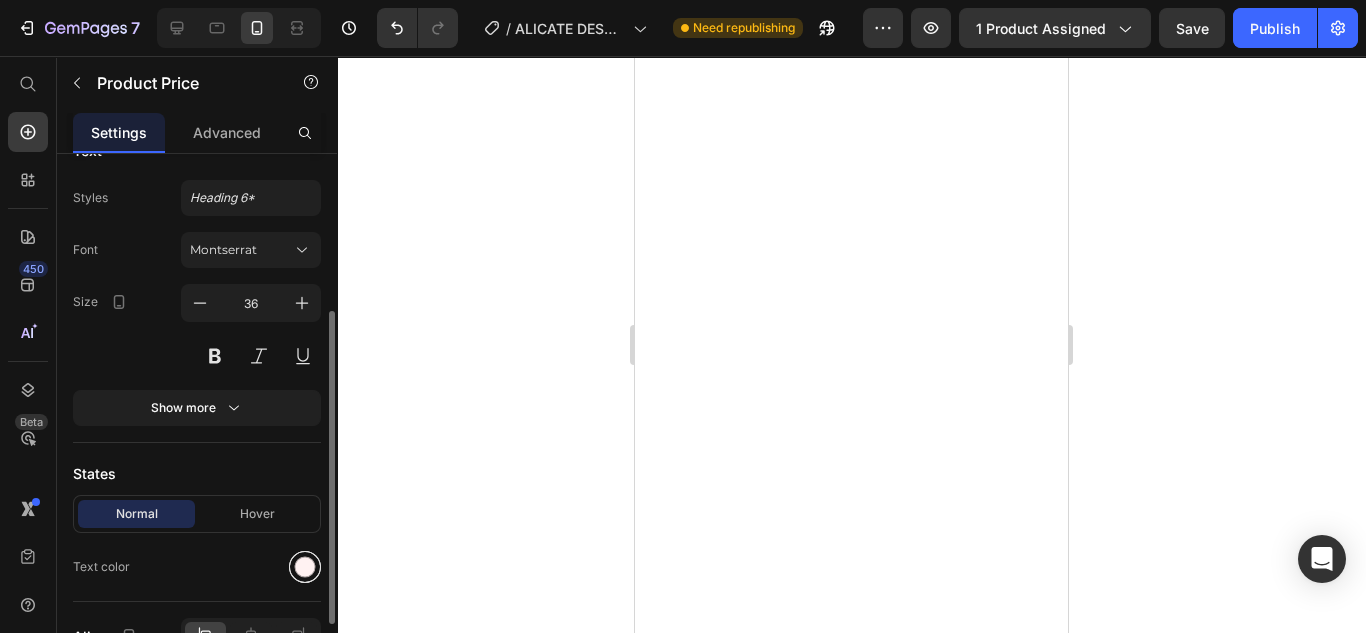 click at bounding box center (305, 567) 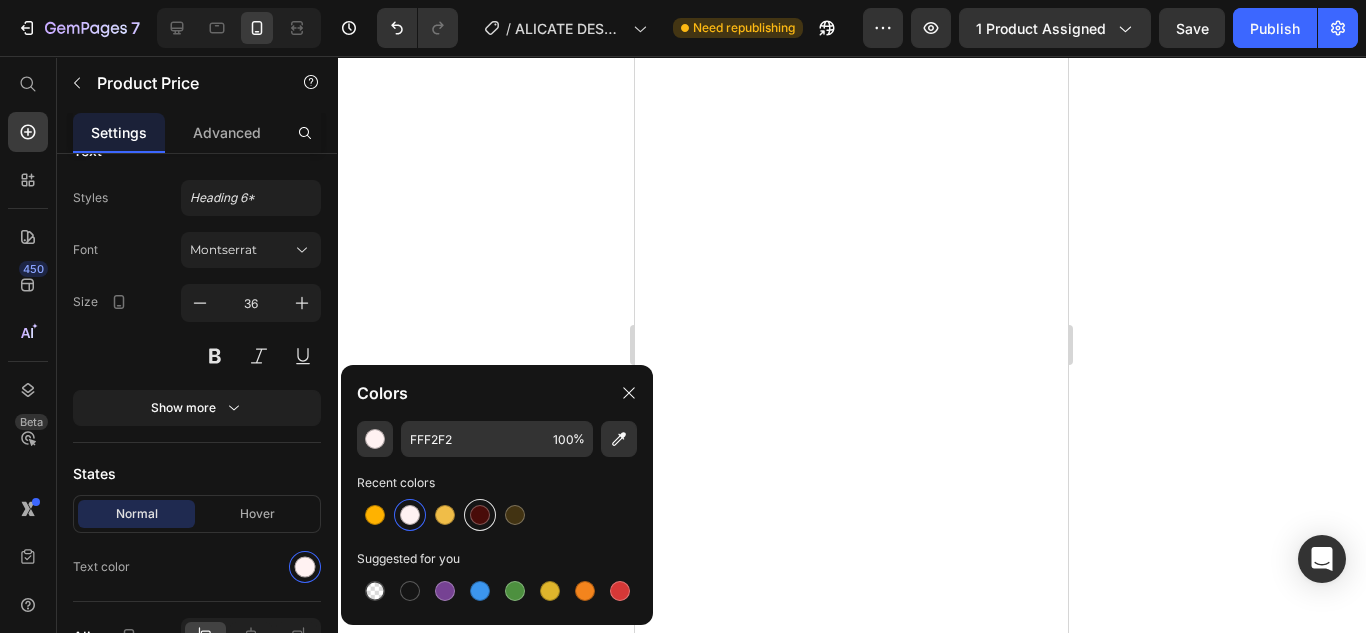 click at bounding box center [480, 515] 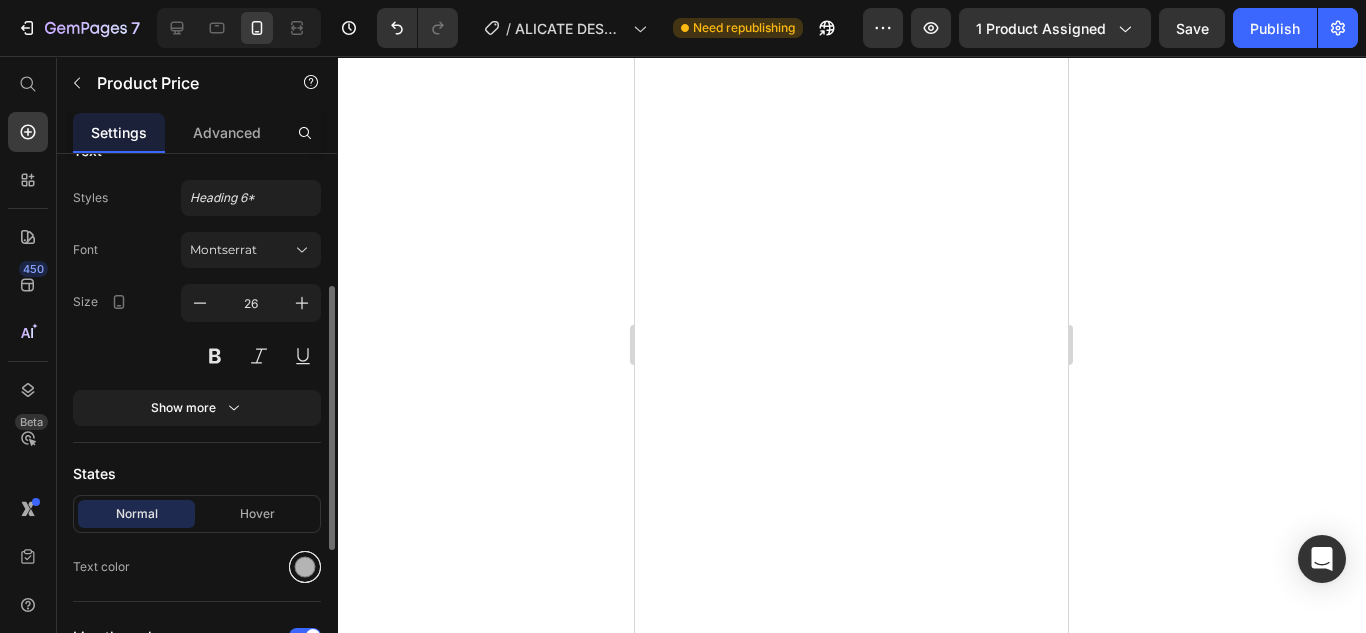 click at bounding box center [305, 567] 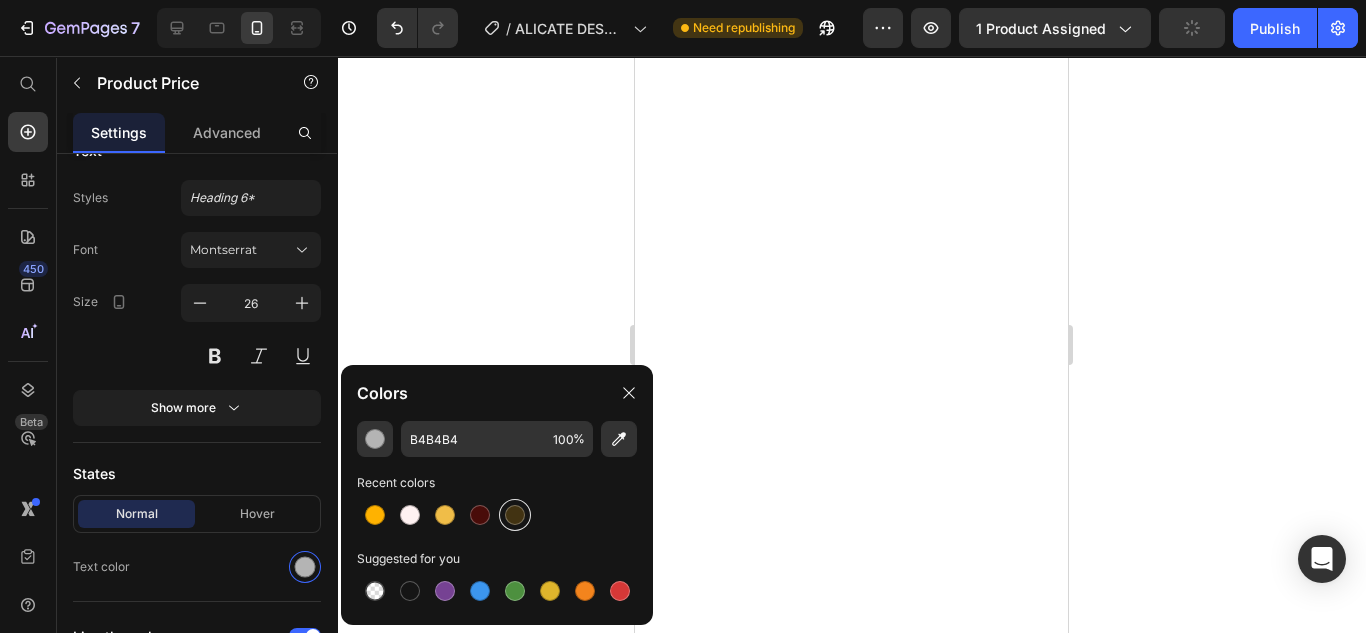 click at bounding box center [375, 515] 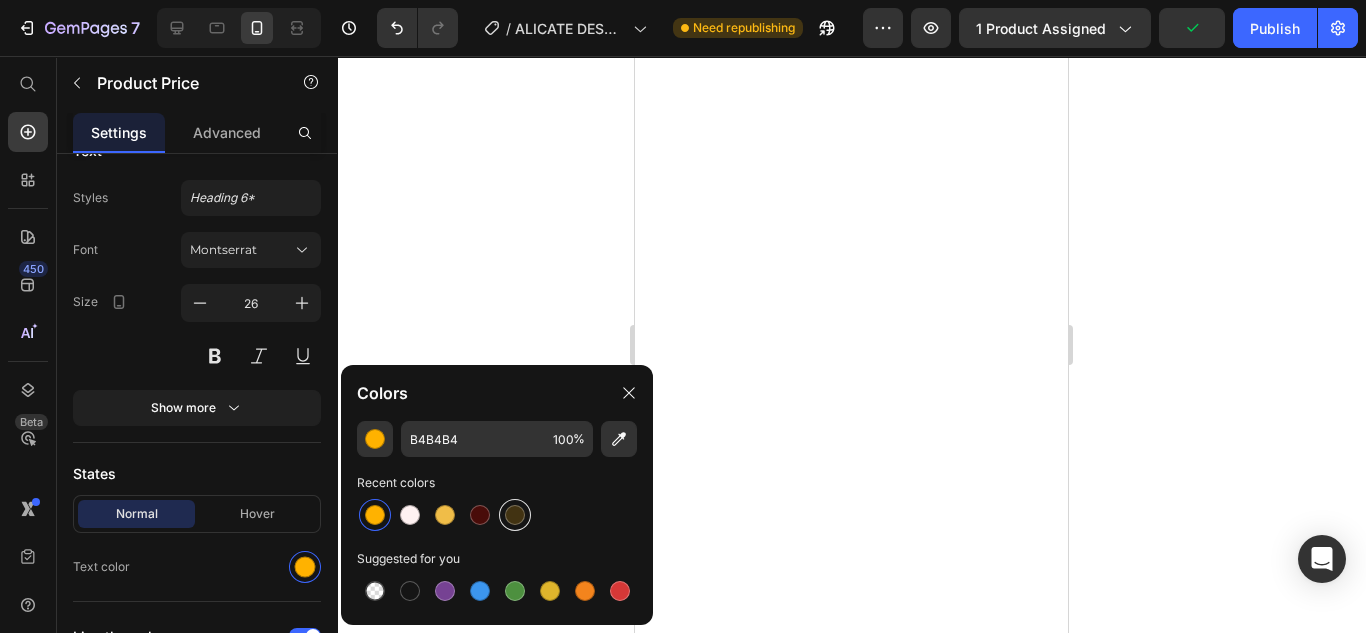 type on "FFB200" 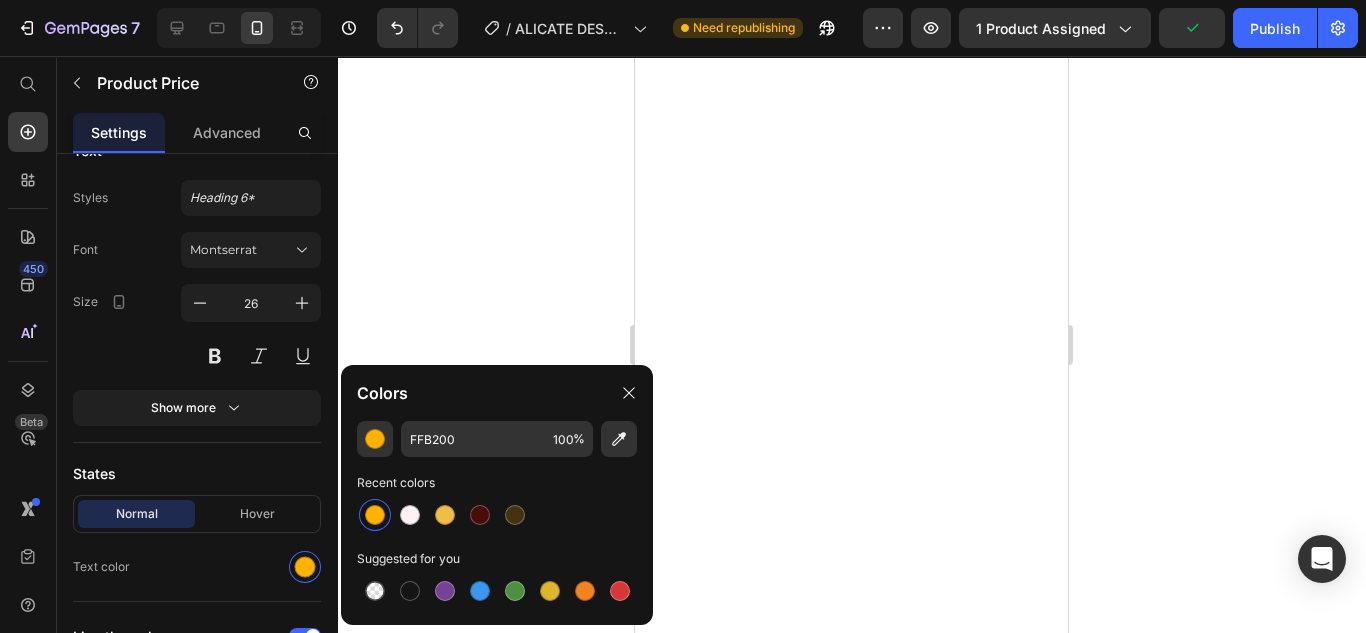 click 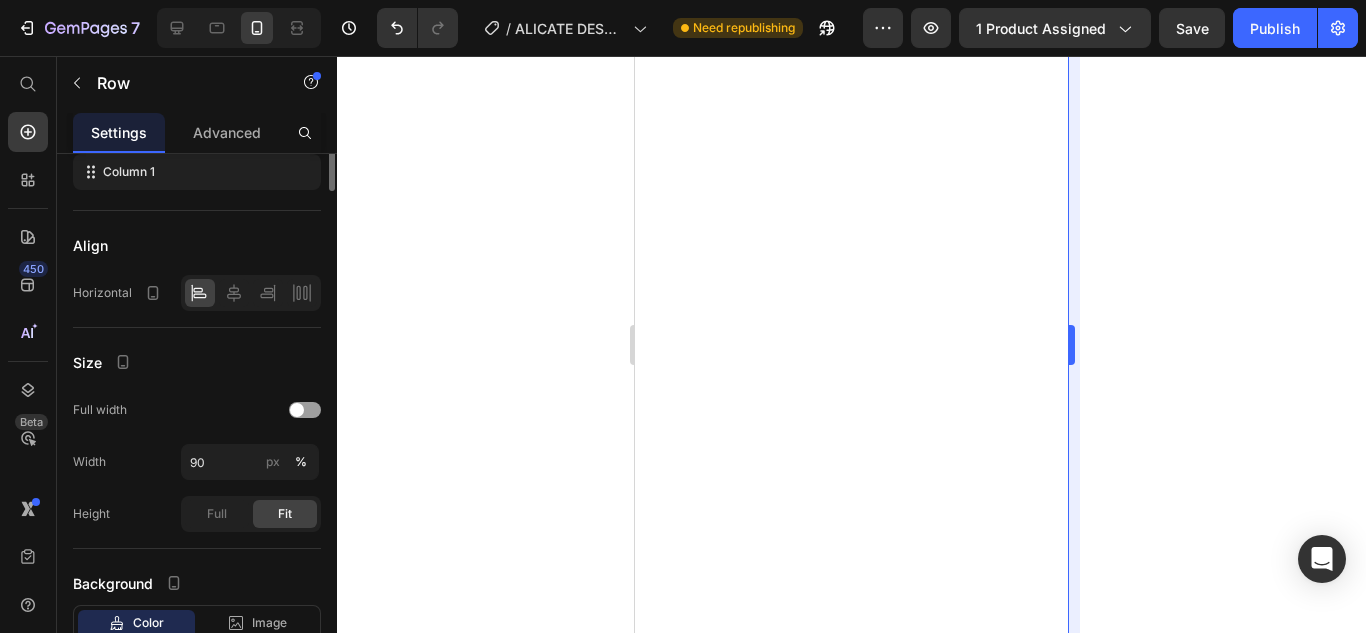 scroll, scrollTop: 0, scrollLeft: 0, axis: both 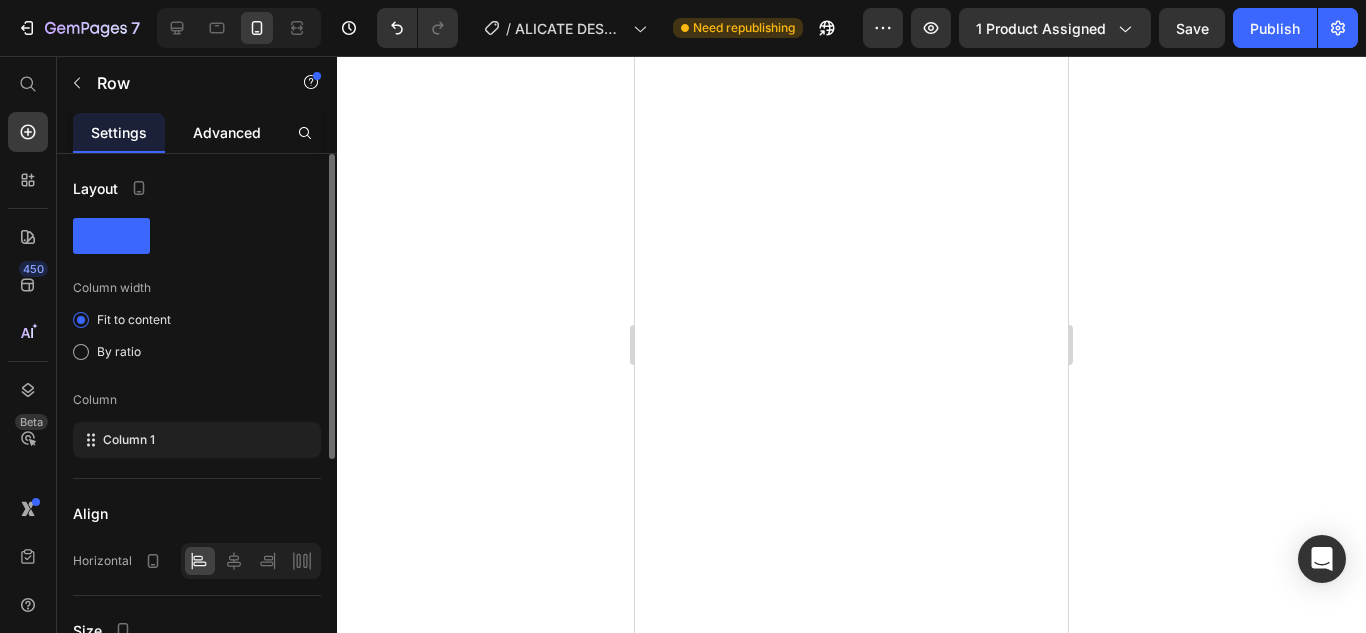 click on "Advanced" 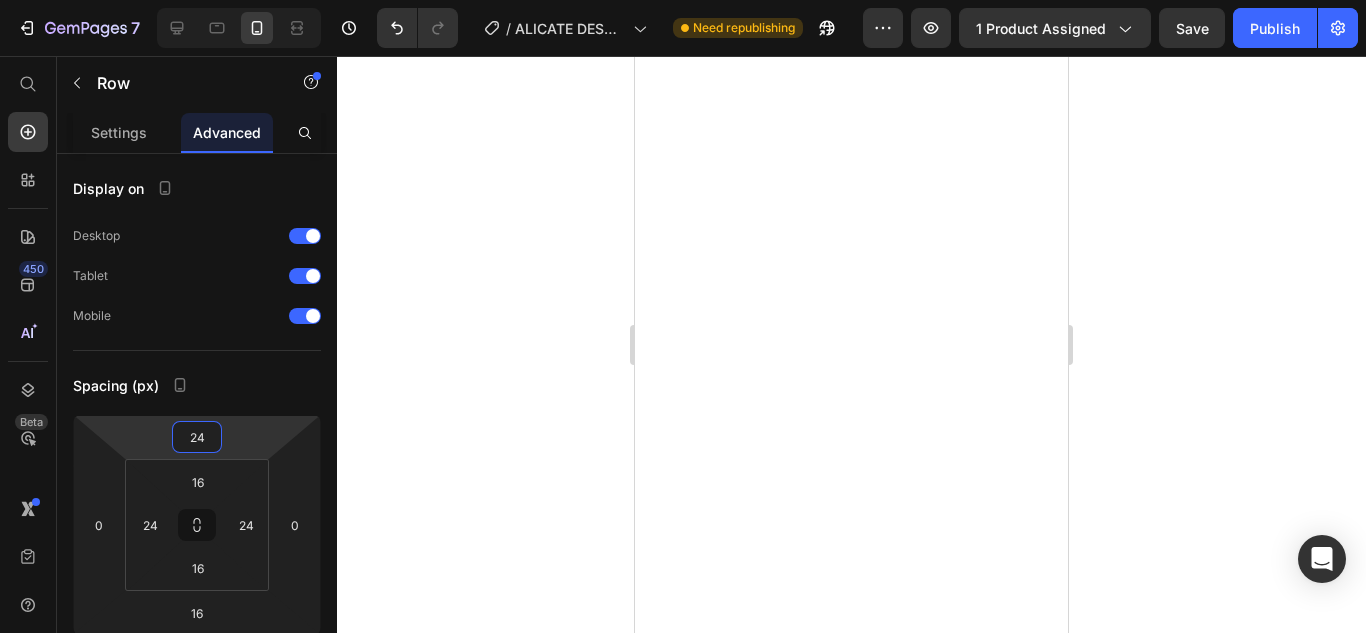 type on "26" 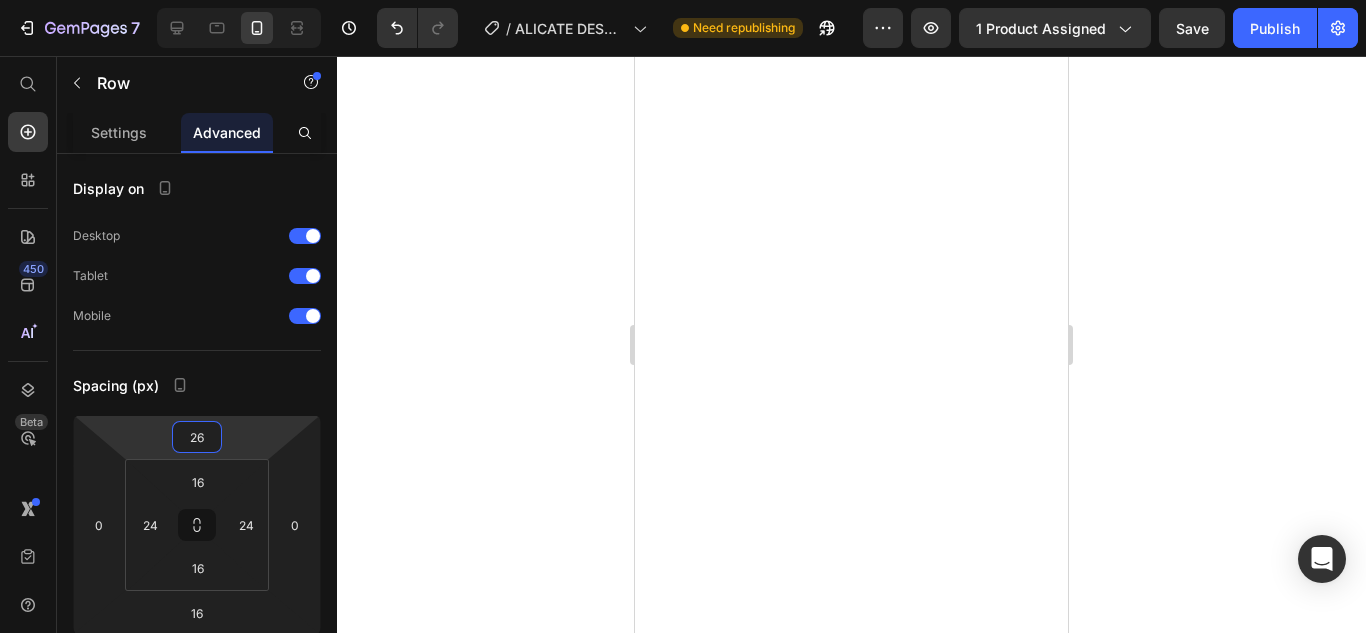 drag, startPoint x: 227, startPoint y: 439, endPoint x: 229, endPoint y: 426, distance: 13.152946 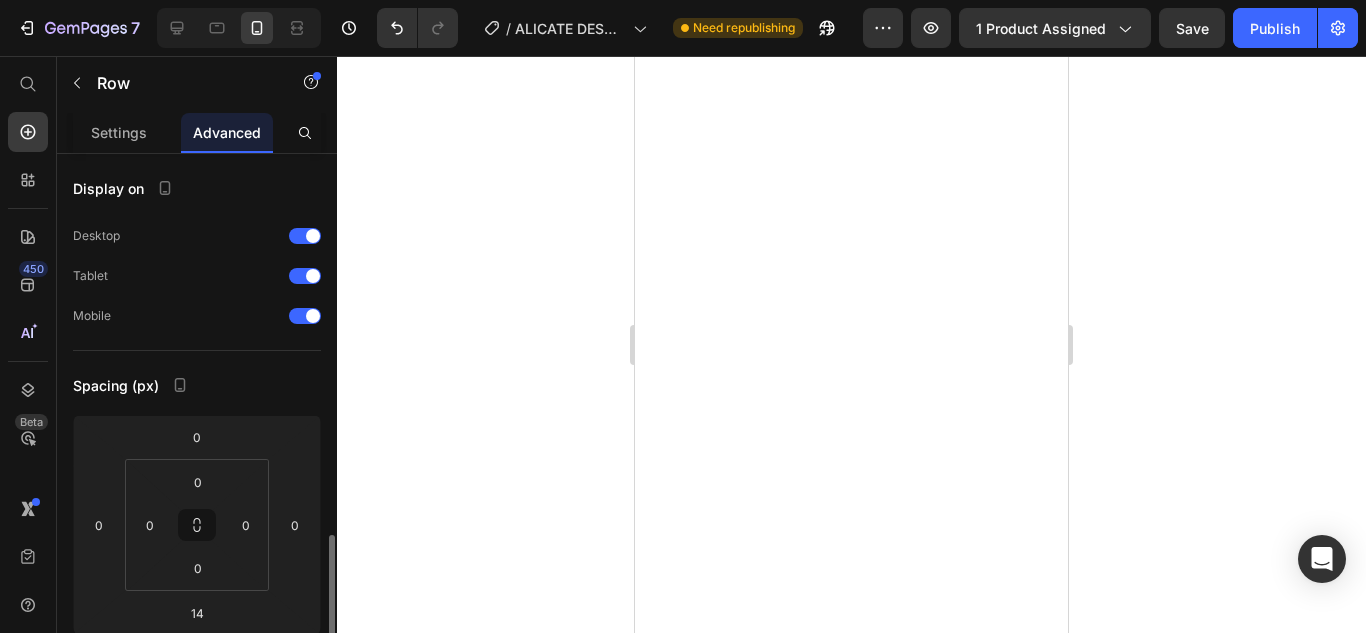 scroll, scrollTop: 268, scrollLeft: 0, axis: vertical 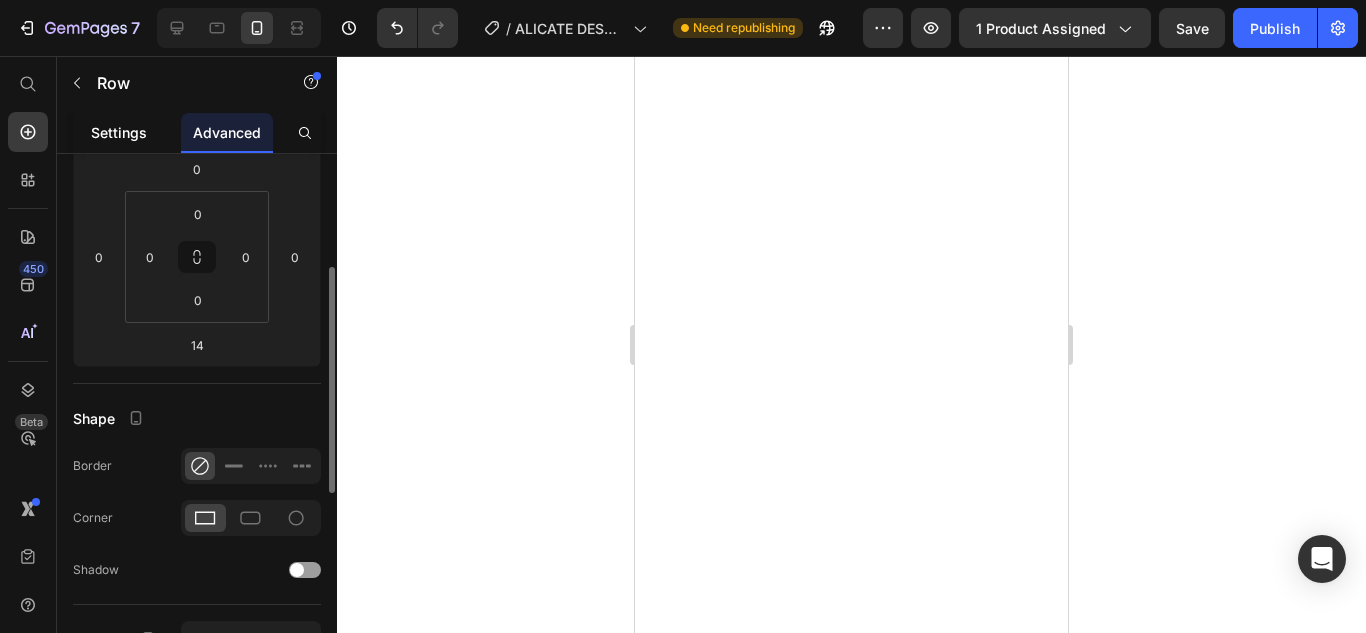 click on "Settings" 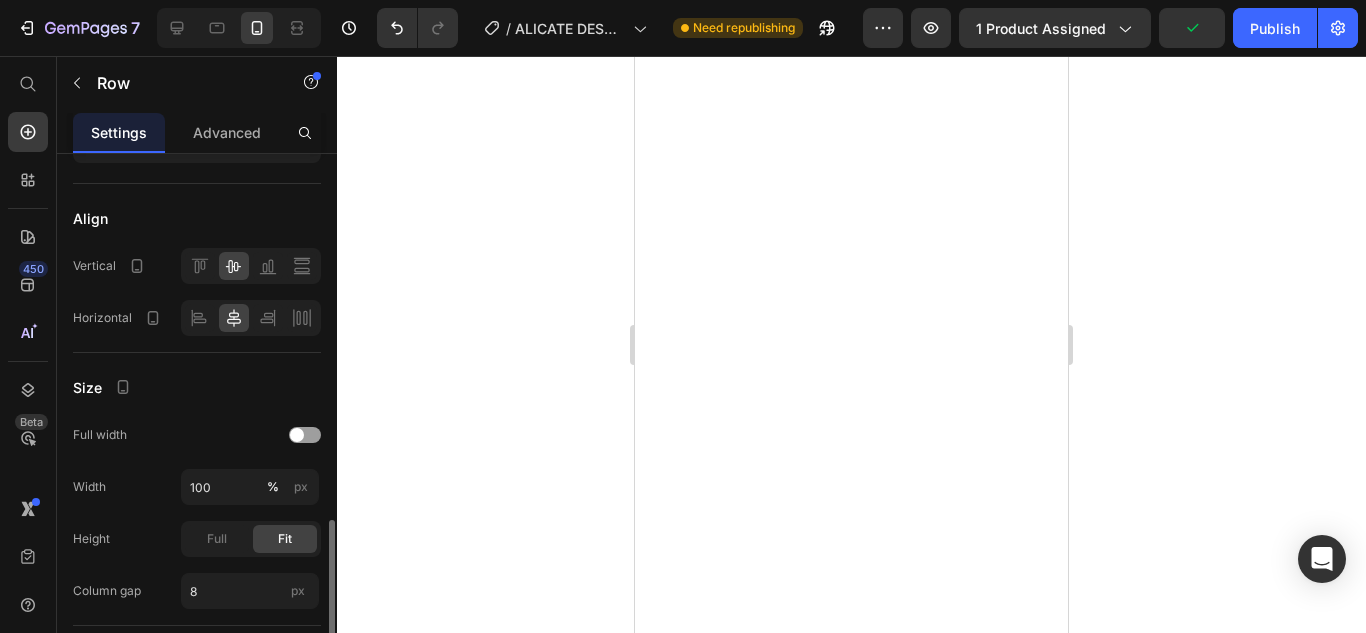 scroll, scrollTop: 536, scrollLeft: 0, axis: vertical 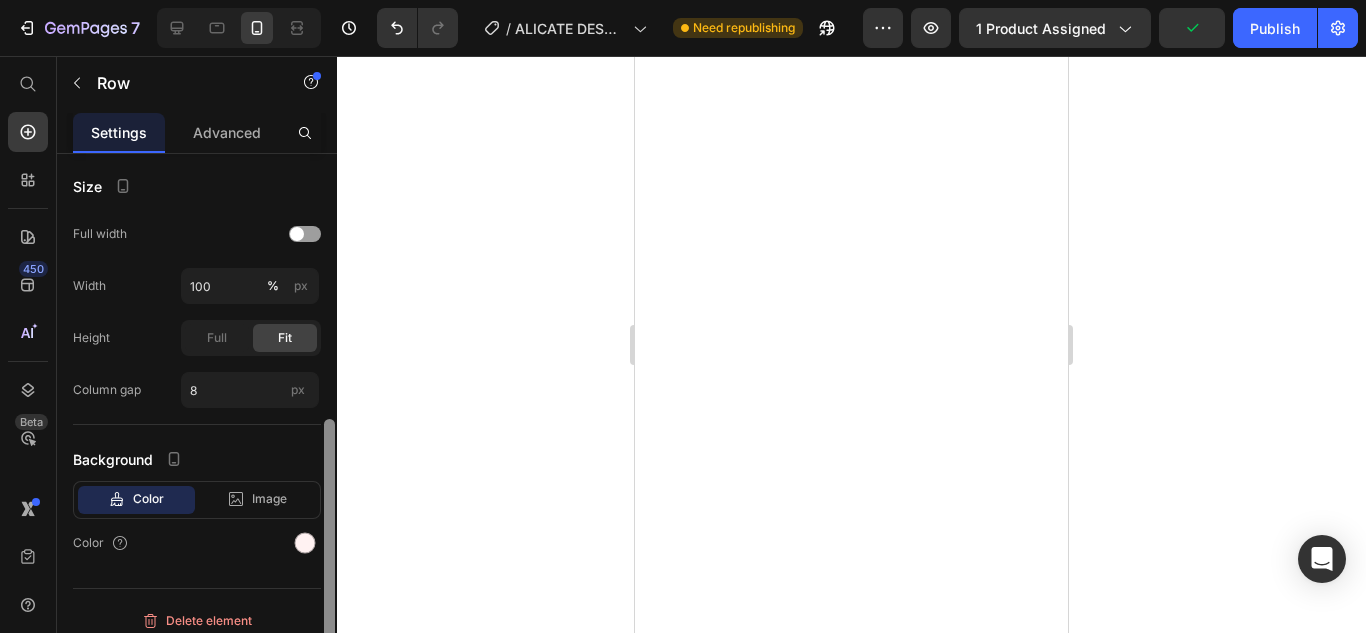 click at bounding box center (329, 551) 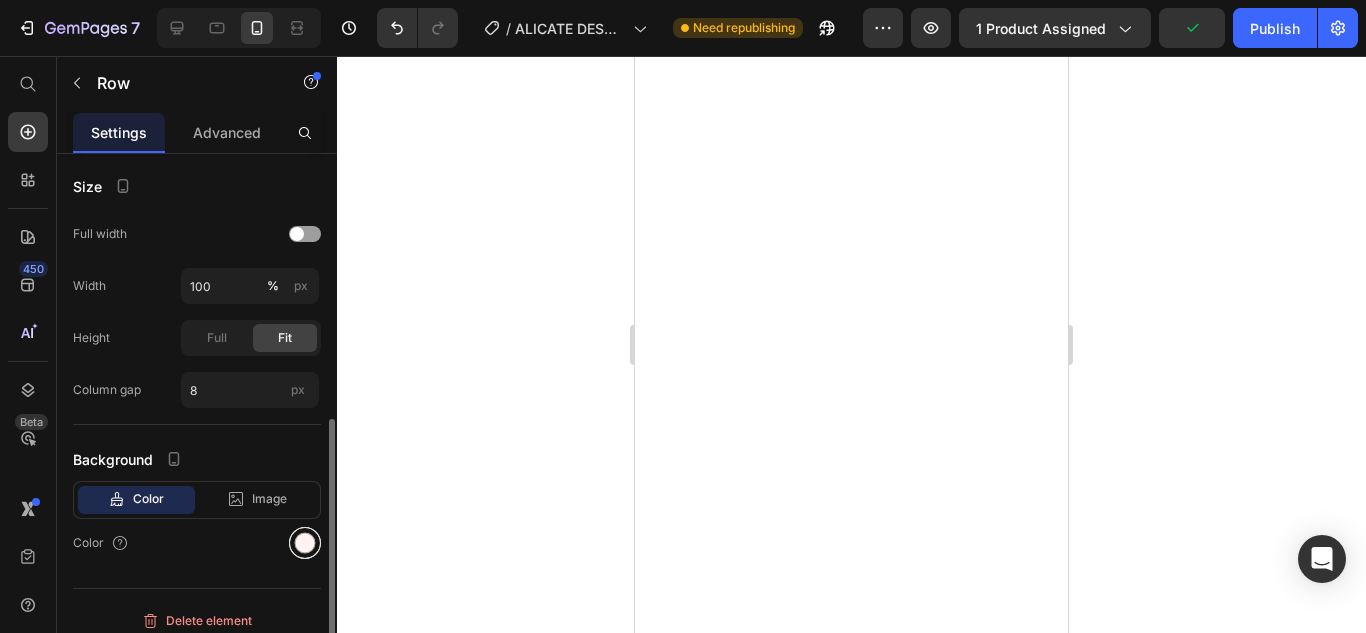 click at bounding box center (305, 543) 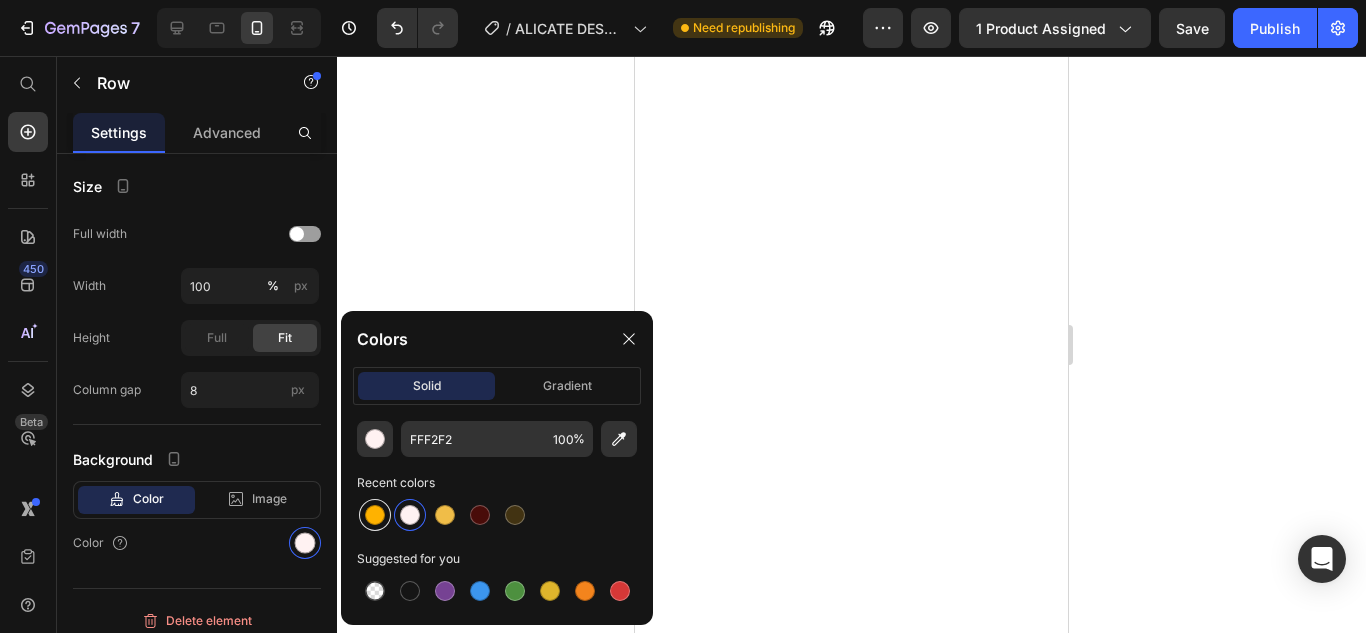 click at bounding box center (375, 515) 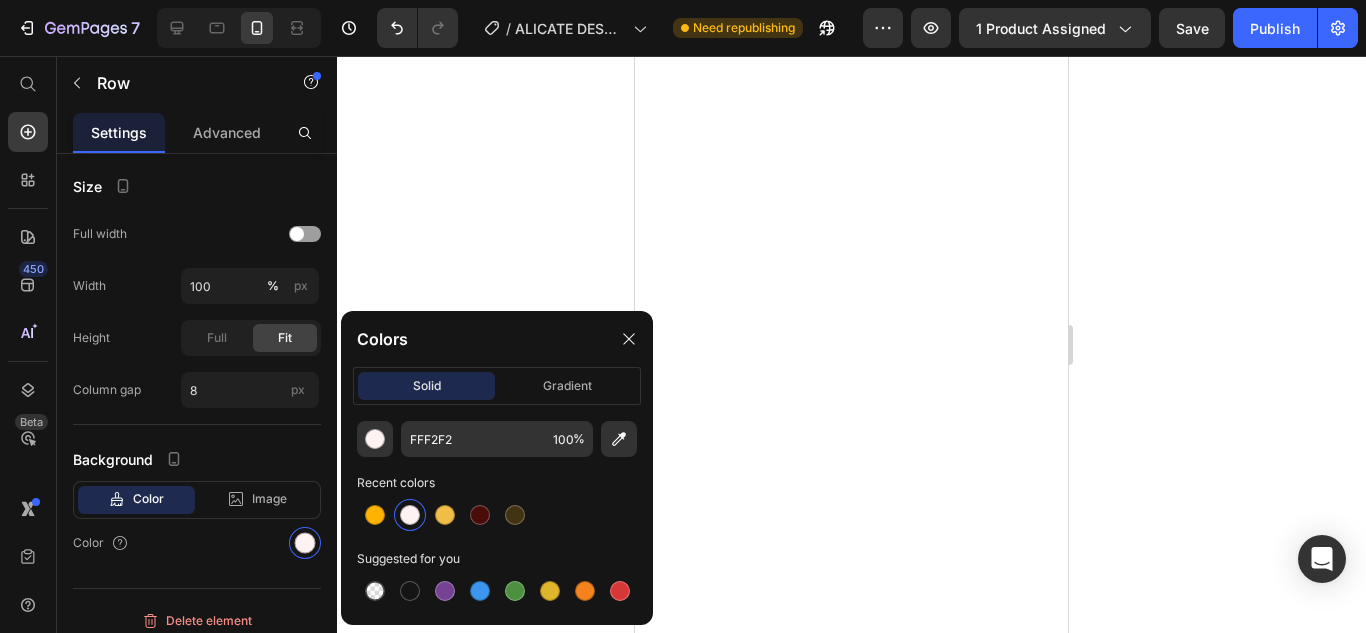 type on "FFB200" 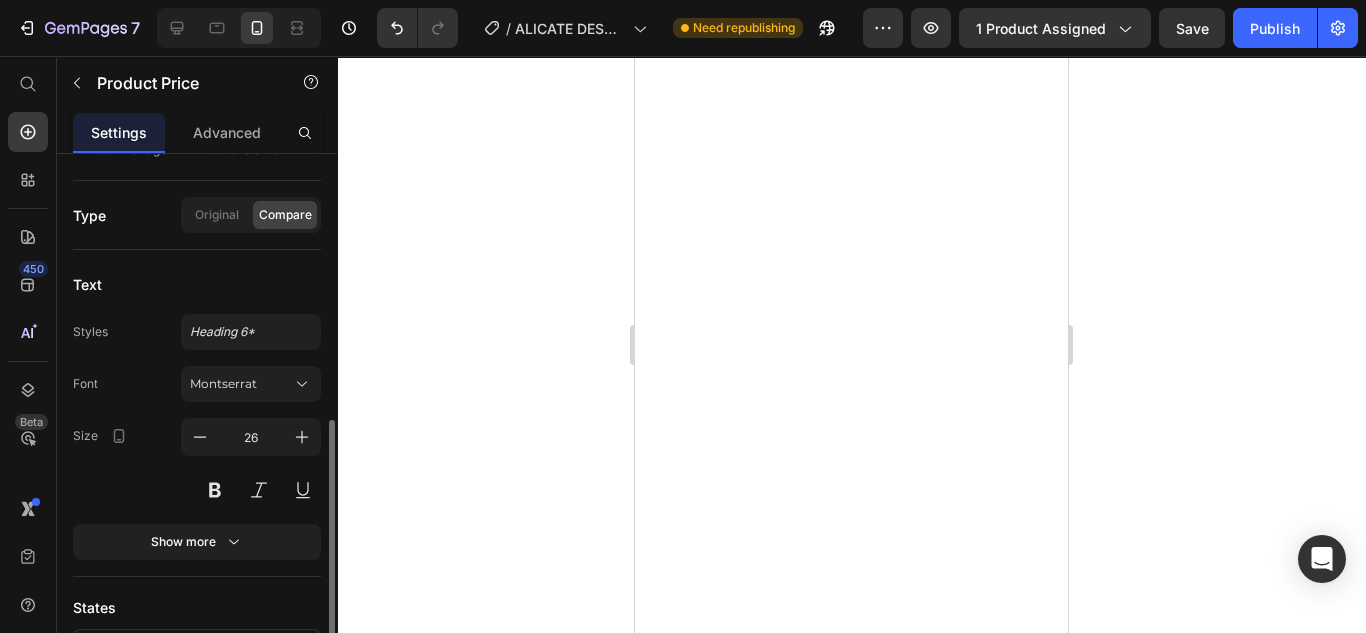scroll, scrollTop: 469, scrollLeft: 0, axis: vertical 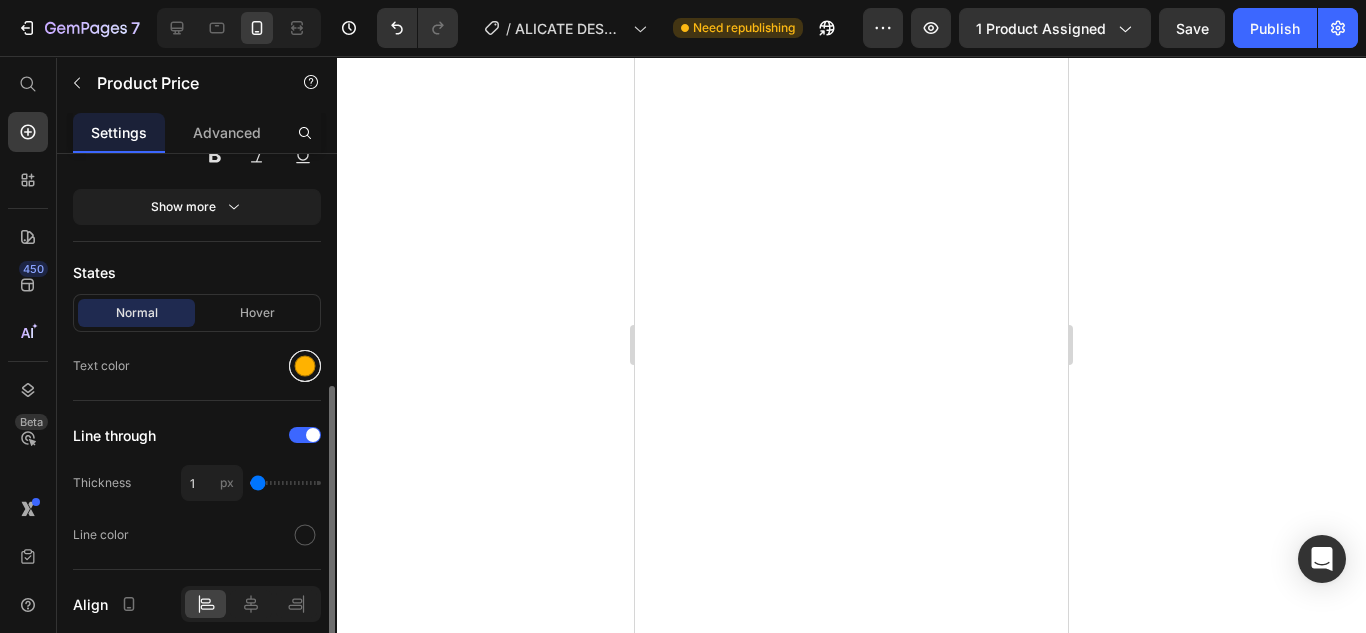 click at bounding box center (305, 366) 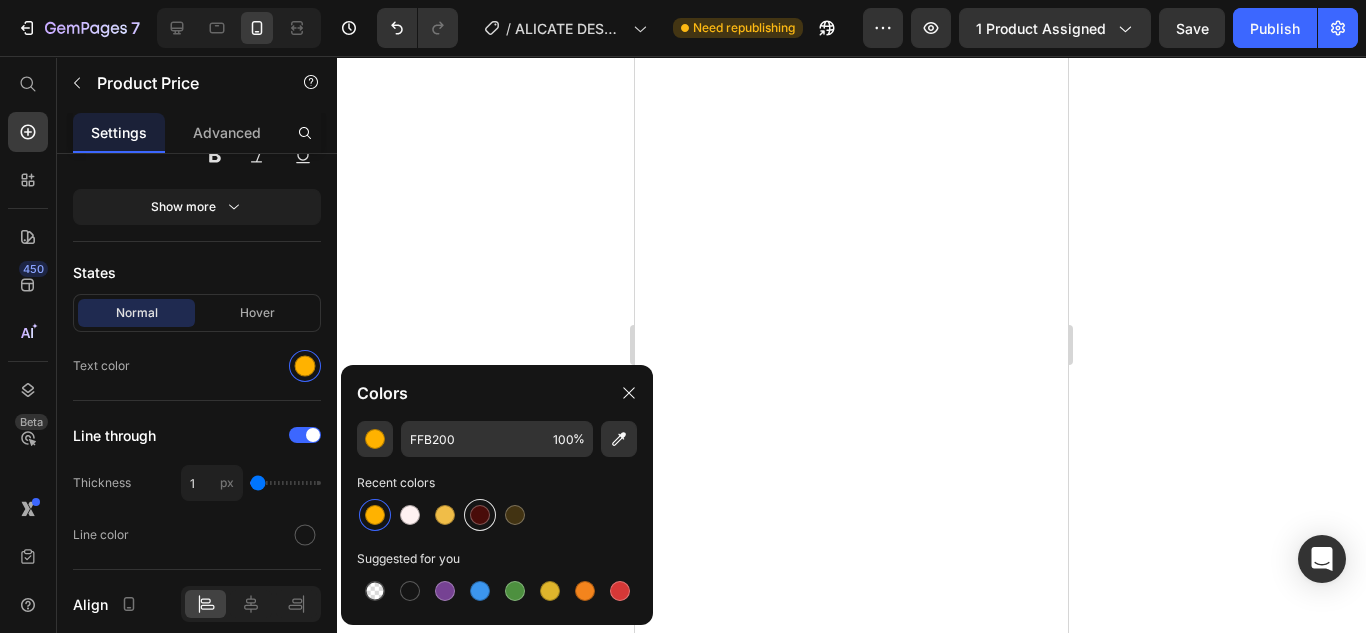 click at bounding box center [480, 515] 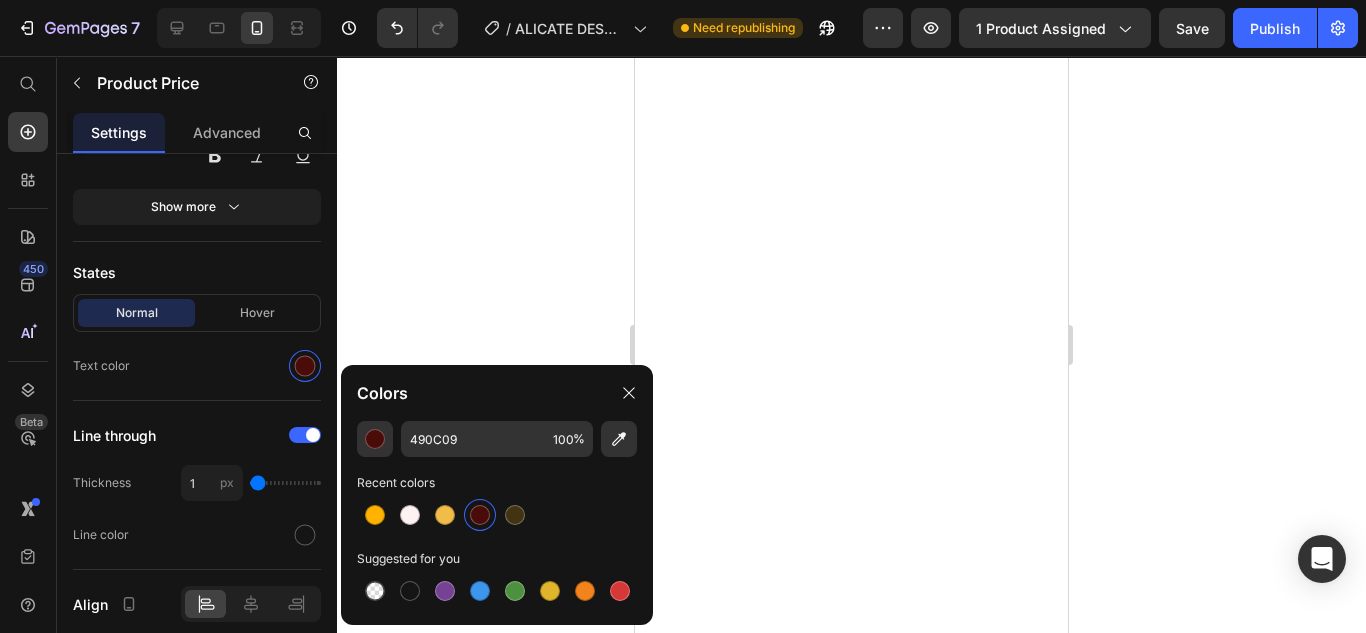 click 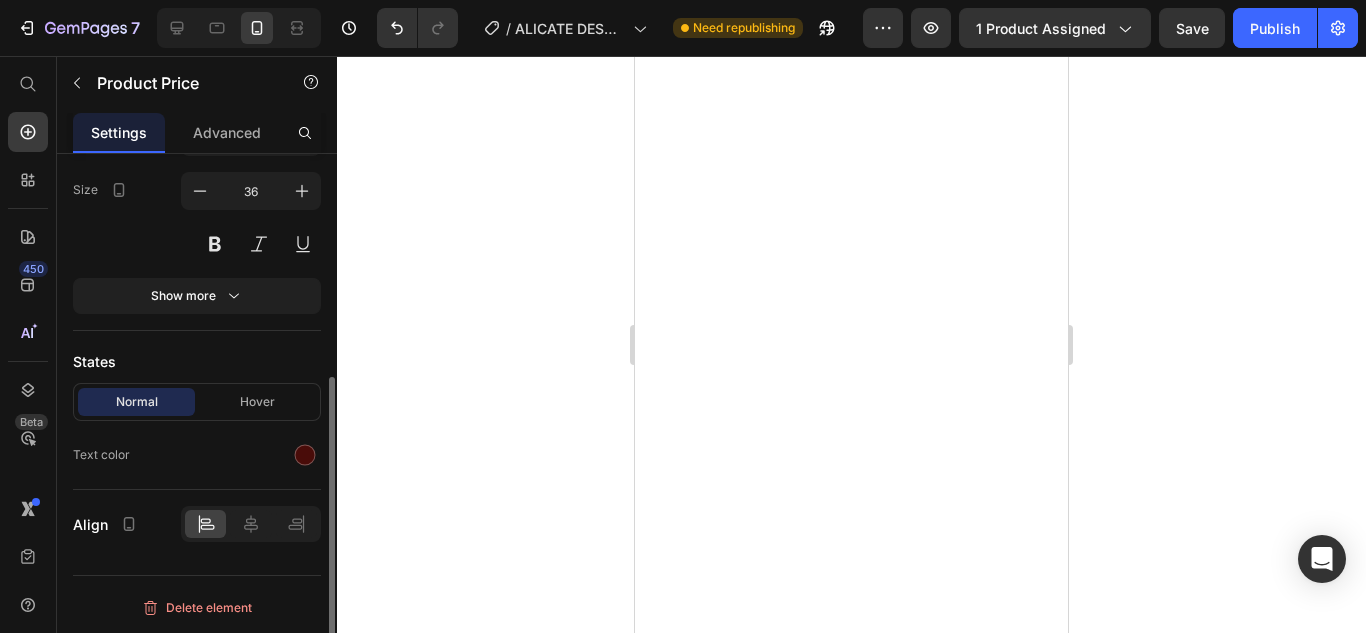 scroll, scrollTop: 380, scrollLeft: 0, axis: vertical 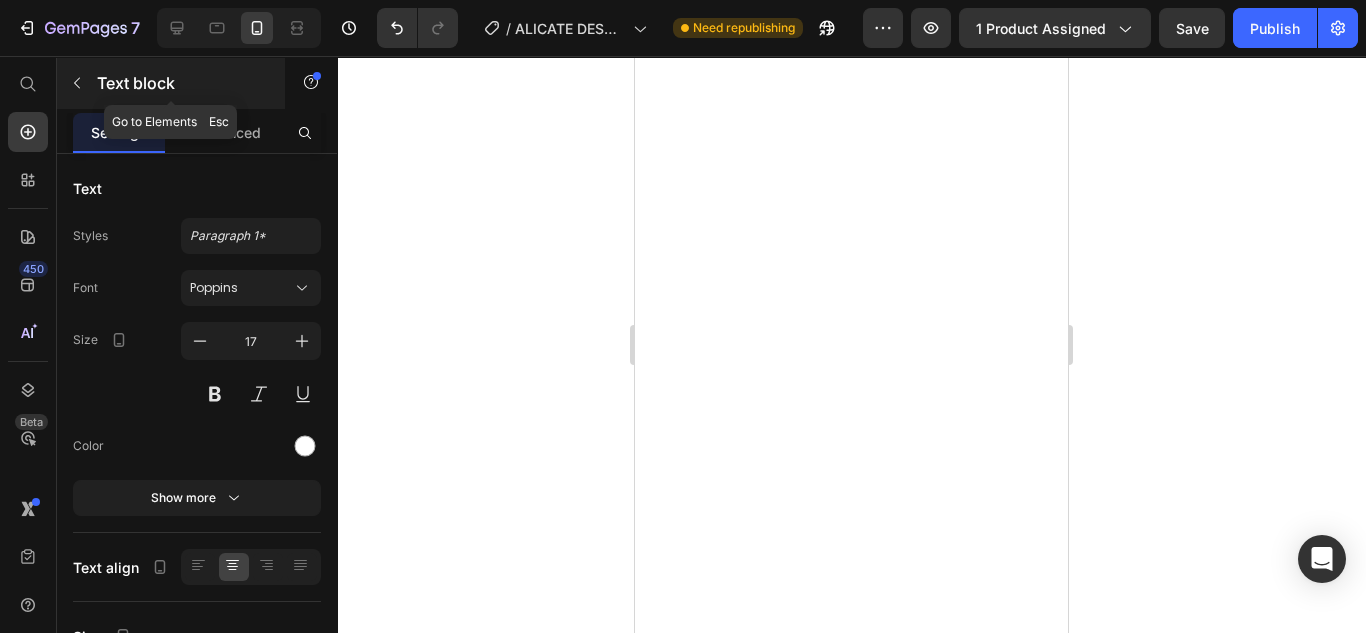 click on "Text block" at bounding box center [171, 83] 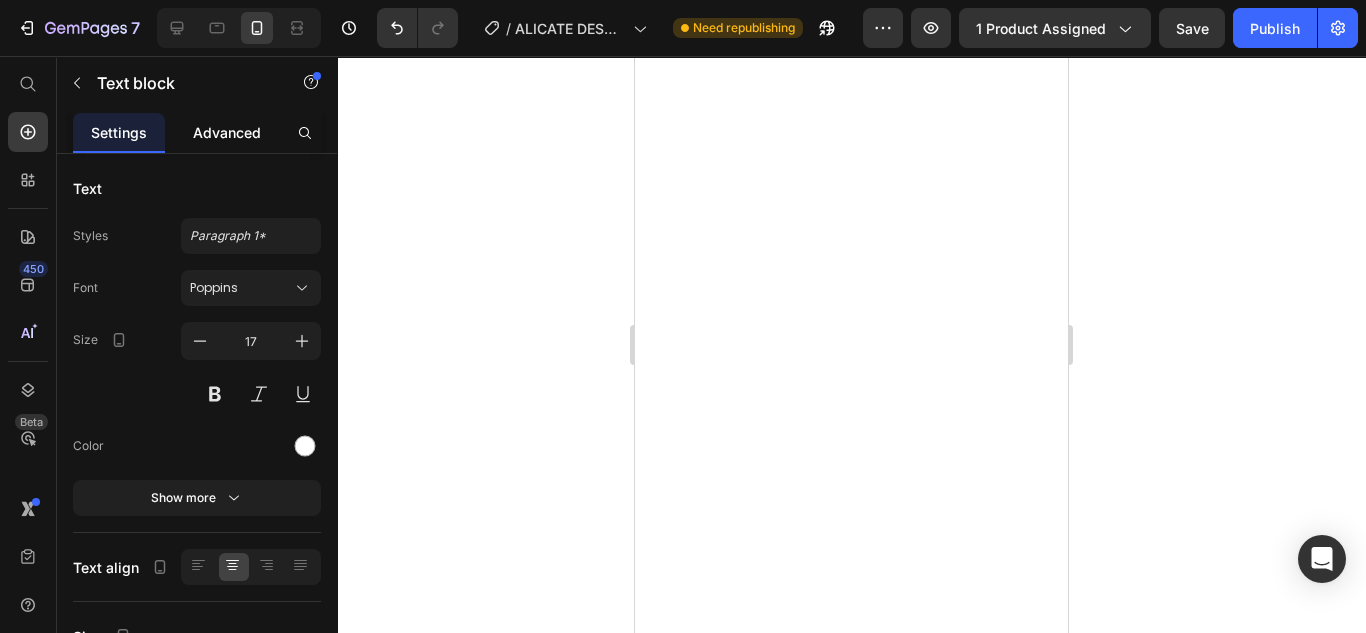 click on "Advanced" at bounding box center [227, 132] 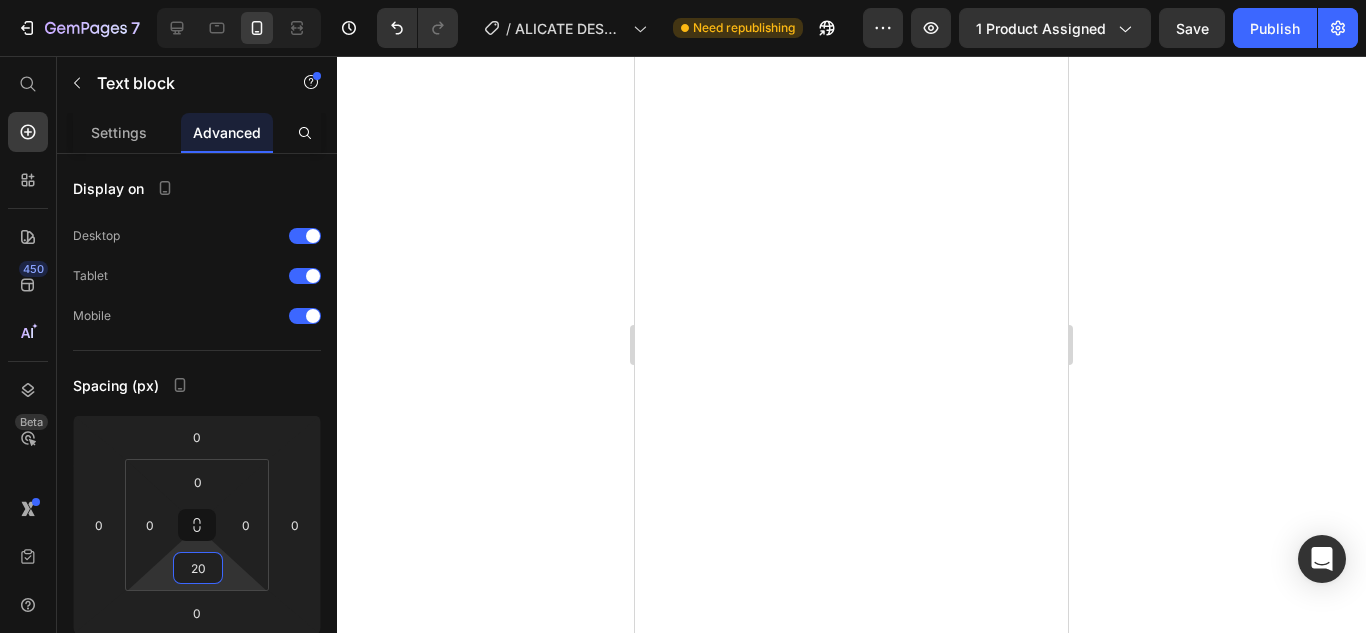 type on "18" 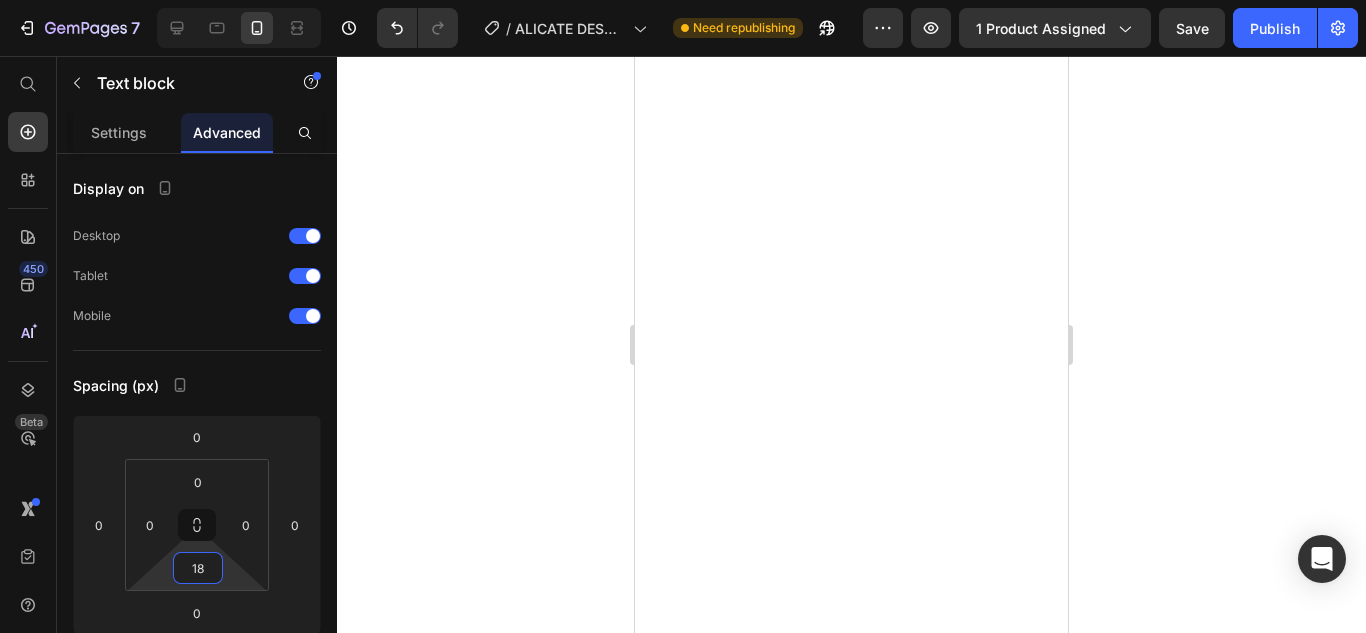 drag, startPoint x: 213, startPoint y: 583, endPoint x: 218, endPoint y: 574, distance: 10.29563 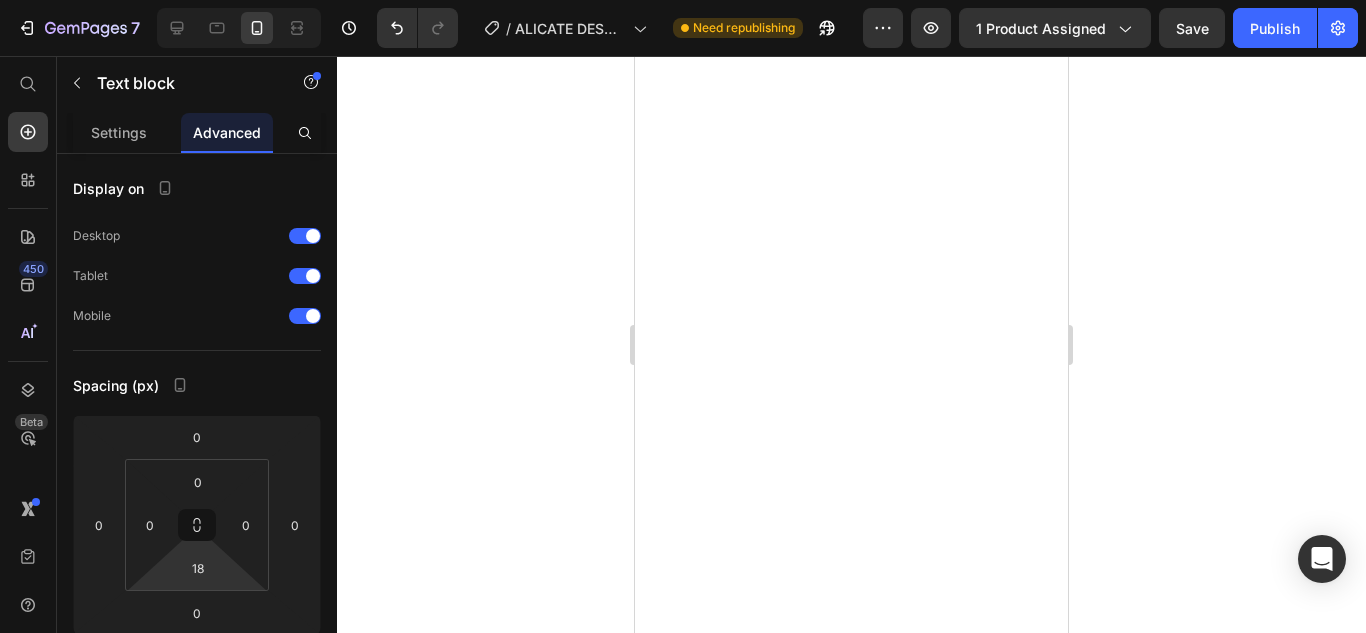click 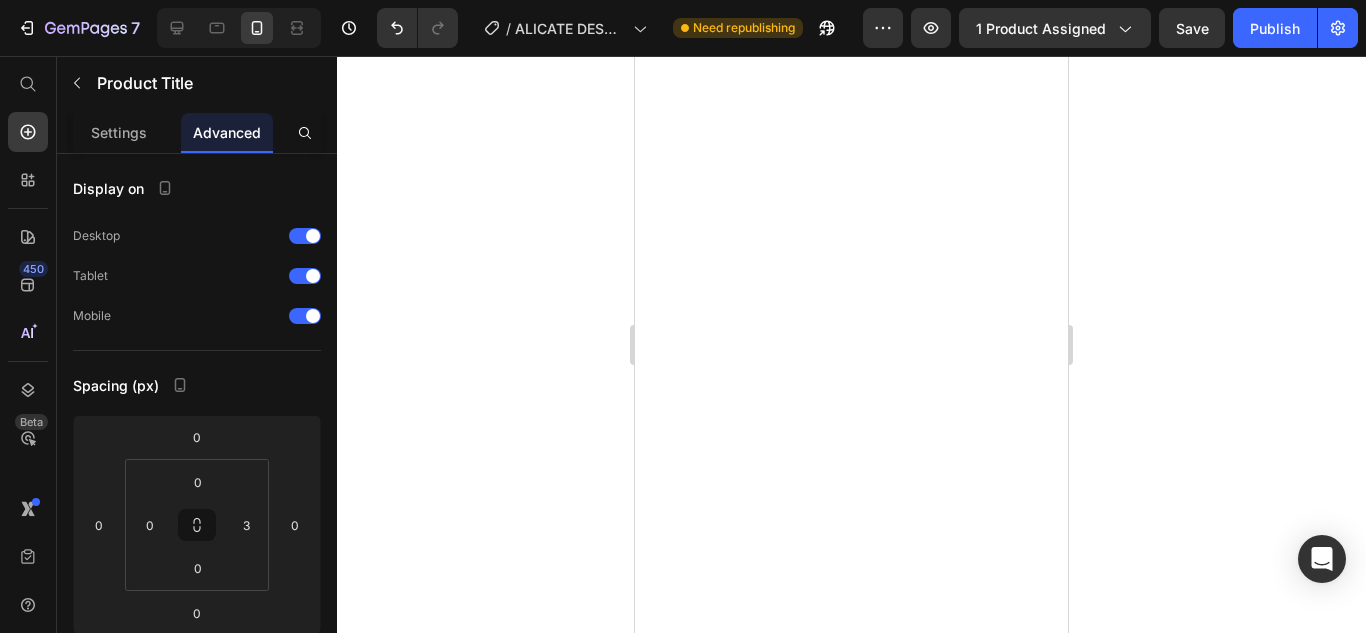 click 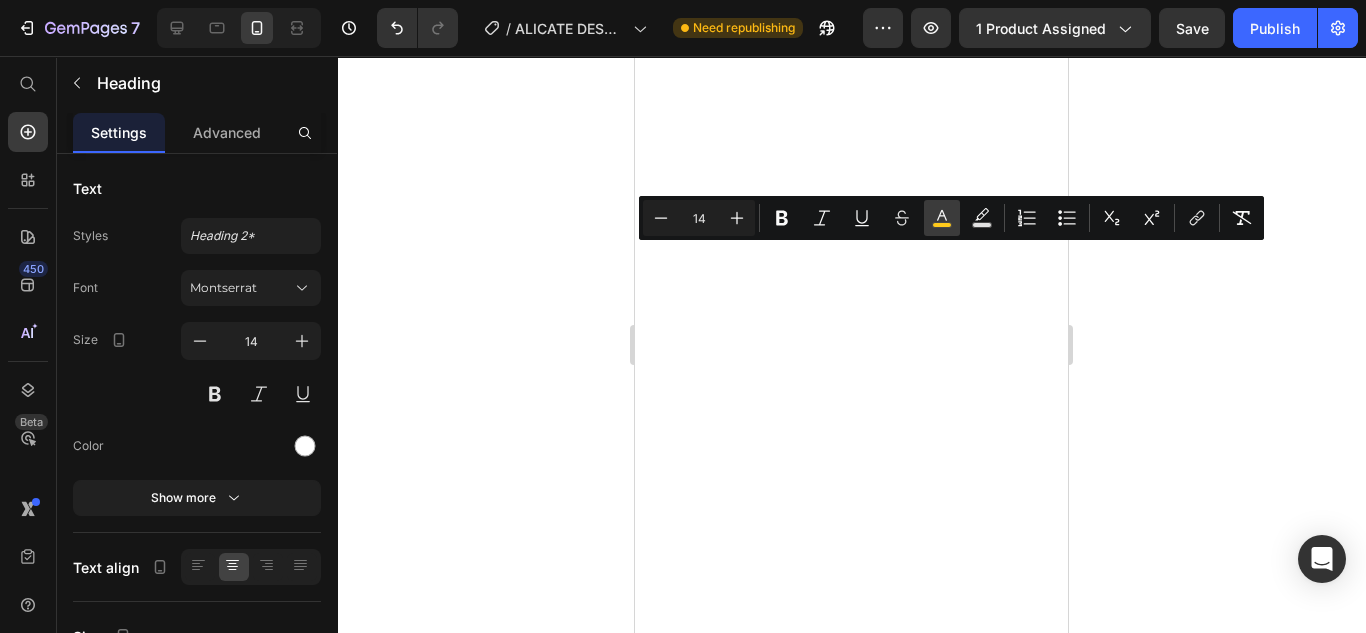 click on "color" at bounding box center [942, 218] 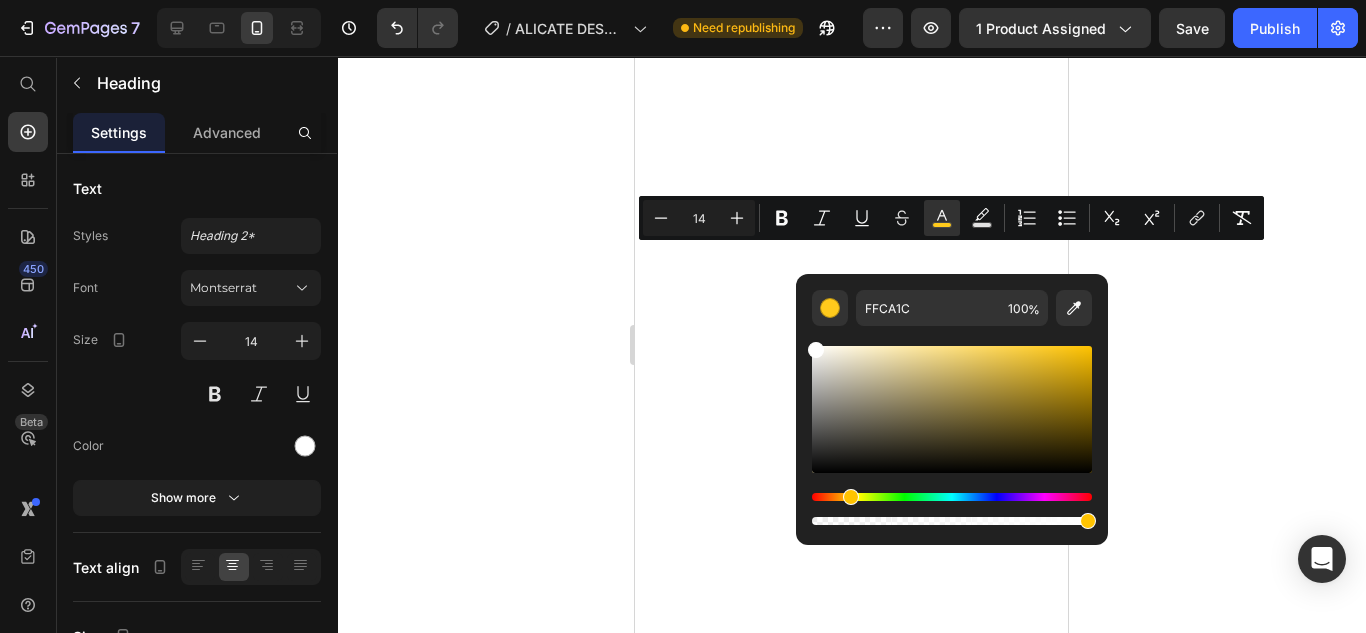 type on "FFFFFF" 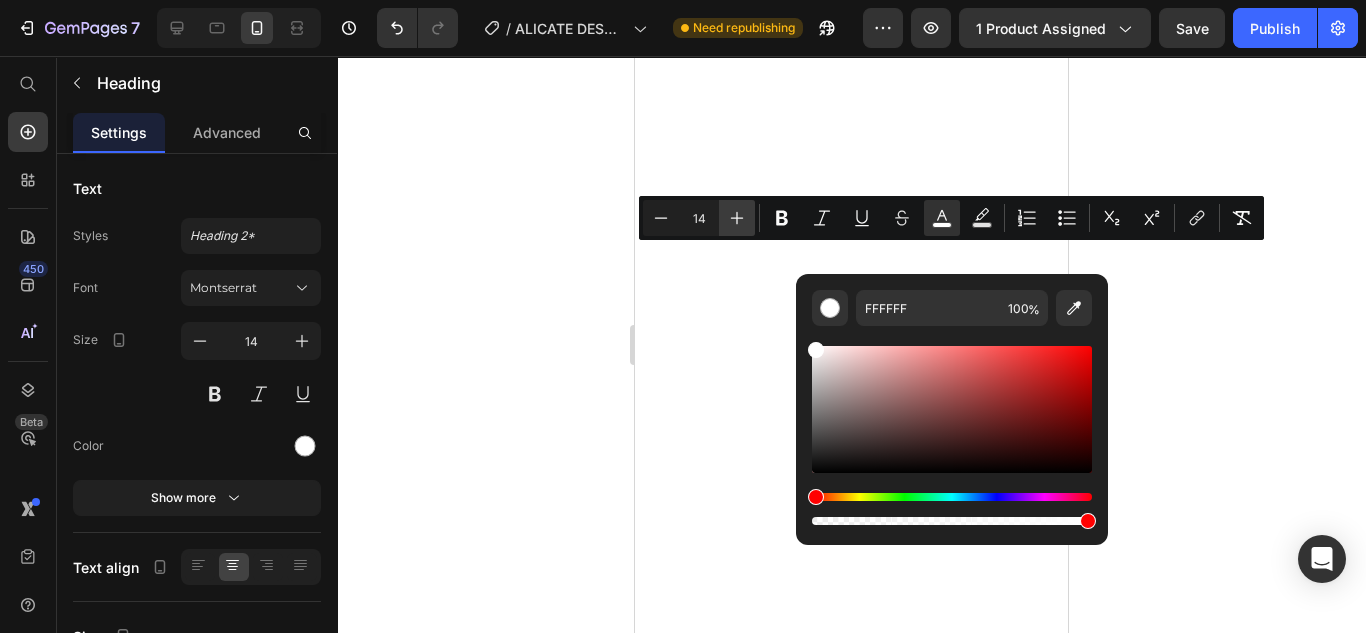 click 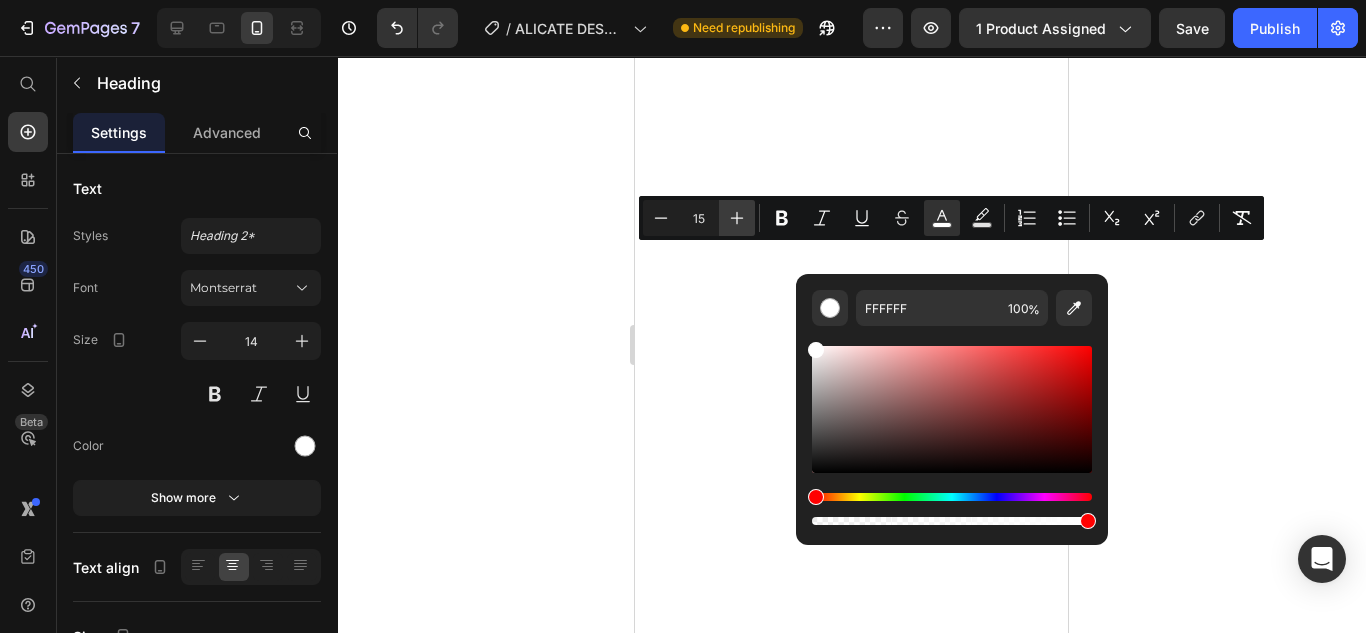 click 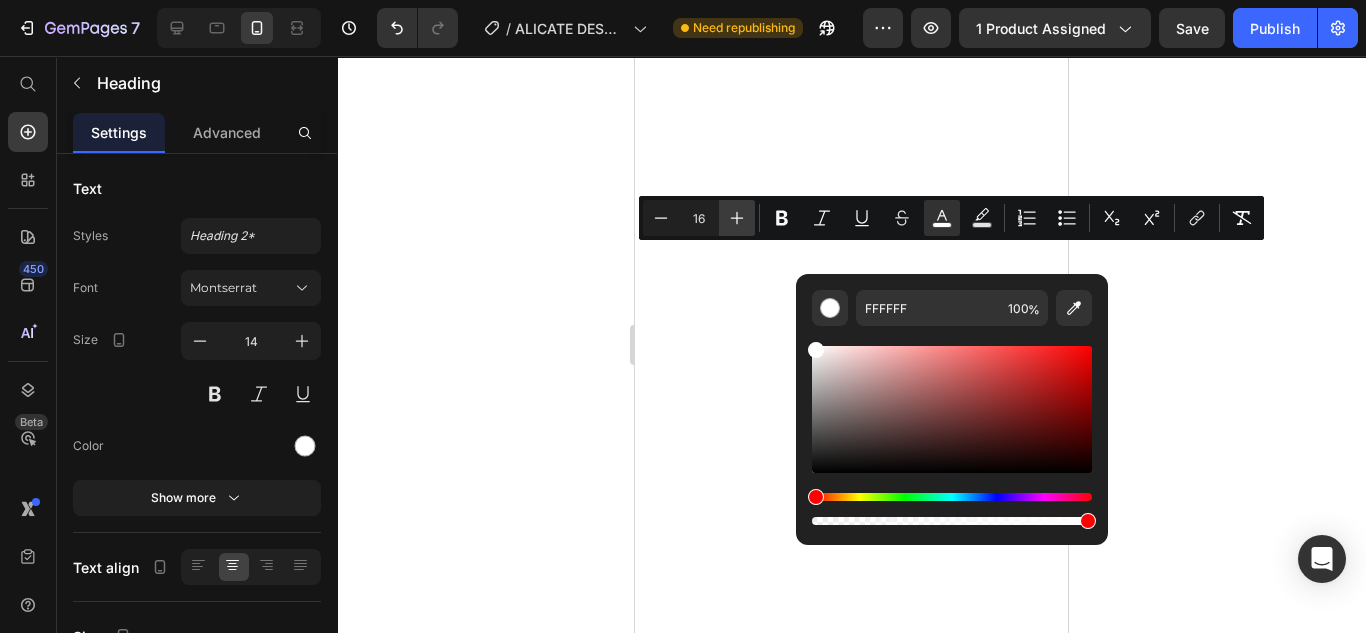 click 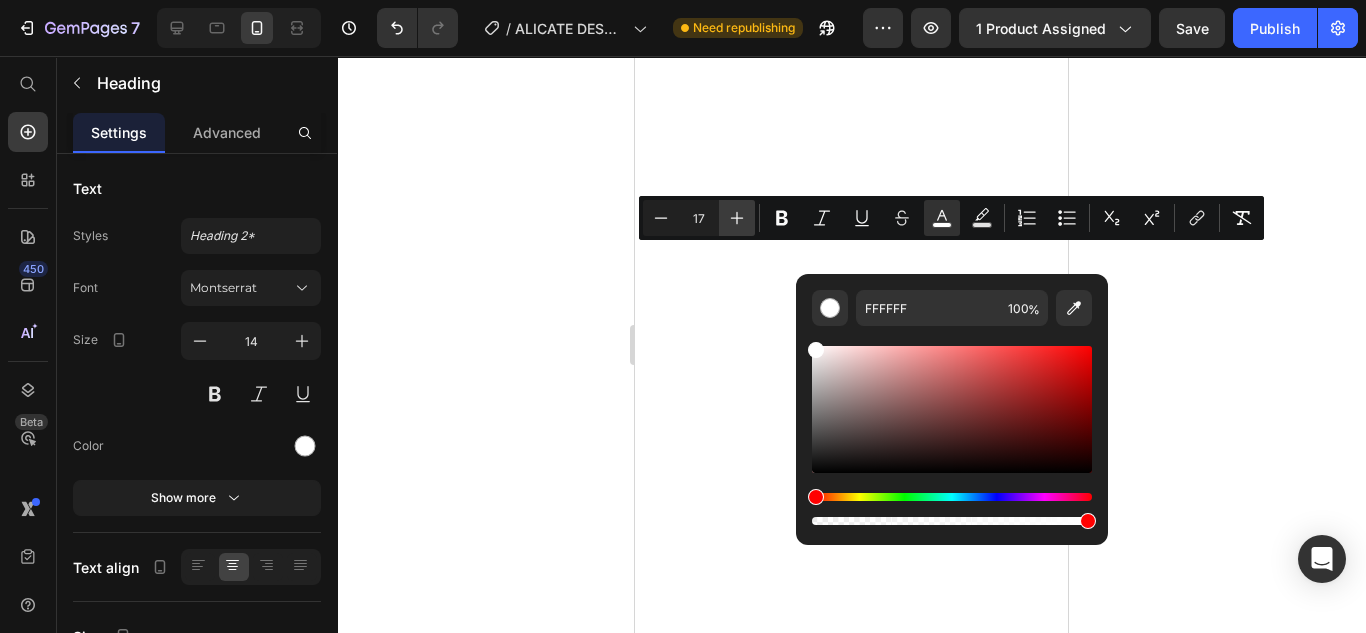 click 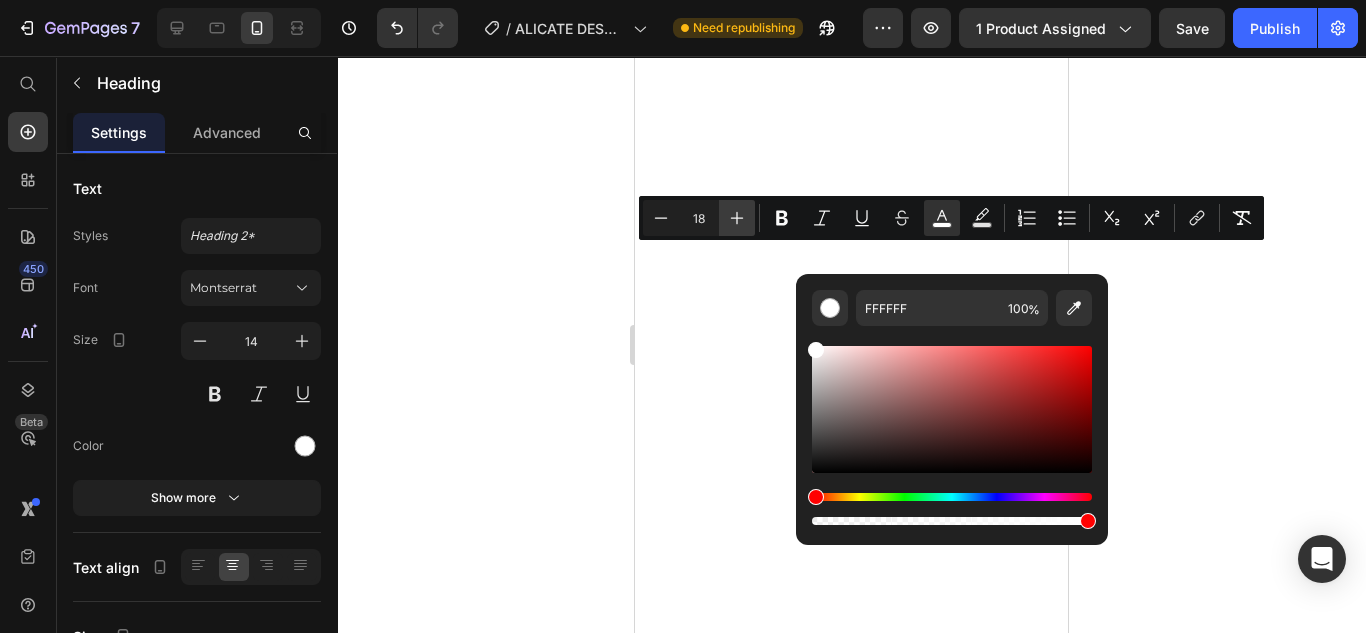 click 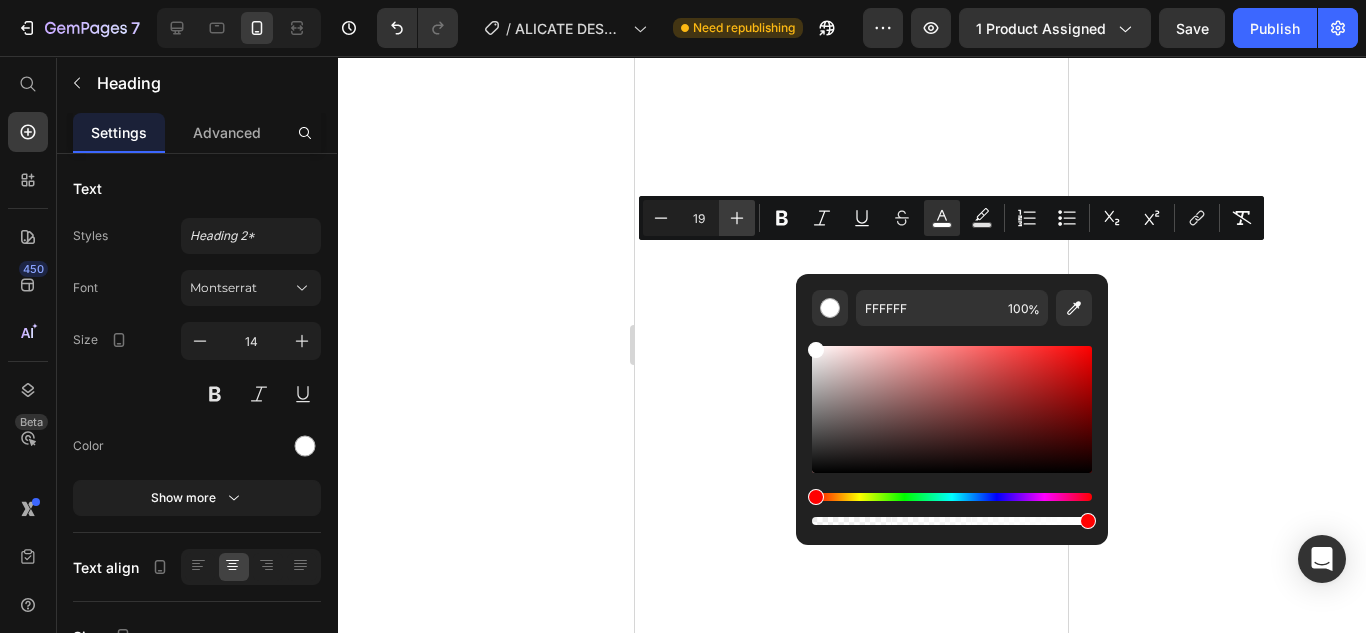 click 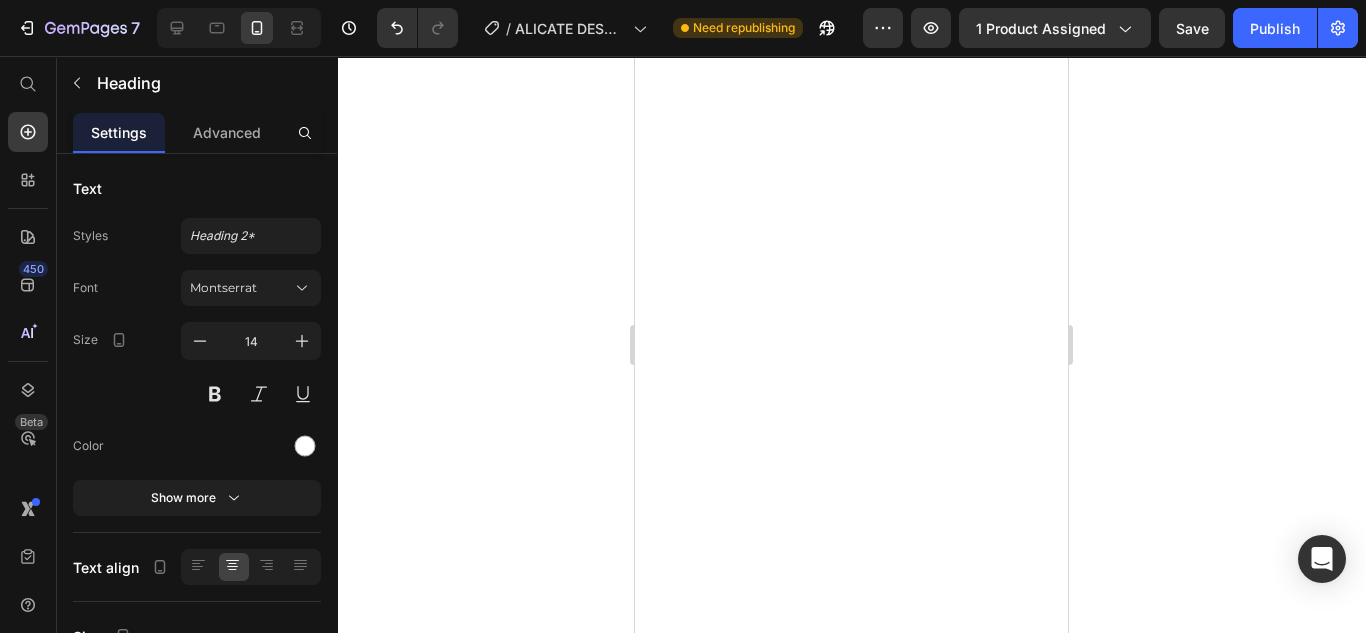 click 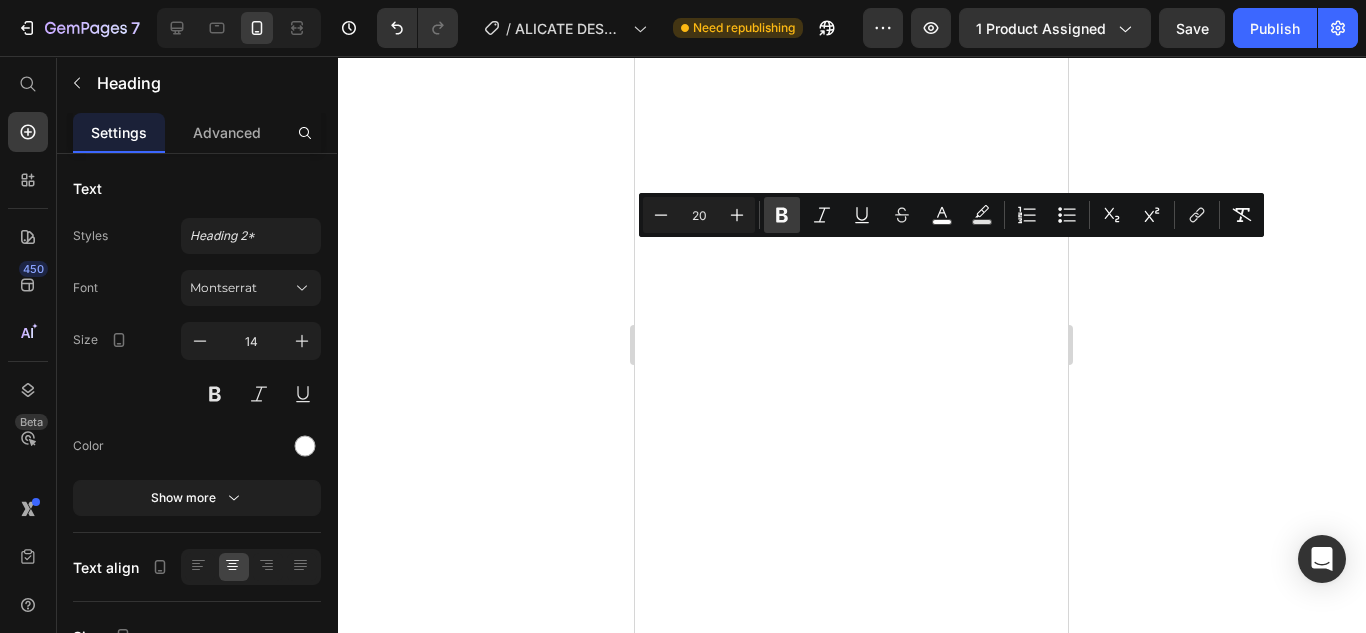 click 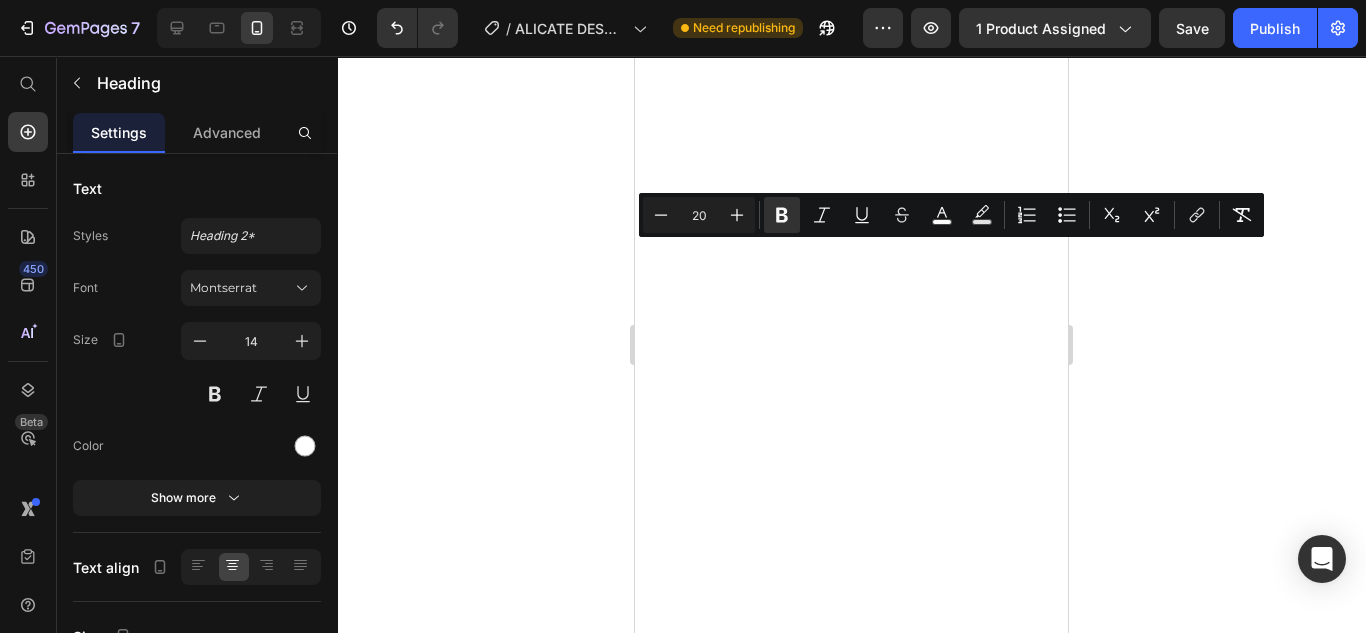 click 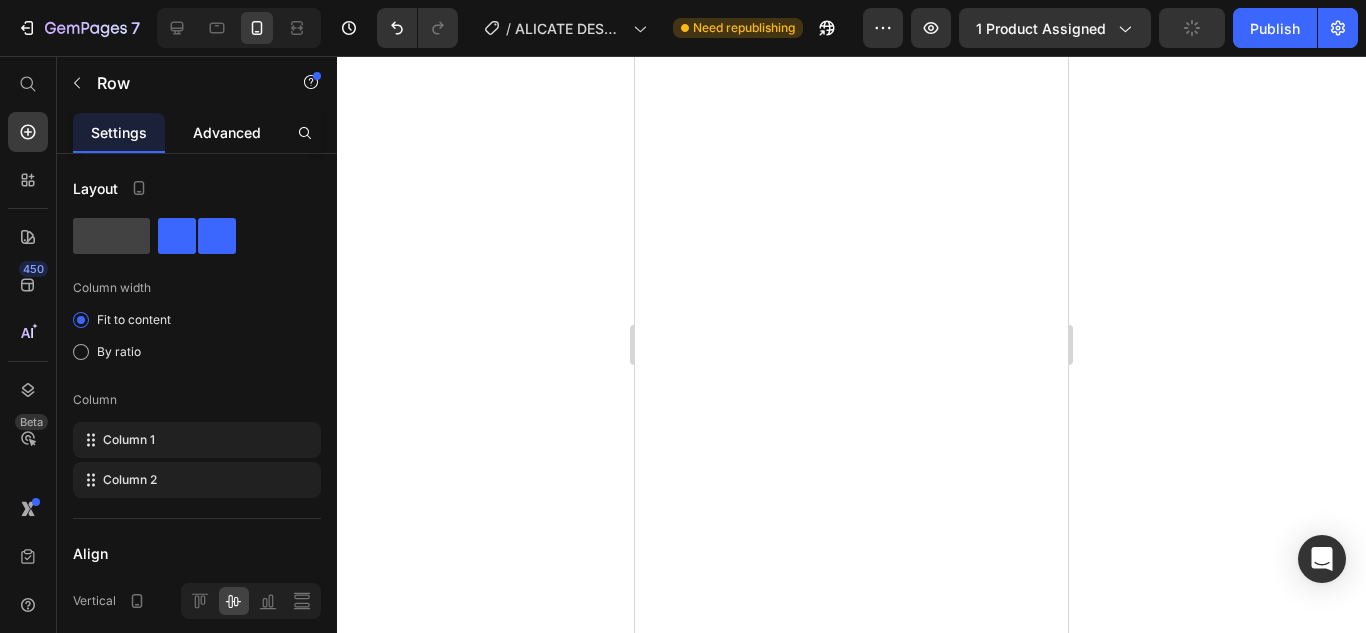 click on "Advanced" at bounding box center [227, 132] 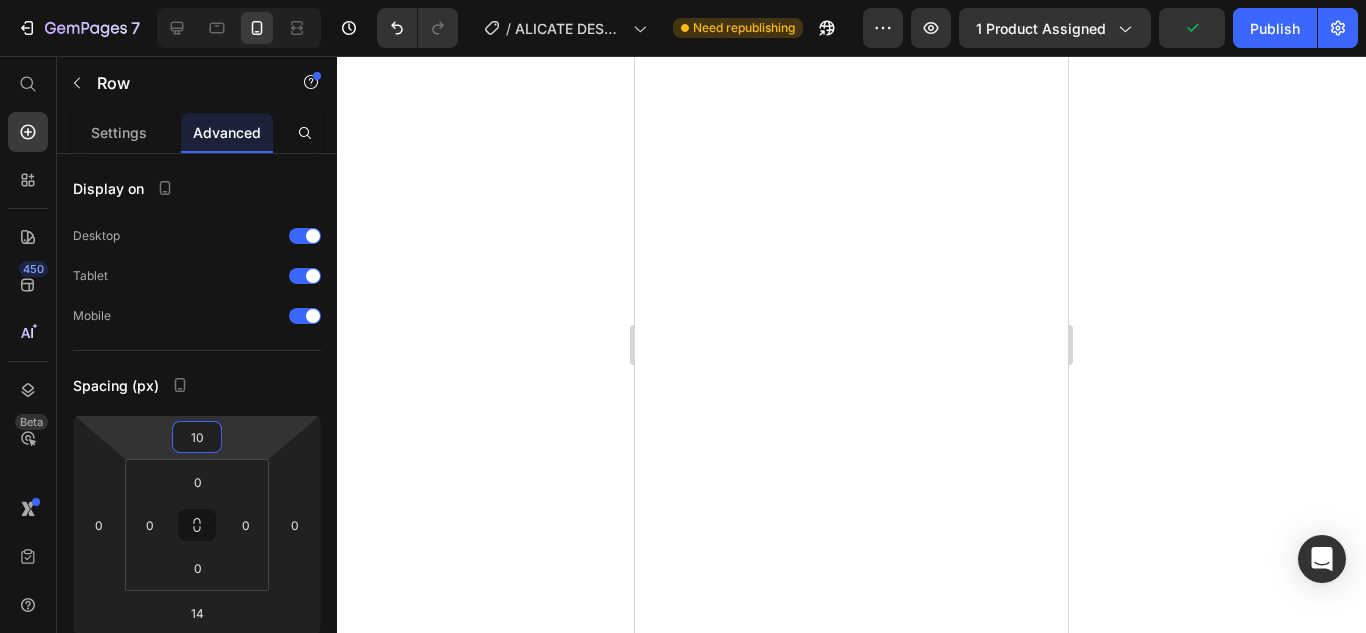type on "12" 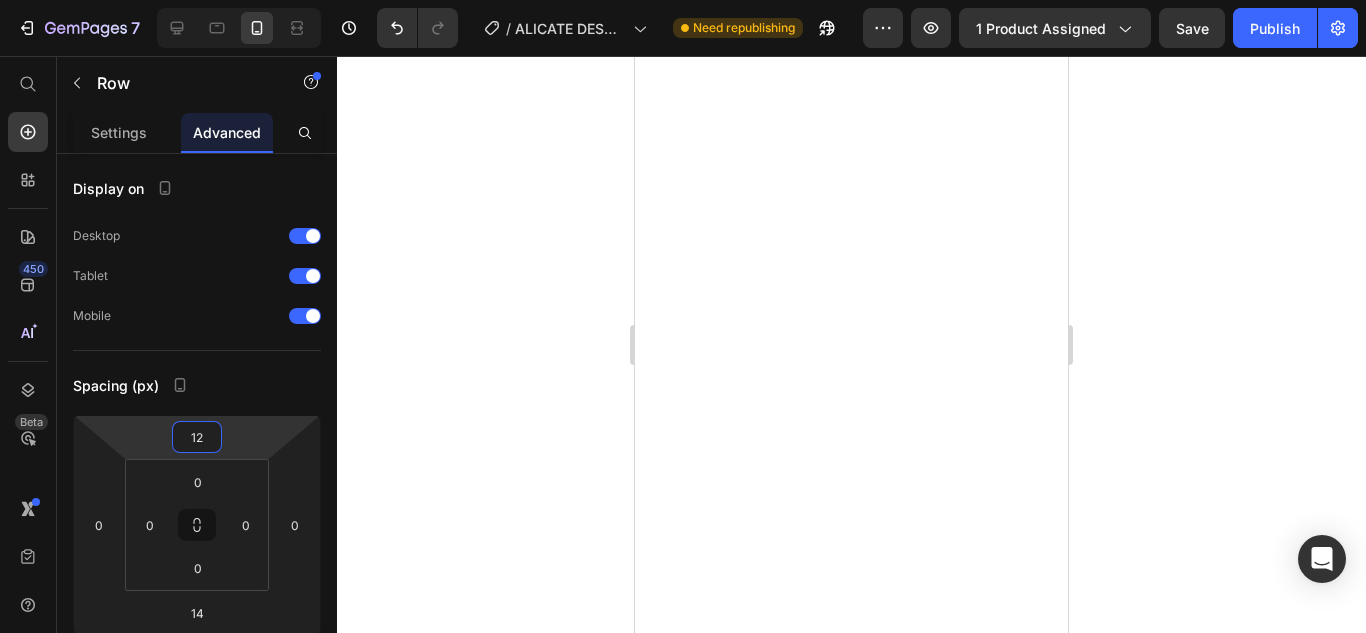 click on "7  Version history  /  ALICATE DESMONTADOR DE ALAMBRE MULTIFUNCIONAL Need republishing Preview 1 product assigned  Save   Publish  450 Beta Start with Sections Elements Hero Section Product Detail Brands Trusted Badges Guarantee Product Breakdown How to use Testimonials Compare Bundle FAQs Social Proof Brand Story Product List Collection Blog List Contact Sticky Add to Cart Custom Footer Browse Library 450 Layout
Row
Row
Row
Row Text
Heading
Text Block Button
Button
Button
Sticky Back to top Media" at bounding box center [683, 0] 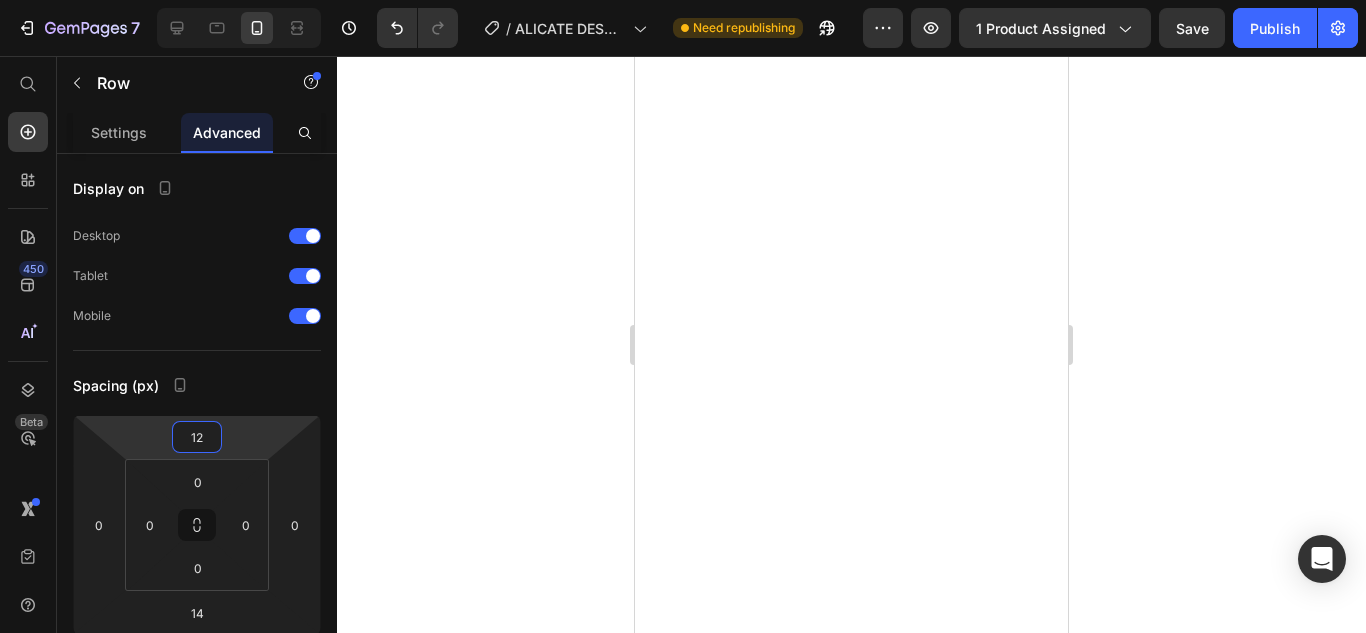 drag, startPoint x: 1248, startPoint y: 354, endPoint x: 246, endPoint y: 179, distance: 1017.1671 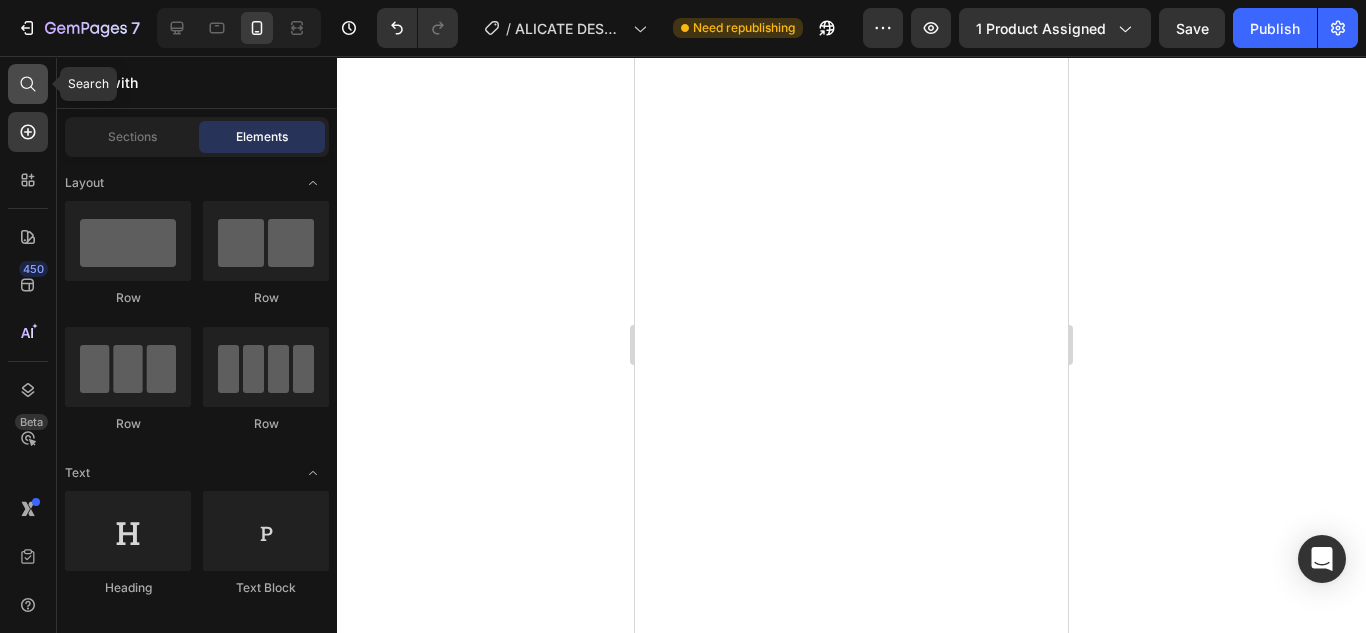 click 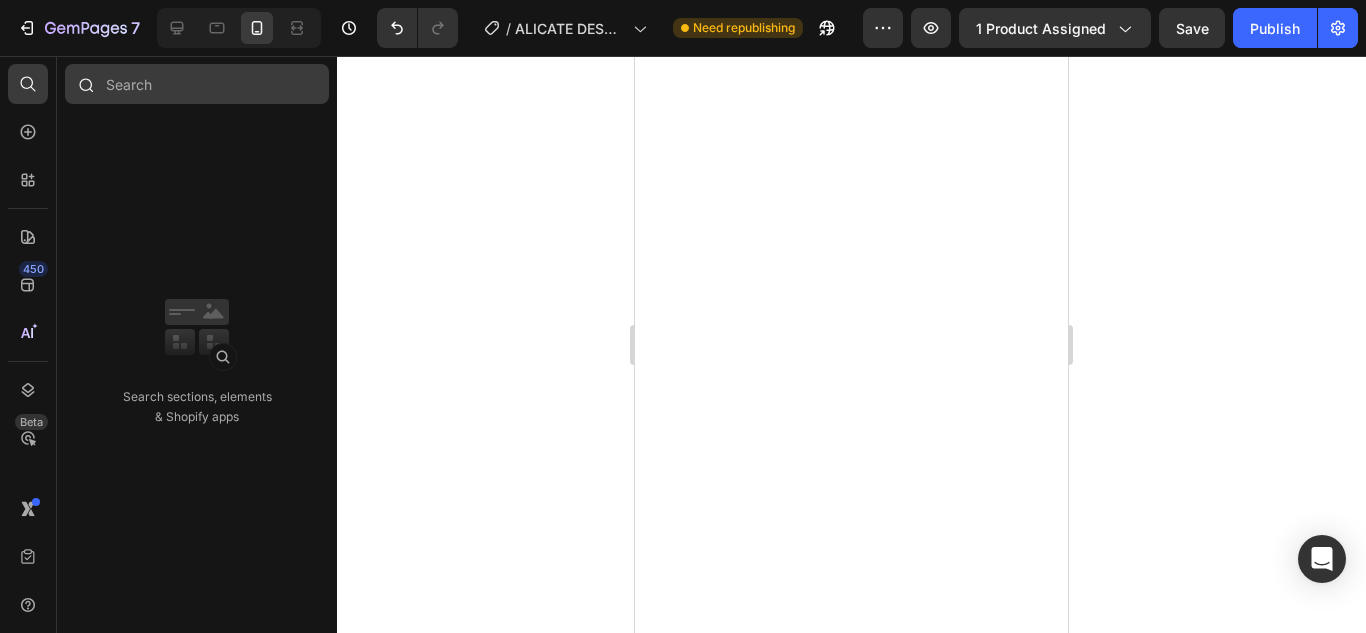 click at bounding box center (197, 84) 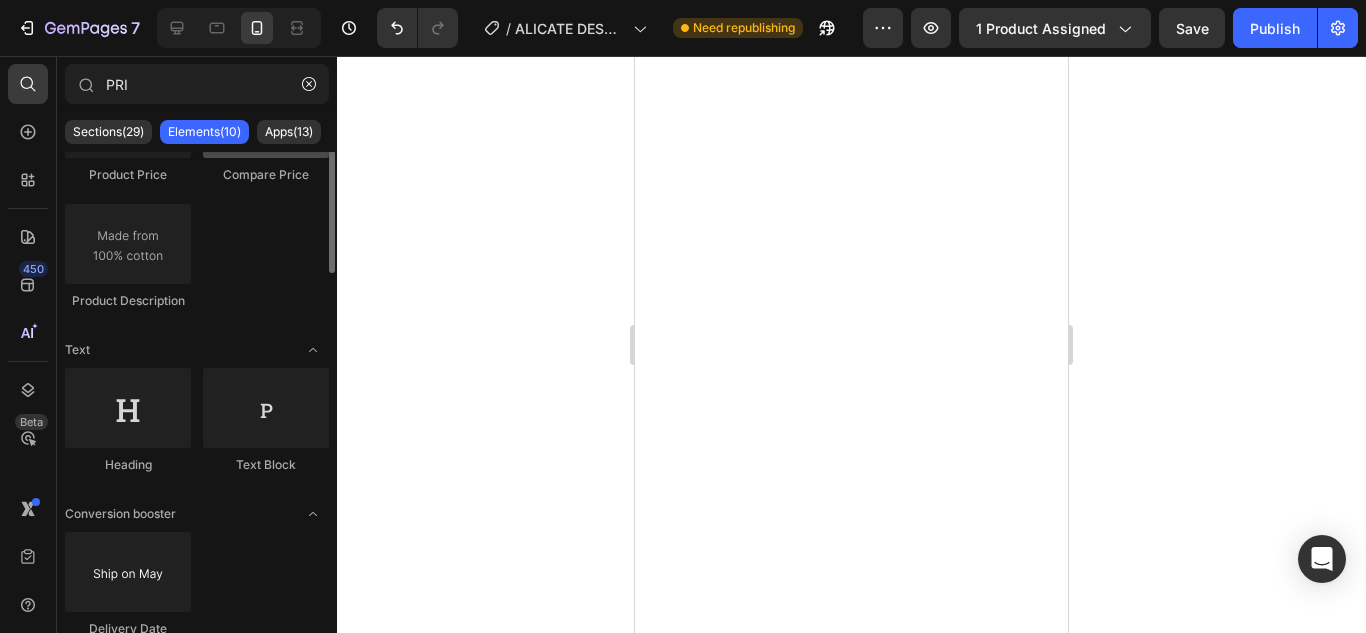 scroll, scrollTop: 0, scrollLeft: 0, axis: both 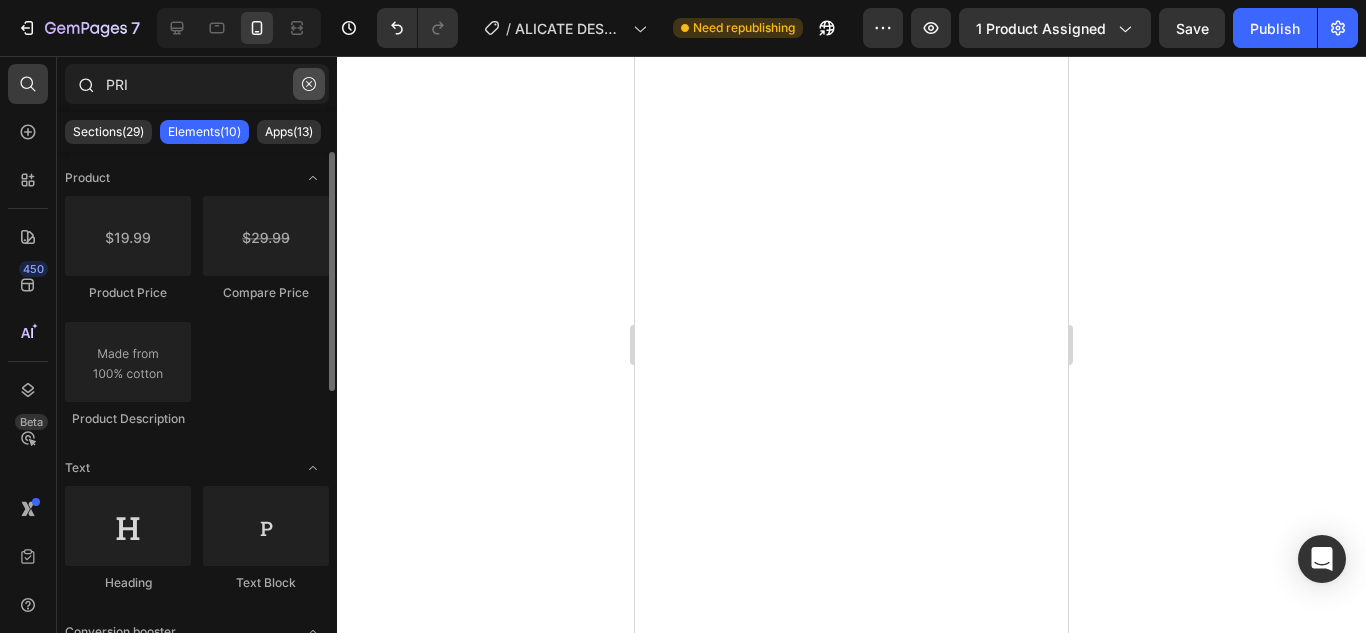 type on "PRI" 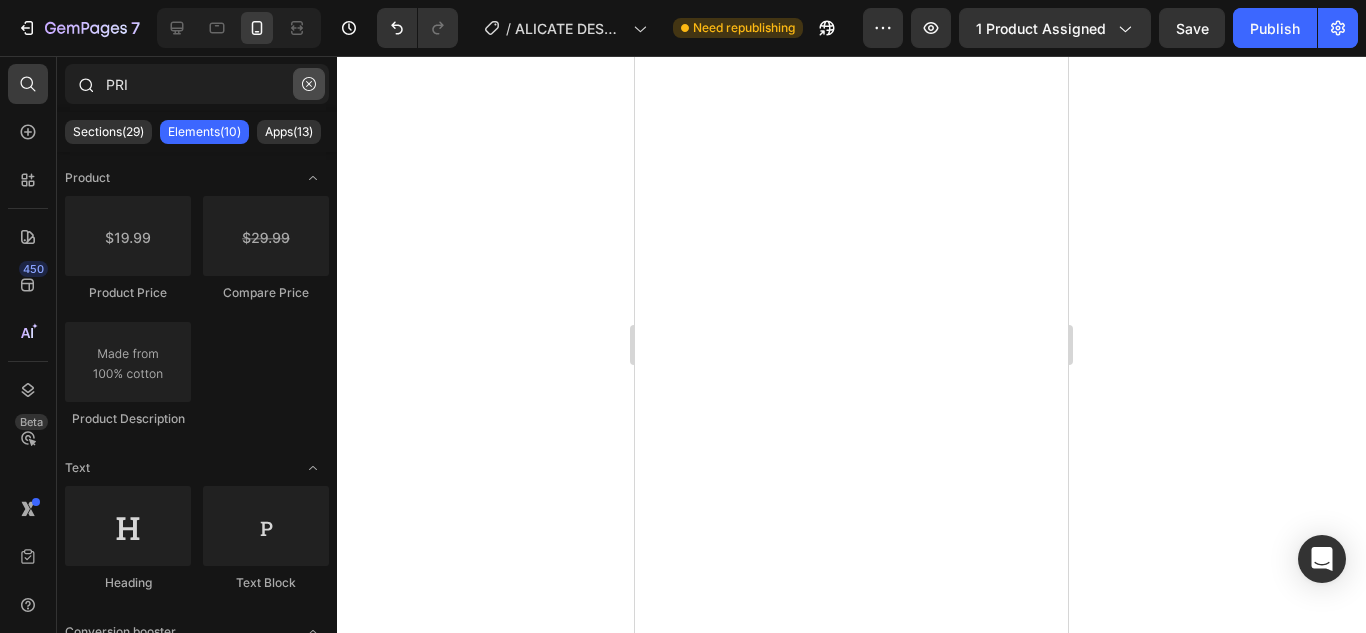 click at bounding box center (309, 84) 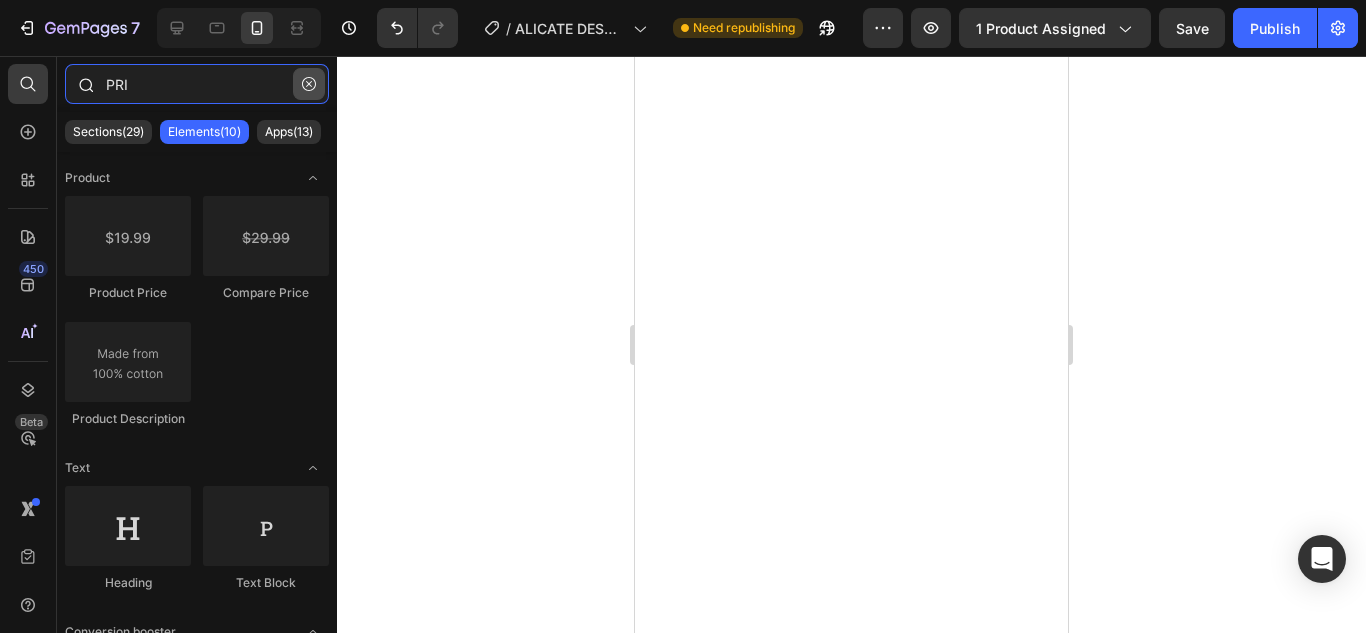 type 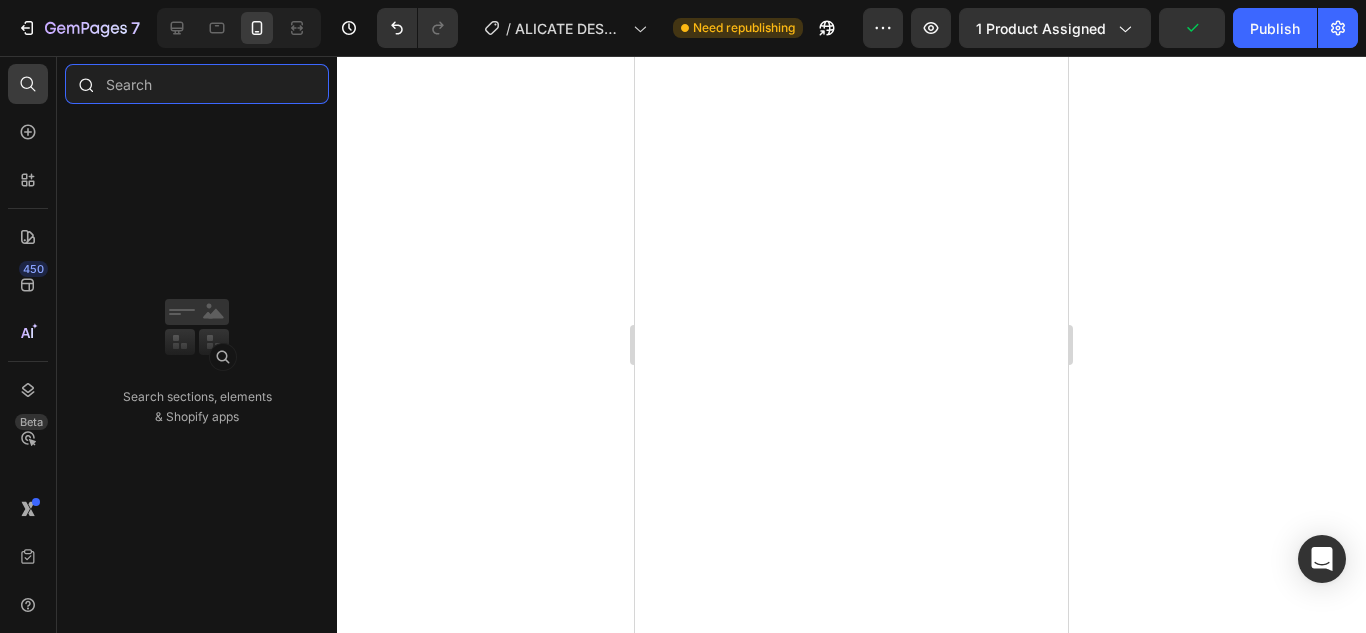 click at bounding box center (197, 84) 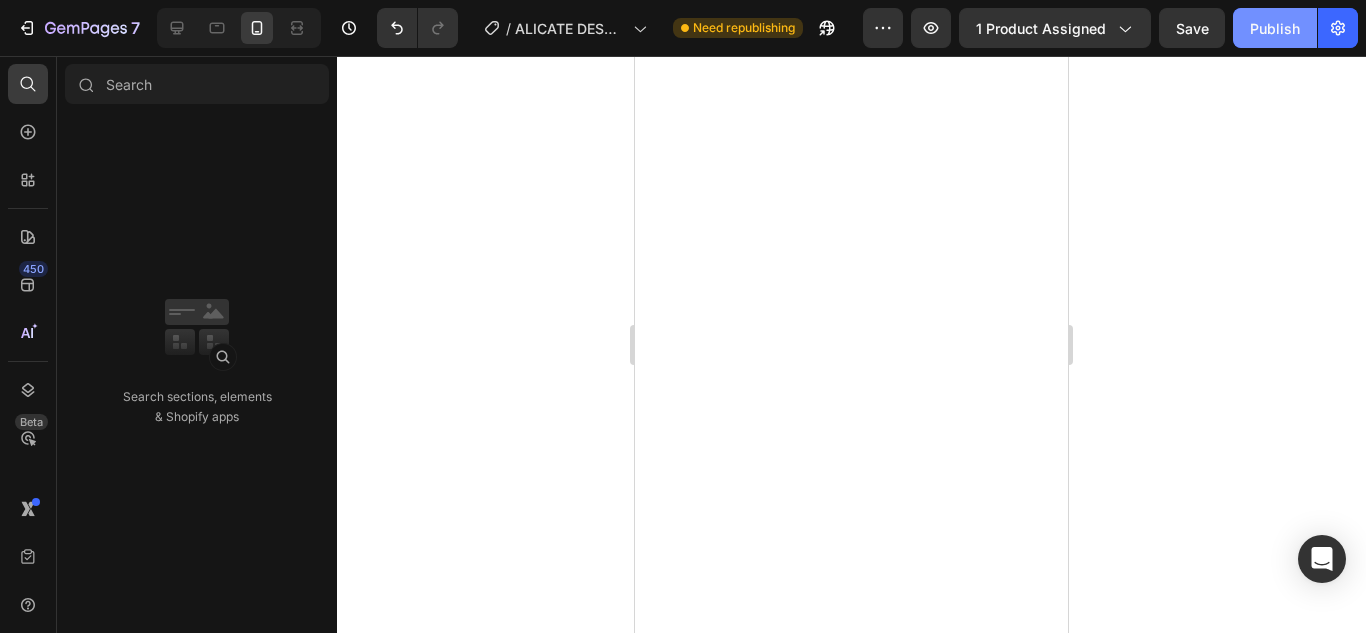 click on "Publish" 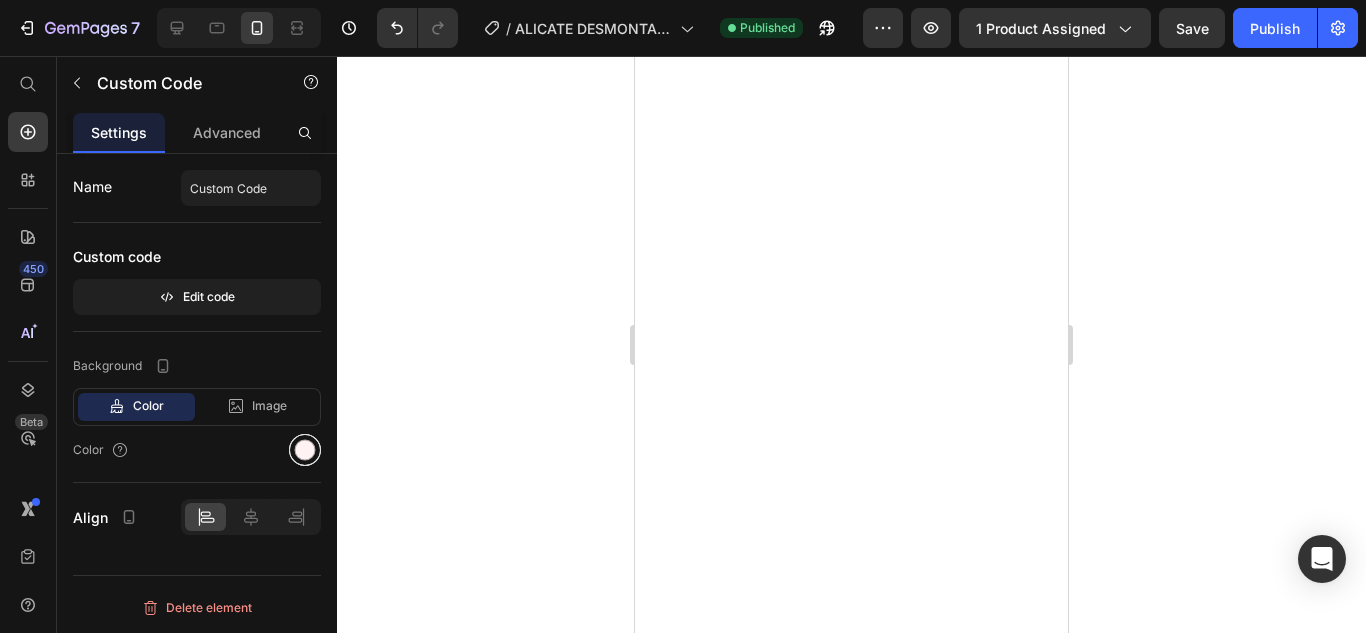 click at bounding box center (305, 450) 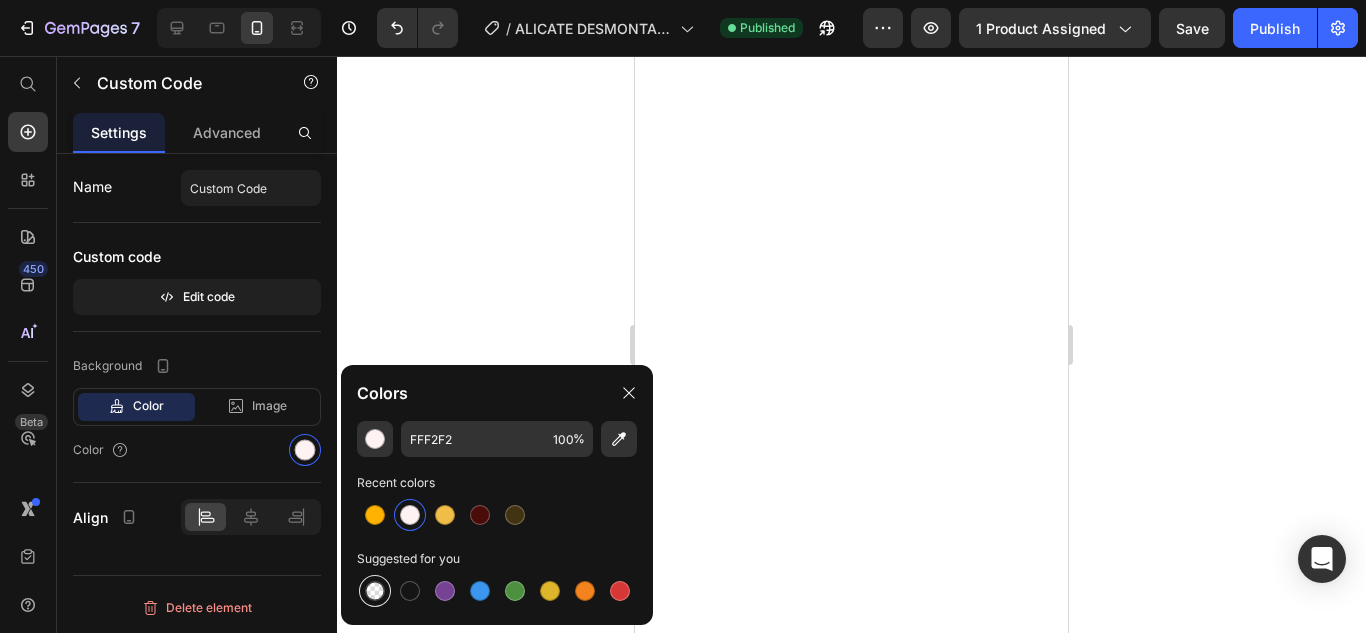 click at bounding box center (375, 591) 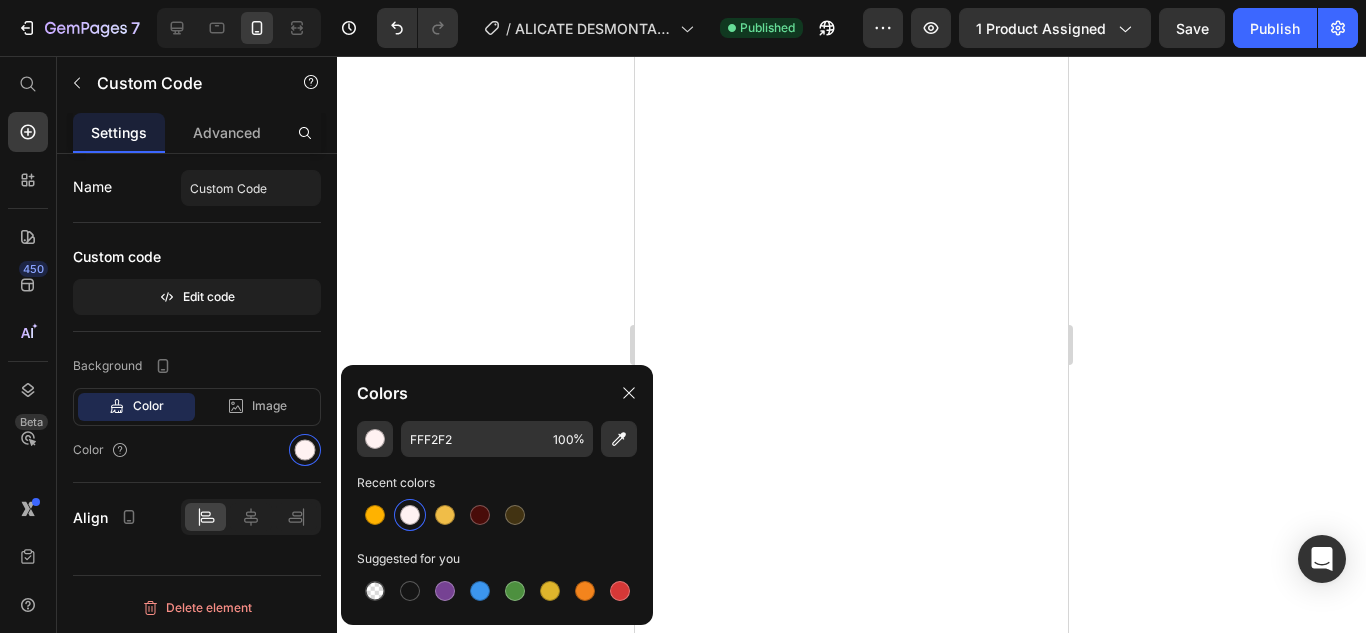 type on "000000" 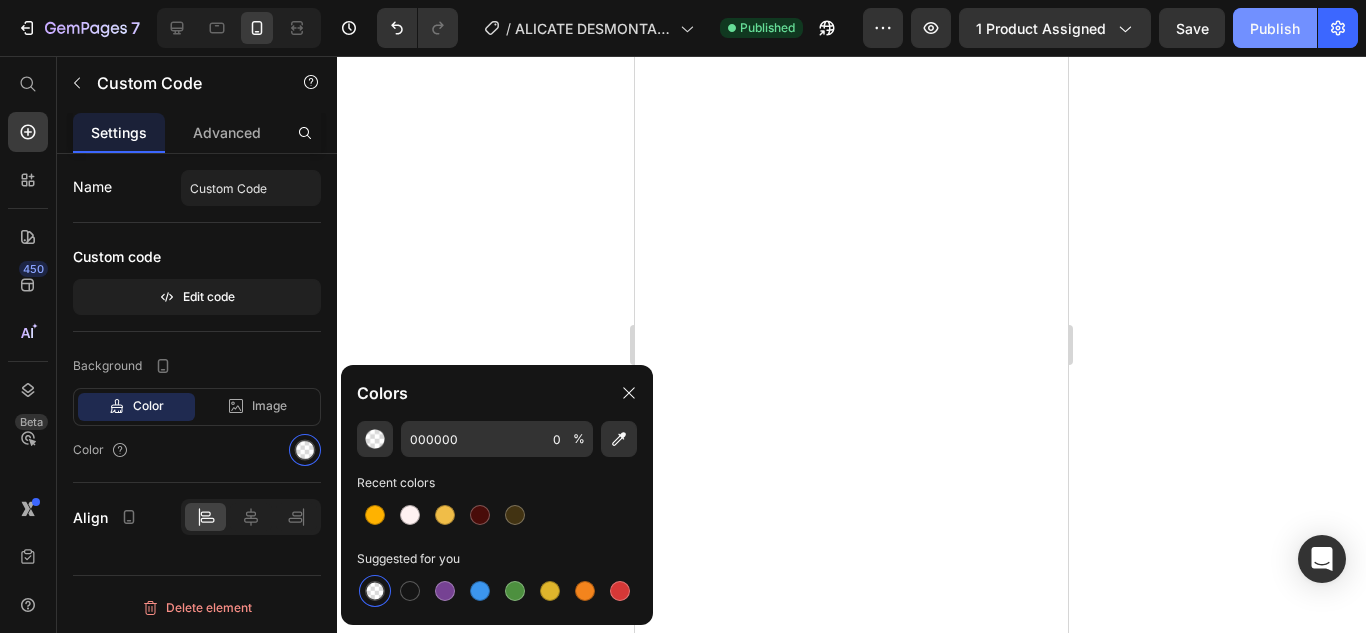 click on "Publish" at bounding box center (1275, 28) 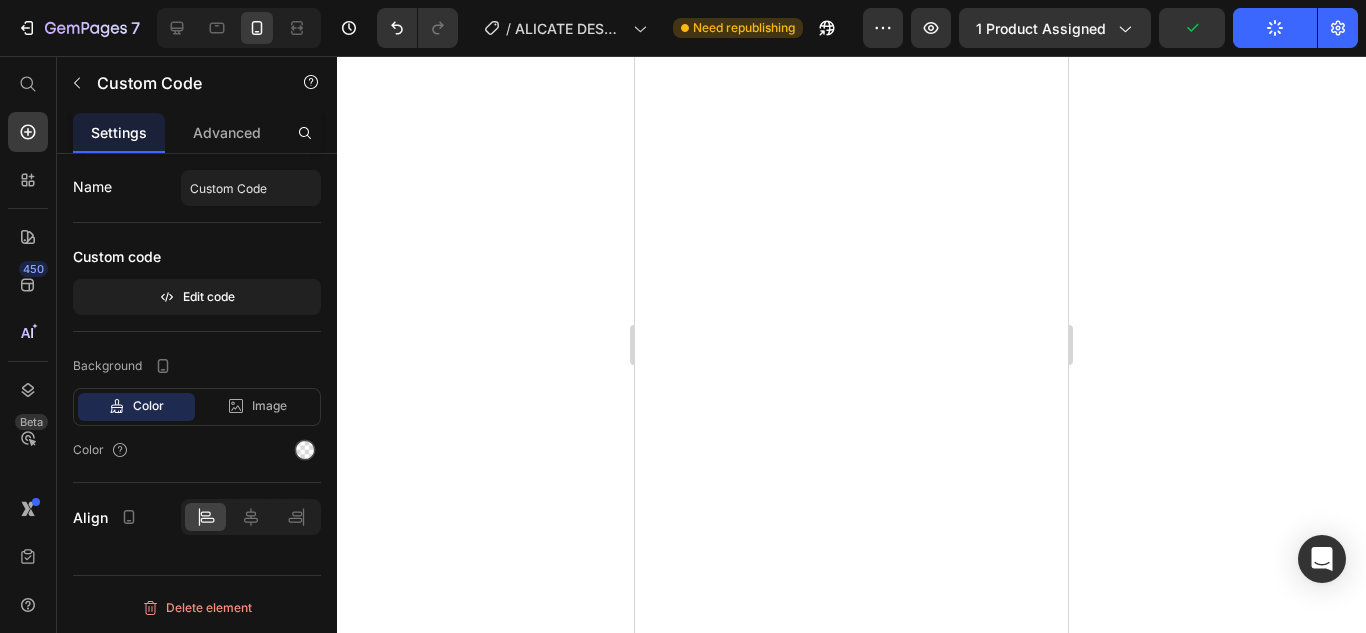 click on "Publish" 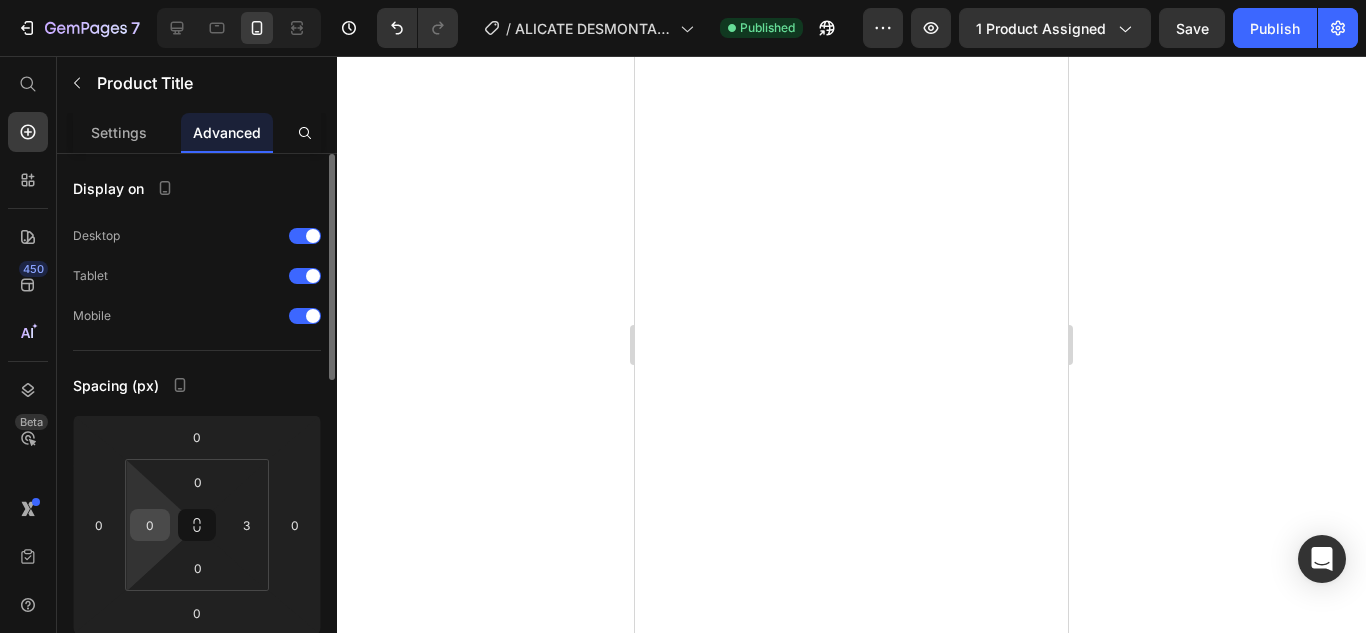 click on "0" at bounding box center (150, 525) 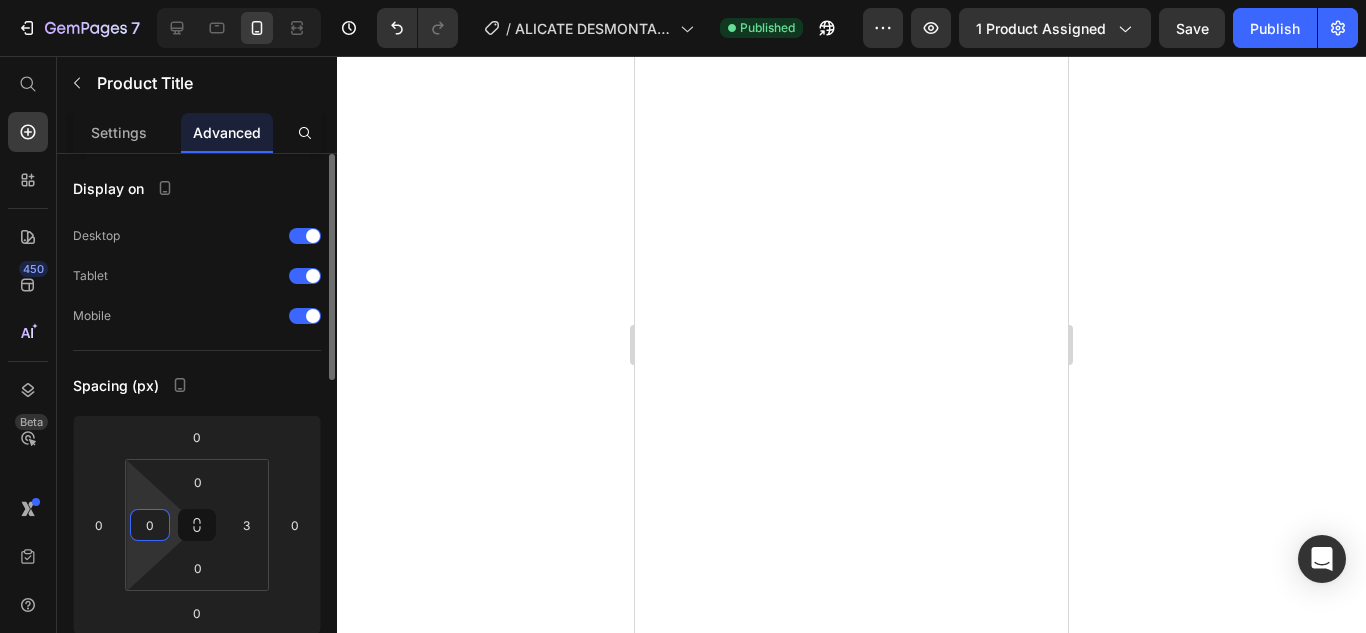 click on "0" at bounding box center (150, 525) 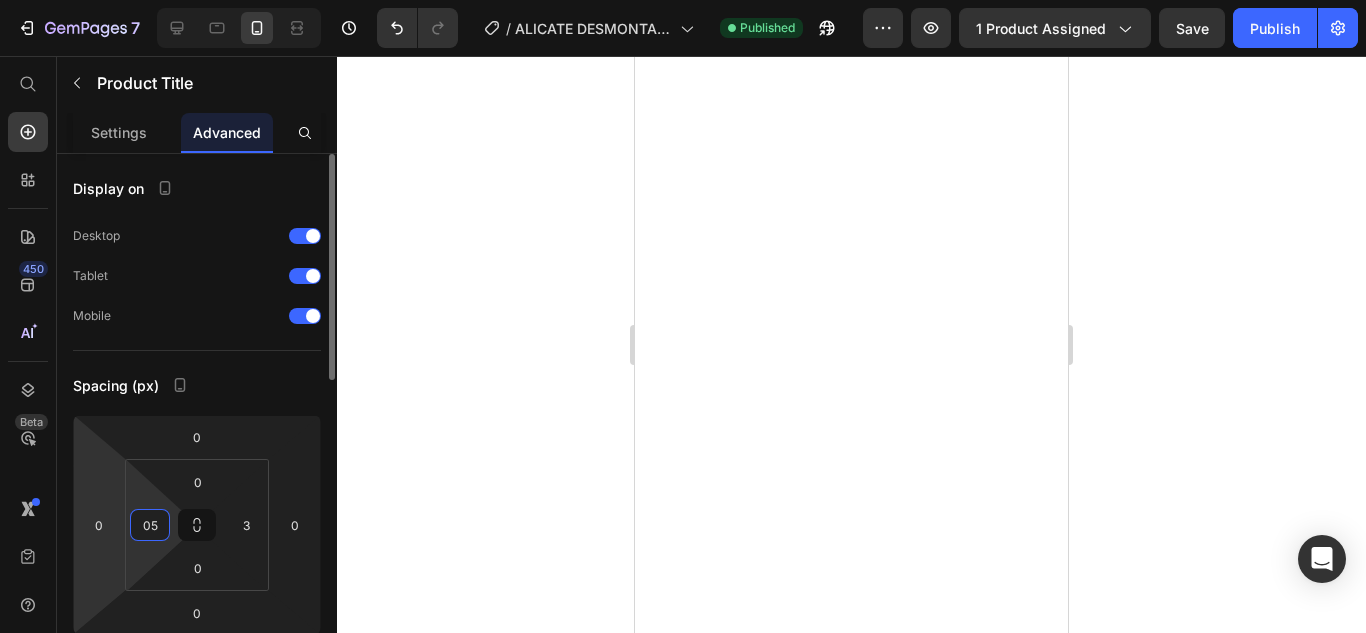 drag, startPoint x: 142, startPoint y: 524, endPoint x: 119, endPoint y: 523, distance: 23.021729 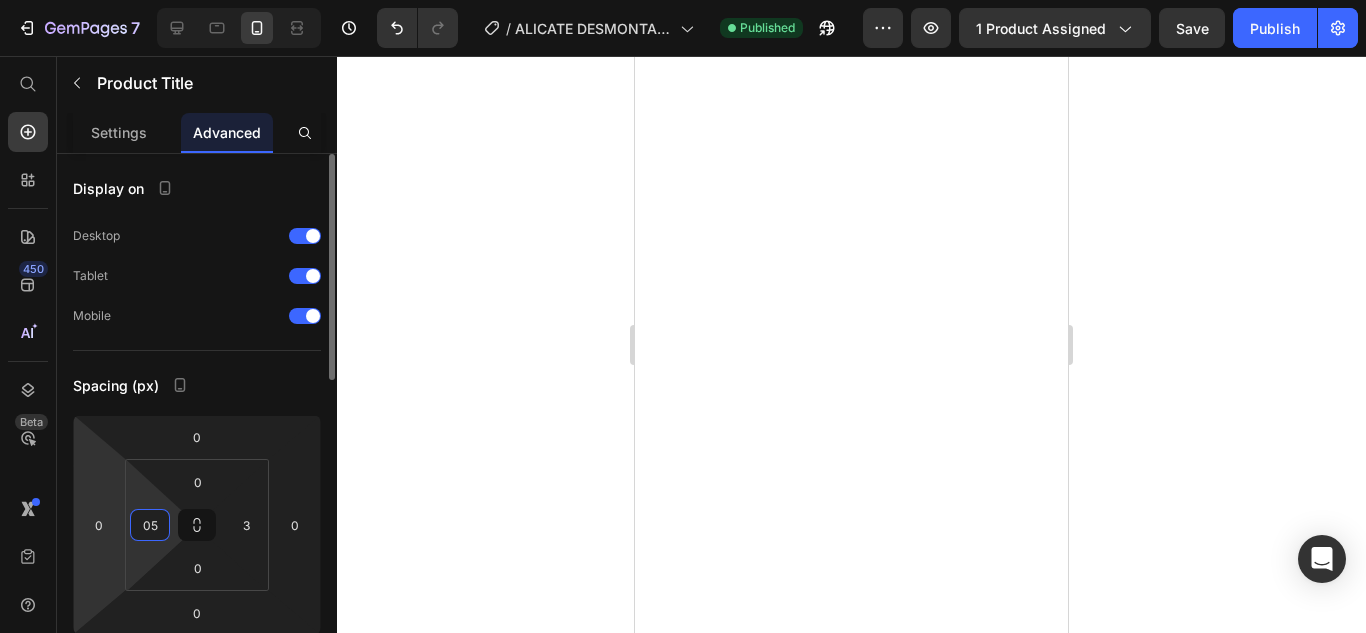 click on "0 0 0 0 0 05 0 3" 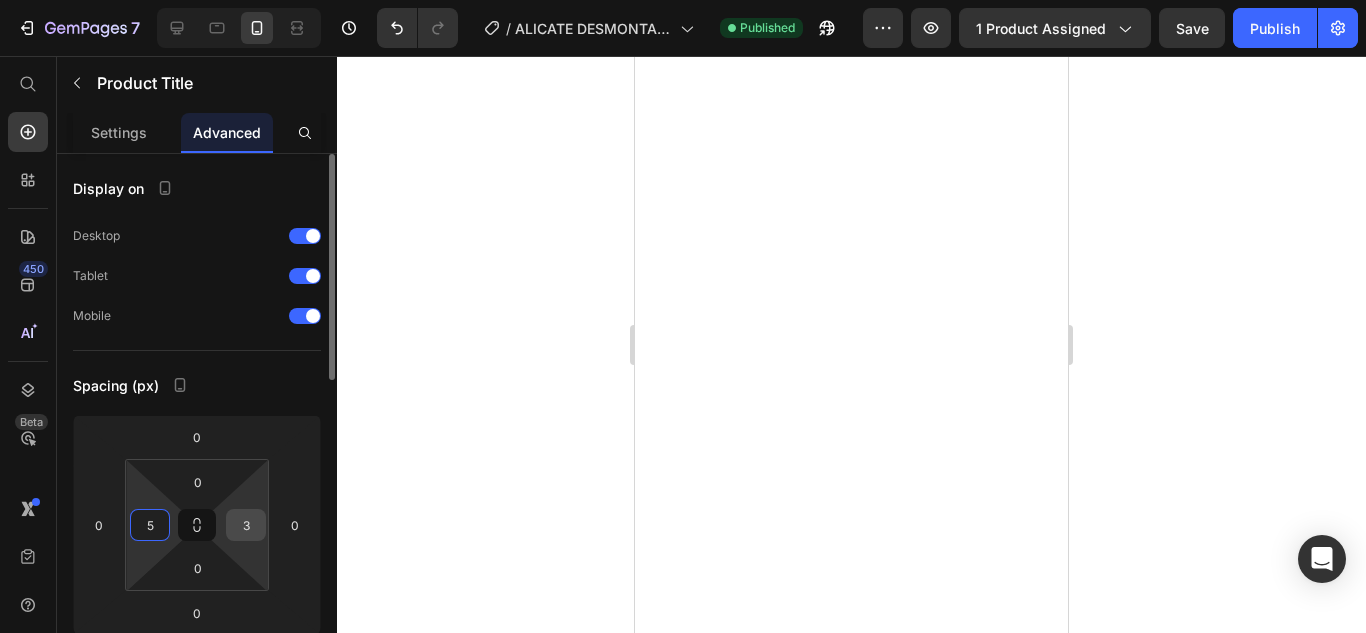 type on "5" 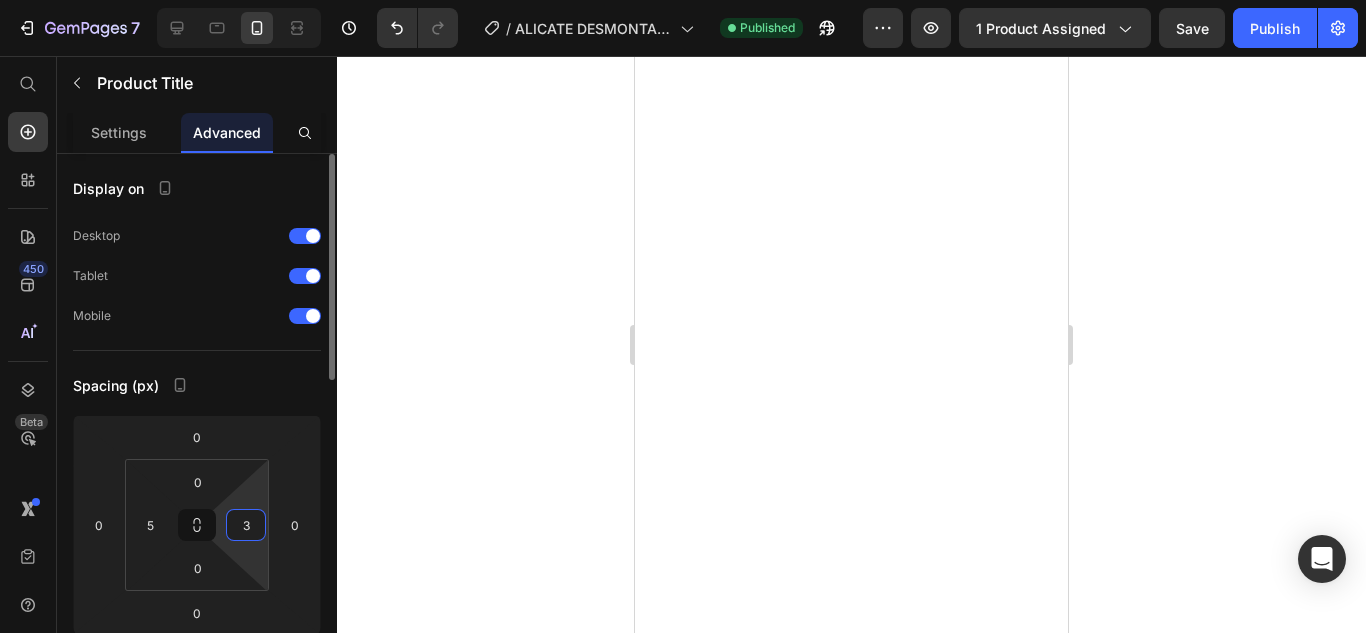click on "3" at bounding box center [246, 525] 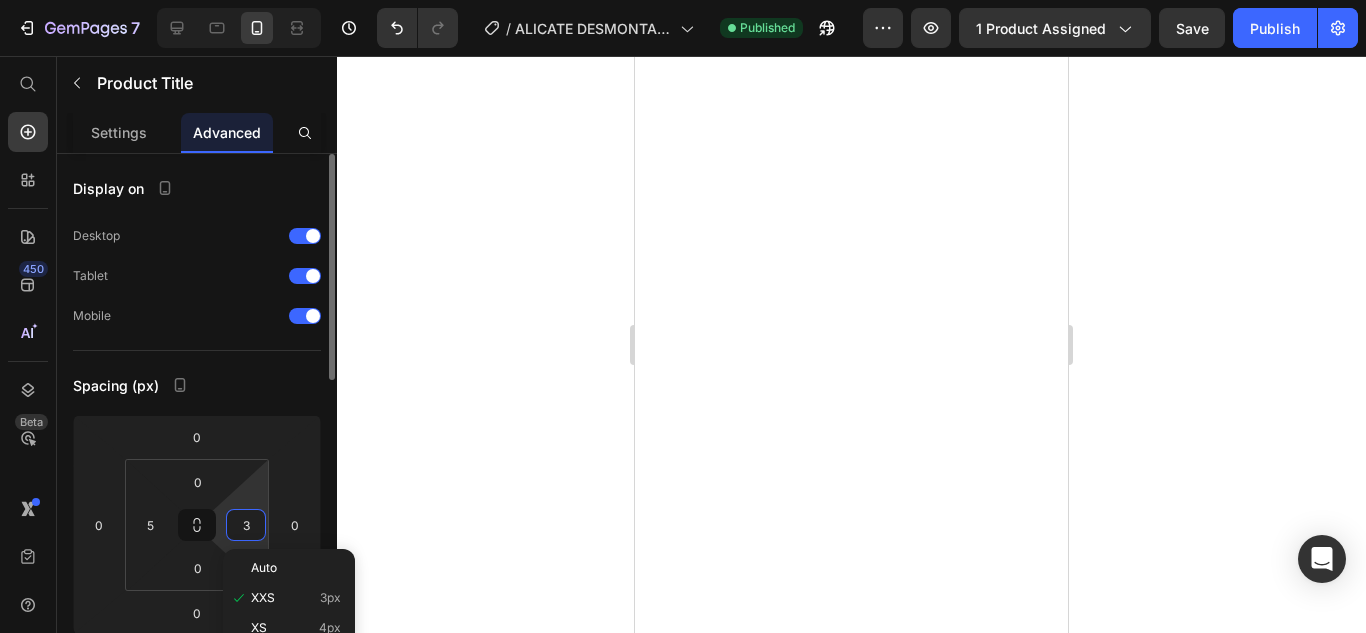 type on "5" 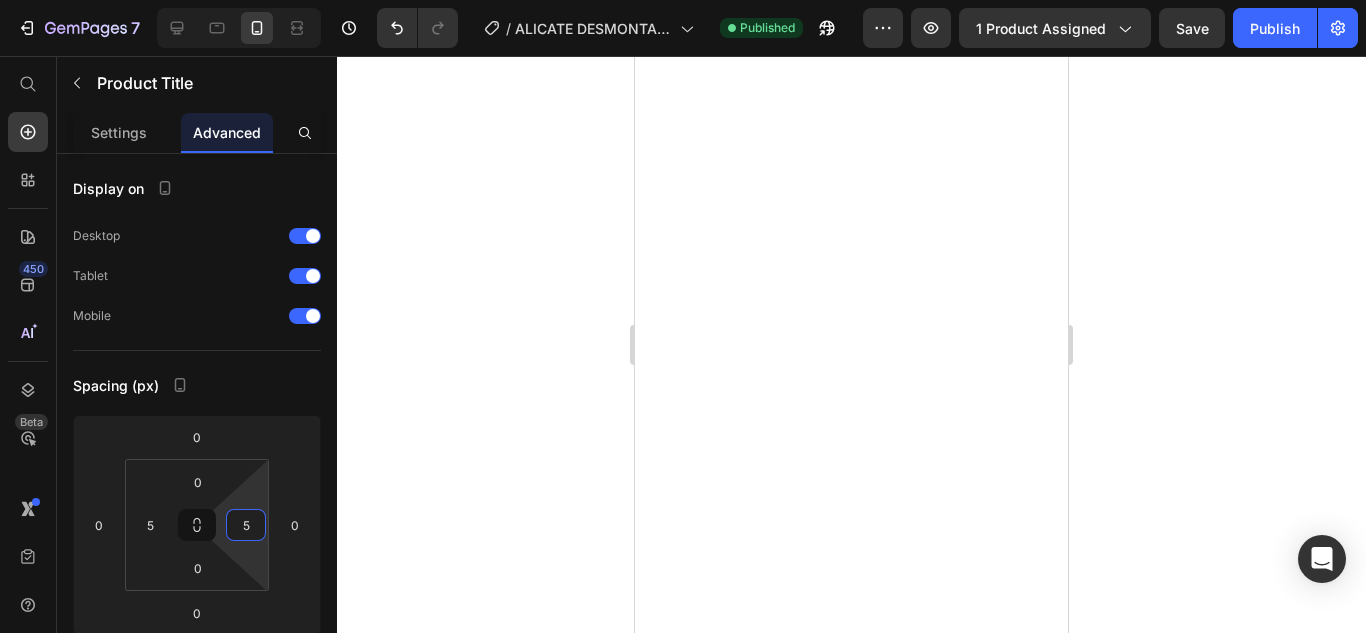 click 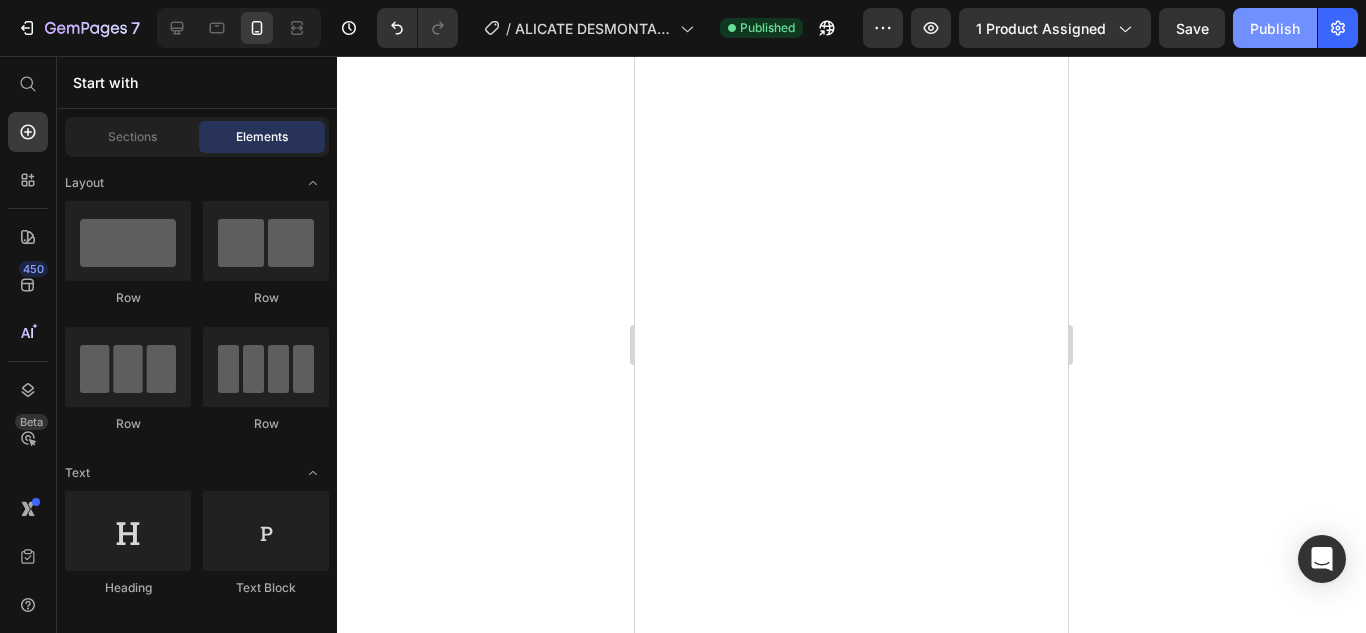 click on "Publish" at bounding box center [1275, 28] 